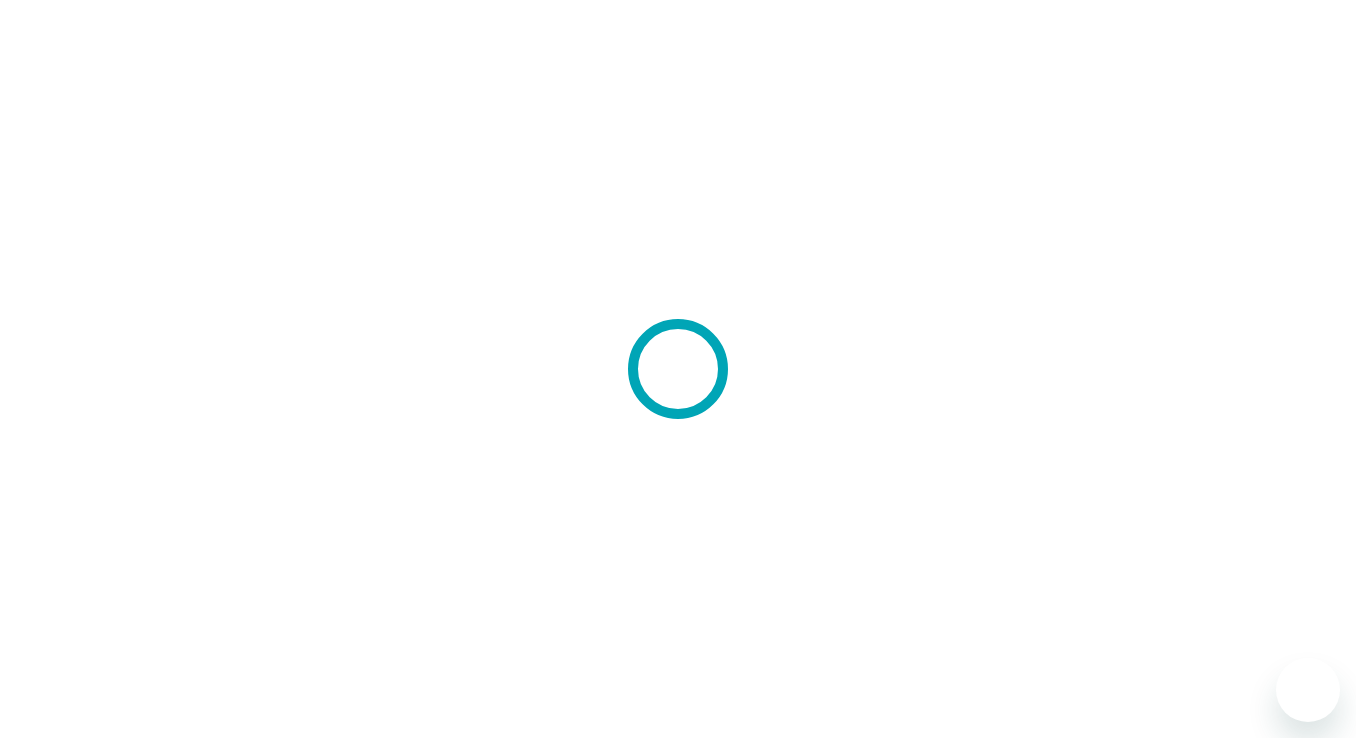 scroll, scrollTop: 0, scrollLeft: 0, axis: both 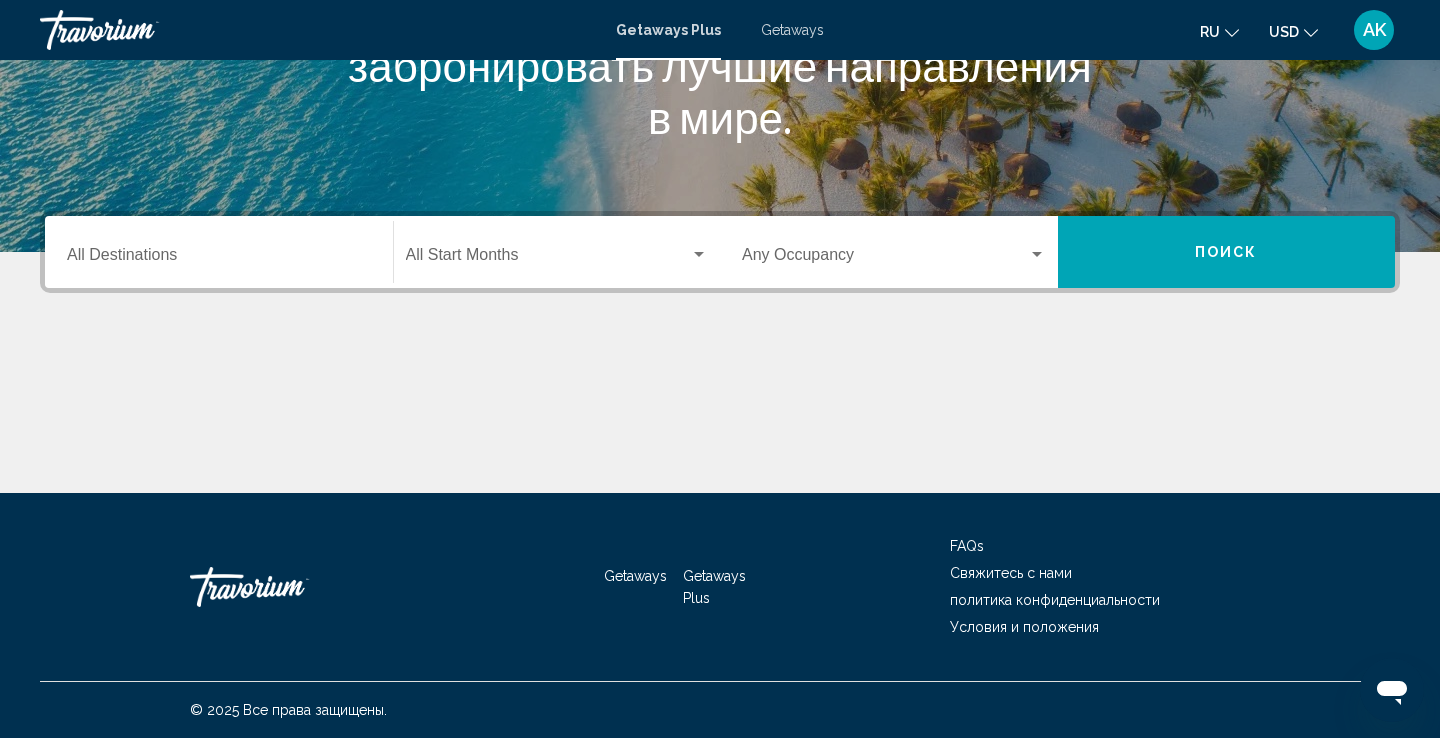 click on "Destination All Destinations" at bounding box center (219, 259) 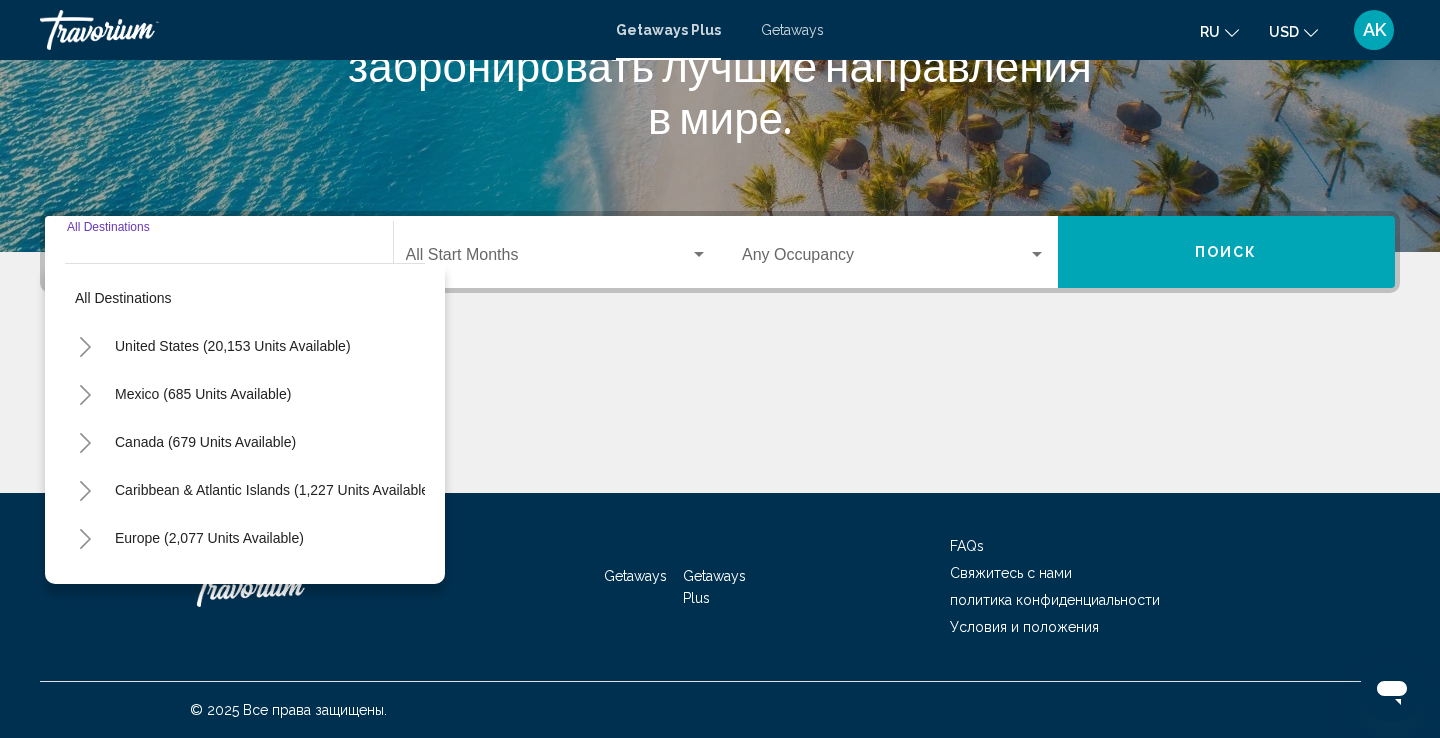 click at bounding box center [548, 259] 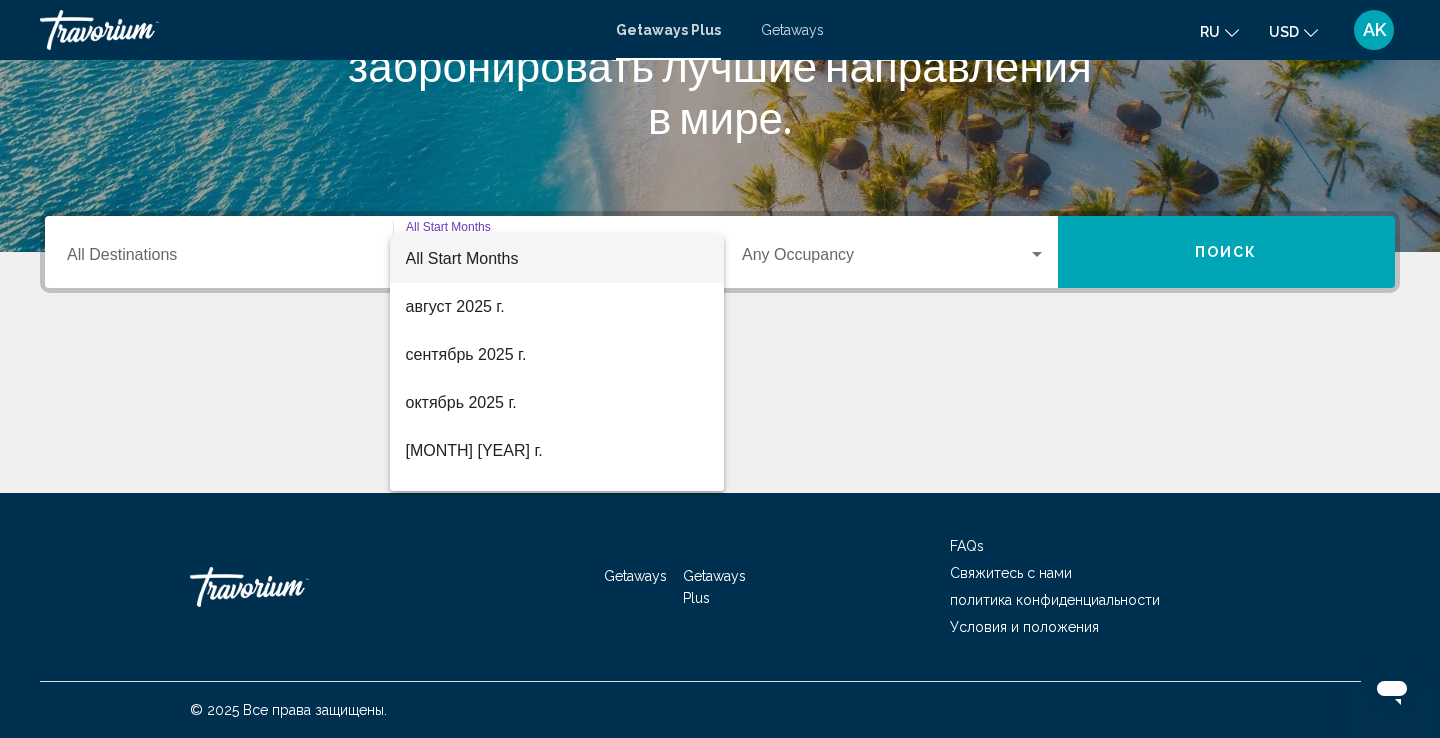 click on "All Start Months" at bounding box center (557, 259) 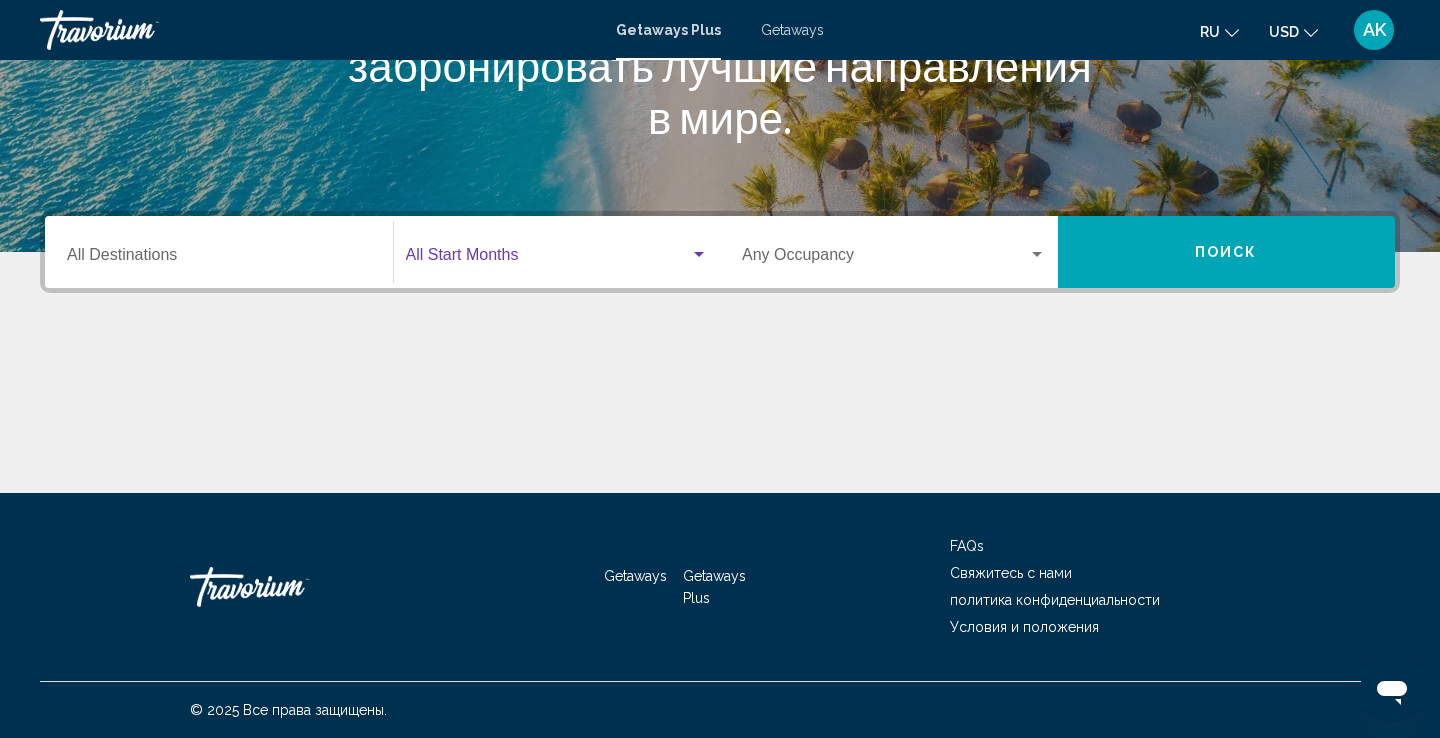 click at bounding box center (885, 259) 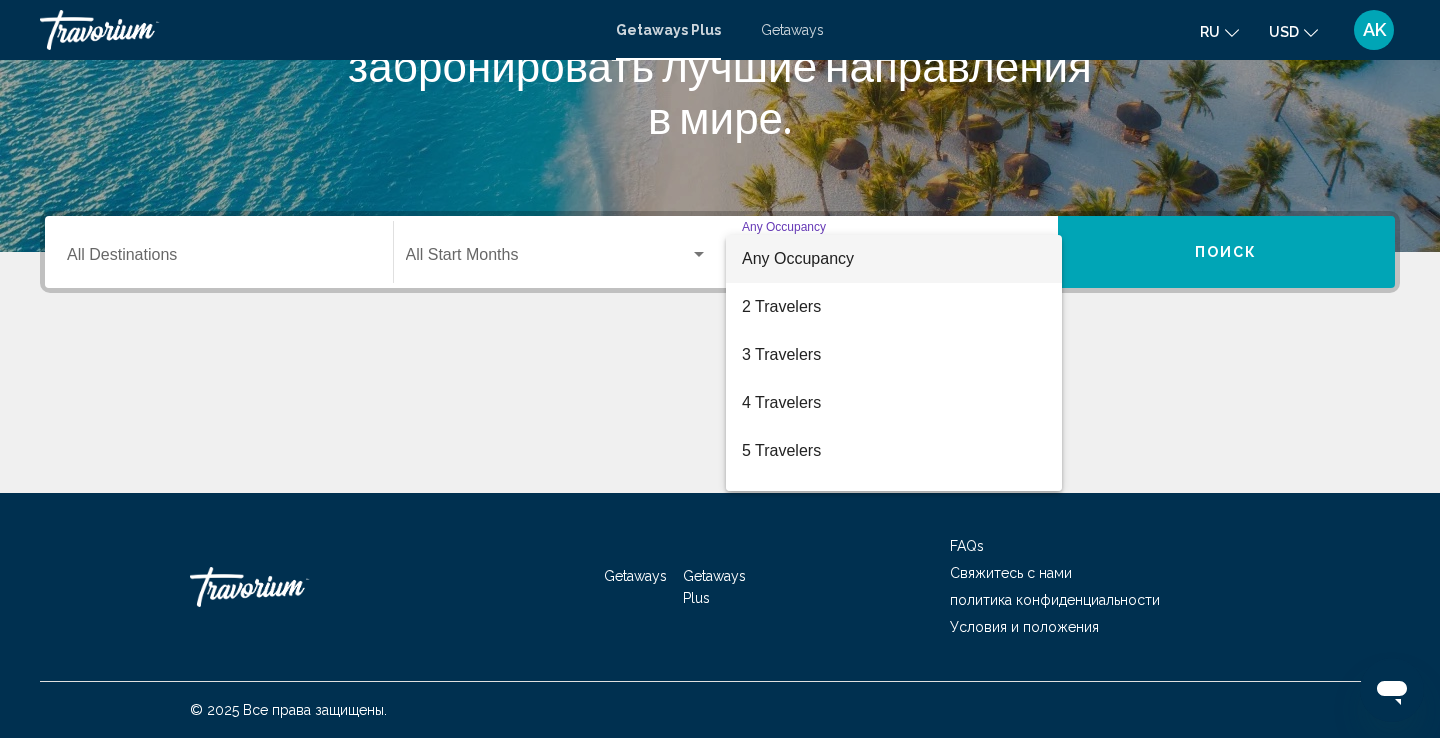 click at bounding box center (720, 369) 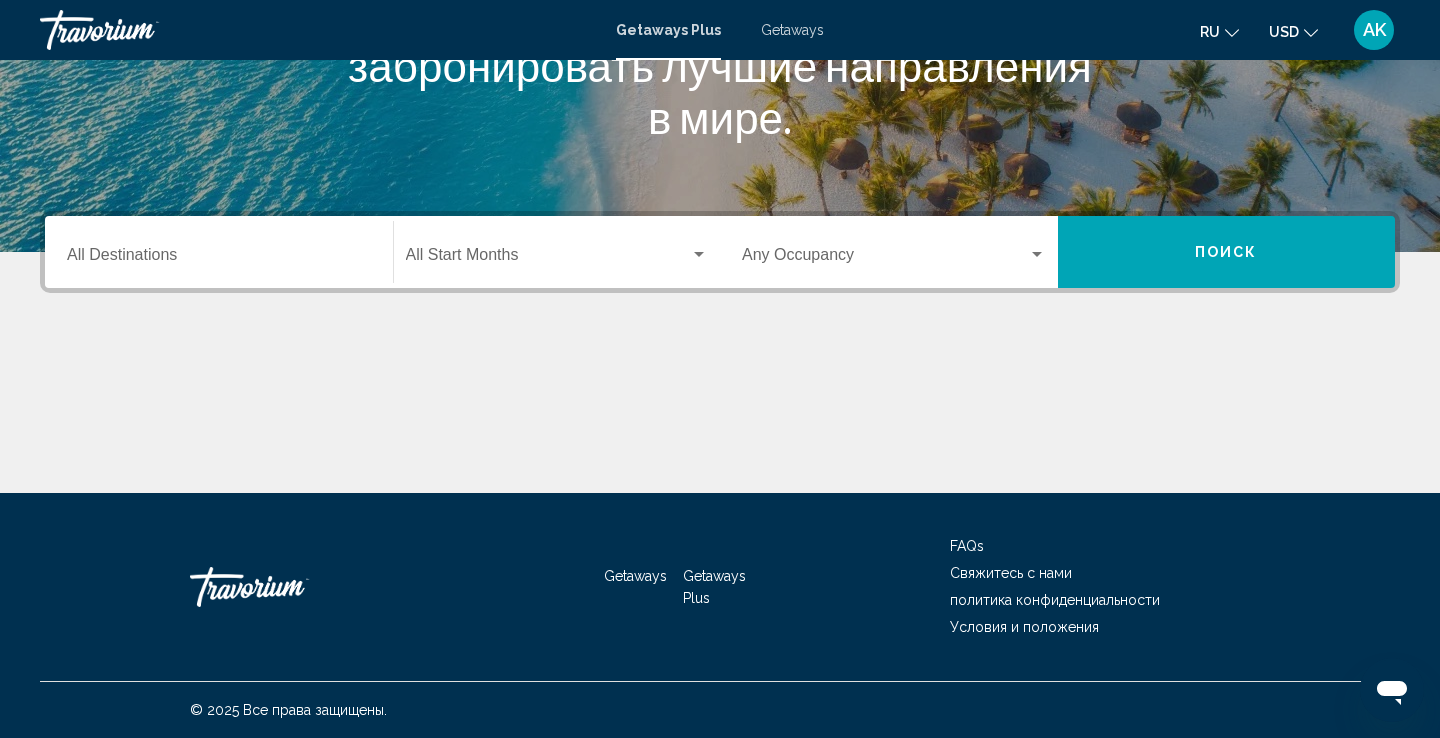click on "Поиск" at bounding box center (1226, 253) 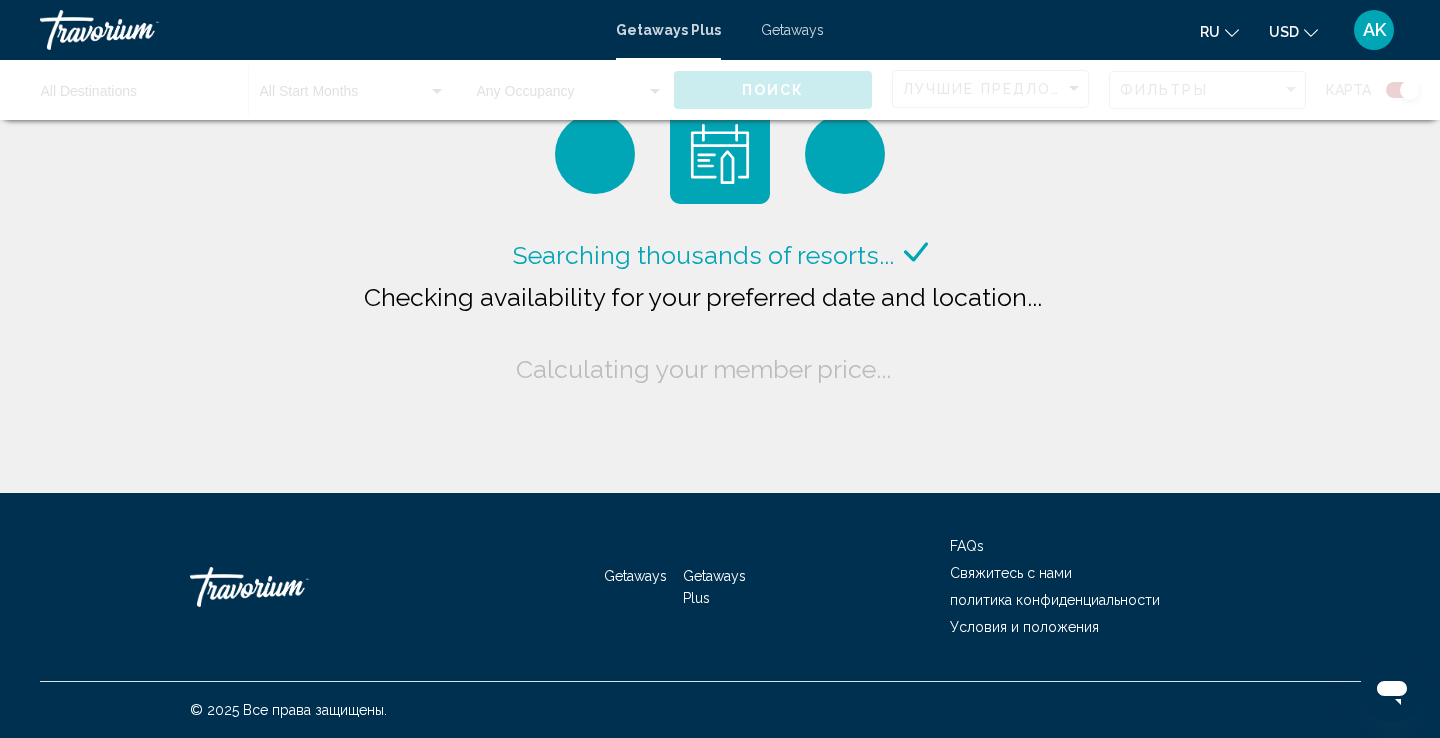 scroll, scrollTop: 0, scrollLeft: 0, axis: both 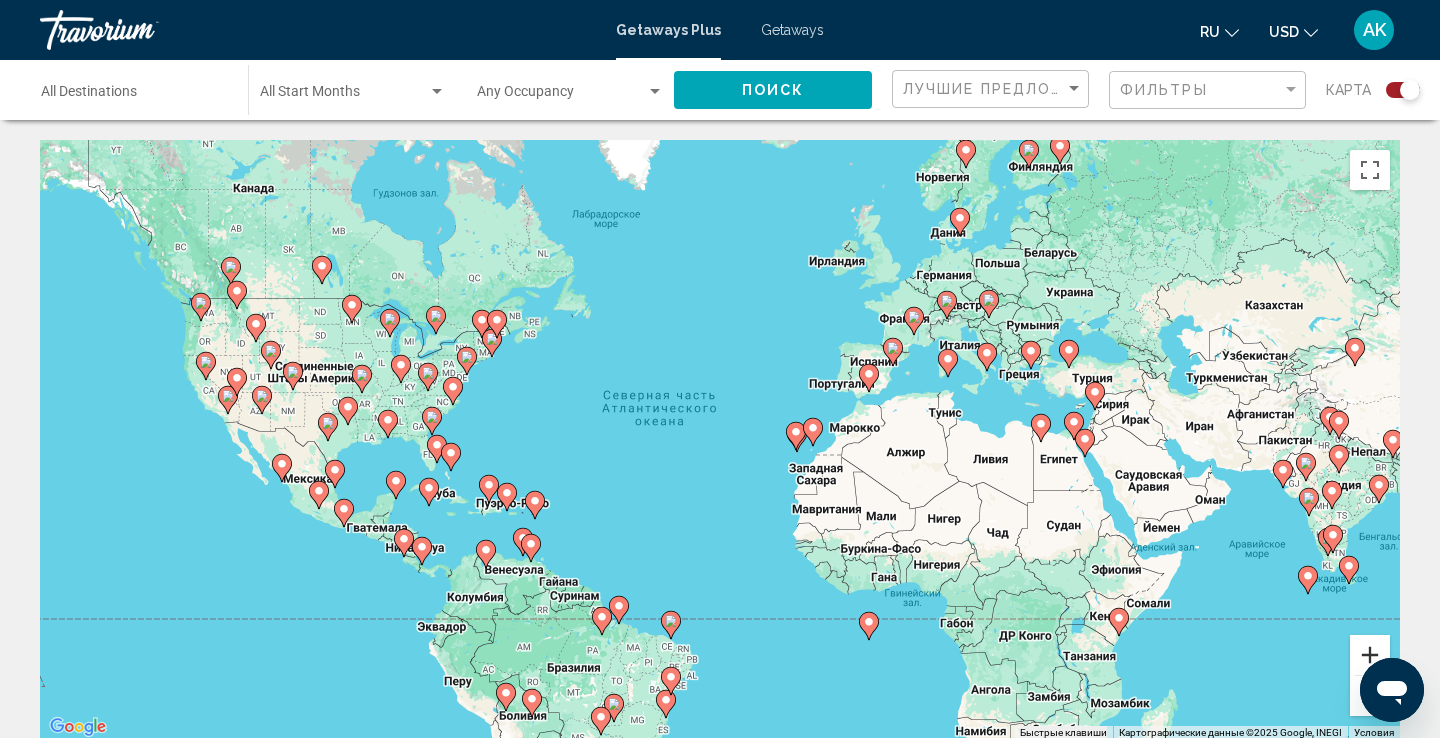 click at bounding box center [1370, 655] 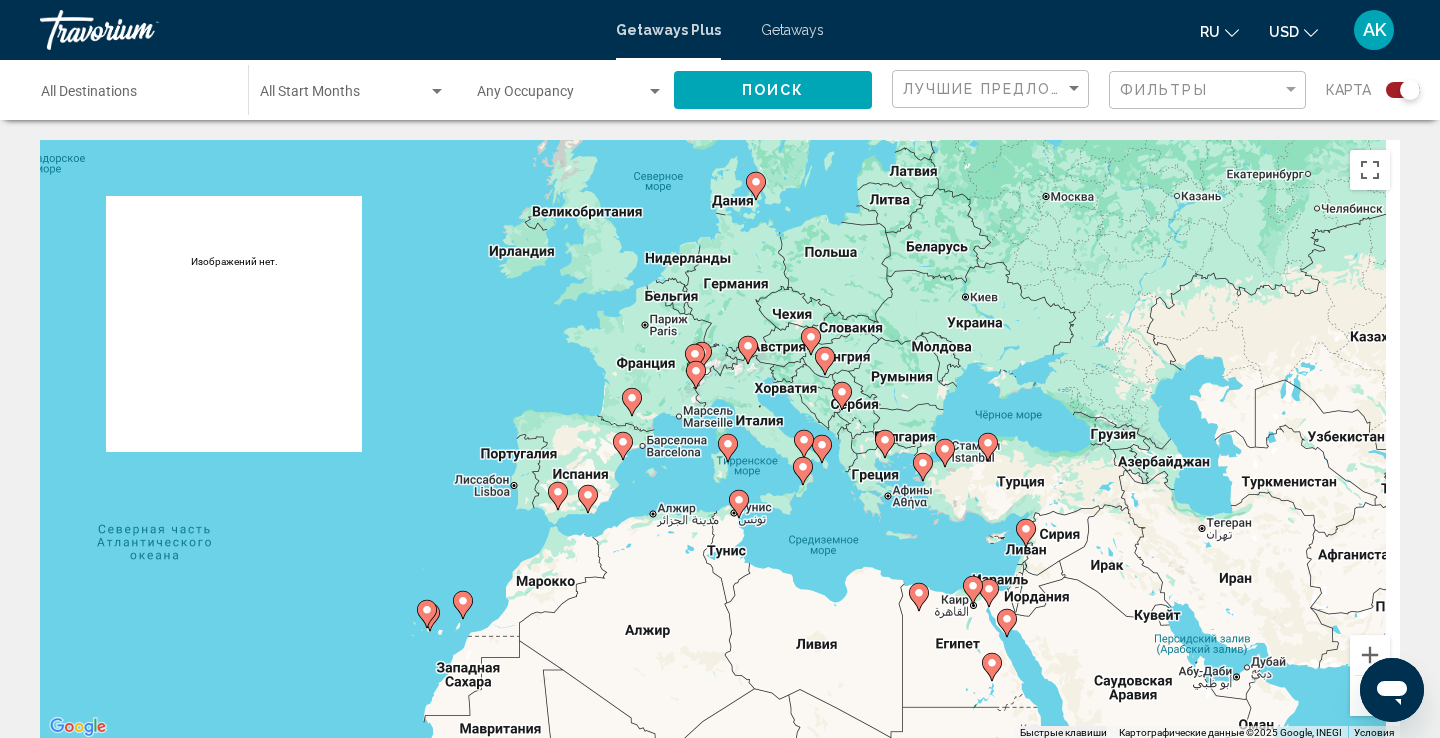 drag, startPoint x: 1103, startPoint y: 421, endPoint x: 658, endPoint y: 589, distance: 475.6564 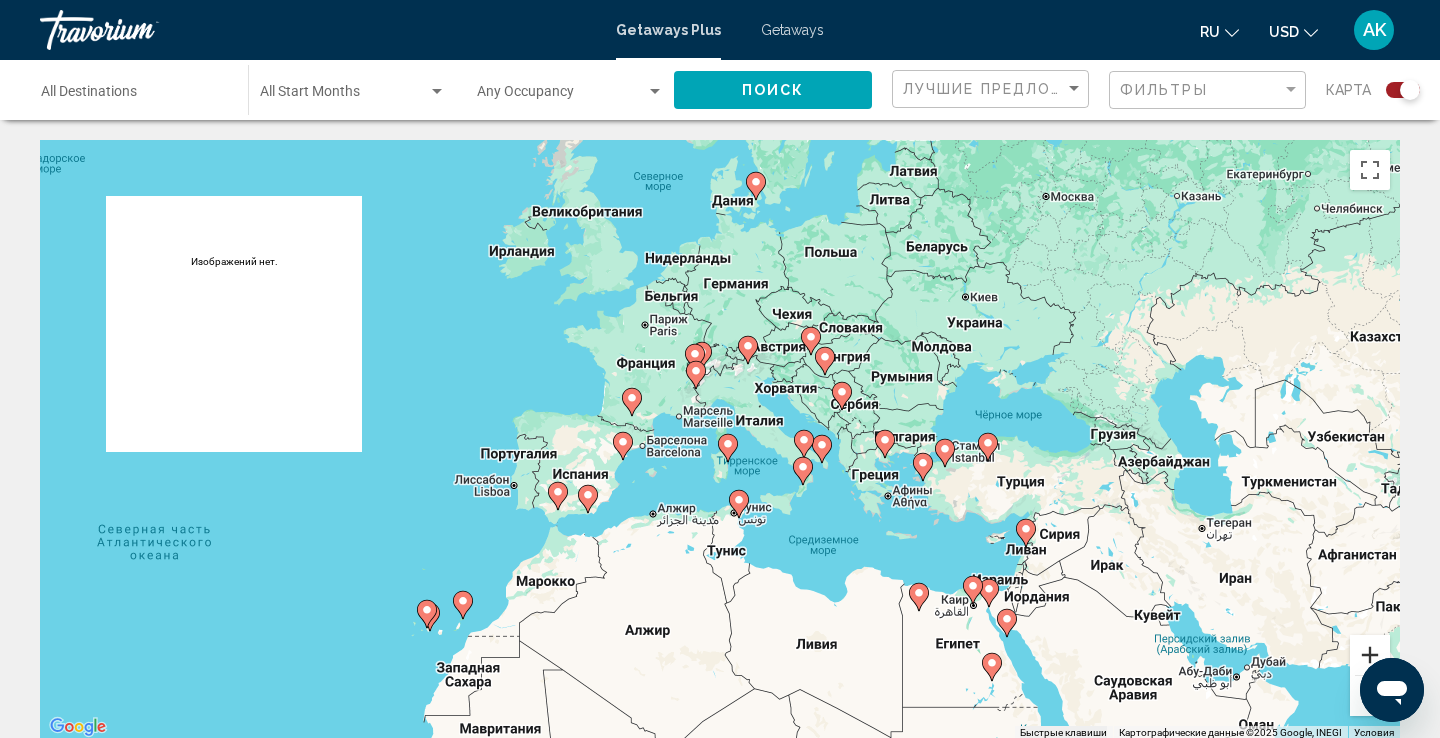 click at bounding box center [1370, 655] 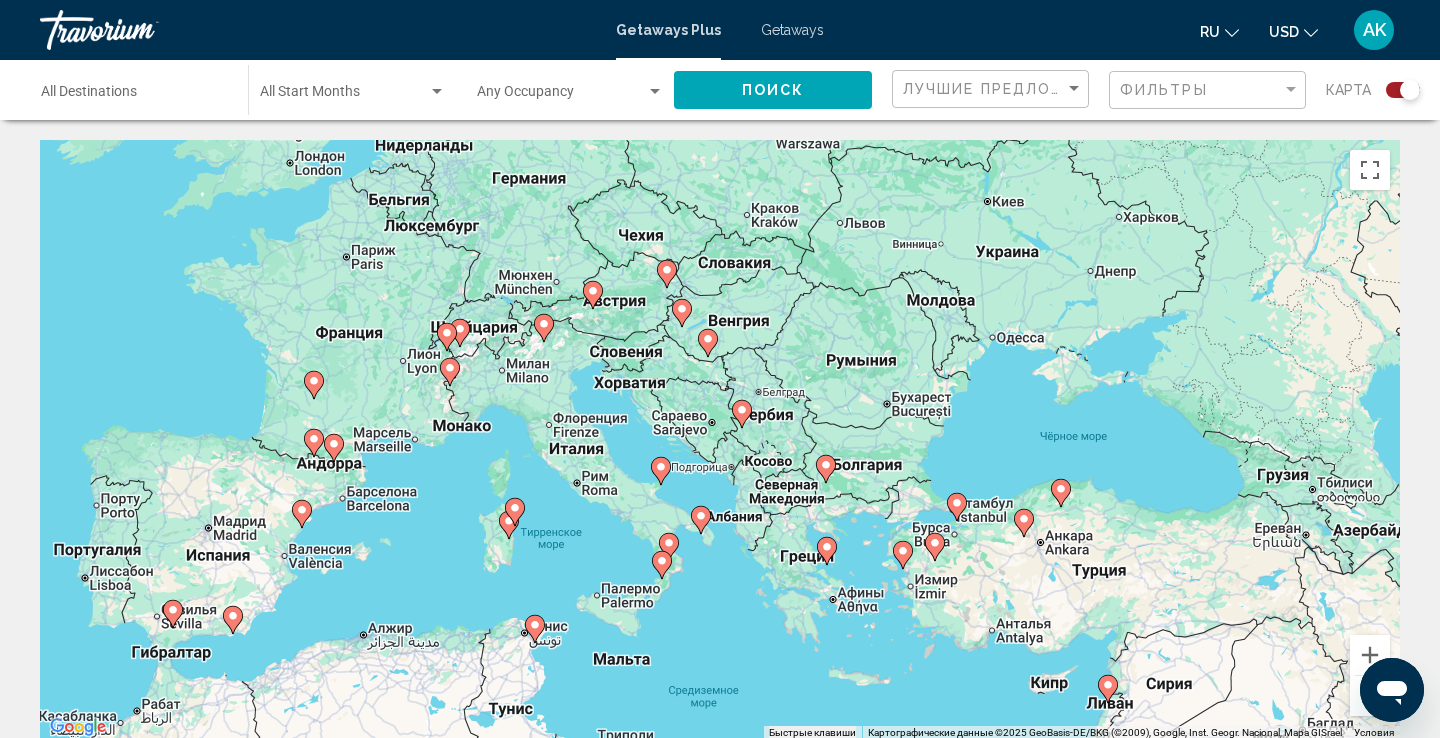 drag, startPoint x: 985, startPoint y: 446, endPoint x: 757, endPoint y: 493, distance: 232.7939 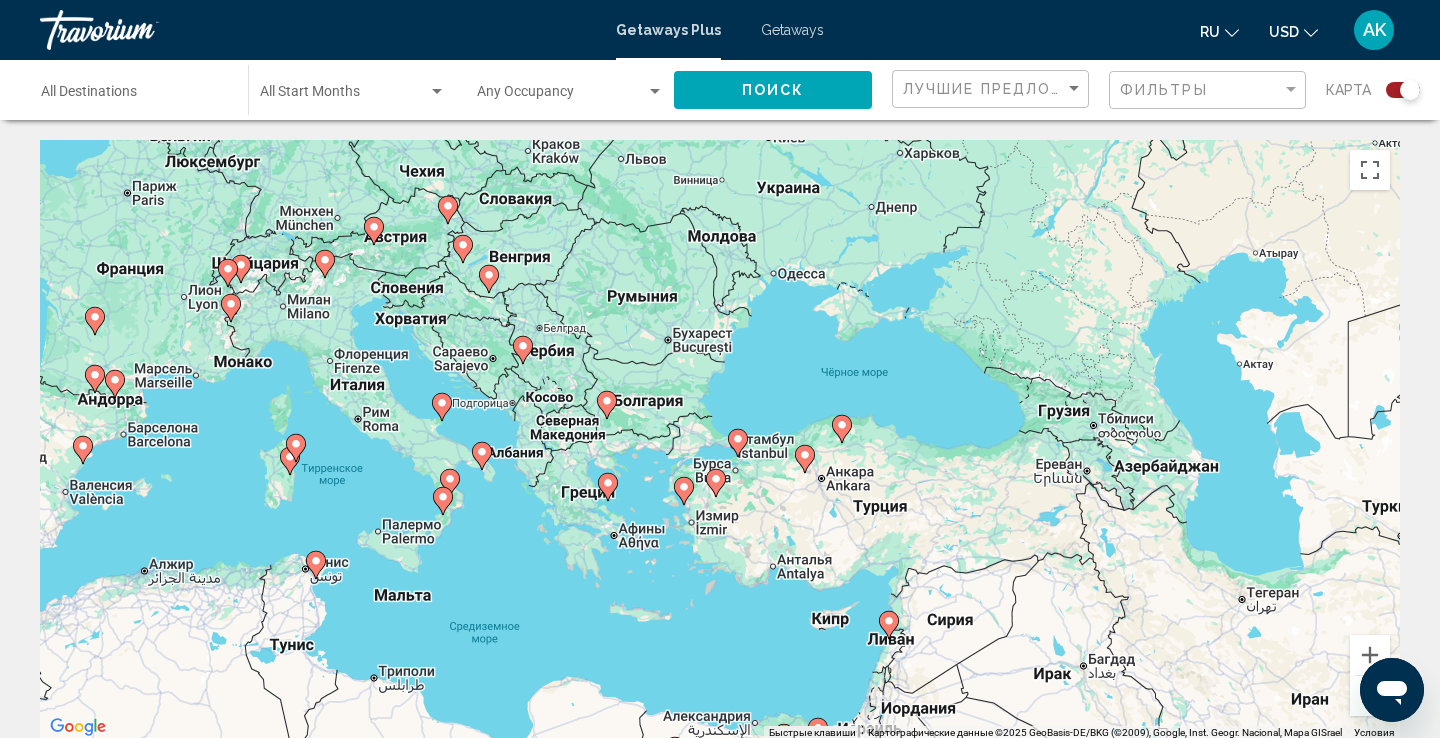 drag, startPoint x: 1101, startPoint y: 465, endPoint x: 879, endPoint y: 401, distance: 231.04112 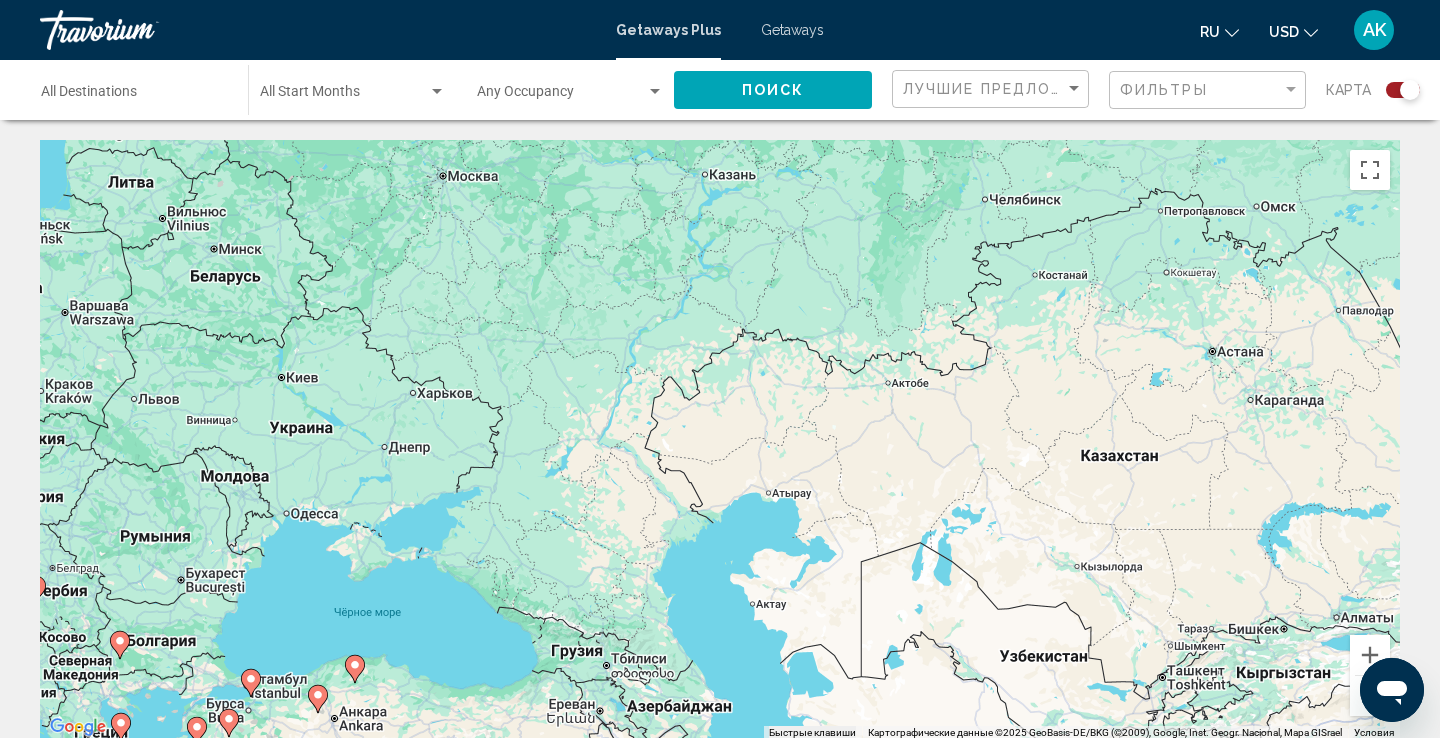 drag, startPoint x: 1065, startPoint y: 372, endPoint x: 574, endPoint y: 612, distance: 546.51715 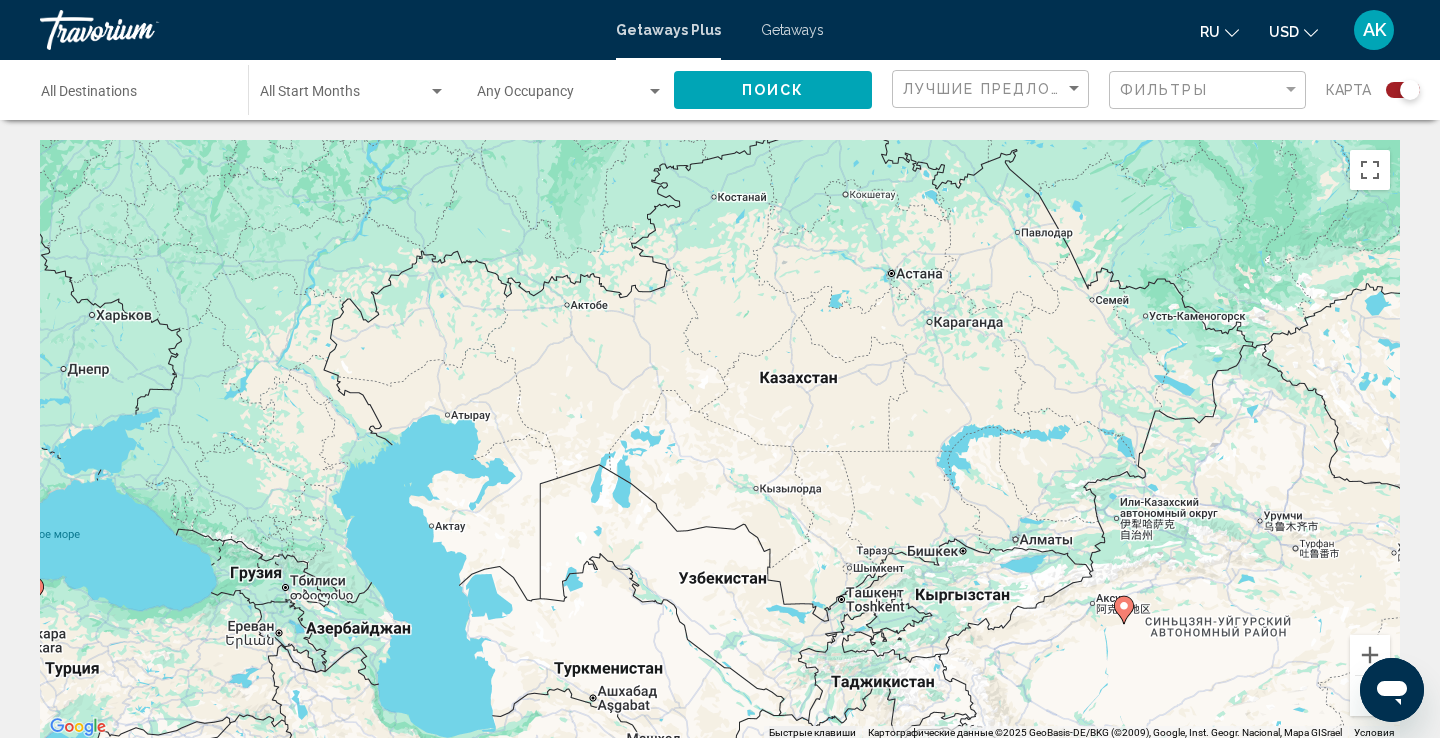 drag, startPoint x: 781, startPoint y: 540, endPoint x: 456, endPoint y: 461, distance: 334.46375 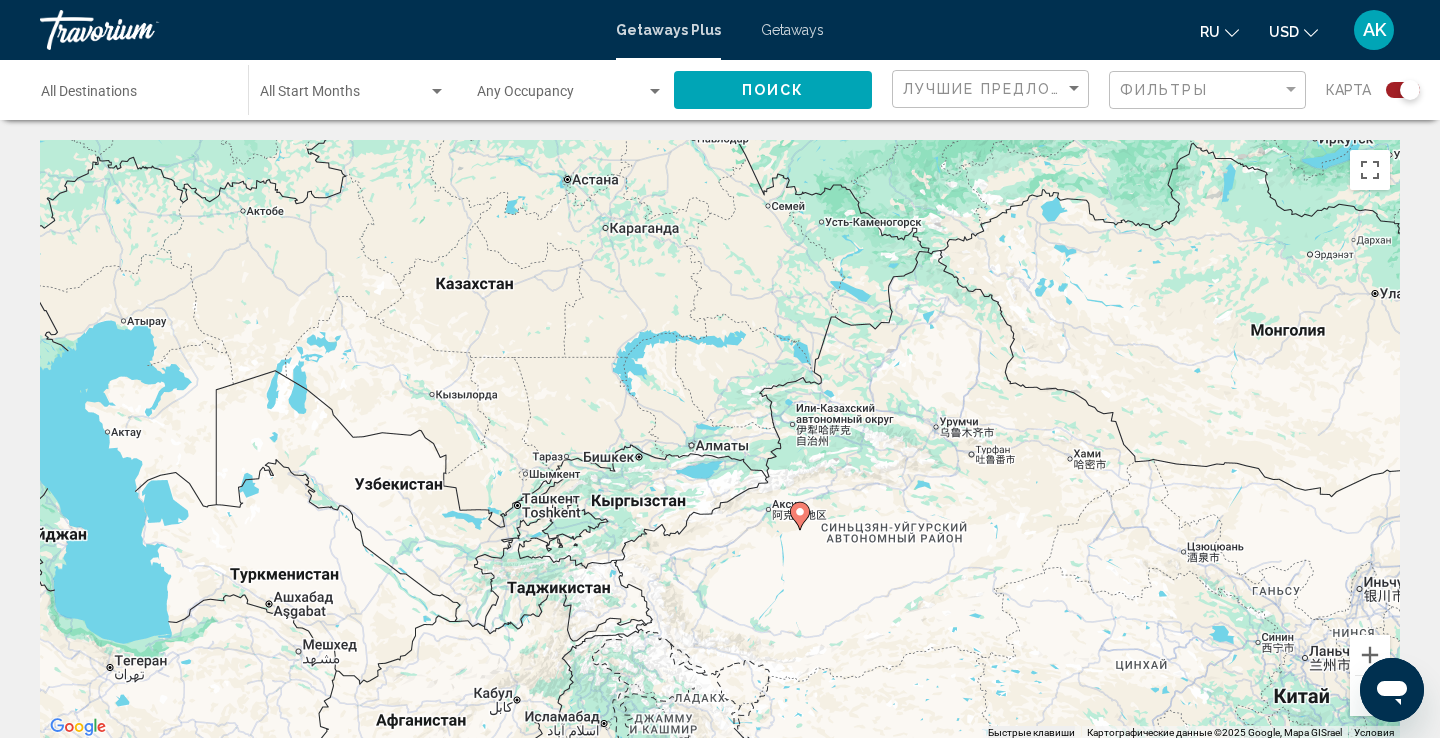 drag, startPoint x: 1128, startPoint y: 485, endPoint x: 802, endPoint y: 389, distance: 339.84113 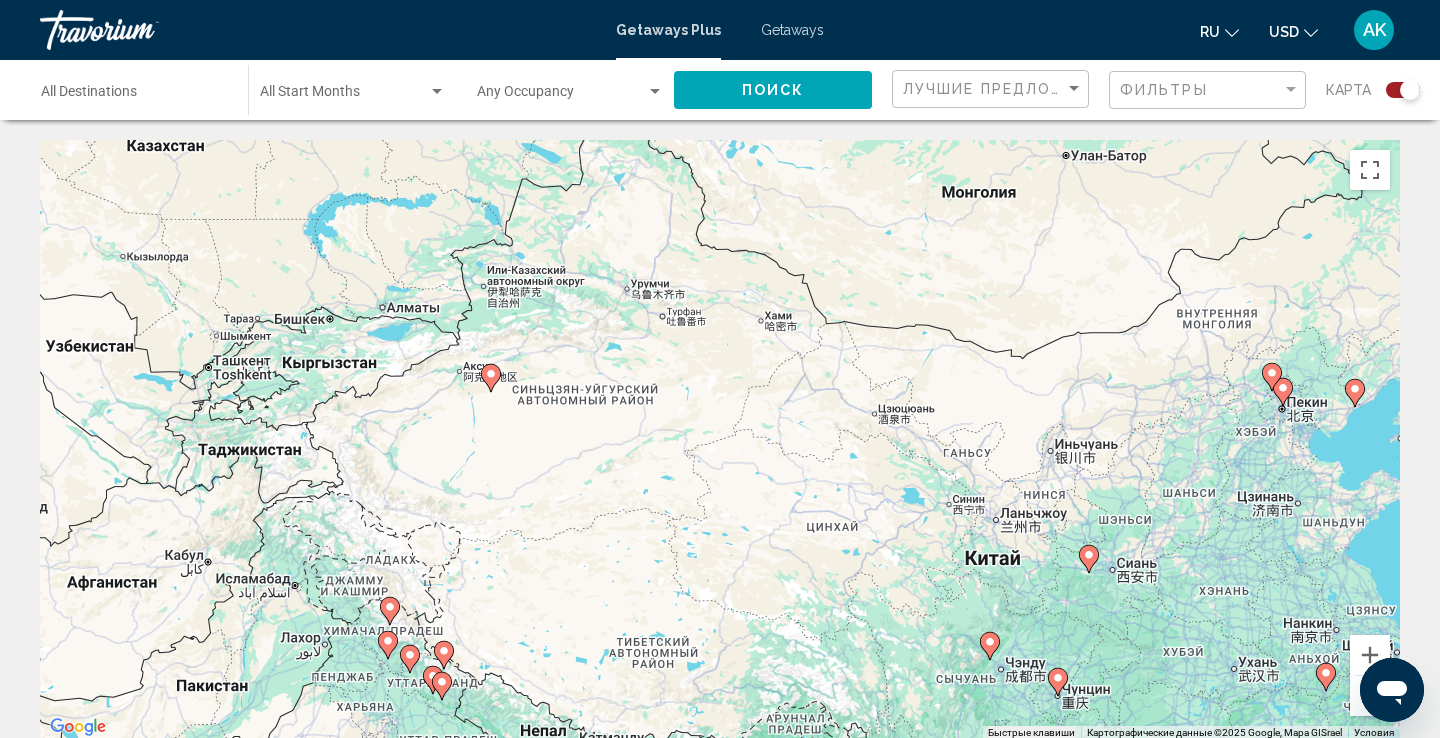 drag, startPoint x: 968, startPoint y: 502, endPoint x: 654, endPoint y: 362, distance: 343.79645 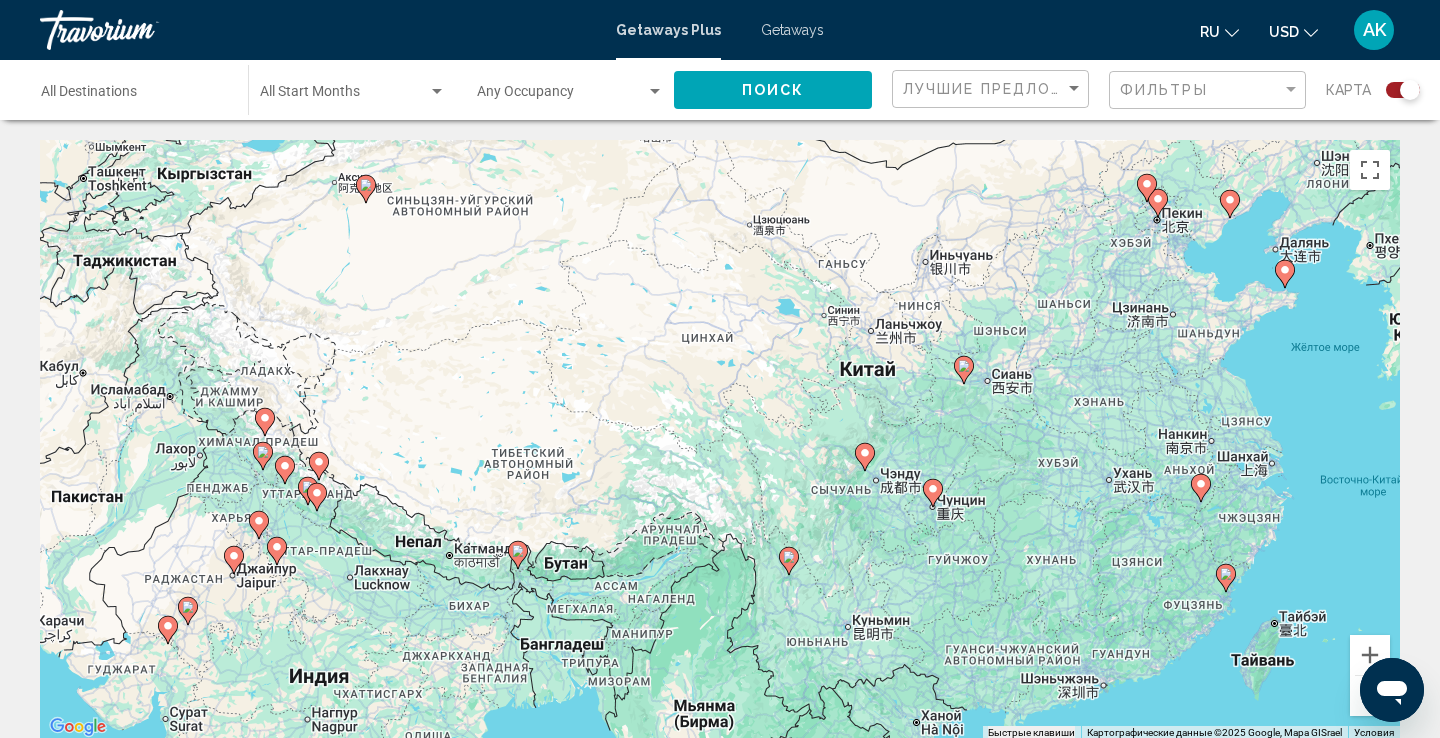 drag, startPoint x: 911, startPoint y: 470, endPoint x: 784, endPoint y: 278, distance: 230.20209 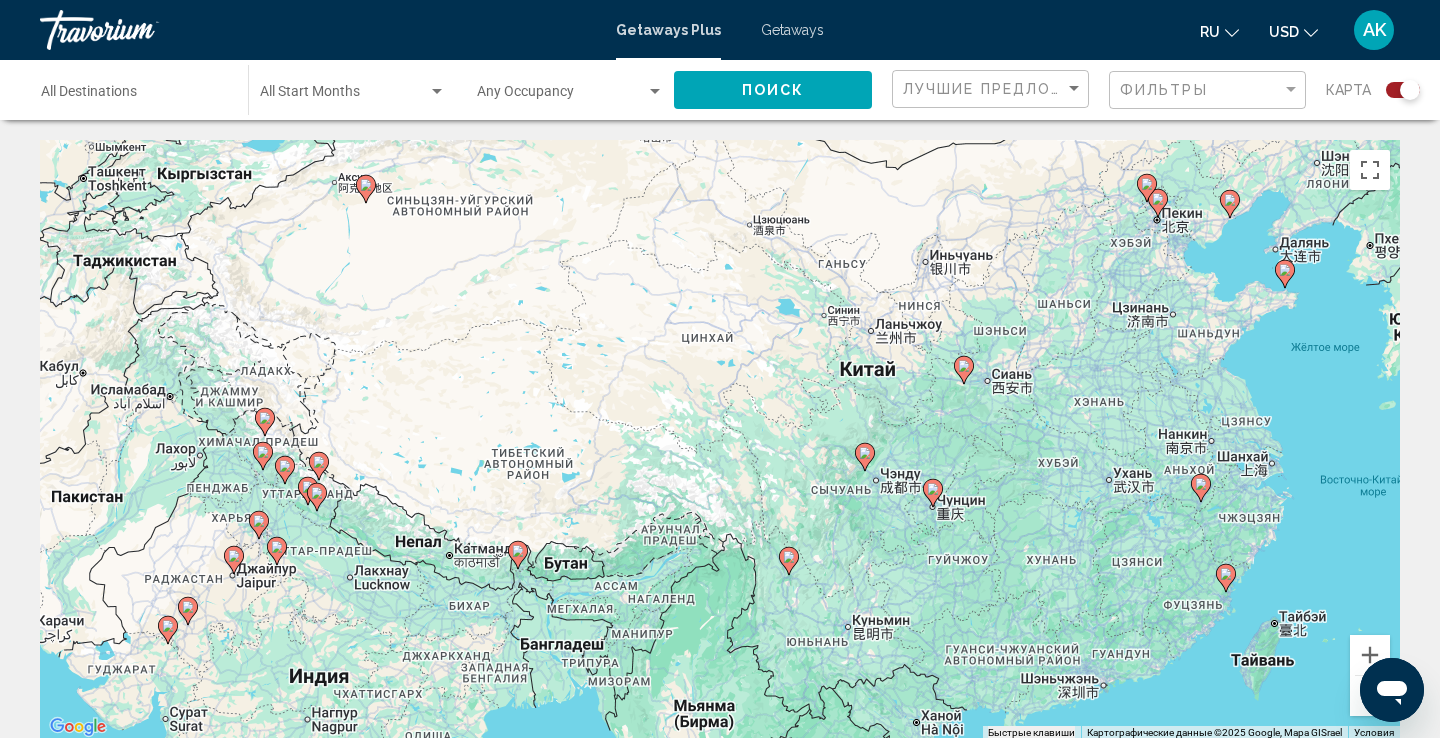 click on "Чтобы активировать перетаскивание с помощью клавиатуры, нажмите Alt + Ввод. После этого перемещайте маркер, используя клавиши со стрелками. Чтобы завершить перетаскивание, нажмите клавишу Ввод. Чтобы отменить действие, нажмите клавишу Esc." at bounding box center [720, 440] 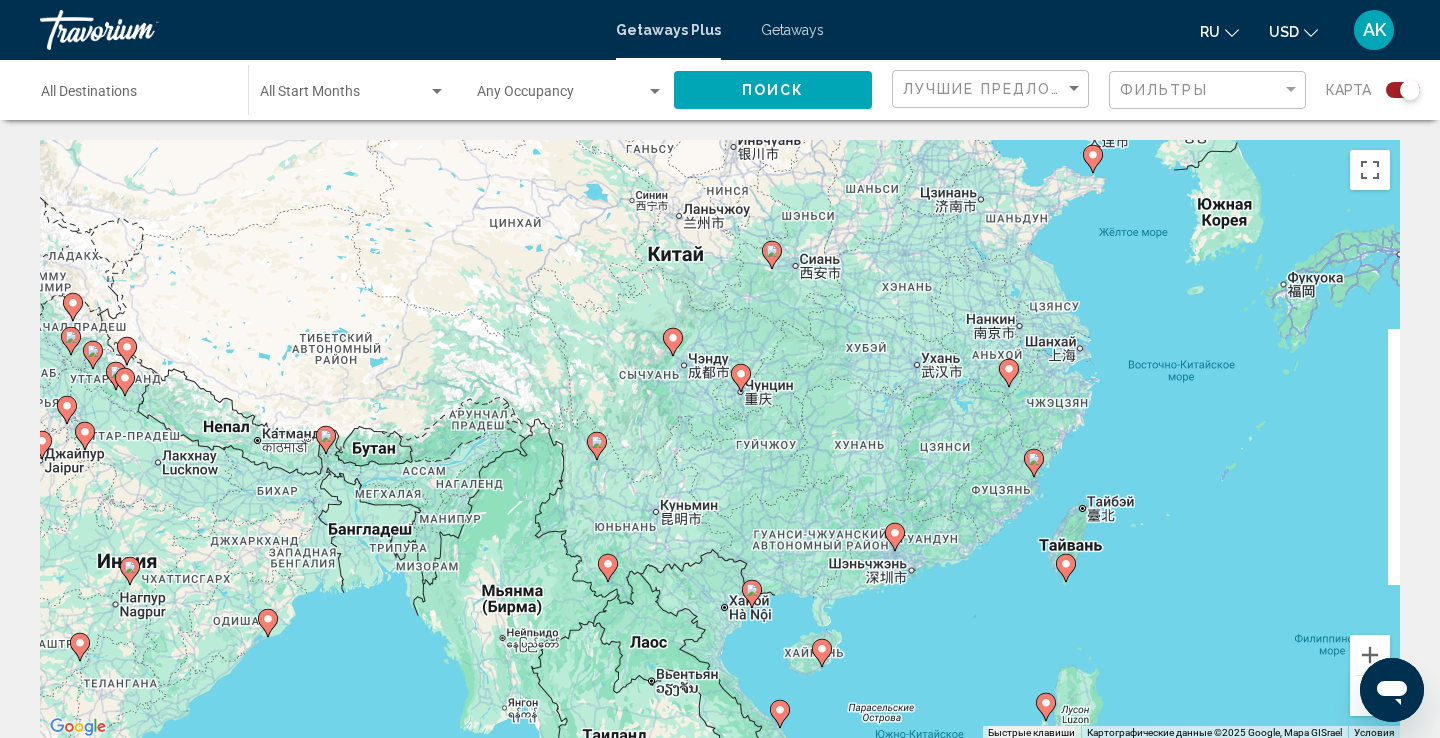 drag, startPoint x: 1225, startPoint y: 395, endPoint x: 1031, endPoint y: 279, distance: 226.0354 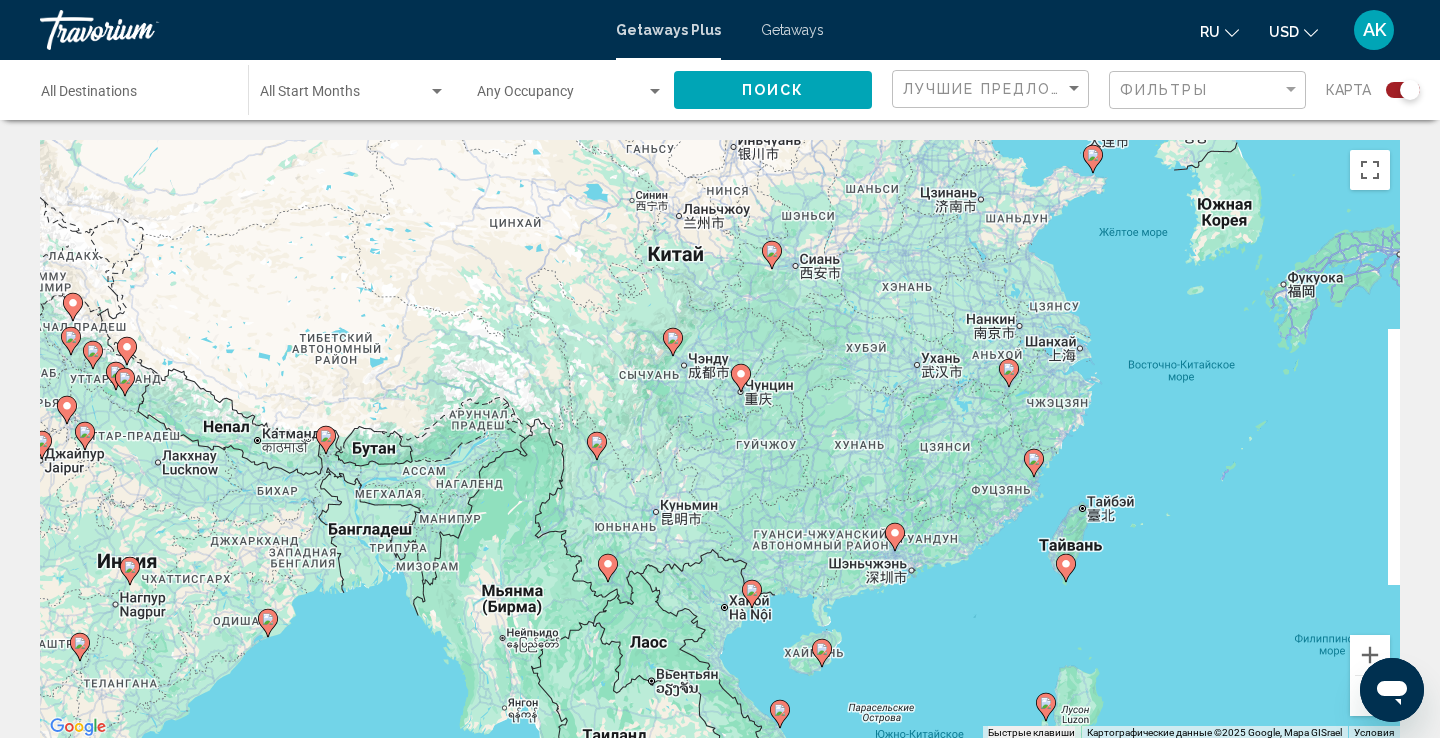 click on "Чтобы активировать перетаскивание с помощью клавиатуры, нажмите Alt + Ввод. После этого перемещайте маркер, используя клавиши со стрелками. Чтобы завершить перетаскивание, нажмите клавишу Ввод. Чтобы отменить действие, нажмите клавишу Esc." at bounding box center [720, 440] 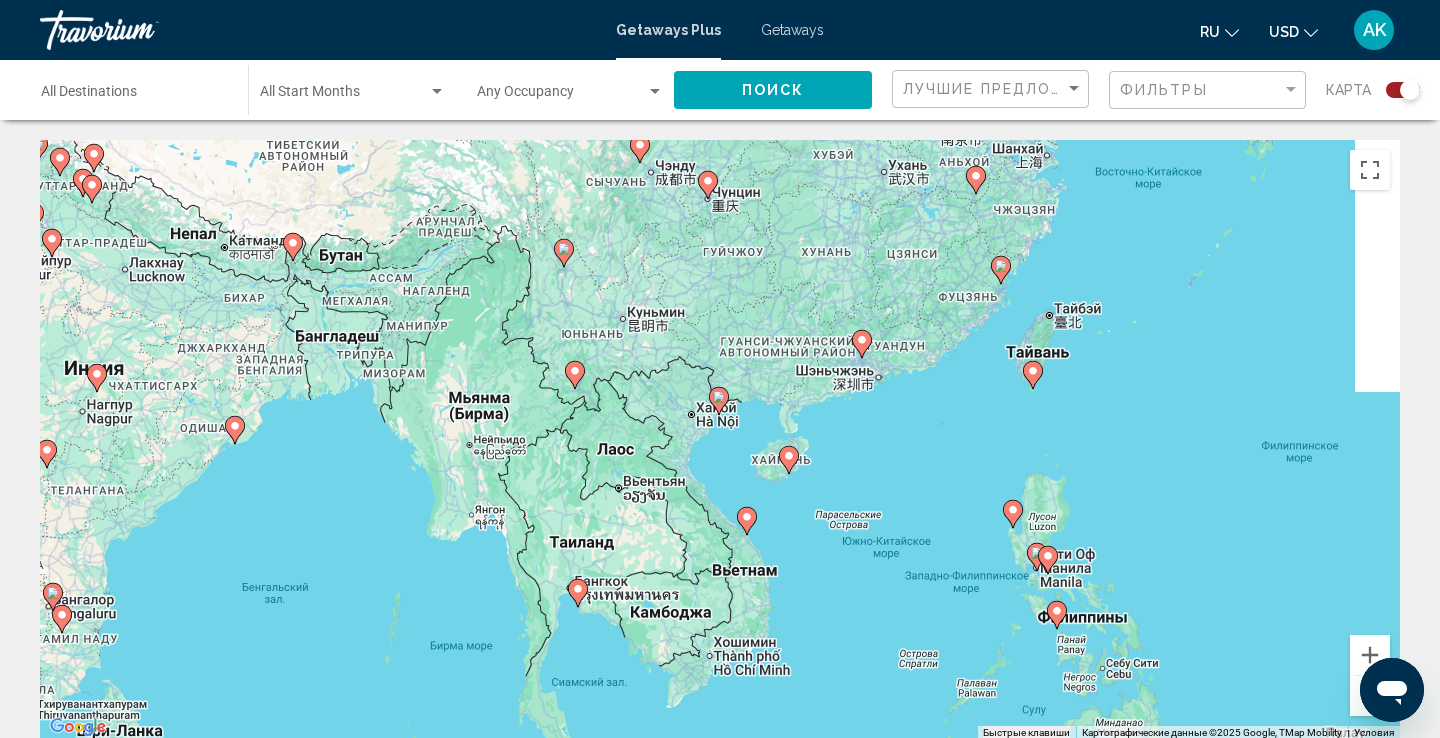 drag, startPoint x: 1079, startPoint y: 439, endPoint x: 1046, endPoint y: 244, distance: 197.7726 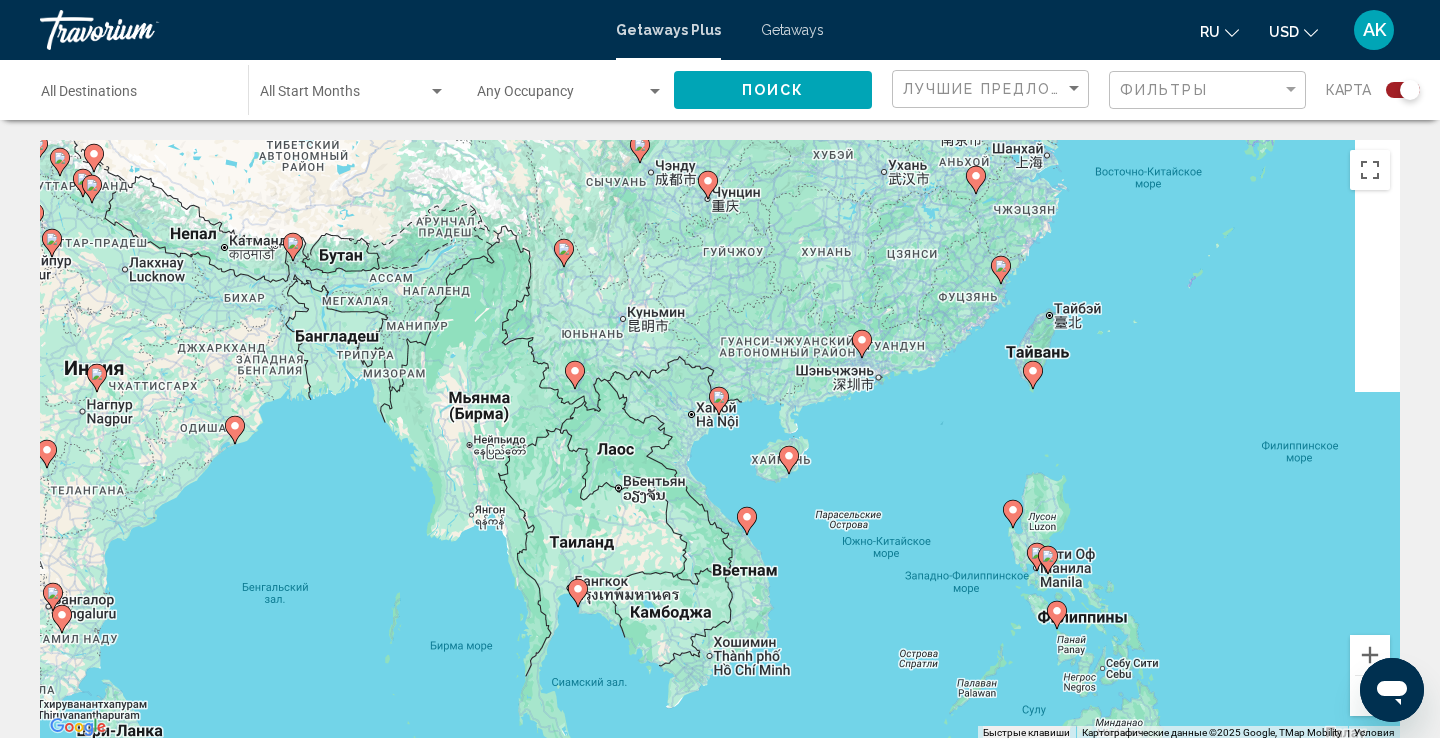 click on "Чтобы активировать перетаскивание с помощью клавиатуры, нажмите Alt + Ввод. После этого перемещайте маркер, используя клавиши со стрелками. Чтобы завершить перетаскивание, нажмите клавишу Ввод. Чтобы отменить действие, нажмите клавишу Esc." at bounding box center [720, 440] 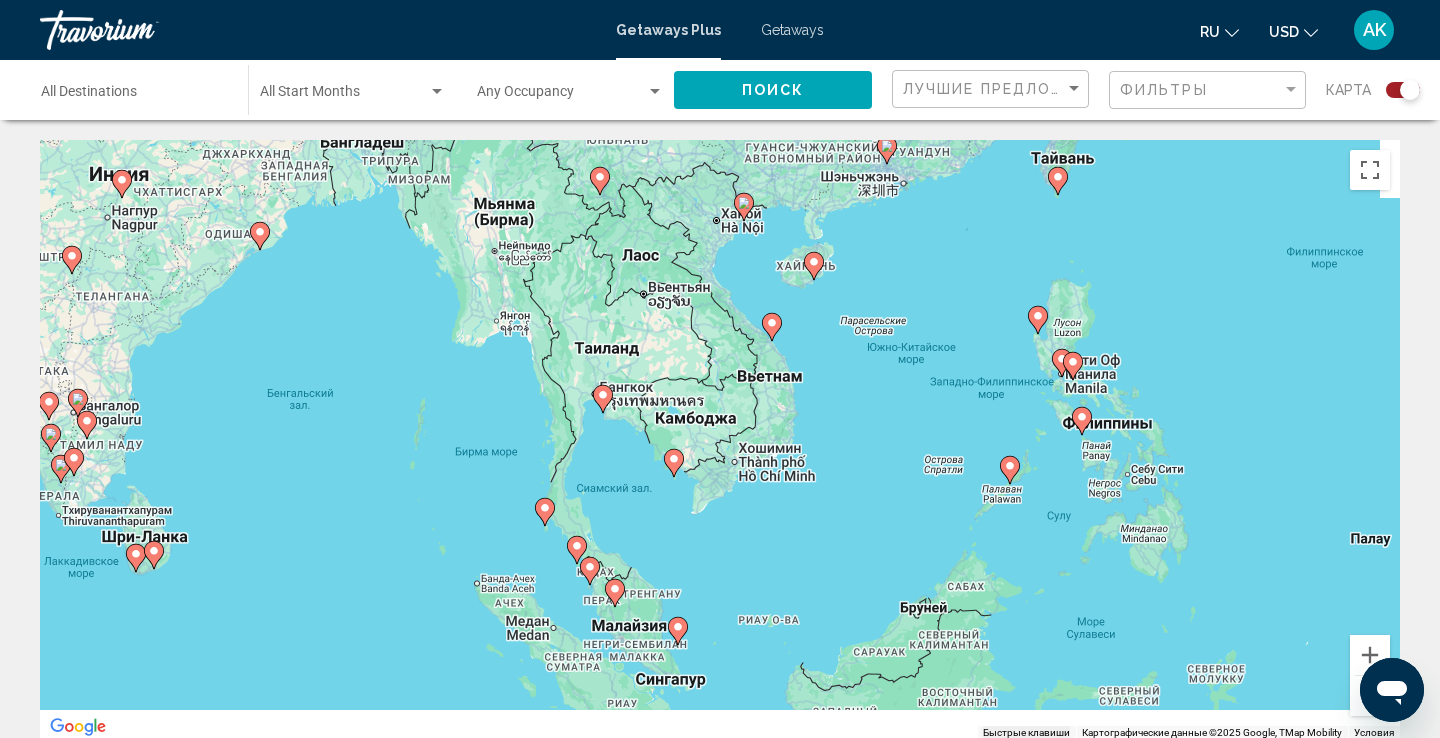 drag, startPoint x: 992, startPoint y: 530, endPoint x: 1017, endPoint y: 332, distance: 199.57204 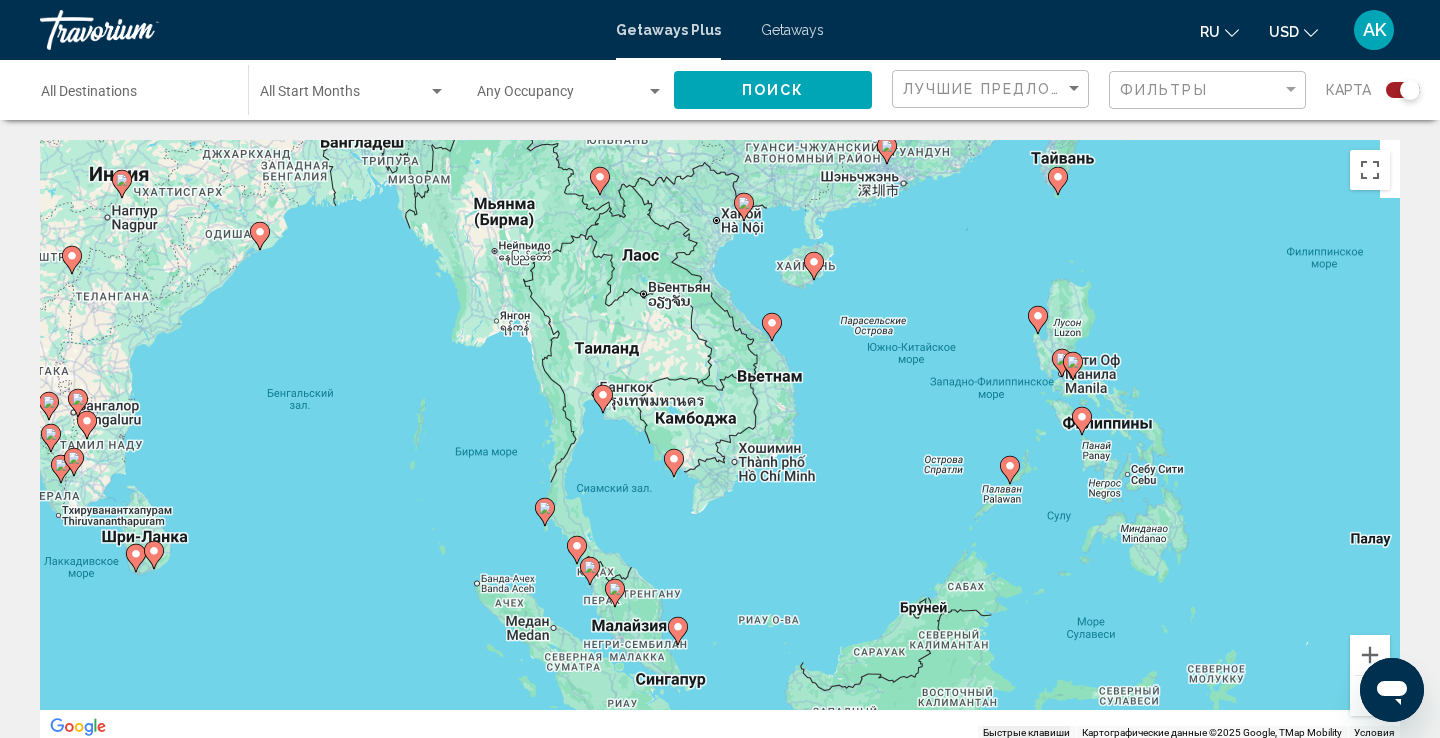 click on "Чтобы активировать перетаскивание с помощью клавиатуры, нажмите Alt + Ввод. После этого перемещайте маркер, используя клавиши со стрелками. Чтобы завершить перетаскивание, нажмите клавишу Ввод. Чтобы отменить действие, нажмите клавишу Esc." at bounding box center (720, 440) 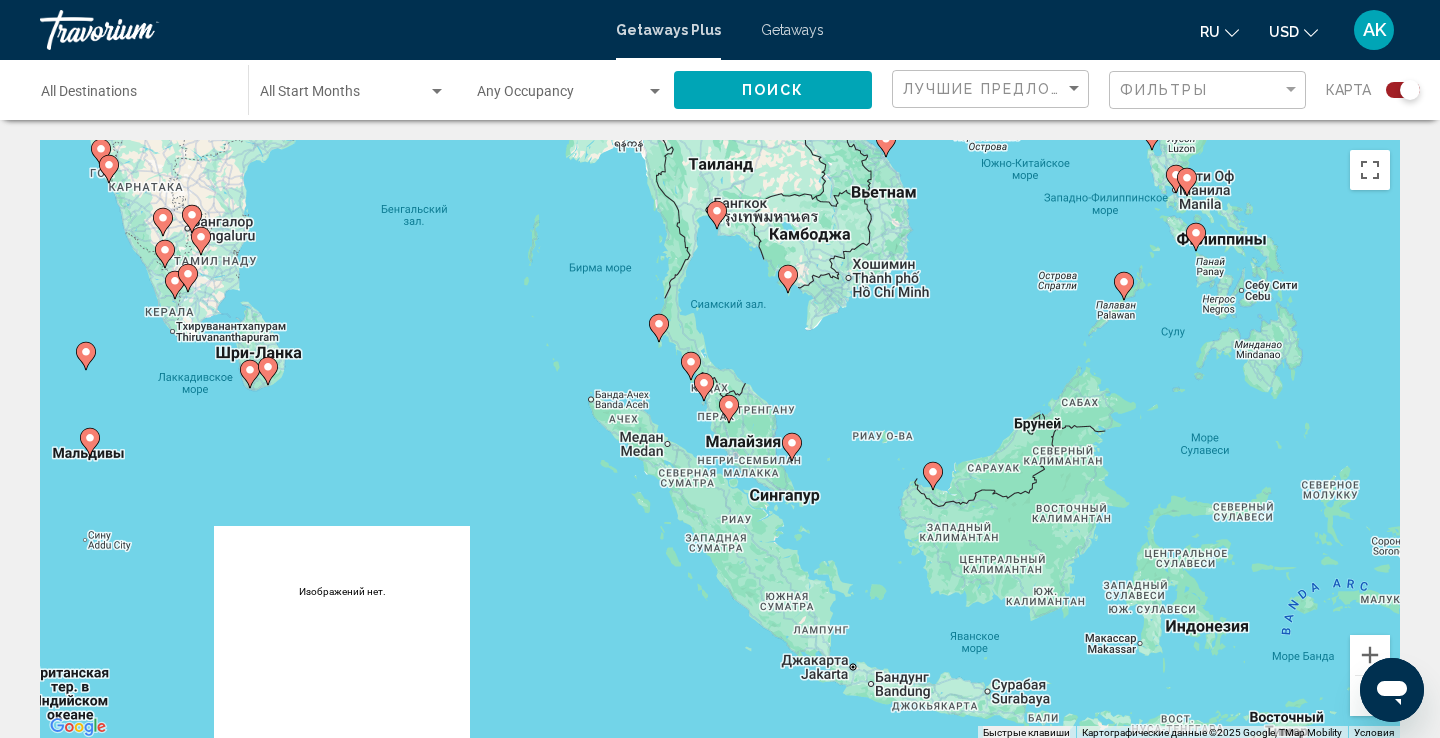 drag, startPoint x: 777, startPoint y: 484, endPoint x: 894, endPoint y: 296, distance: 221.43396 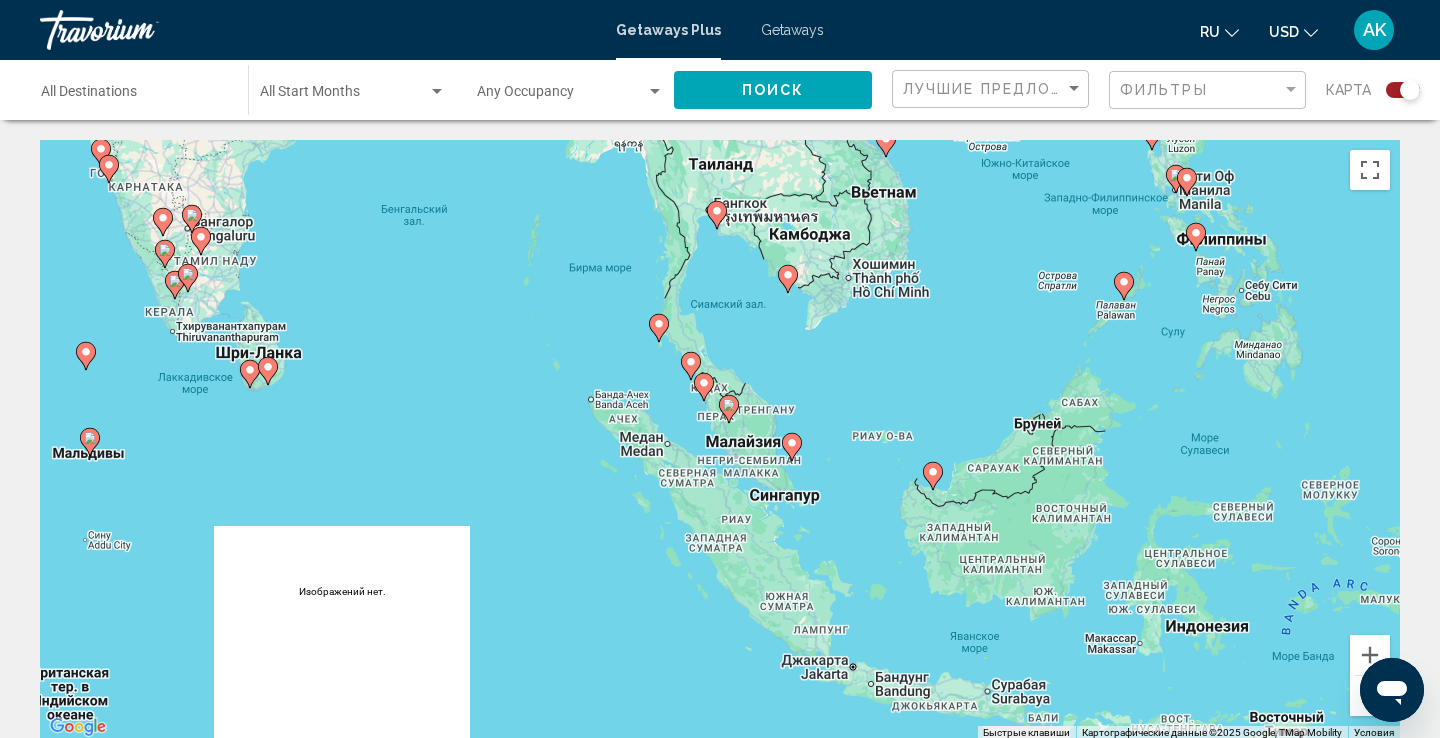click on "Чтобы активировать перетаскивание с помощью клавиатуры, нажмите Alt + Ввод. После этого перемещайте маркер, используя клавиши со стрелками. Чтобы завершить перетаскивание, нажмите клавишу Ввод. Чтобы отменить действие, нажмите клавишу Esc." at bounding box center (720, 440) 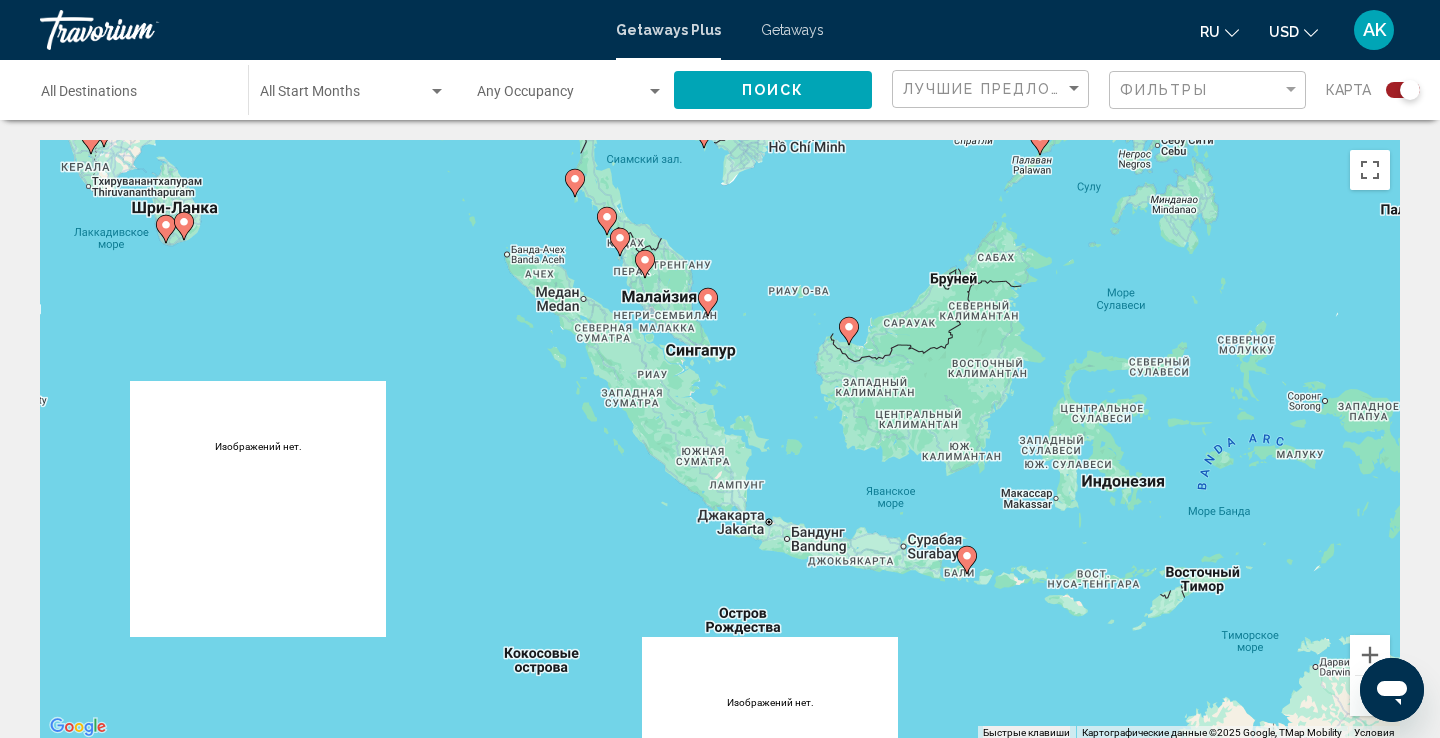 drag, startPoint x: 937, startPoint y: 515, endPoint x: 852, endPoint y: 367, distance: 170.6722 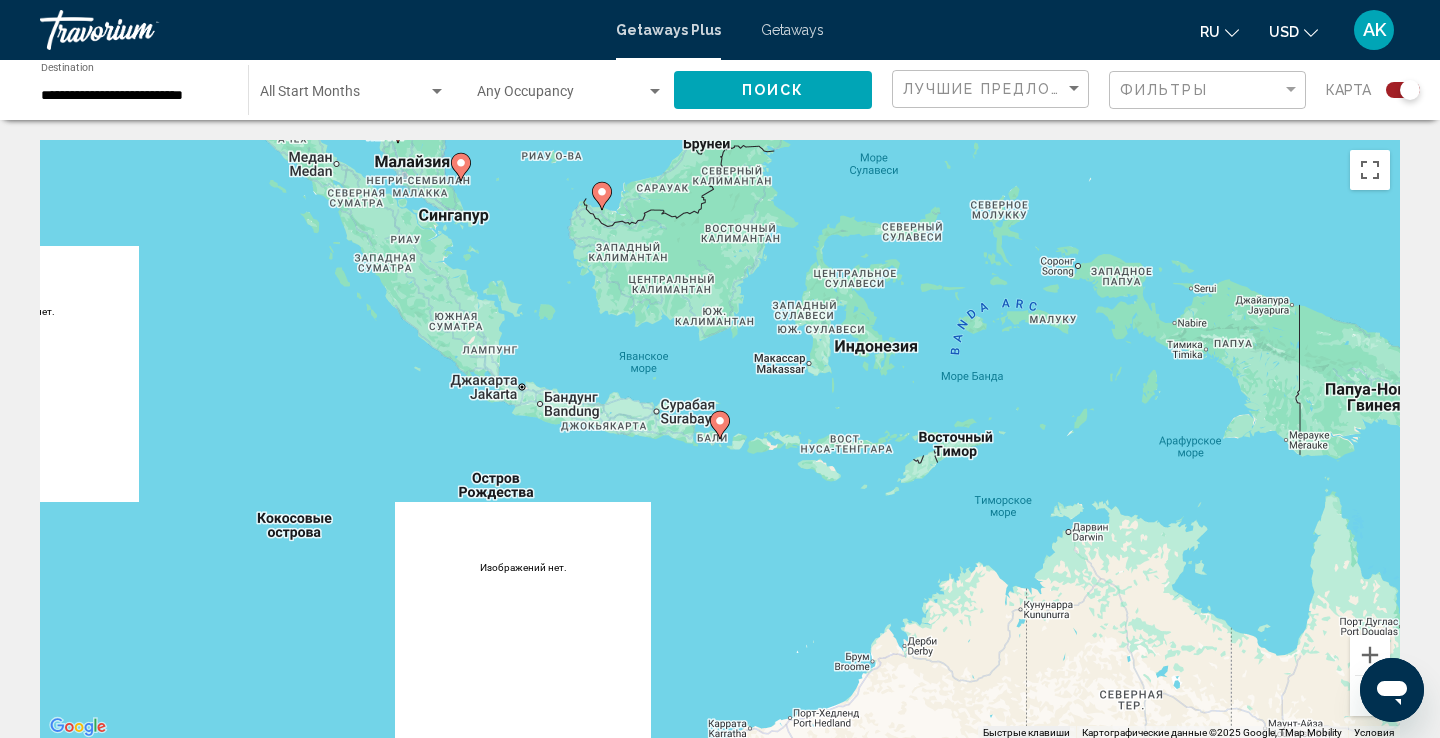 click 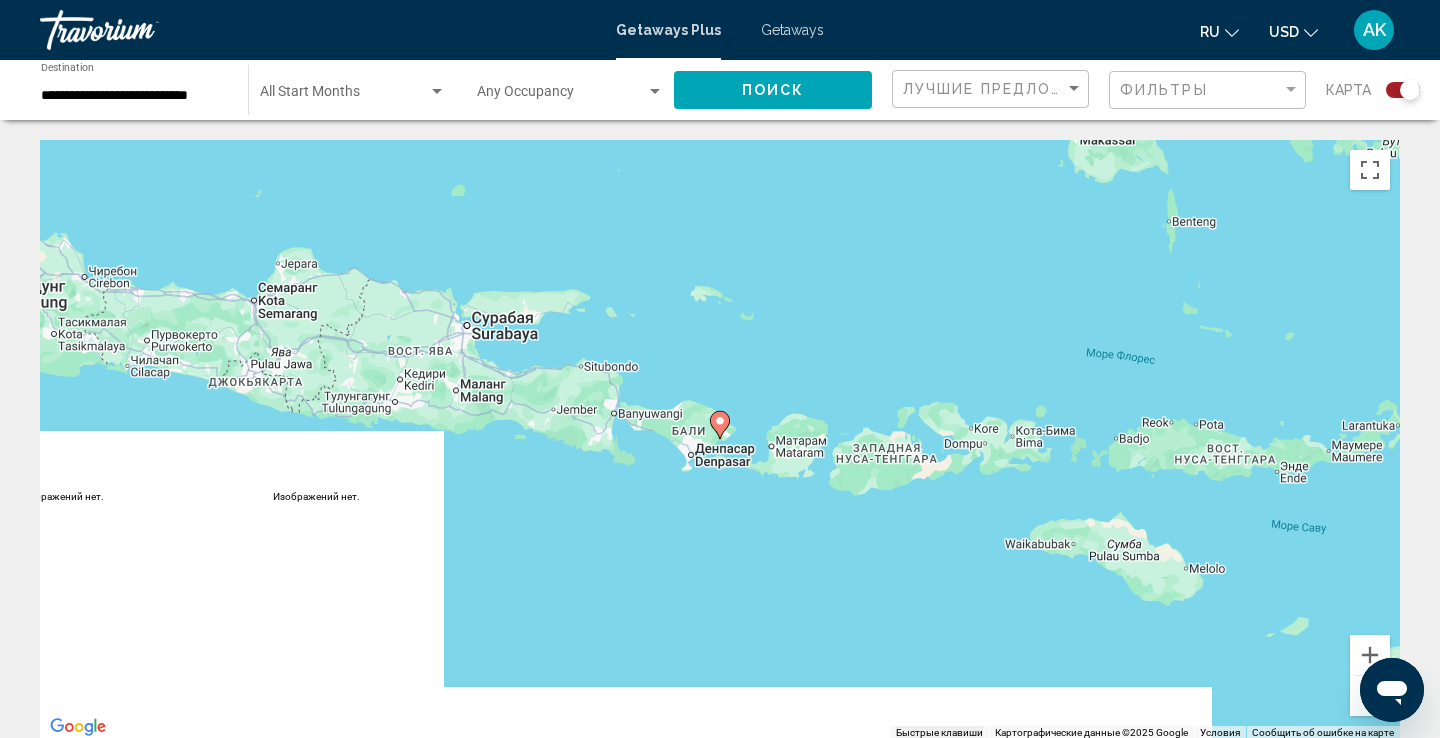 click 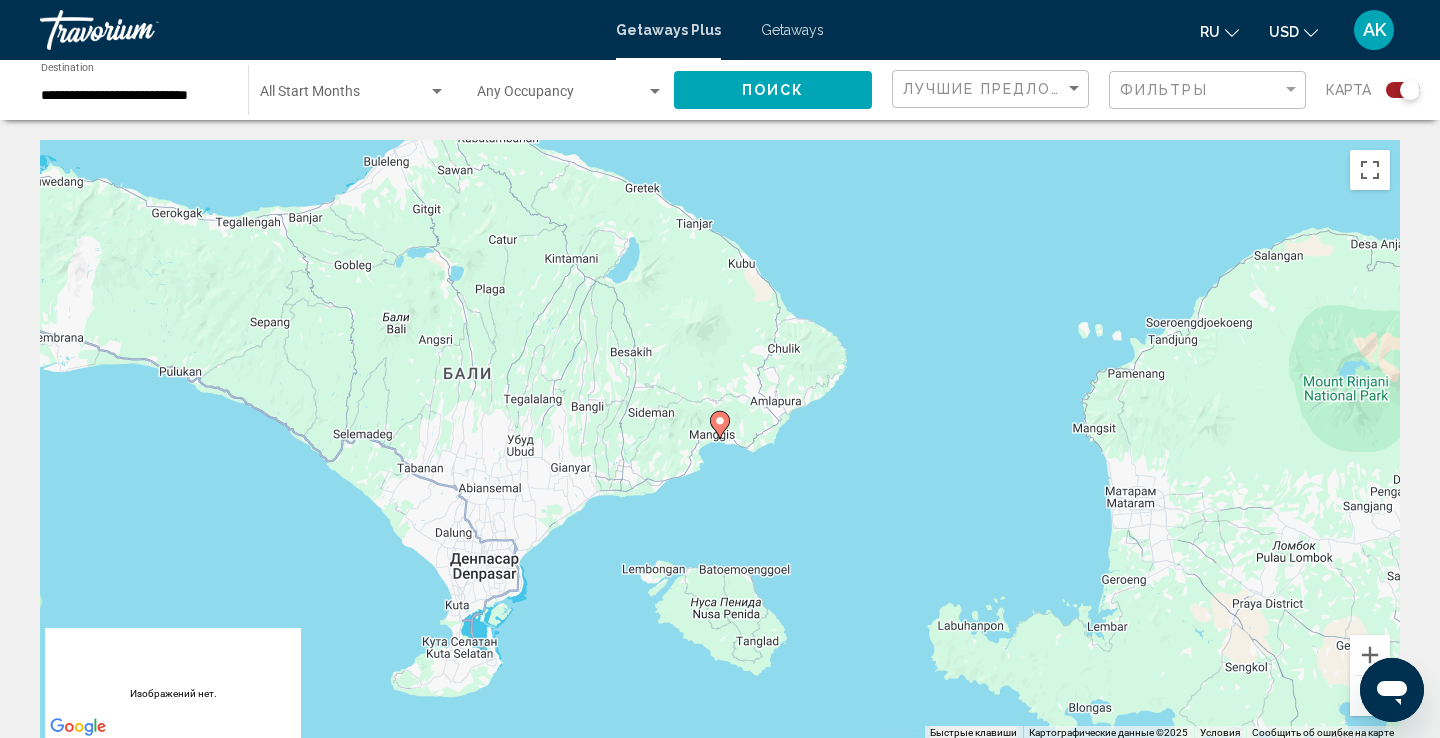 click 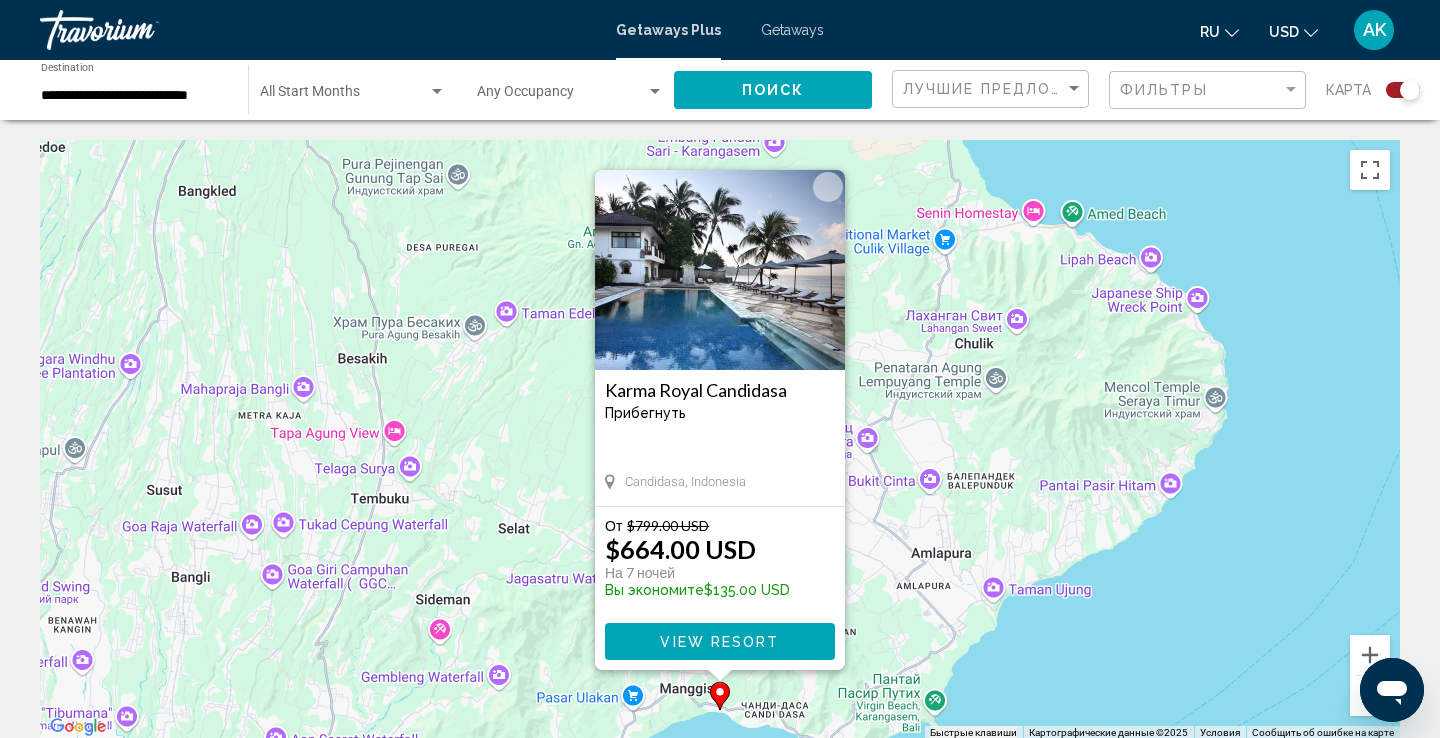 click on "Для навигации используйте клавиши со стрелками.  Чтобы активировать перетаскивание с помощью клавиатуры, нажмите Alt + Ввод. После этого перемещайте маркер, используя клавиши со стрелками. Чтобы завершить перетаскивание, нажмите клавишу Ввод. Чтобы отменить действие, нажмите клавишу Esc.  Karma Royal Candidasa  Прибегнуть  -  Это курорт только для взрослых
Candidasa, Indonesia От $799.00 USD $664.00 USD На 7 ночей Вы экономите  $135.00 USD  View Resort" at bounding box center [720, 440] 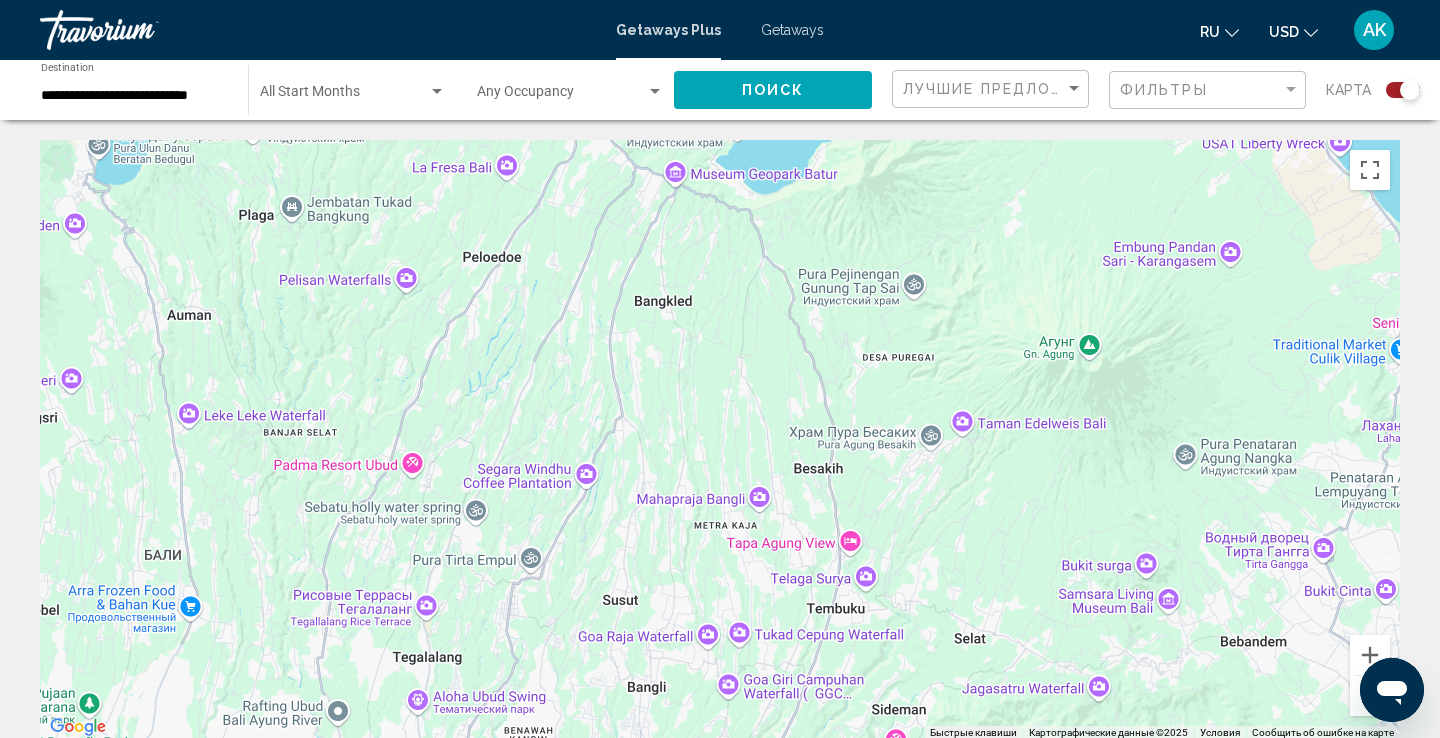 drag, startPoint x: 774, startPoint y: 439, endPoint x: 1235, endPoint y: 549, distance: 473.942 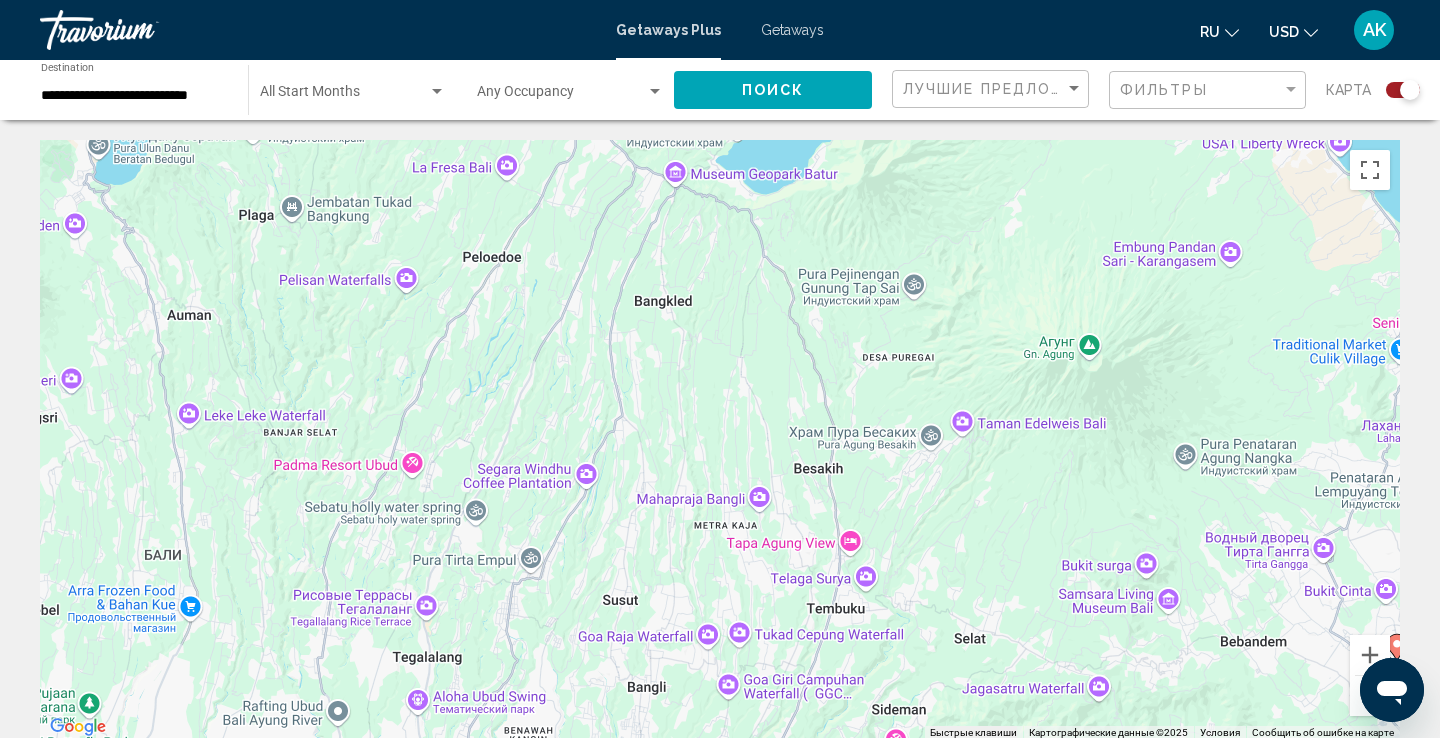 click at bounding box center [1370, 696] 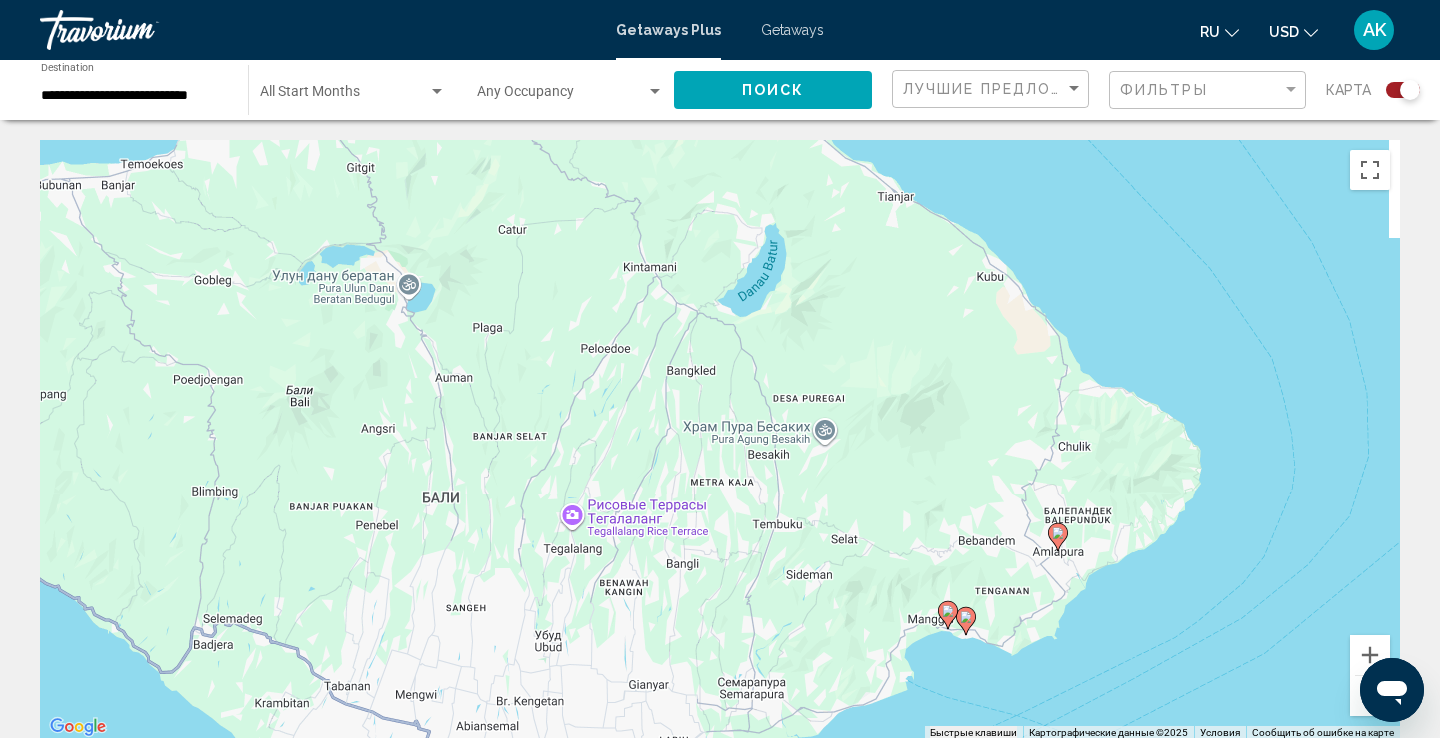 click at bounding box center (1370, 696) 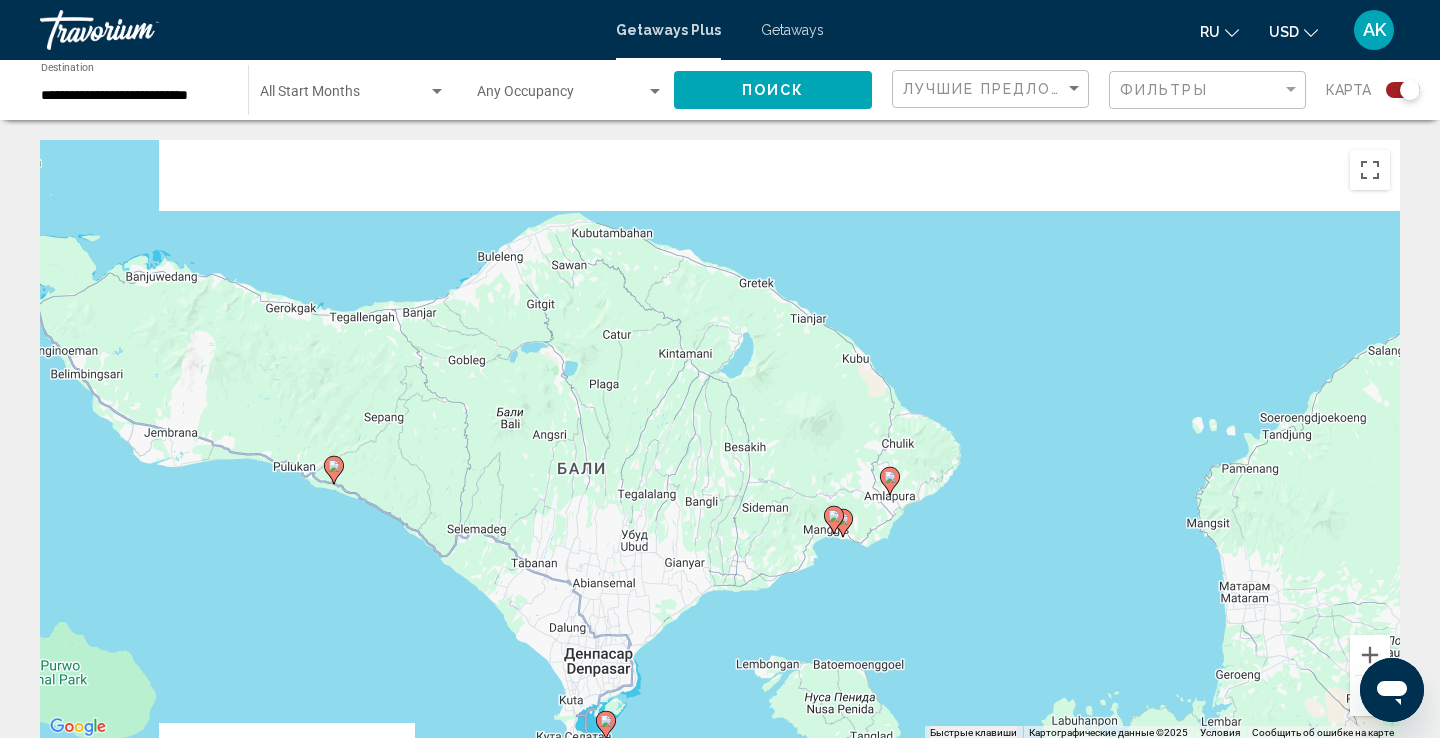 click at bounding box center (1370, 696) 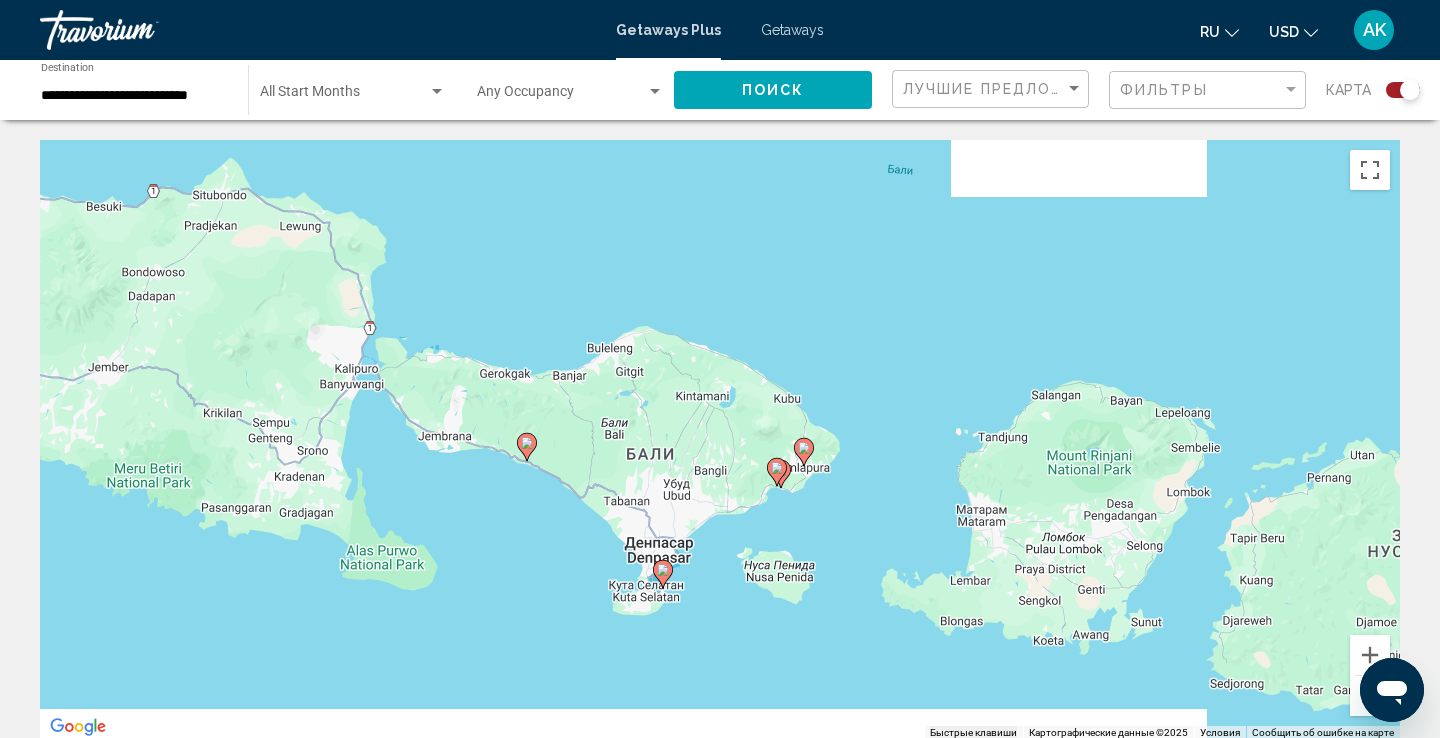 click at bounding box center (1370, 696) 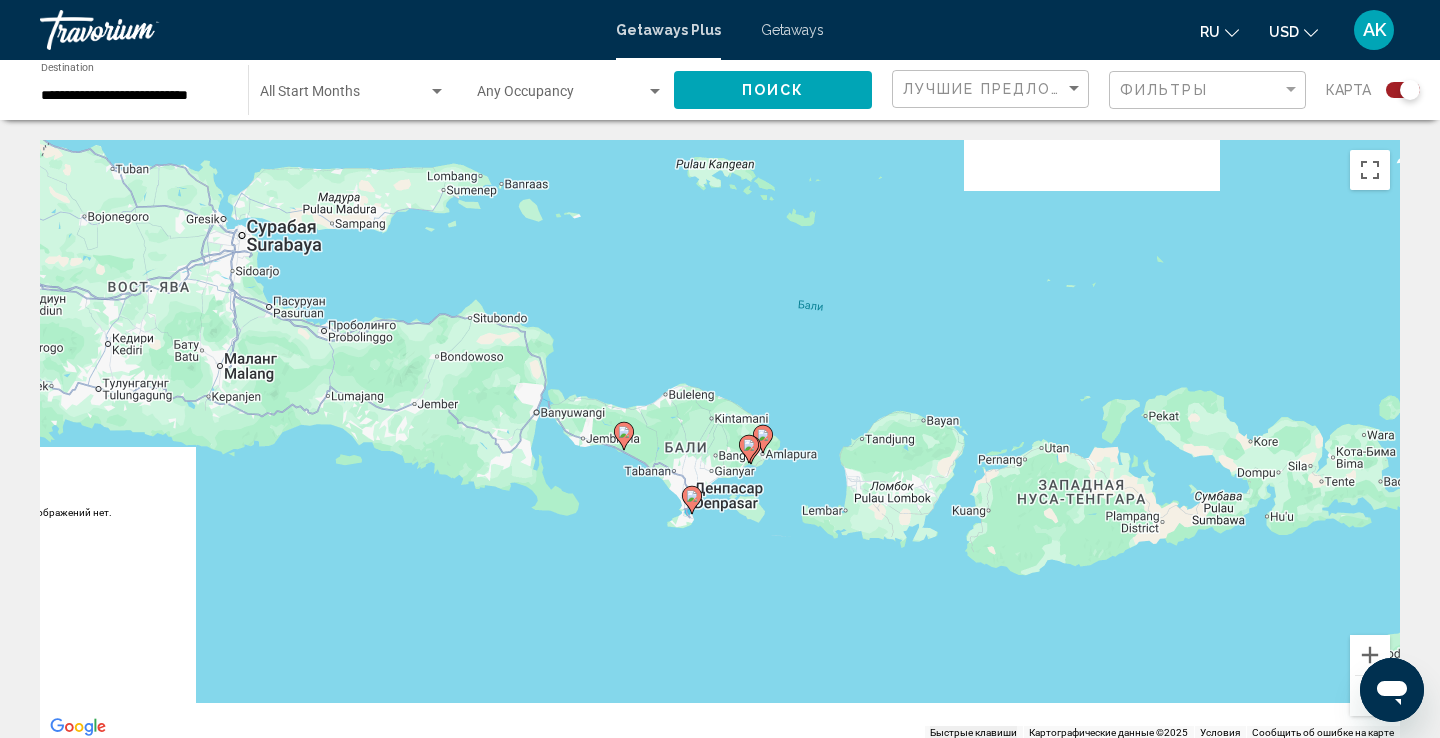 click at bounding box center [1370, 696] 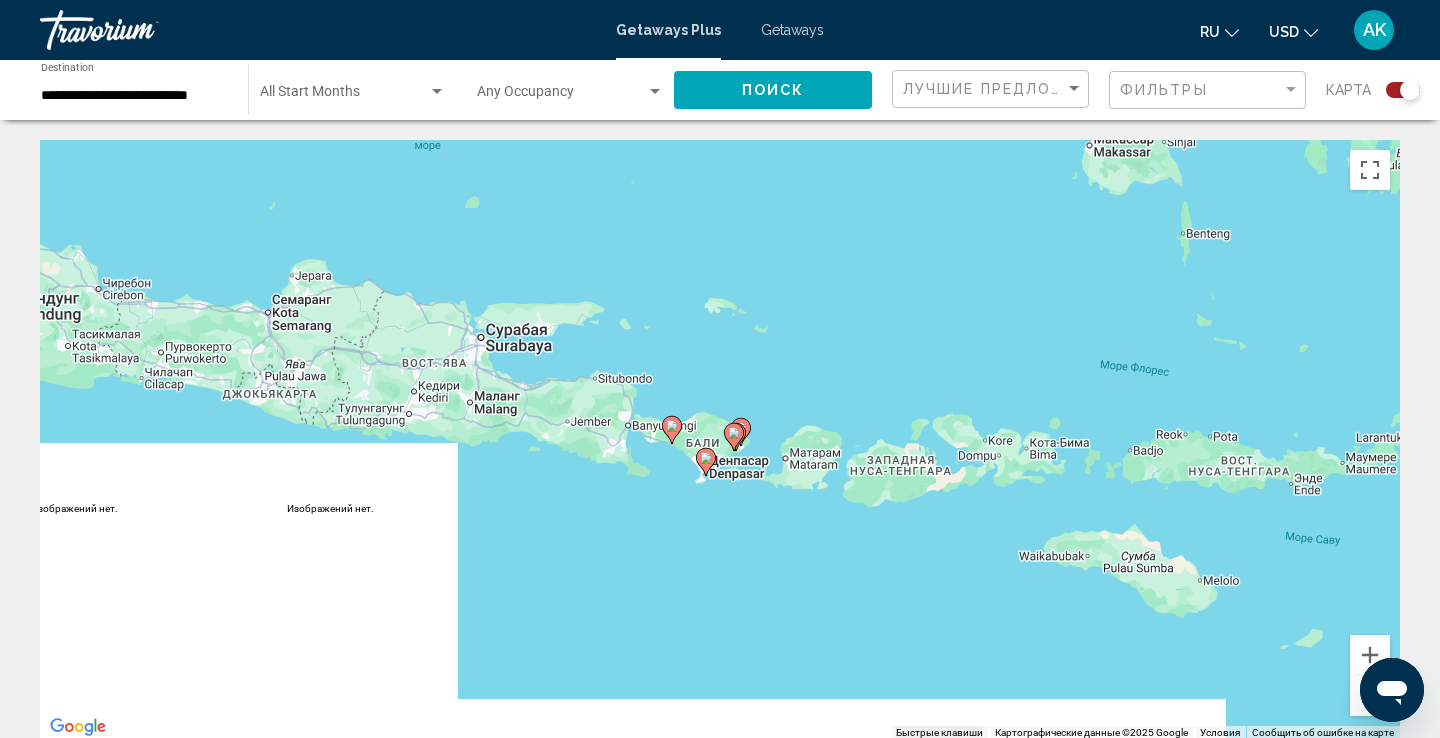 click at bounding box center (1370, 696) 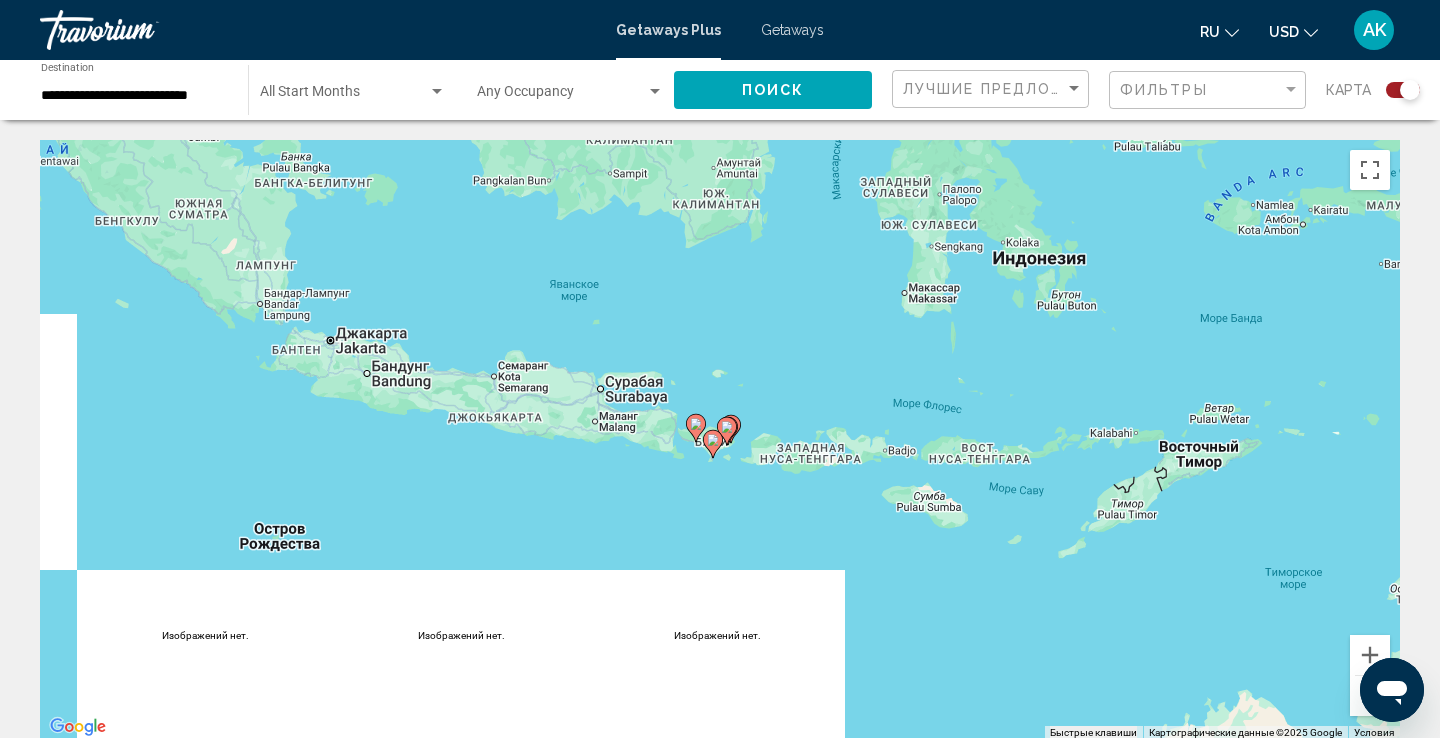 click at bounding box center (1370, 696) 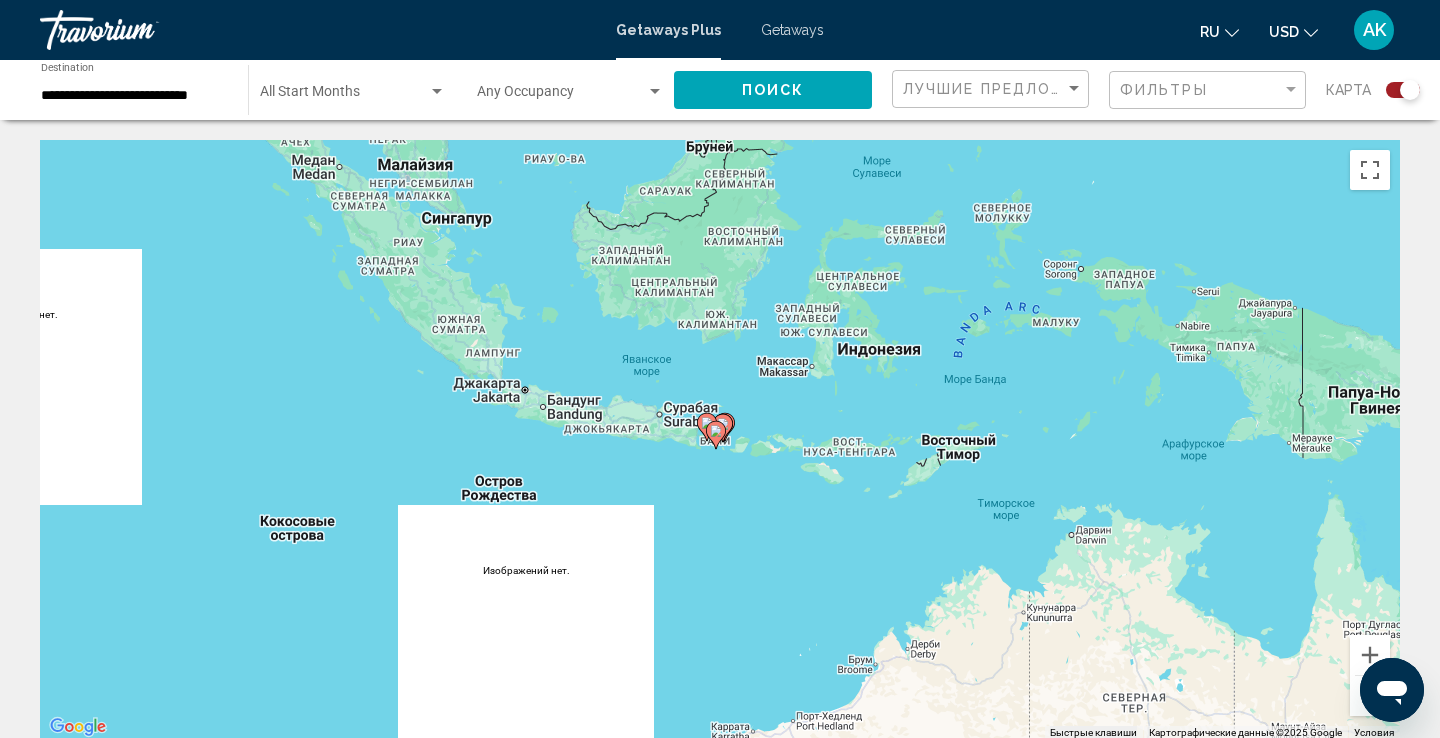 click at bounding box center (1370, 696) 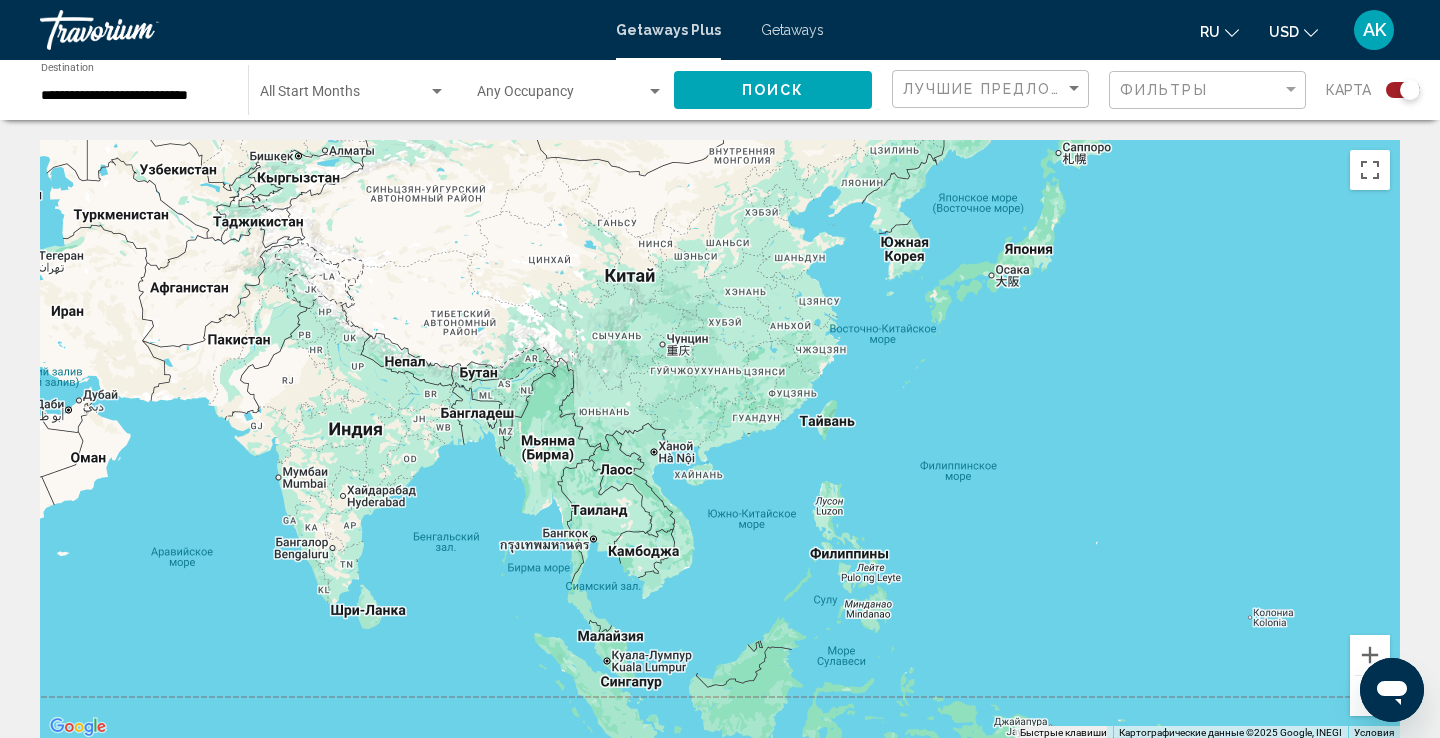 drag, startPoint x: 837, startPoint y: 438, endPoint x: 880, endPoint y: 794, distance: 358.5875 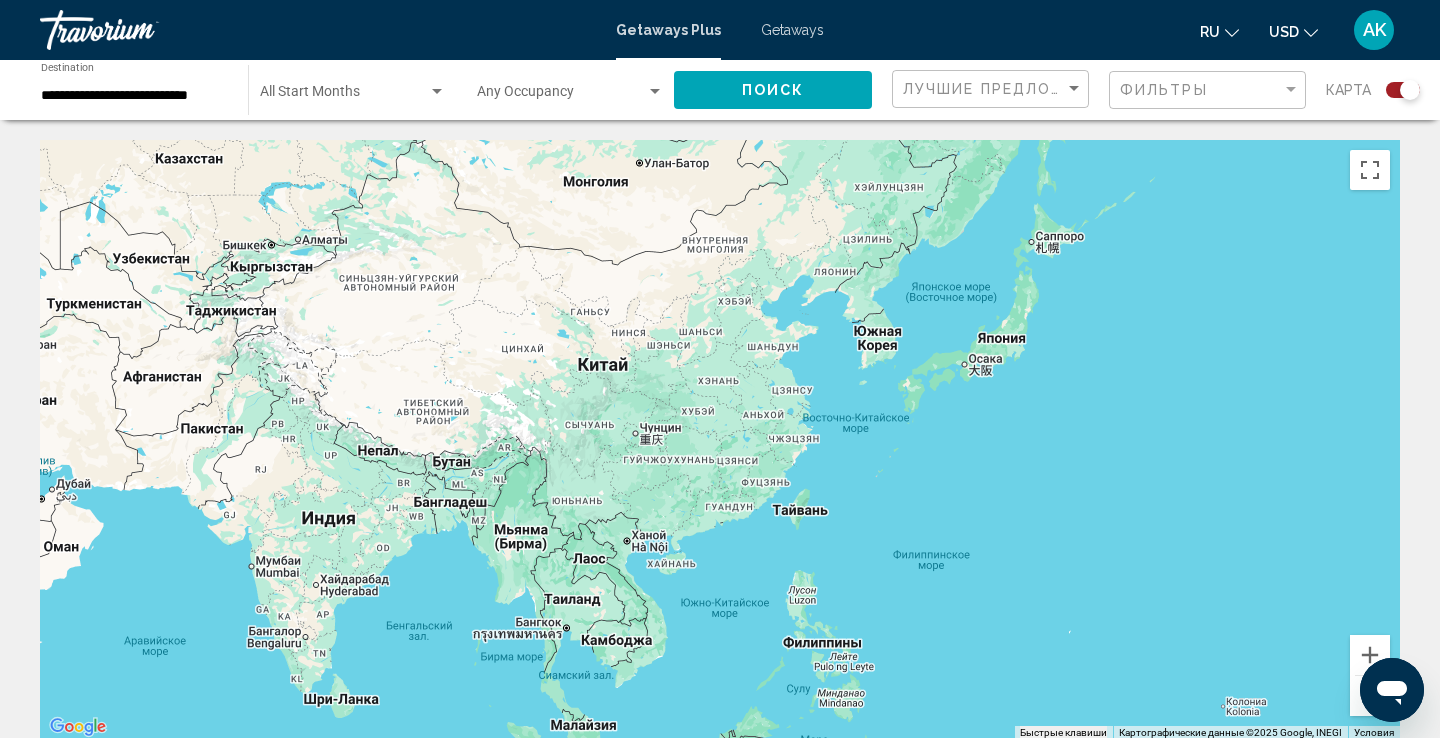 drag, startPoint x: 714, startPoint y: 531, endPoint x: 687, endPoint y: 623, distance: 95.880135 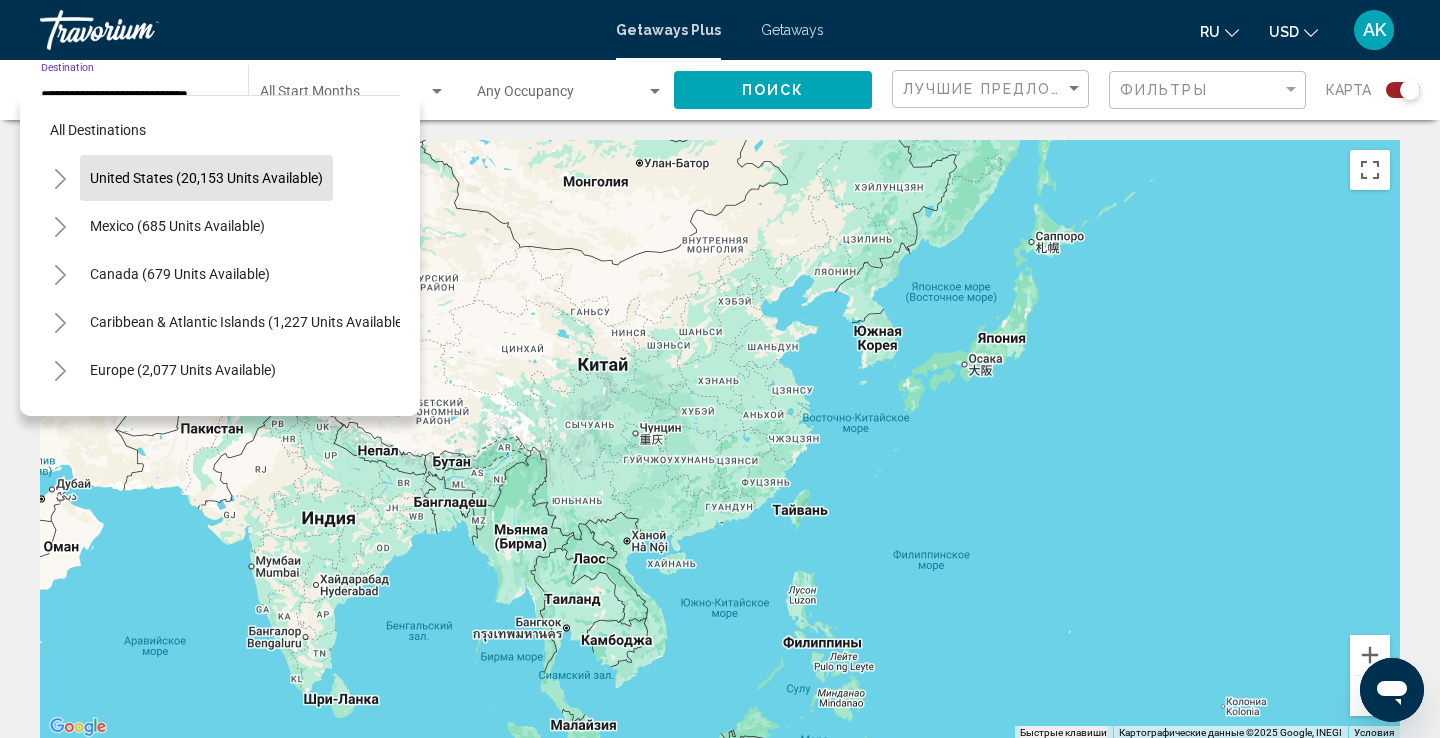 scroll, scrollTop: 0, scrollLeft: 0, axis: both 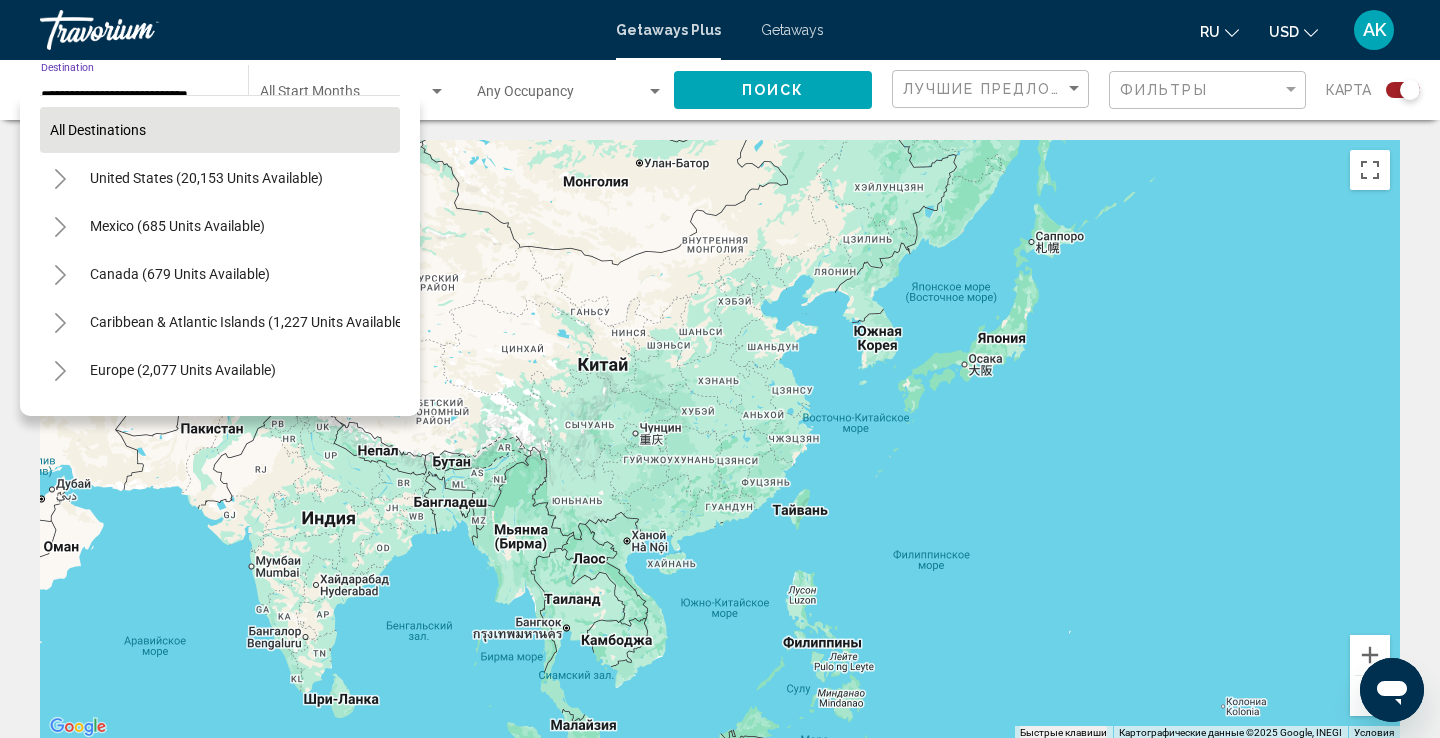 click on "All destinations" at bounding box center [98, 130] 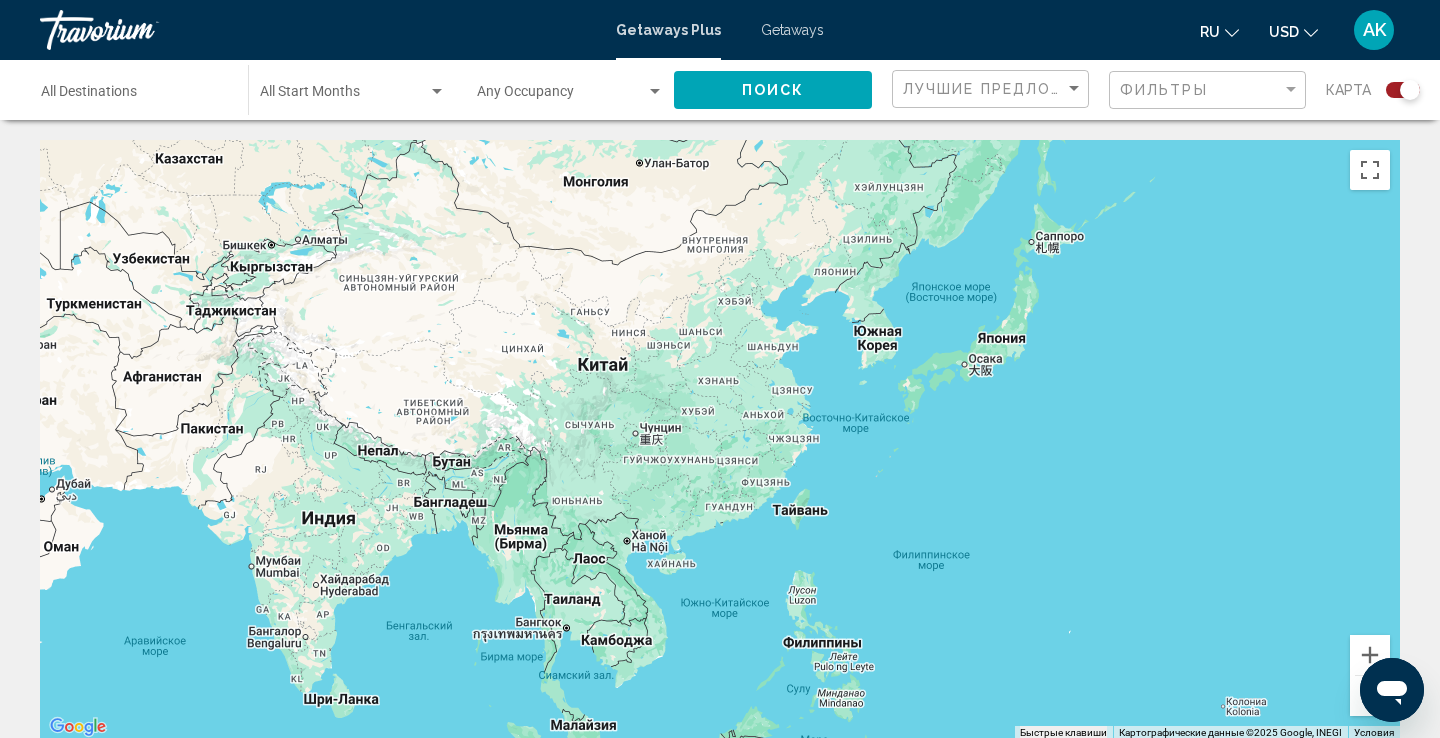 click on "Поиск" 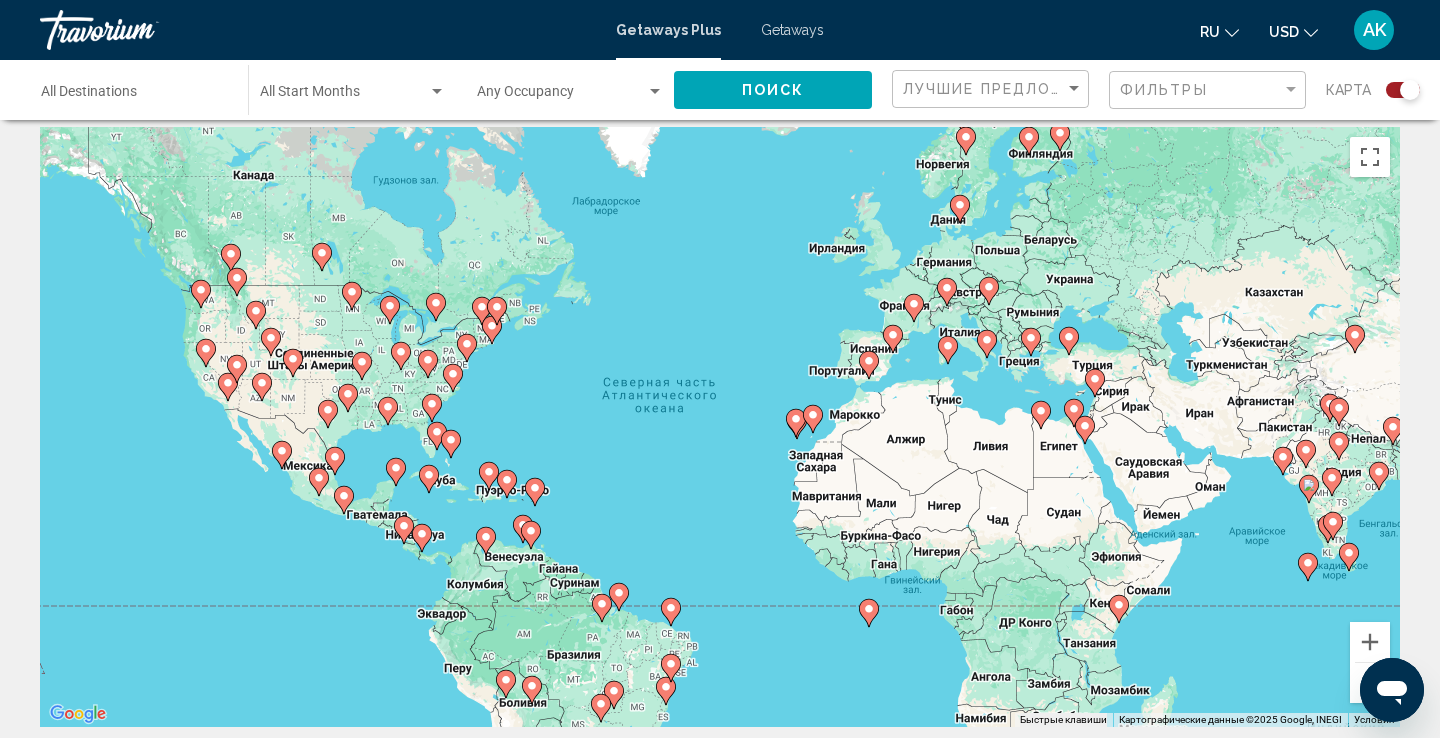 scroll, scrollTop: 13, scrollLeft: 0, axis: vertical 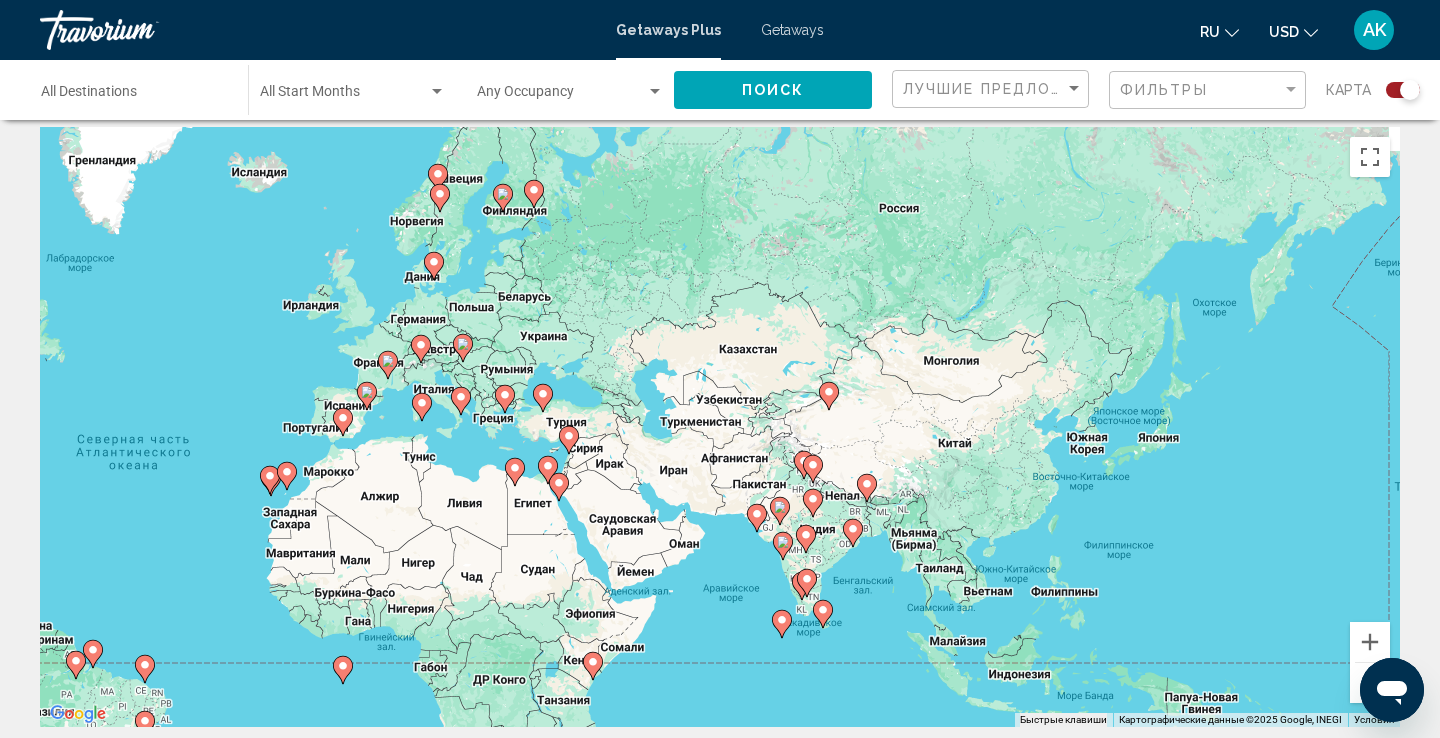 drag, startPoint x: 1333, startPoint y: 366, endPoint x: 773, endPoint y: 424, distance: 562.99554 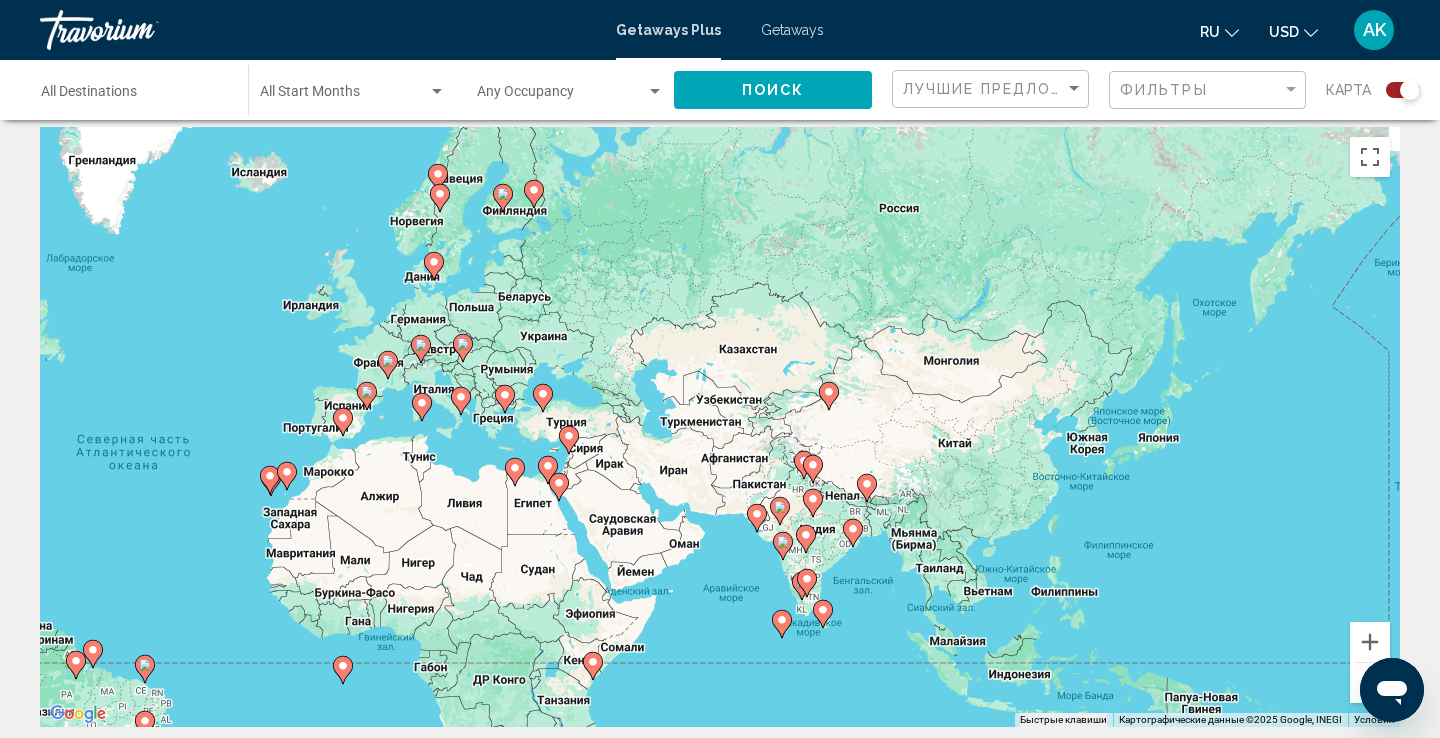 click on "Для навигации используйте клавиши со стрелками.  Чтобы активировать перетаскивание с помощью клавиатуры, нажмите Alt + Ввод. После этого перемещайте маркер, используя клавиши со стрелками. Чтобы завершить перетаскивание, нажмите клавишу Ввод. Чтобы отменить действие, нажмите клавишу Esc." at bounding box center [720, 427] 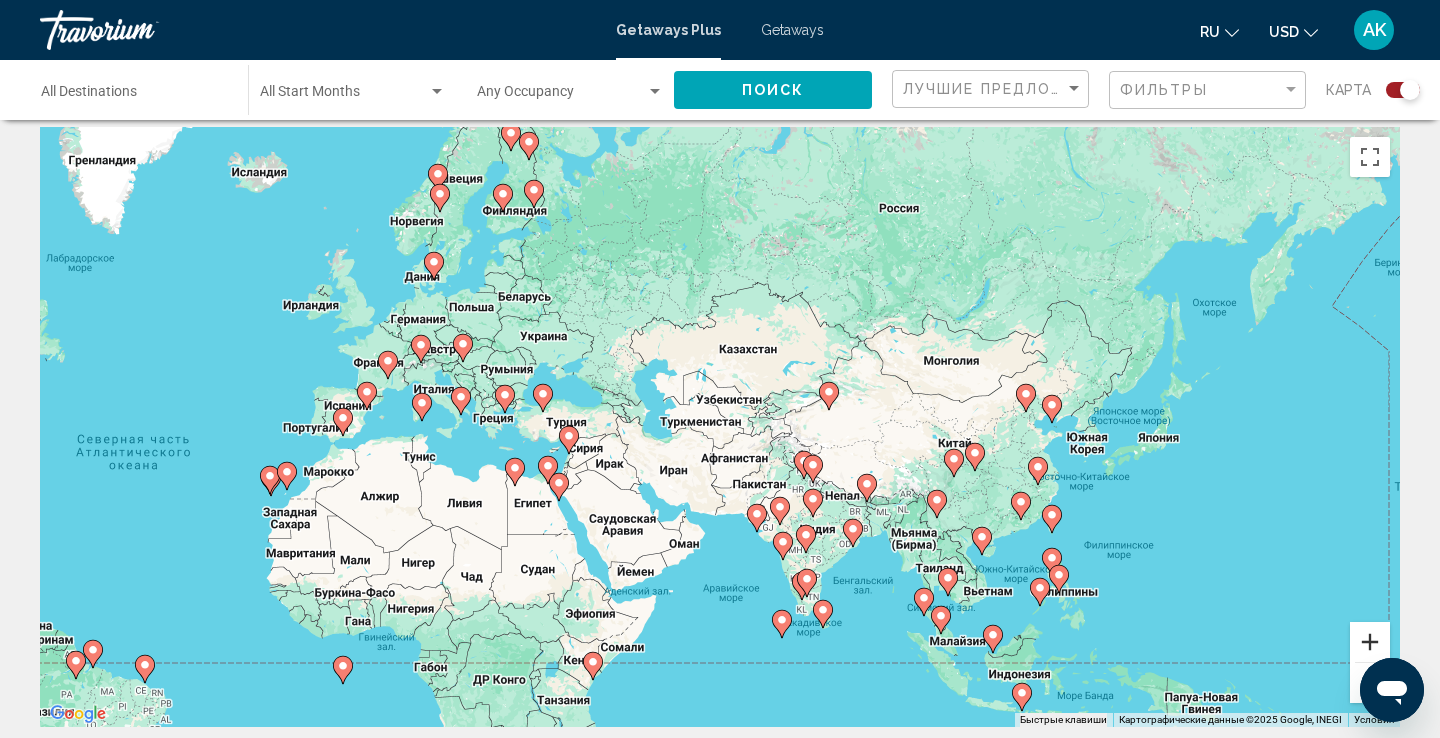 click at bounding box center (1370, 642) 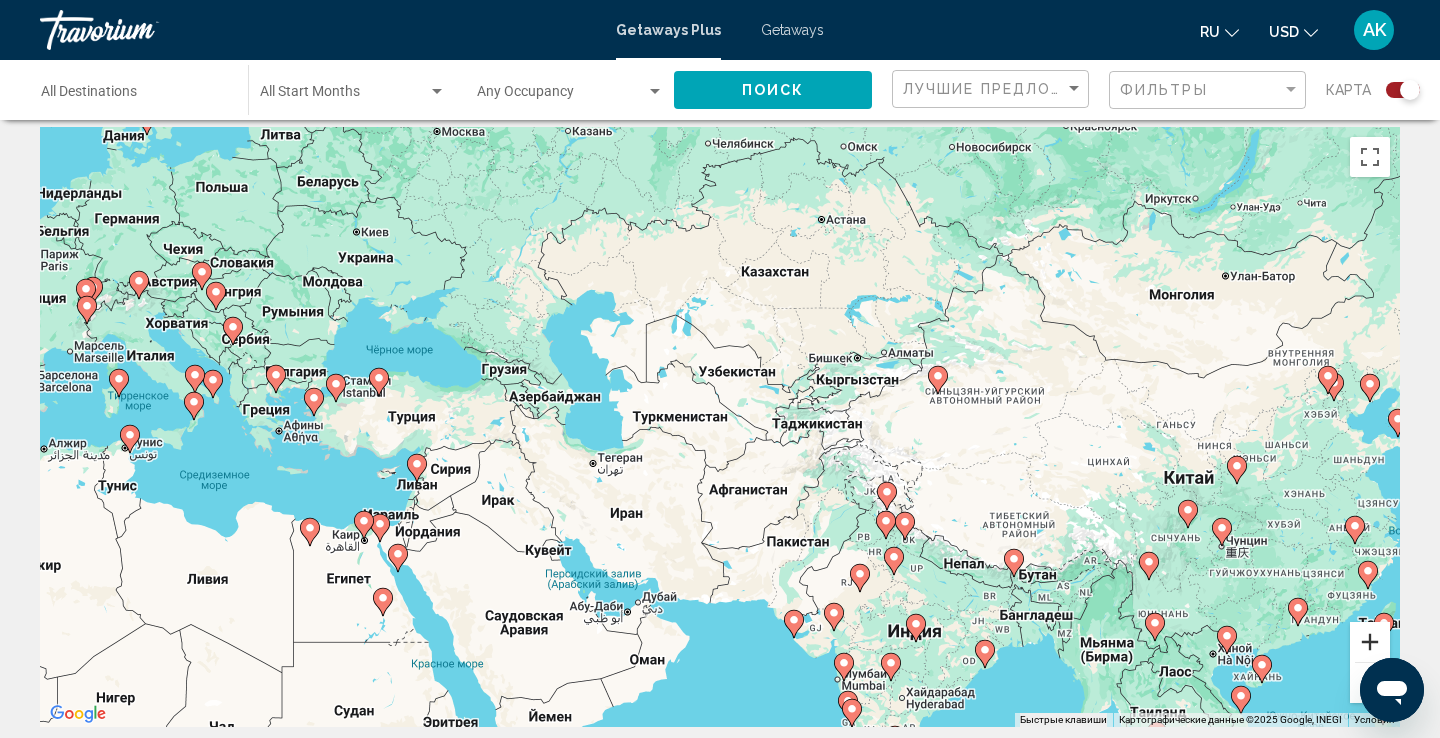click at bounding box center (1370, 642) 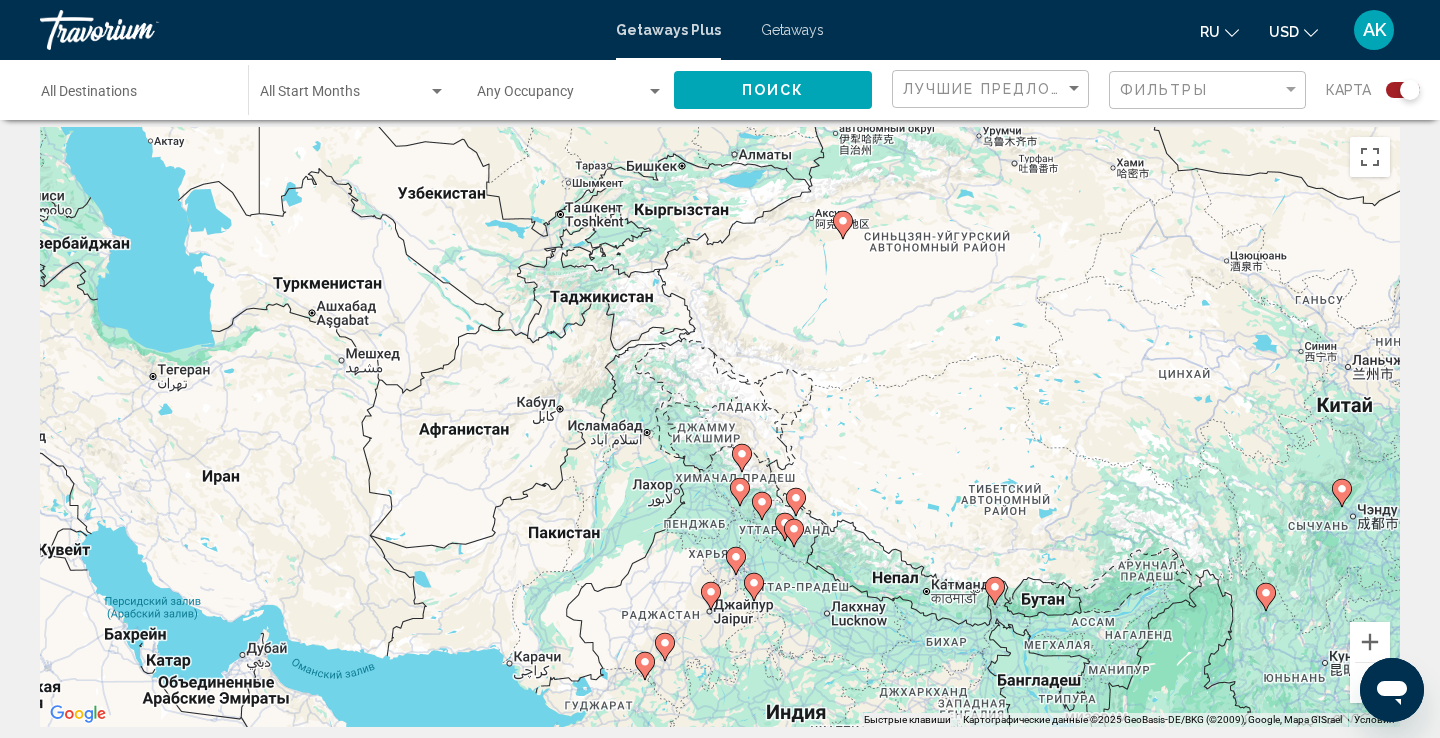 drag, startPoint x: 1126, startPoint y: 518, endPoint x: 810, endPoint y: 394, distance: 339.4584 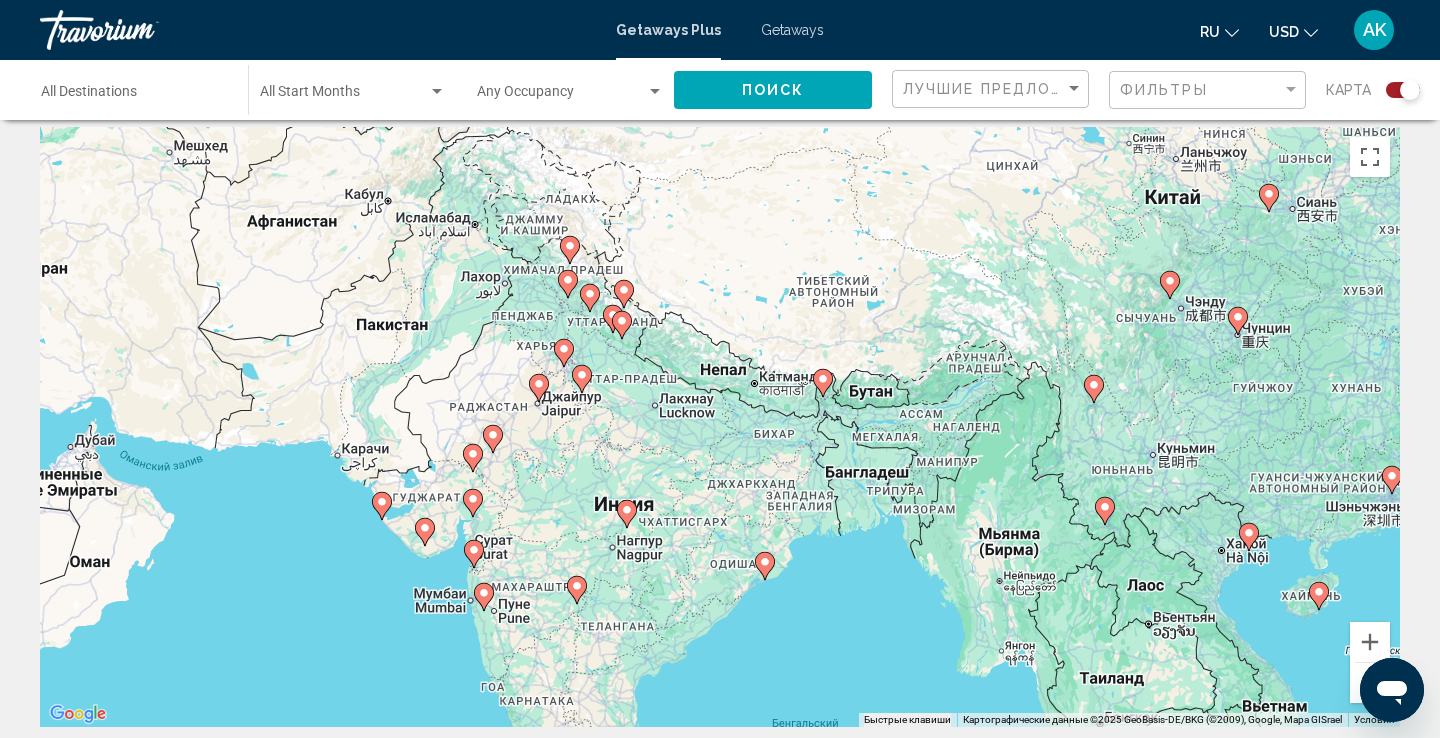 drag, startPoint x: 1011, startPoint y: 553, endPoint x: 836, endPoint y: 341, distance: 274.89816 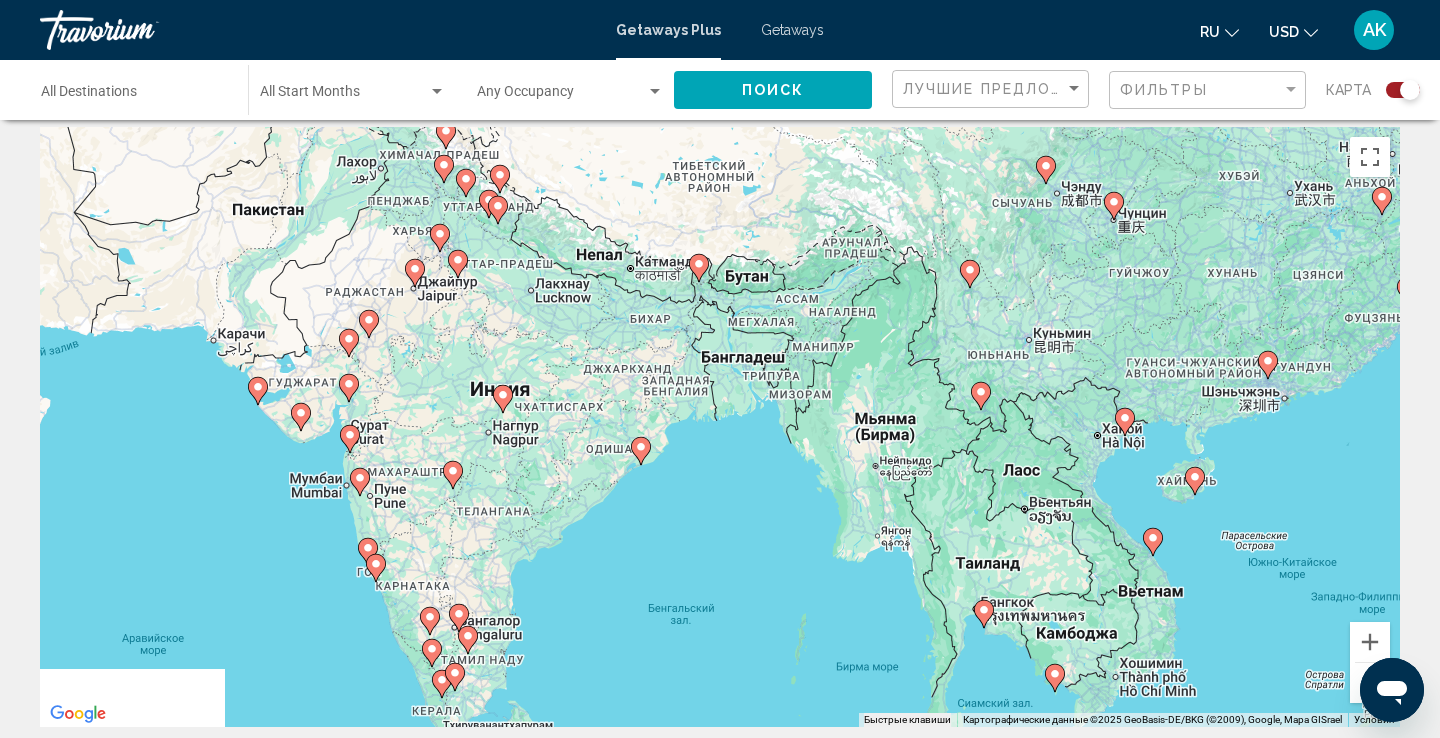drag, startPoint x: 993, startPoint y: 486, endPoint x: 867, endPoint y: 370, distance: 171.26587 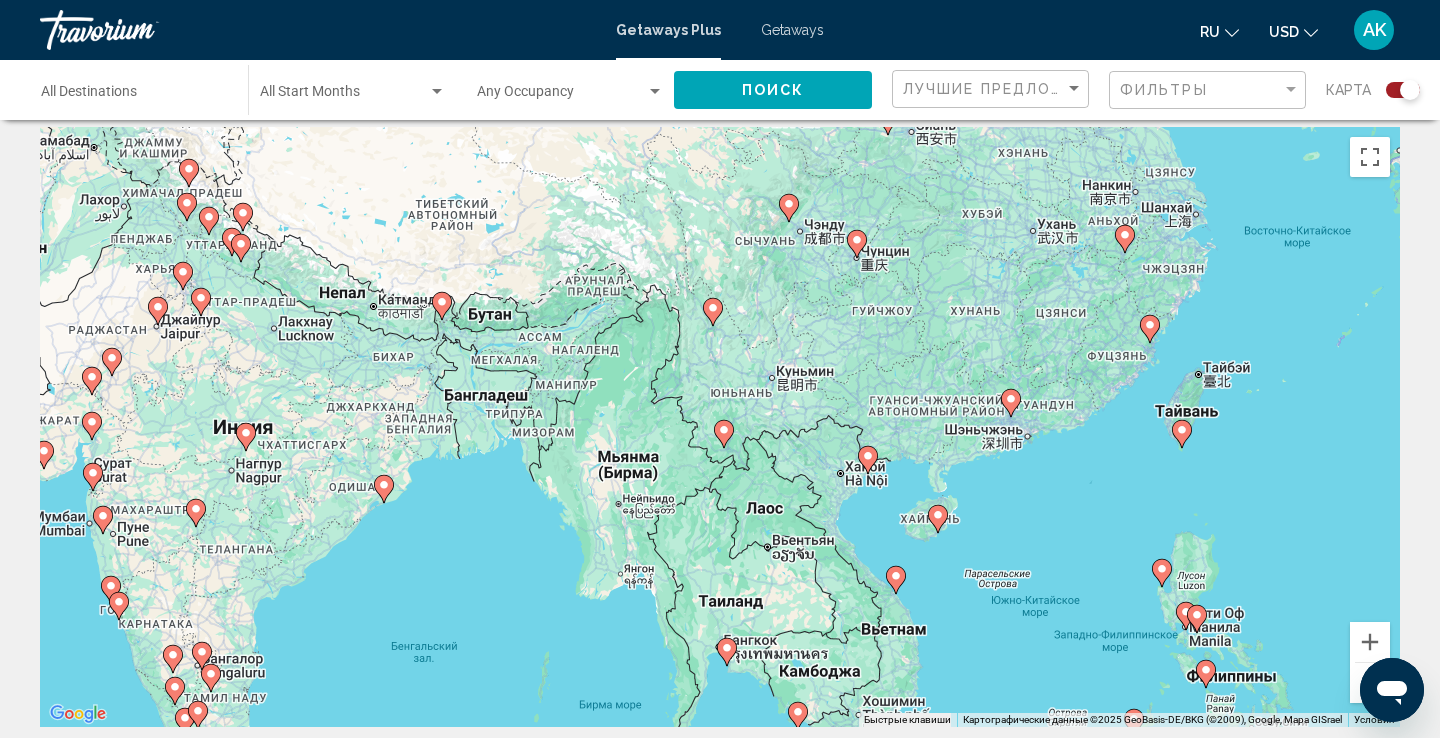 drag, startPoint x: 1047, startPoint y: 504, endPoint x: 787, endPoint y: 542, distance: 262.76224 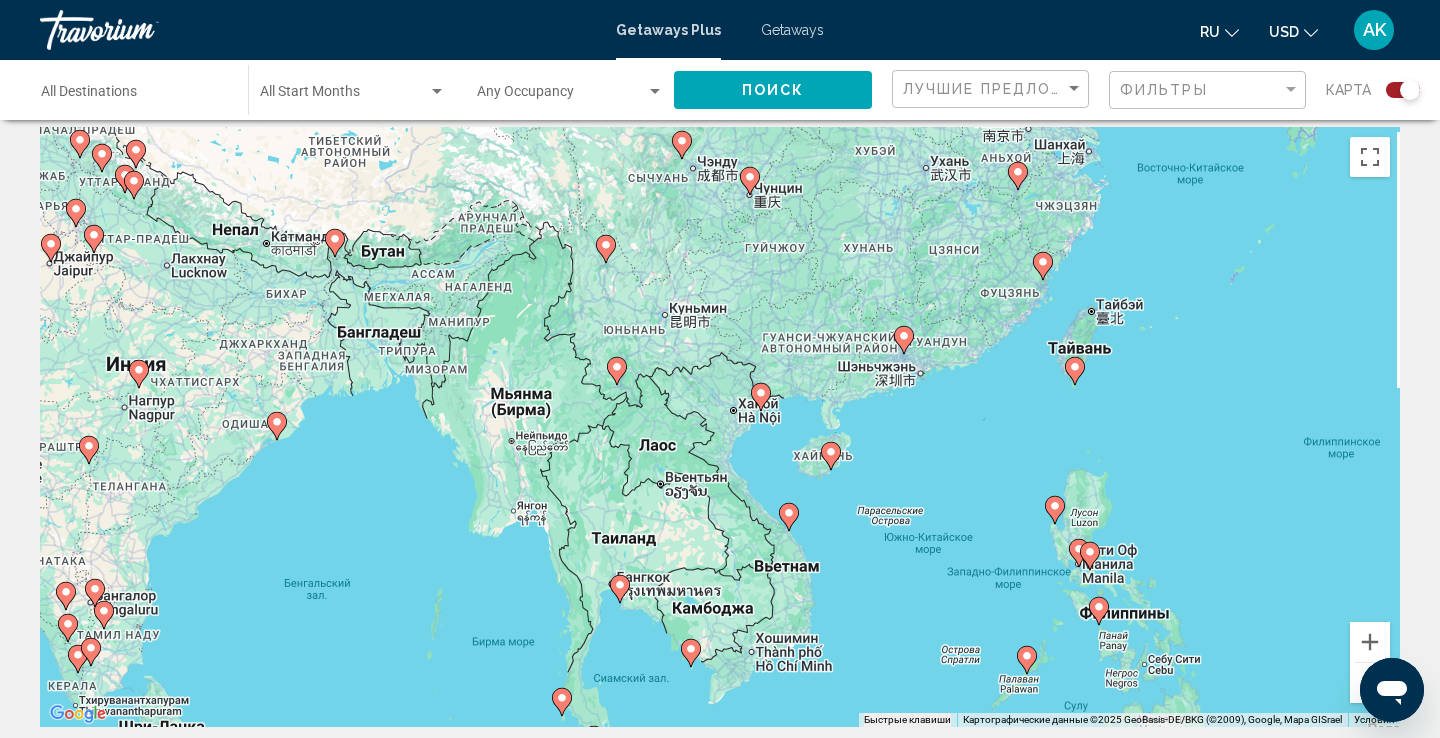 drag, startPoint x: 1095, startPoint y: 480, endPoint x: 986, endPoint y: 416, distance: 126.40016 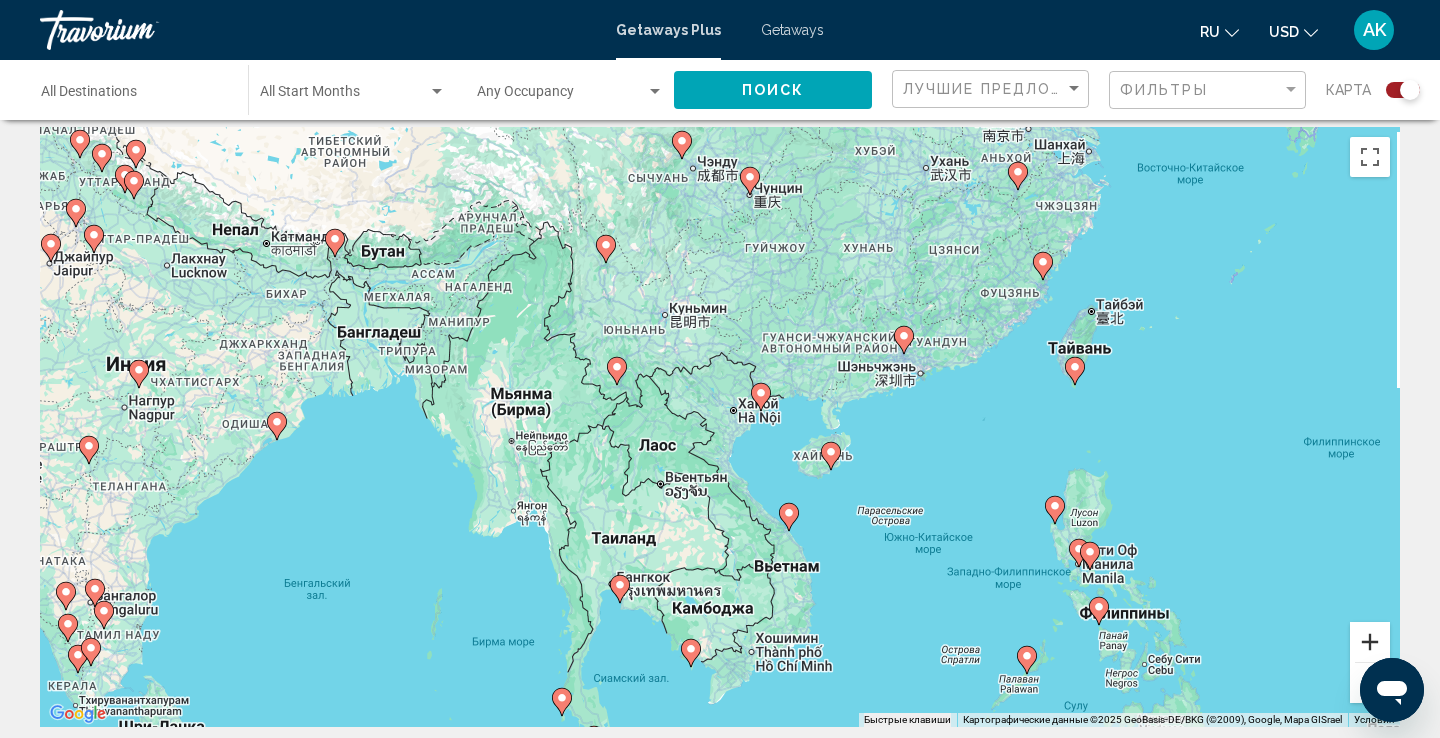 click at bounding box center [1370, 642] 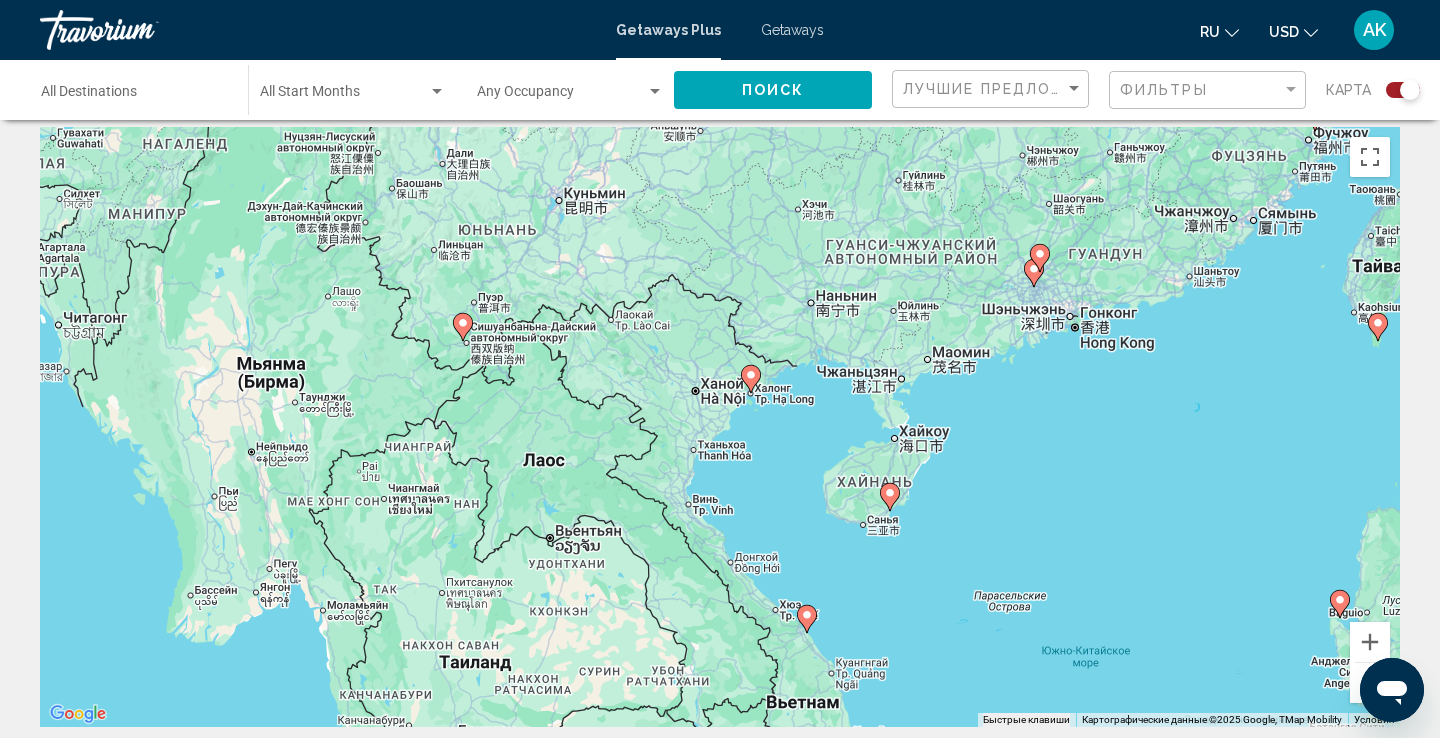 drag, startPoint x: 1179, startPoint y: 384, endPoint x: 1127, endPoint y: 381, distance: 52.086468 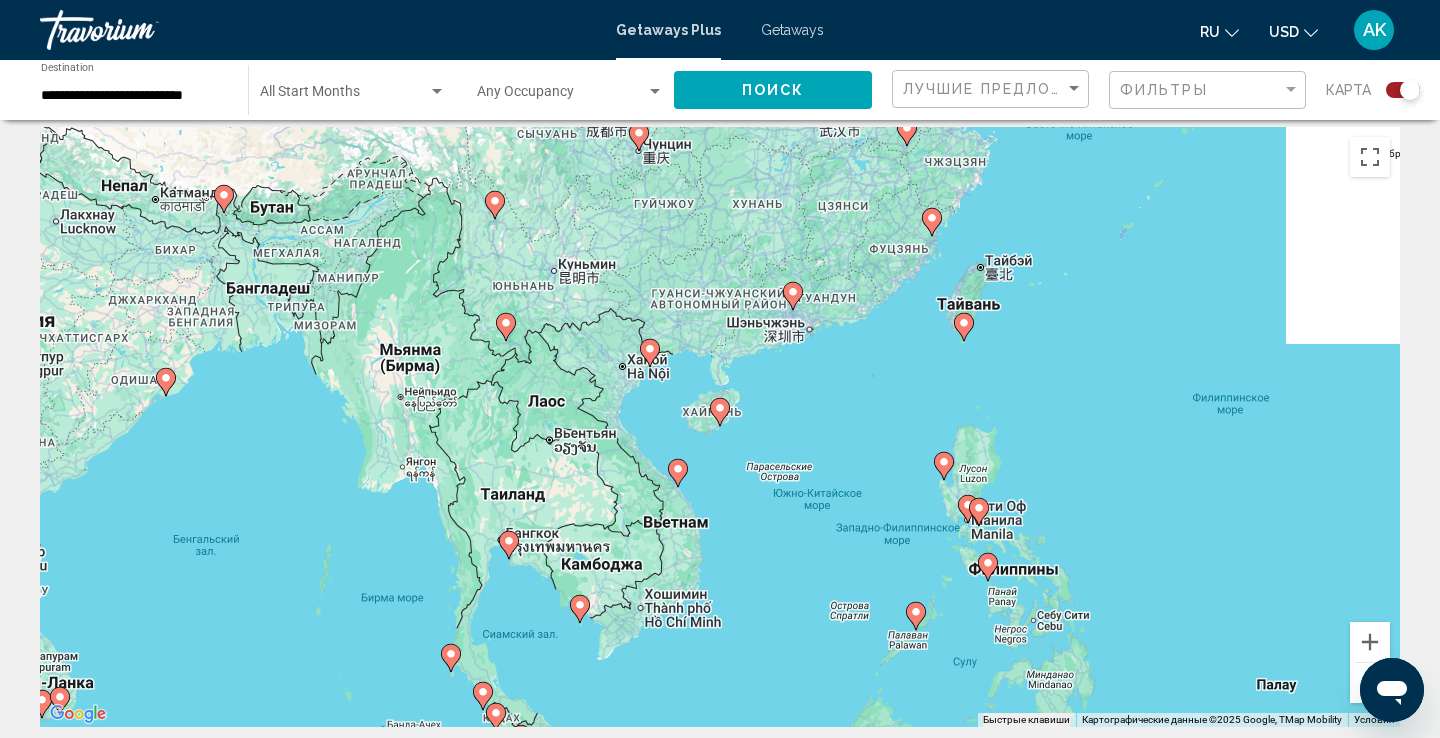 click 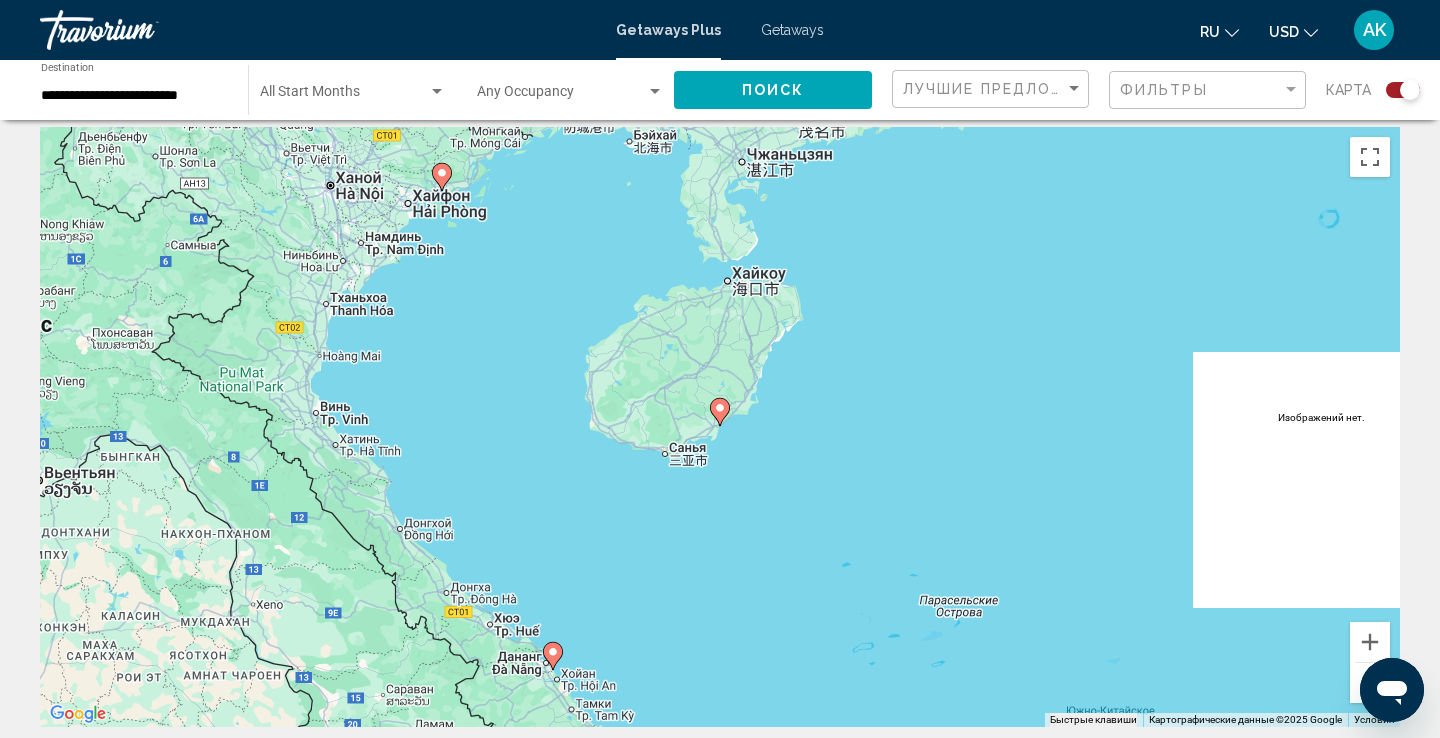 click 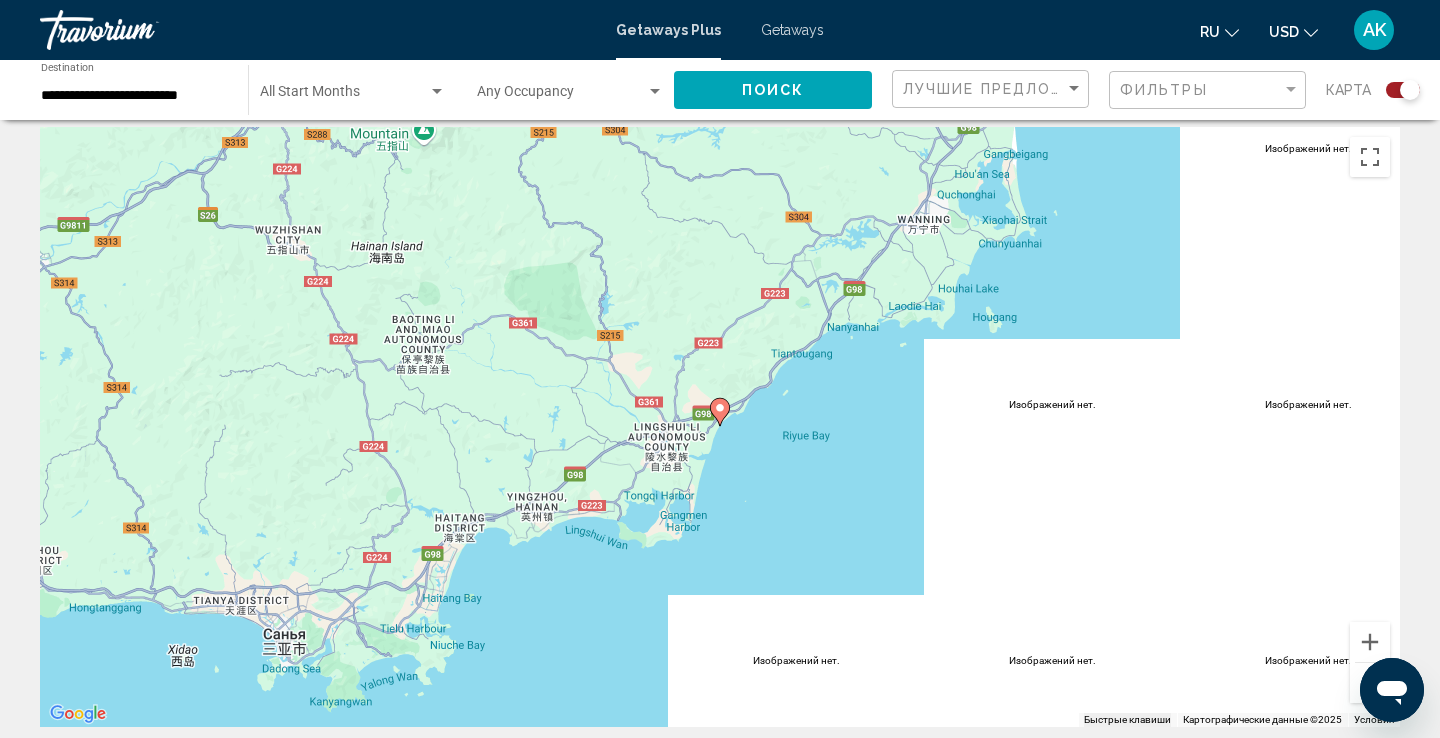 click 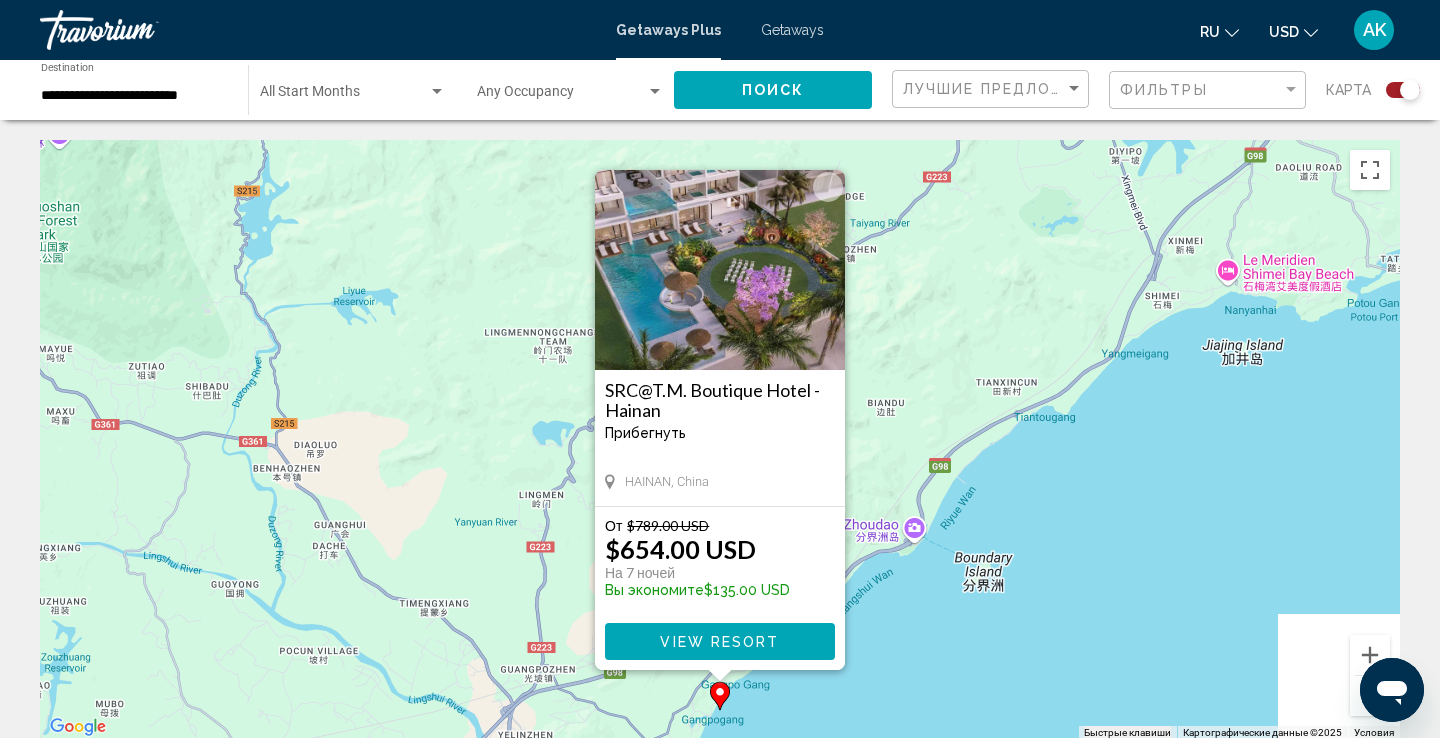 click on "Чтобы активировать перетаскивание с помощью клавиатуры, нажмите Alt + Ввод. После этого перемещайте маркер, используя клавиши со стрелками. Чтобы завершить перетаскивание, нажмите клавишу Ввод. Чтобы отменить действие, нажмите клавишу Esc.  SRC@T.M. Boutique Hotel - Hainan  Прибегнуть  -  Это курорт только для взрослых
[STATE], [COUNTRY] От $[PRICE] [CURRENCY] $[PRICE] [CURRENCY] На [NUMBER] [UNIT] Вы экономите $[PRICE] [CURRENCY] View Resort" at bounding box center (720, 440) 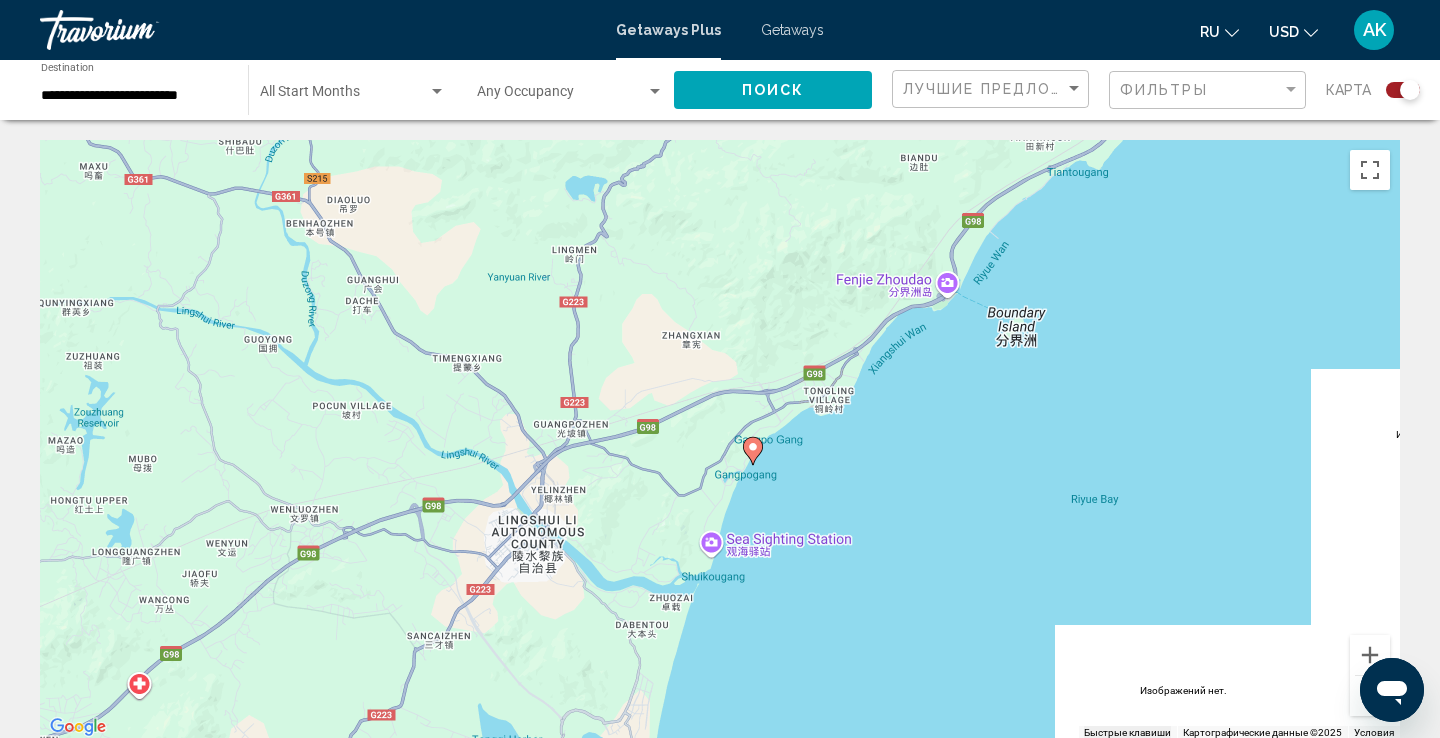drag, startPoint x: 742, startPoint y: 638, endPoint x: 776, endPoint y: 388, distance: 252.3014 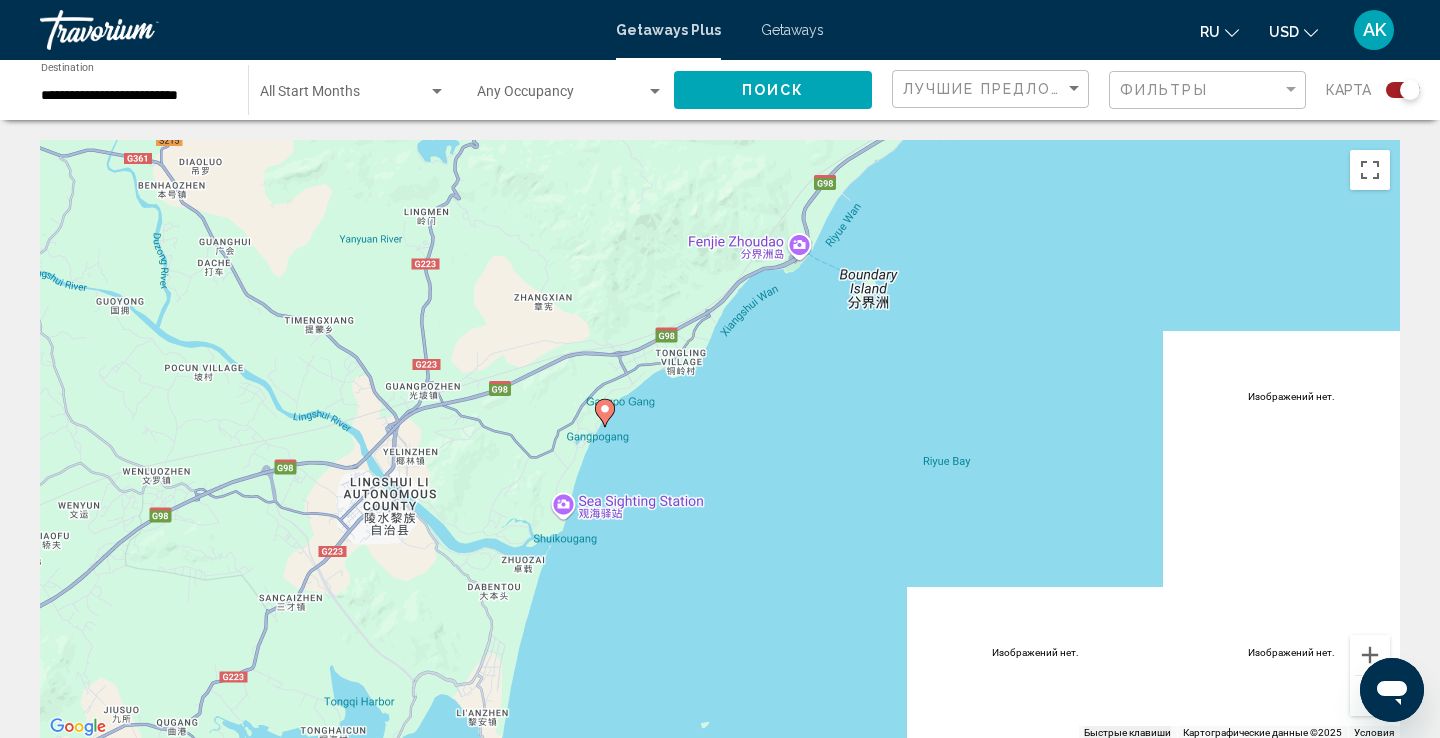 drag, startPoint x: 1342, startPoint y: 575, endPoint x: 1187, endPoint y: 536, distance: 159.83116 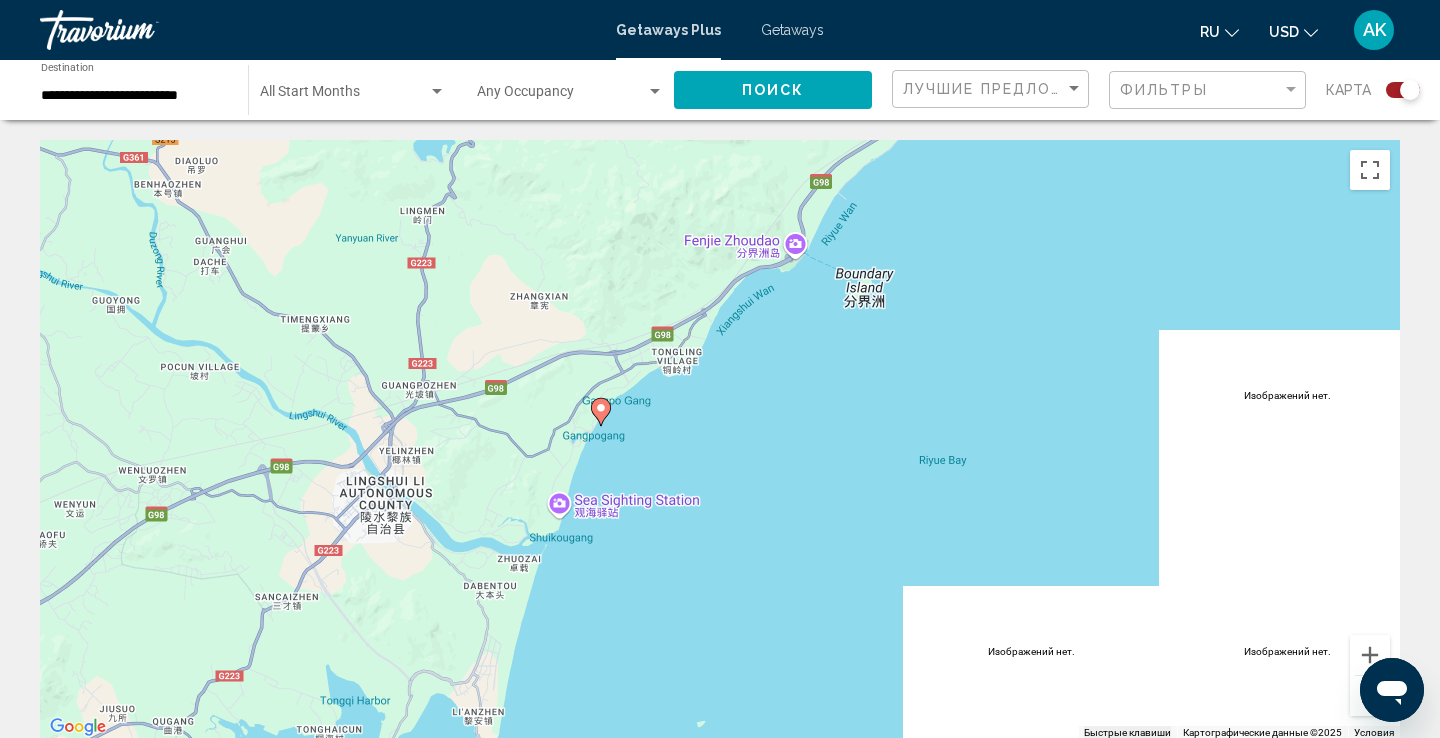 click at bounding box center [1370, 696] 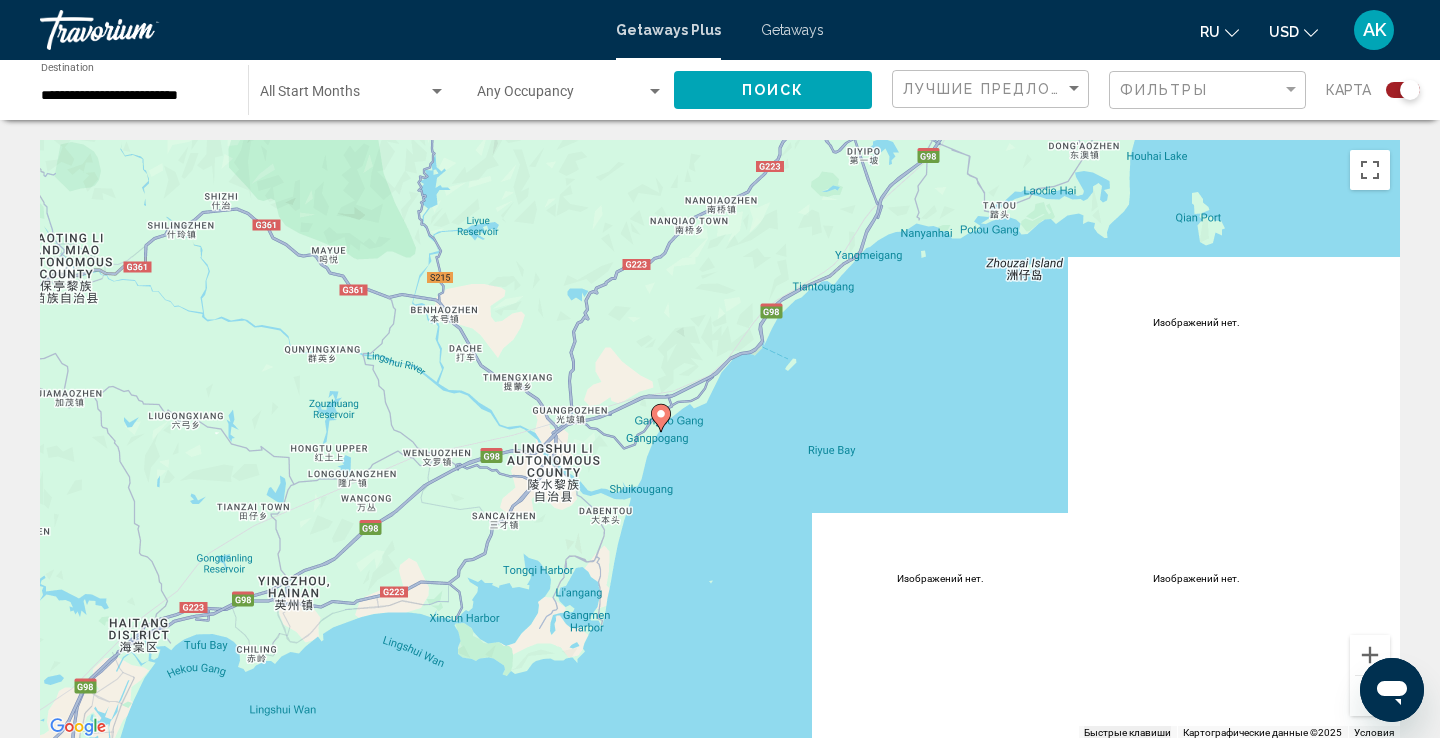 click at bounding box center [1370, 696] 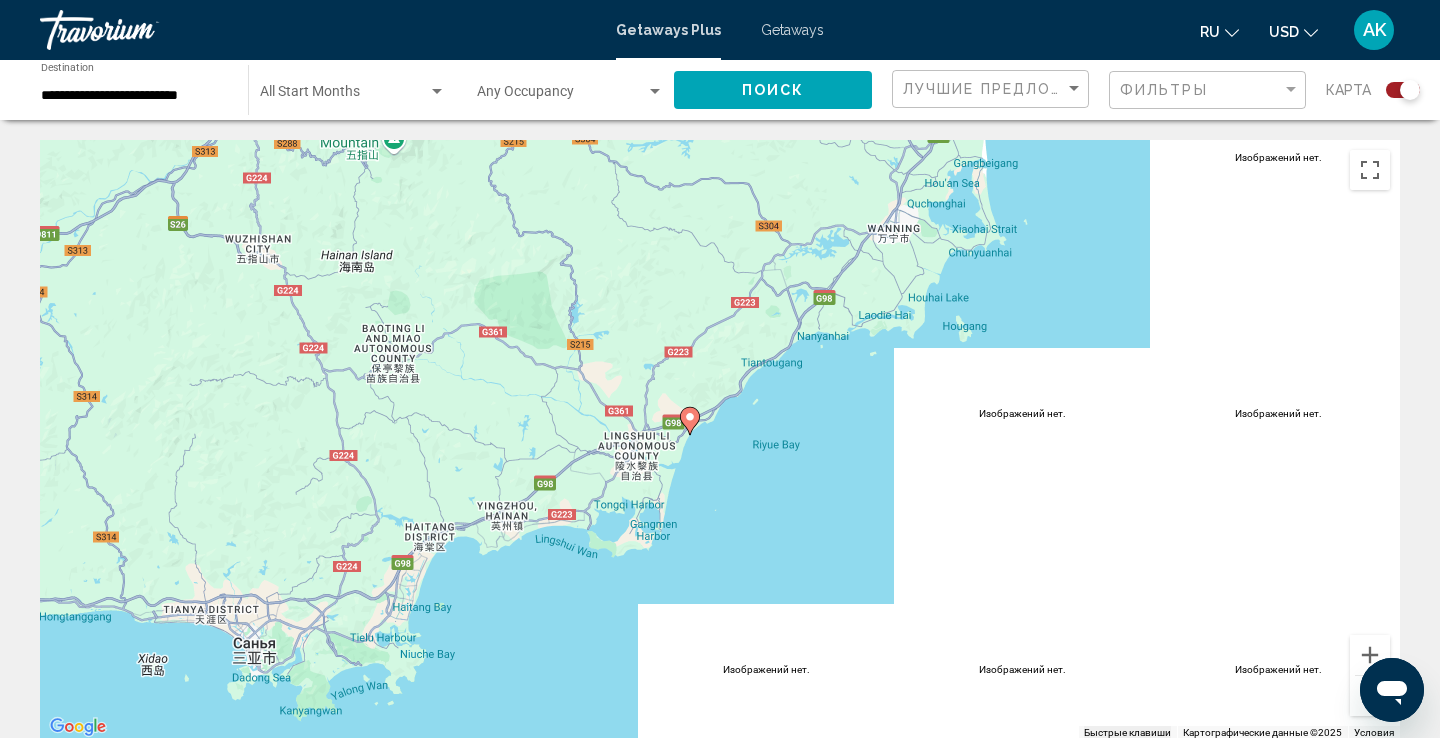 click at bounding box center [1370, 696] 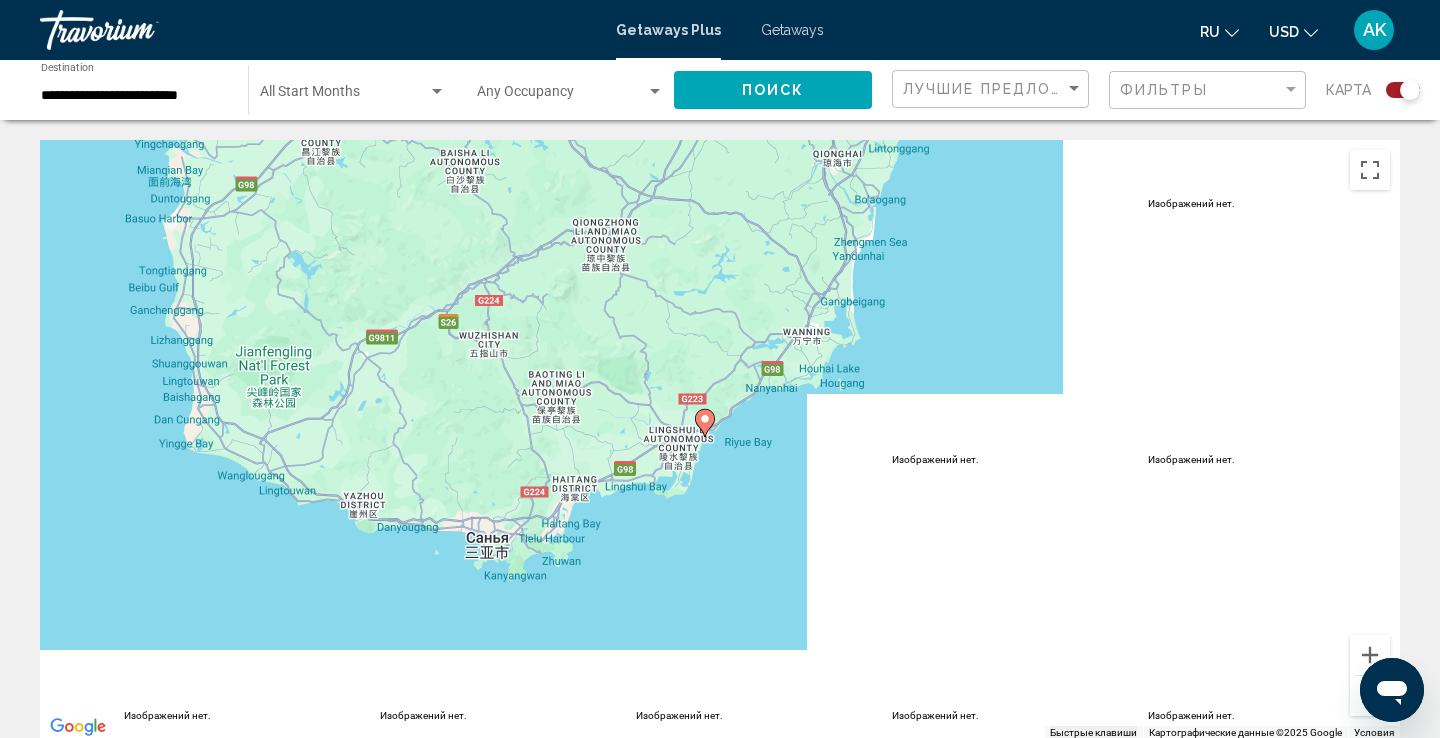 click at bounding box center [1370, 696] 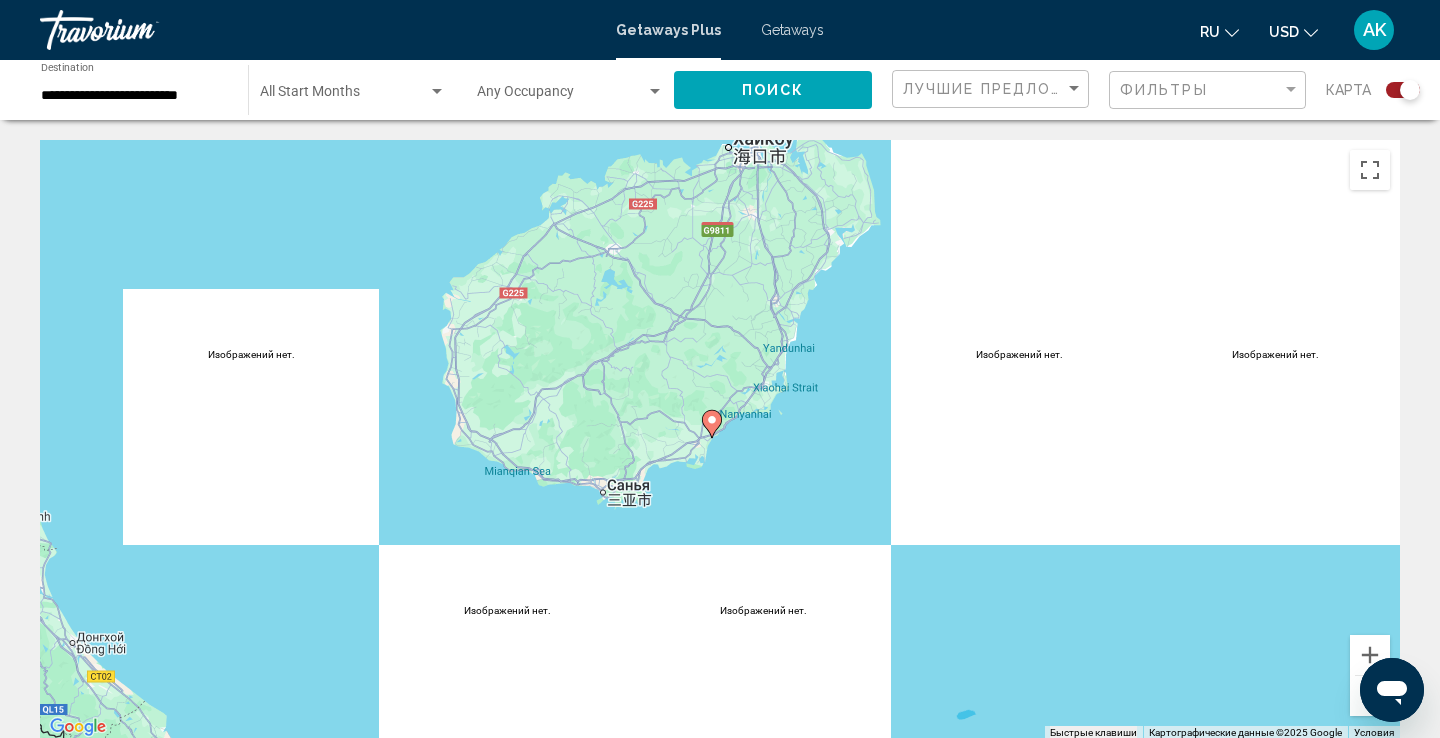 click at bounding box center (1370, 696) 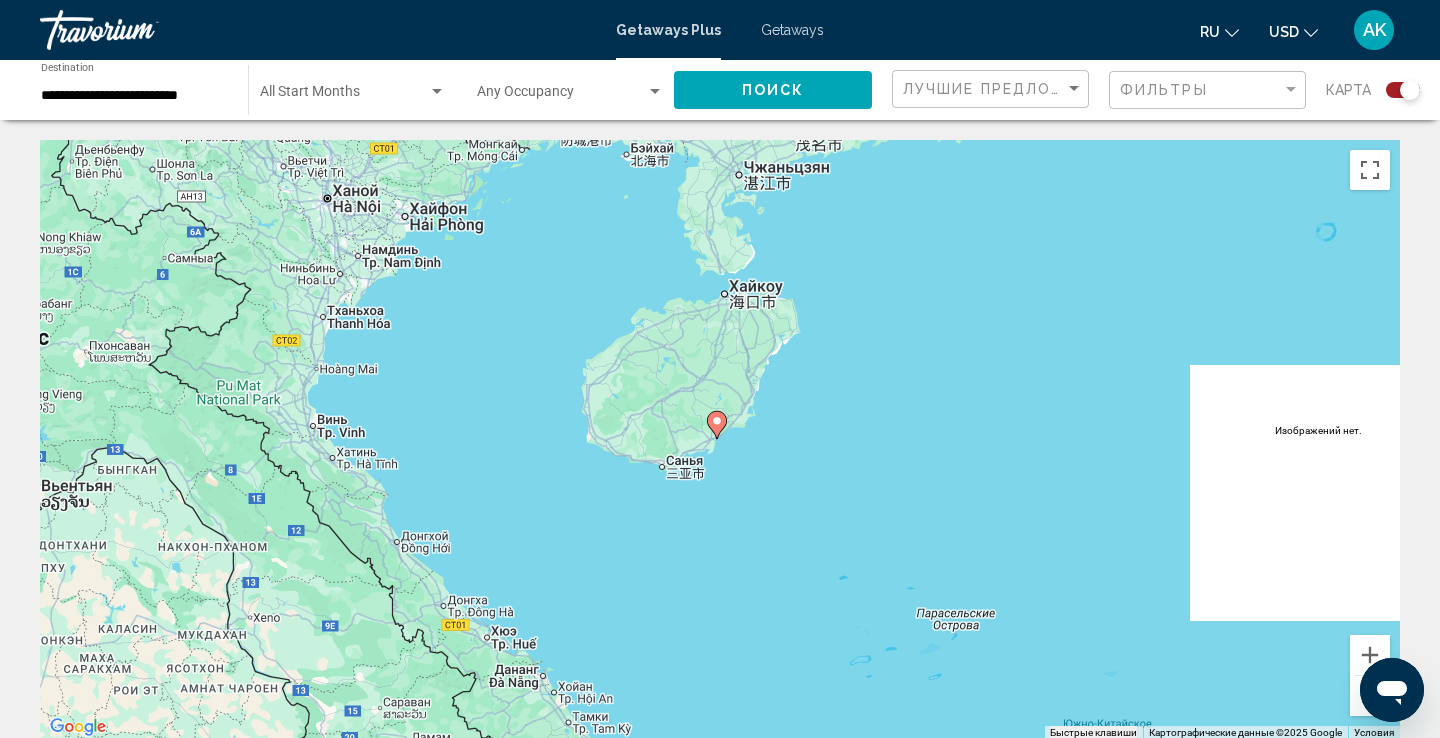 click at bounding box center [1370, 696] 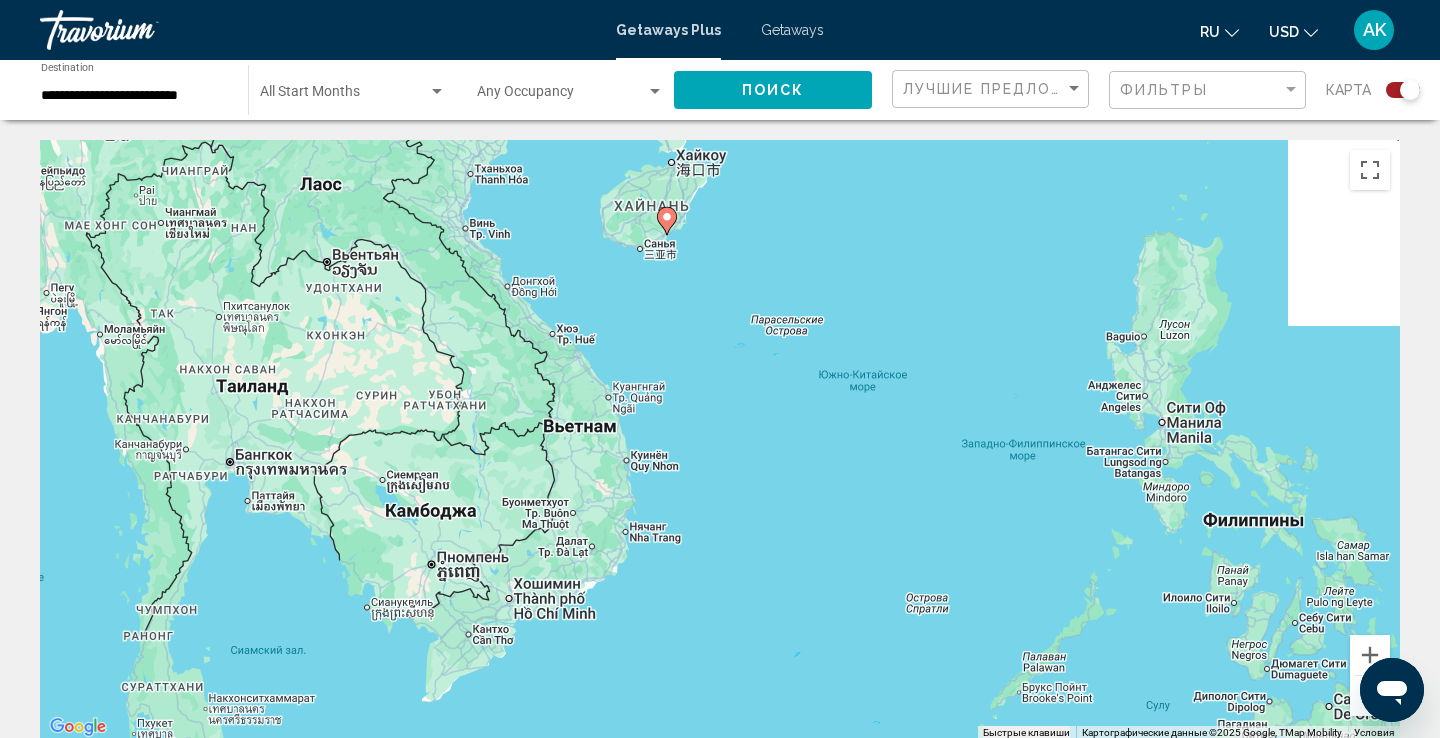drag, startPoint x: 906, startPoint y: 574, endPoint x: 855, endPoint y: 366, distance: 214.16115 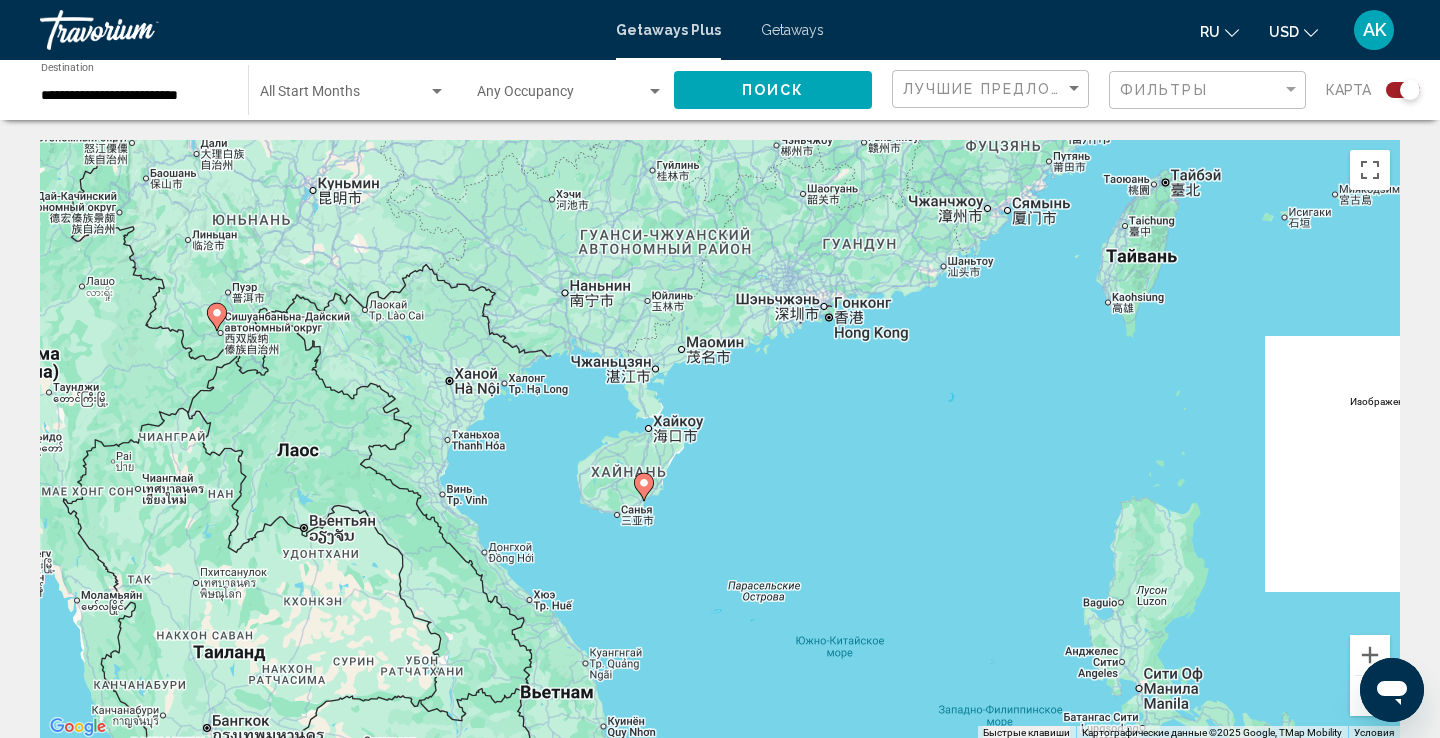 drag, startPoint x: 784, startPoint y: 334, endPoint x: 761, endPoint y: 603, distance: 269.98148 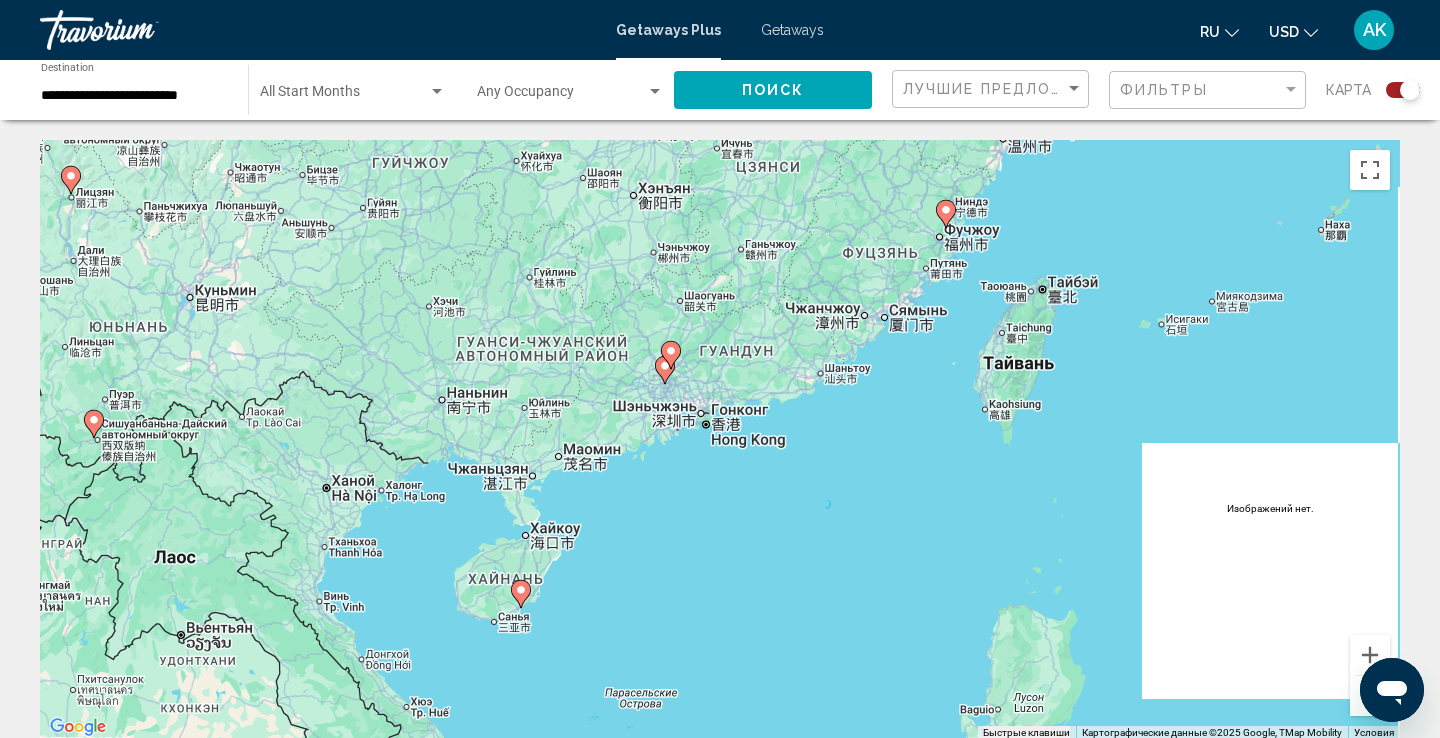drag, startPoint x: 678, startPoint y: 390, endPoint x: 553, endPoint y: 497, distance: 164.5418 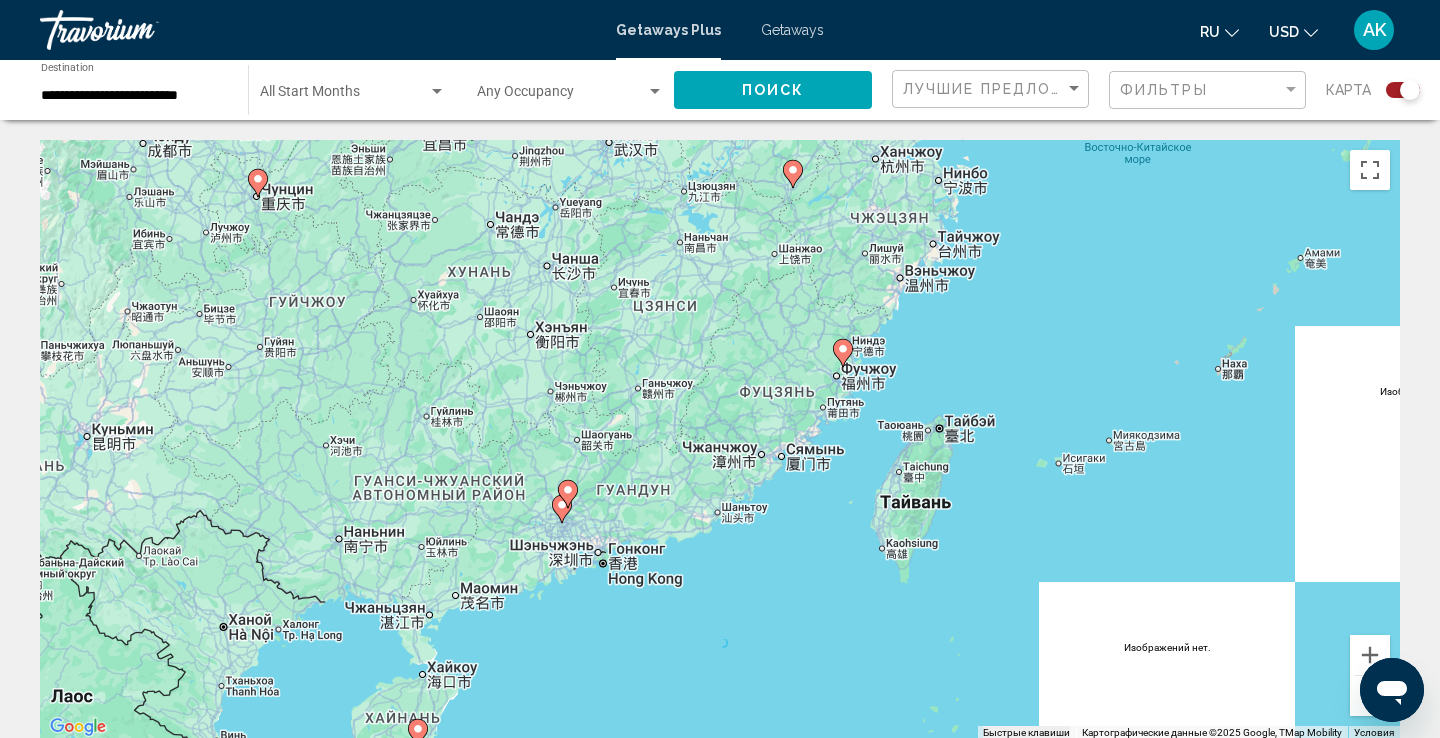 drag, startPoint x: 724, startPoint y: 453, endPoint x: 618, endPoint y: 595, distance: 177.20045 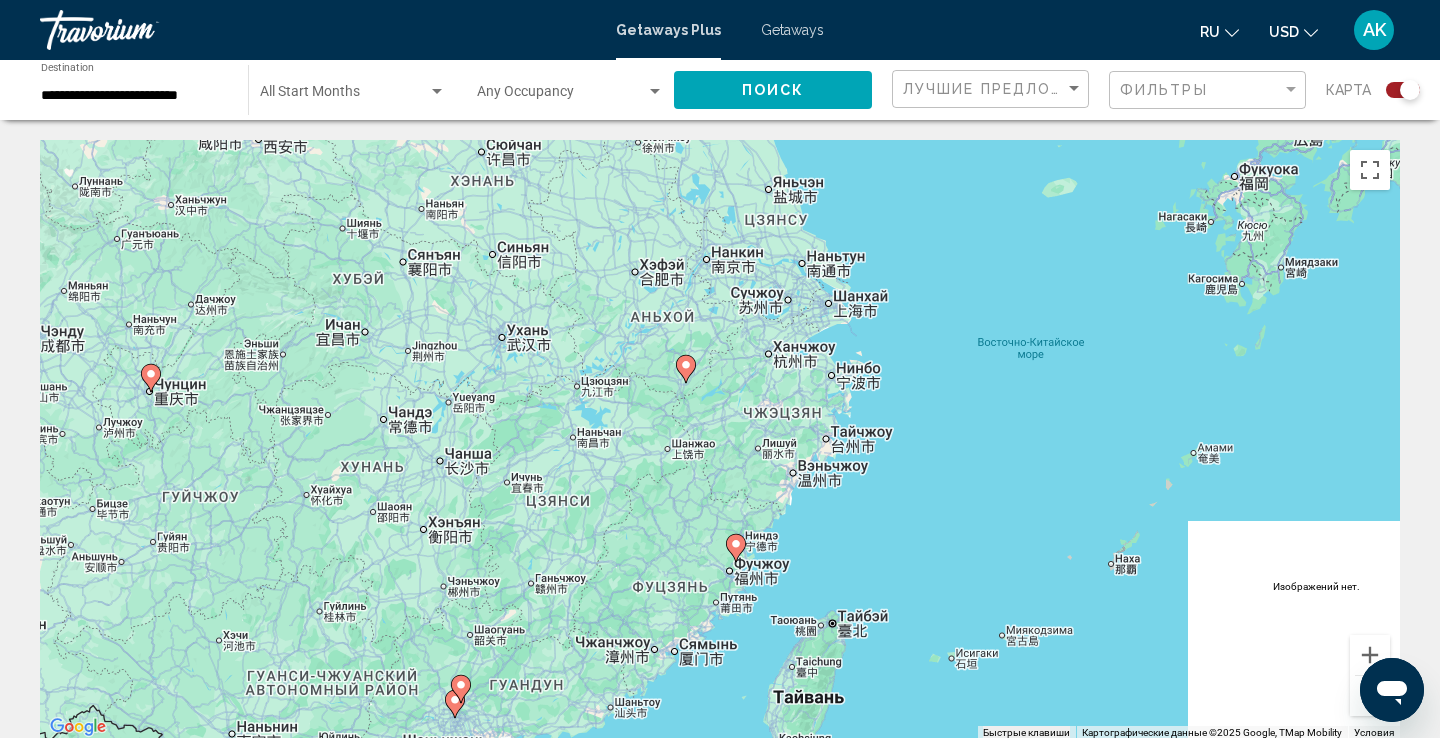 drag, startPoint x: 911, startPoint y: 375, endPoint x: 809, endPoint y: 558, distance: 209.50656 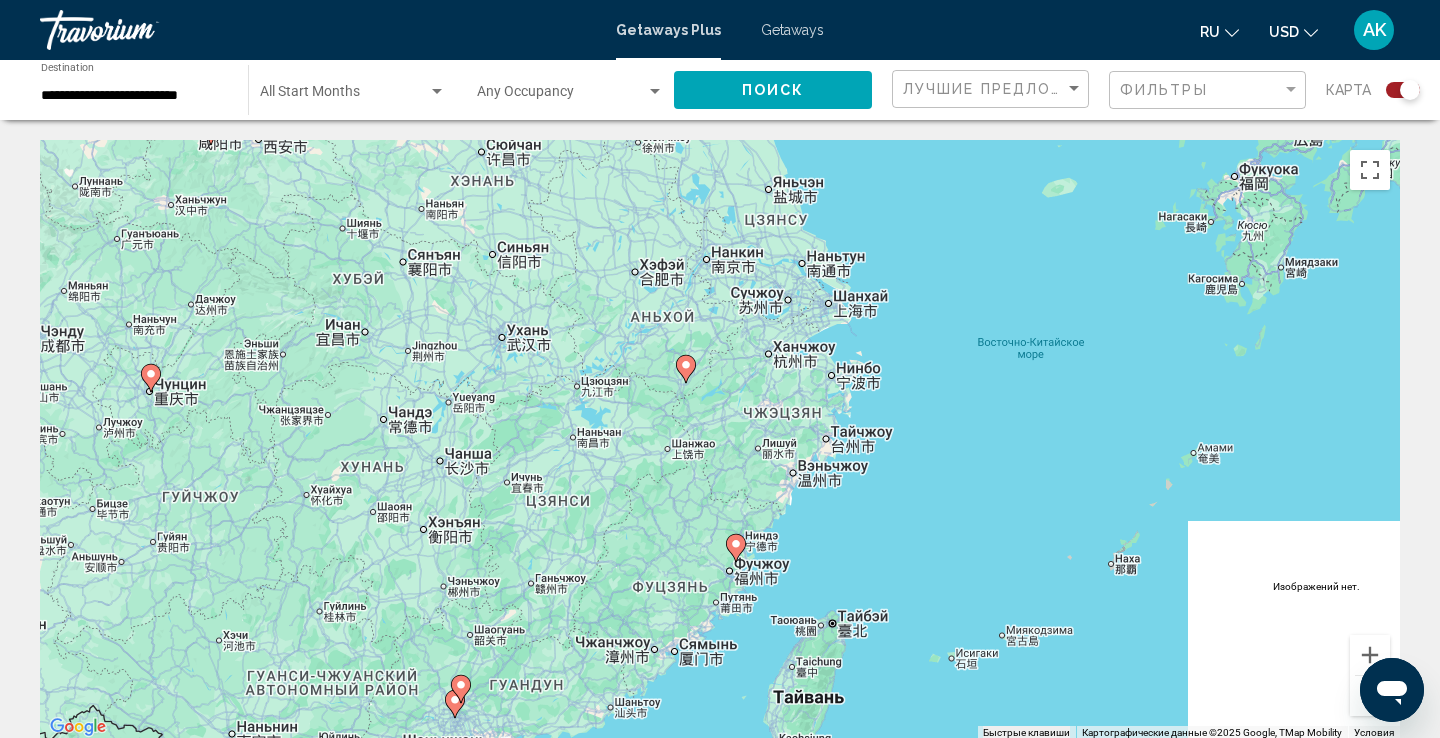 click 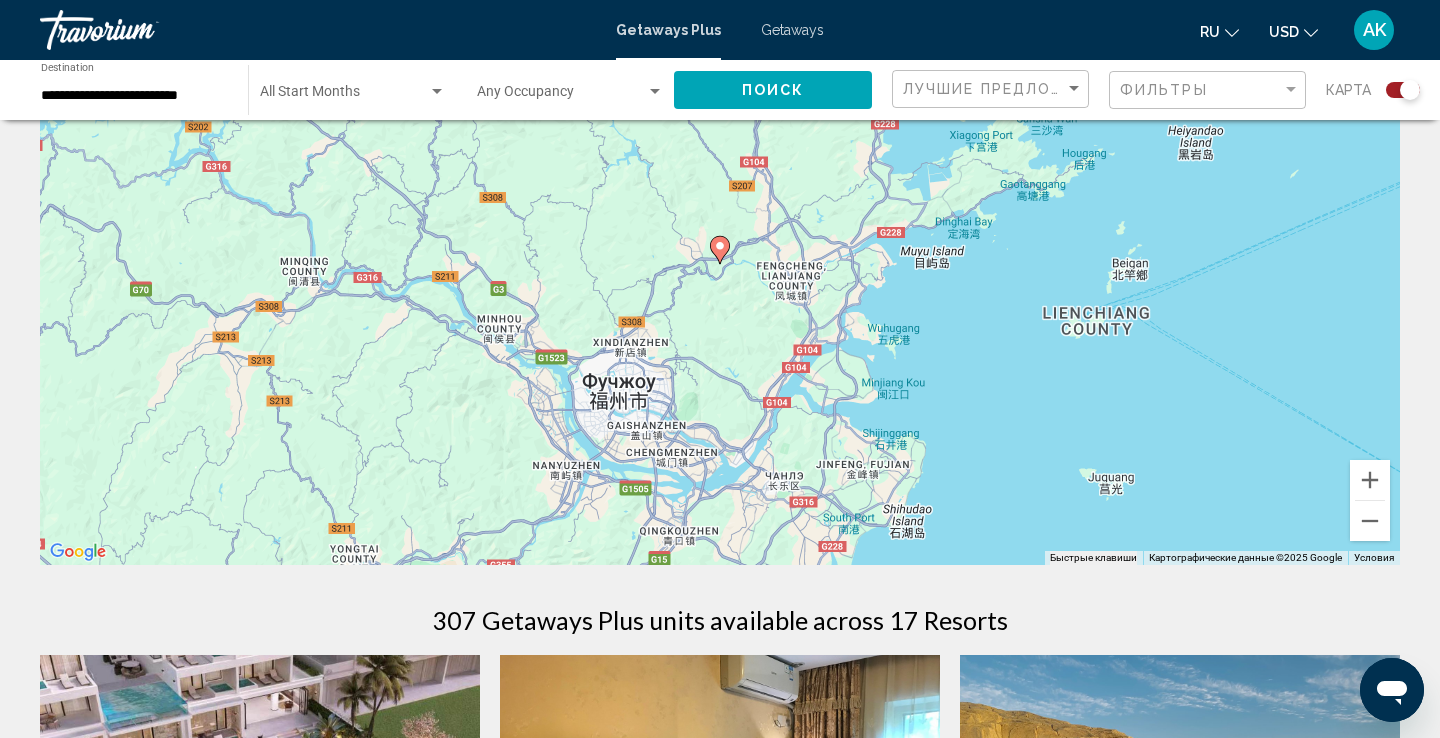scroll, scrollTop: 162, scrollLeft: 0, axis: vertical 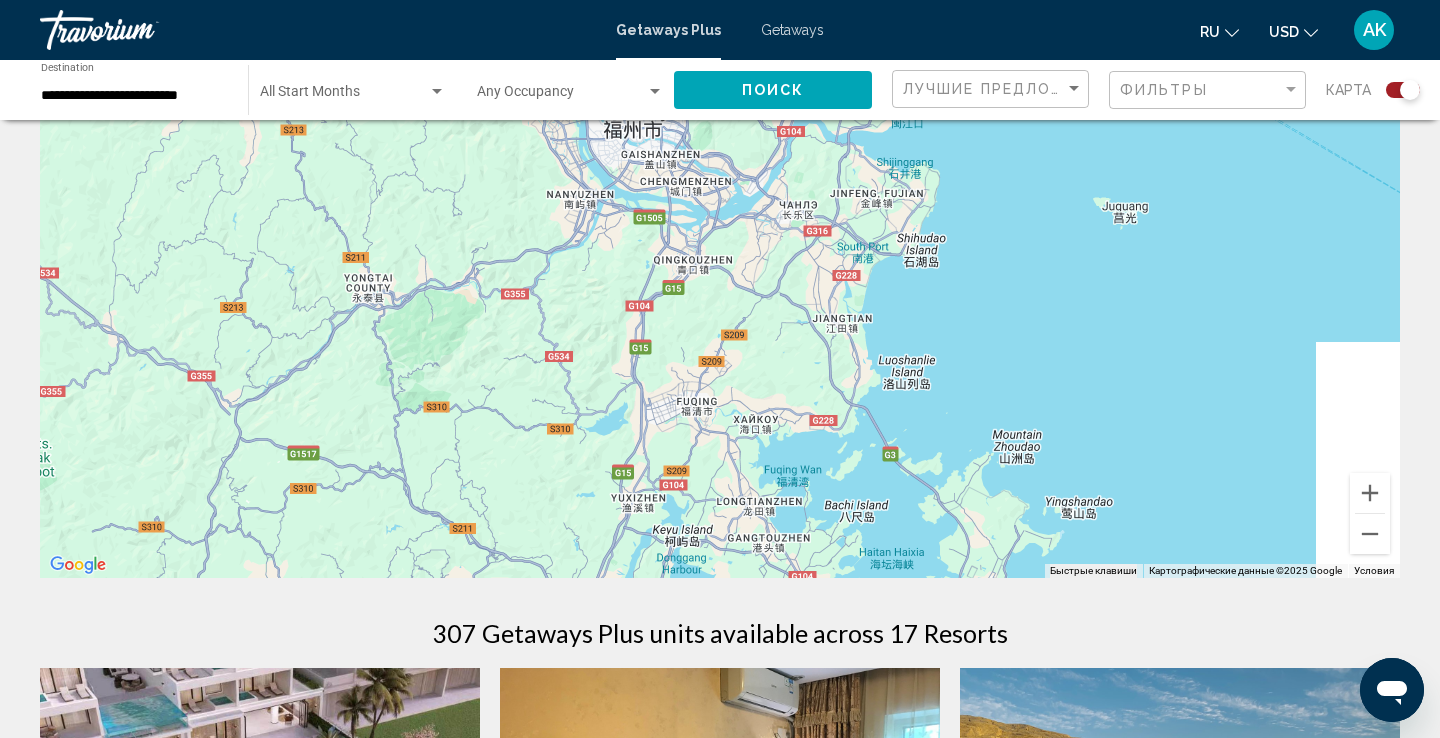 drag, startPoint x: 909, startPoint y: 518, endPoint x: 923, endPoint y: 232, distance: 286.34244 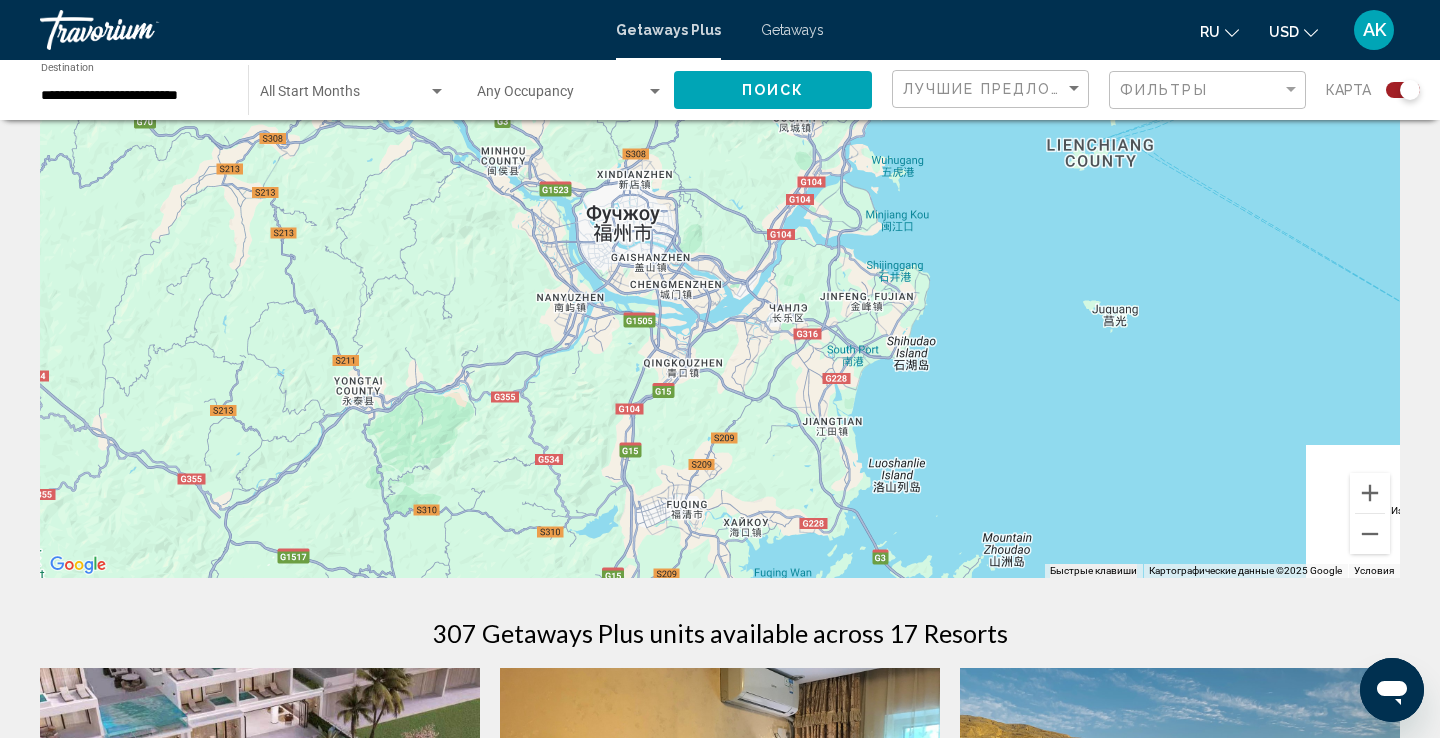 drag, startPoint x: 923, startPoint y: 232, endPoint x: 913, endPoint y: 338, distance: 106.47065 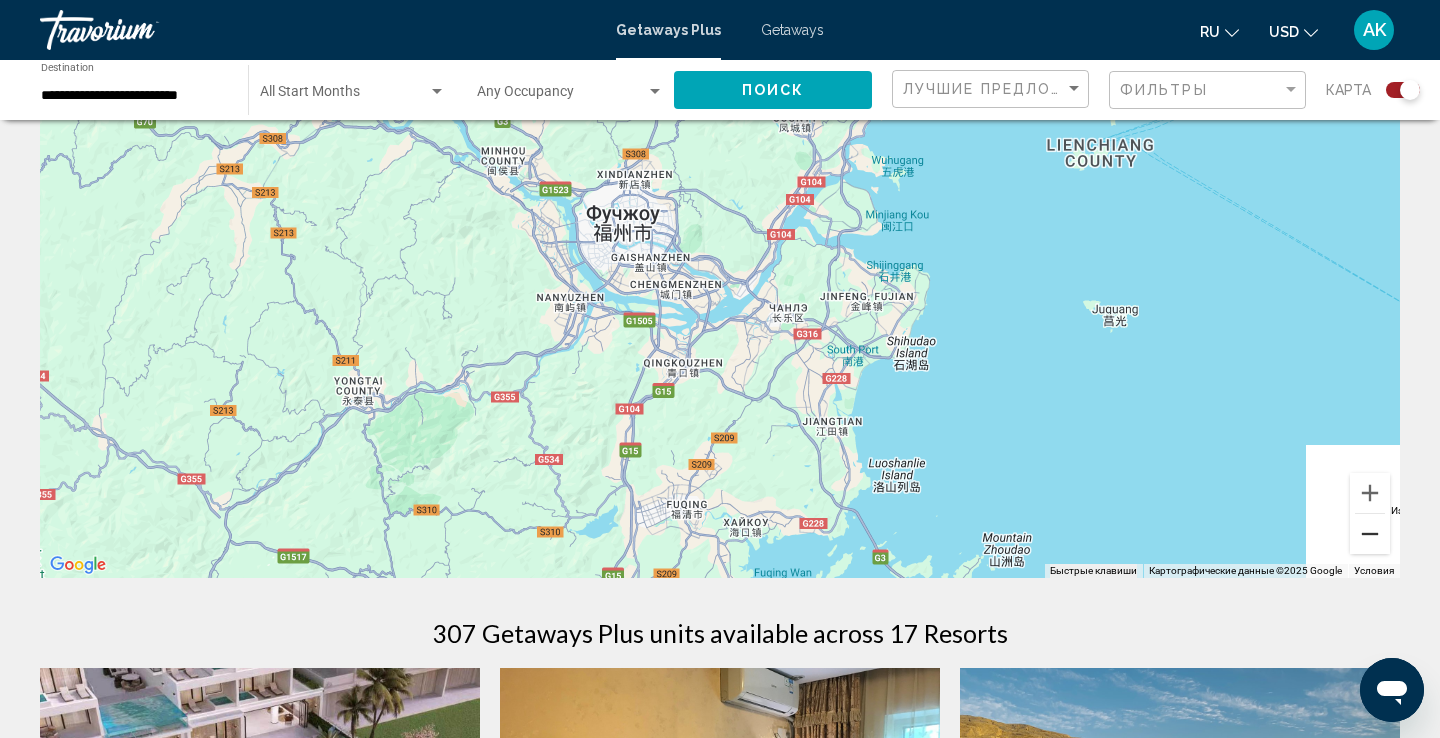 click at bounding box center [1370, 534] 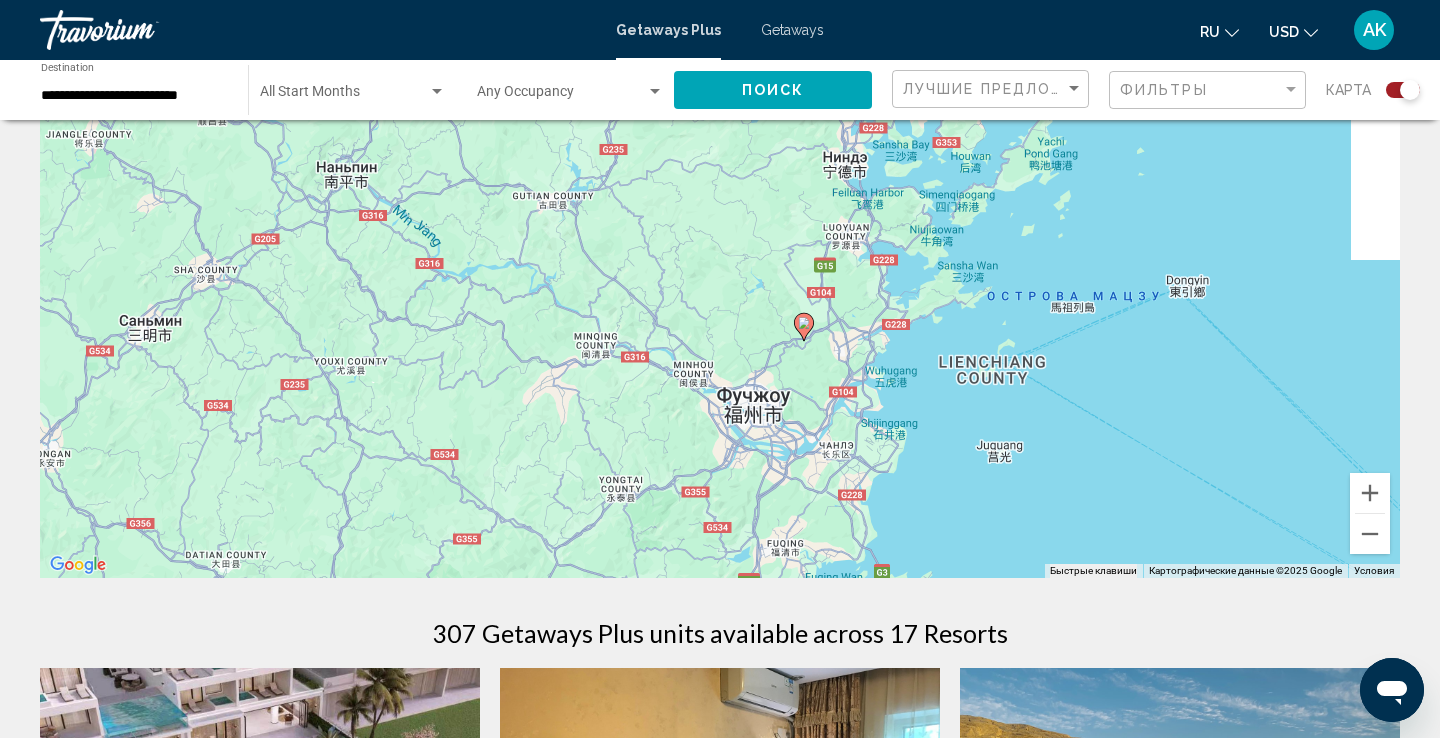 drag, startPoint x: 932, startPoint y: 291, endPoint x: 1017, endPoint y: 449, distance: 179.41293 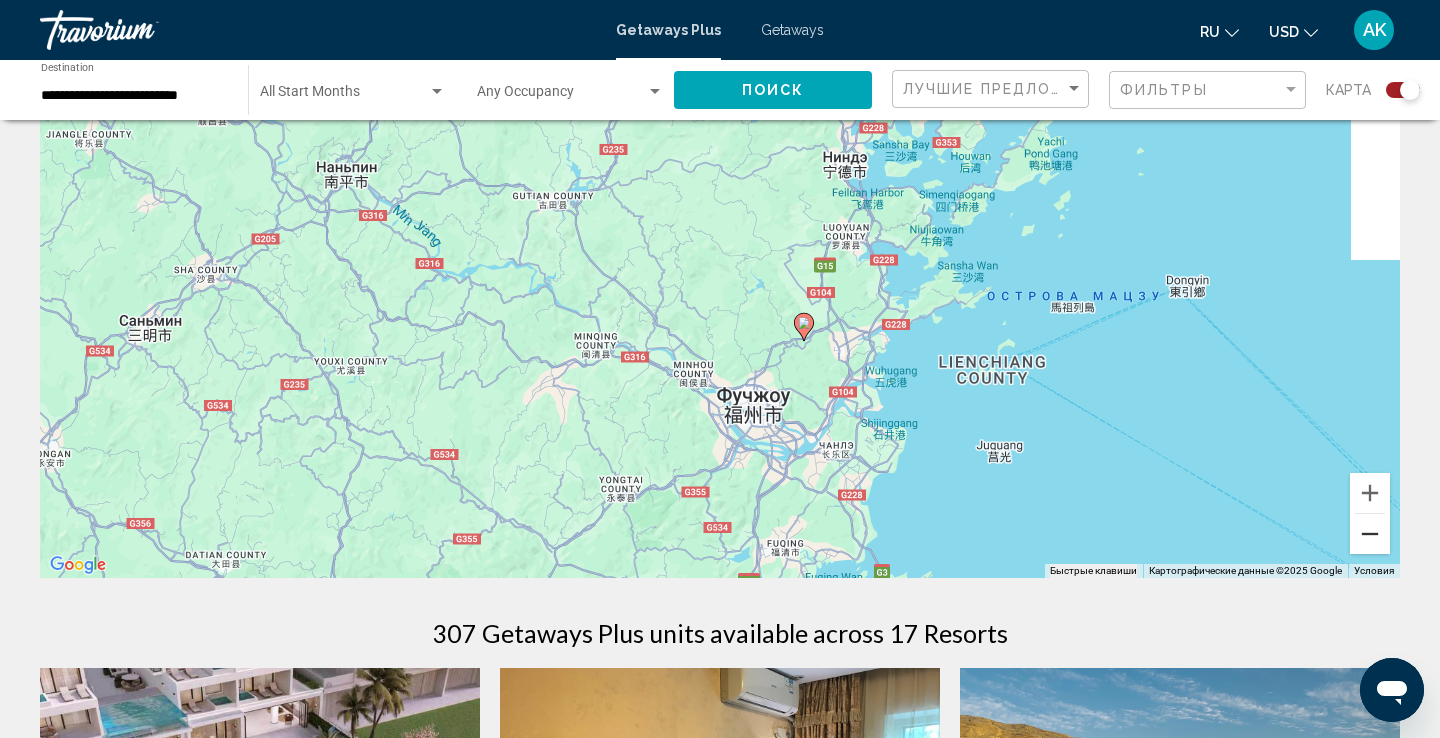 click at bounding box center [1370, 534] 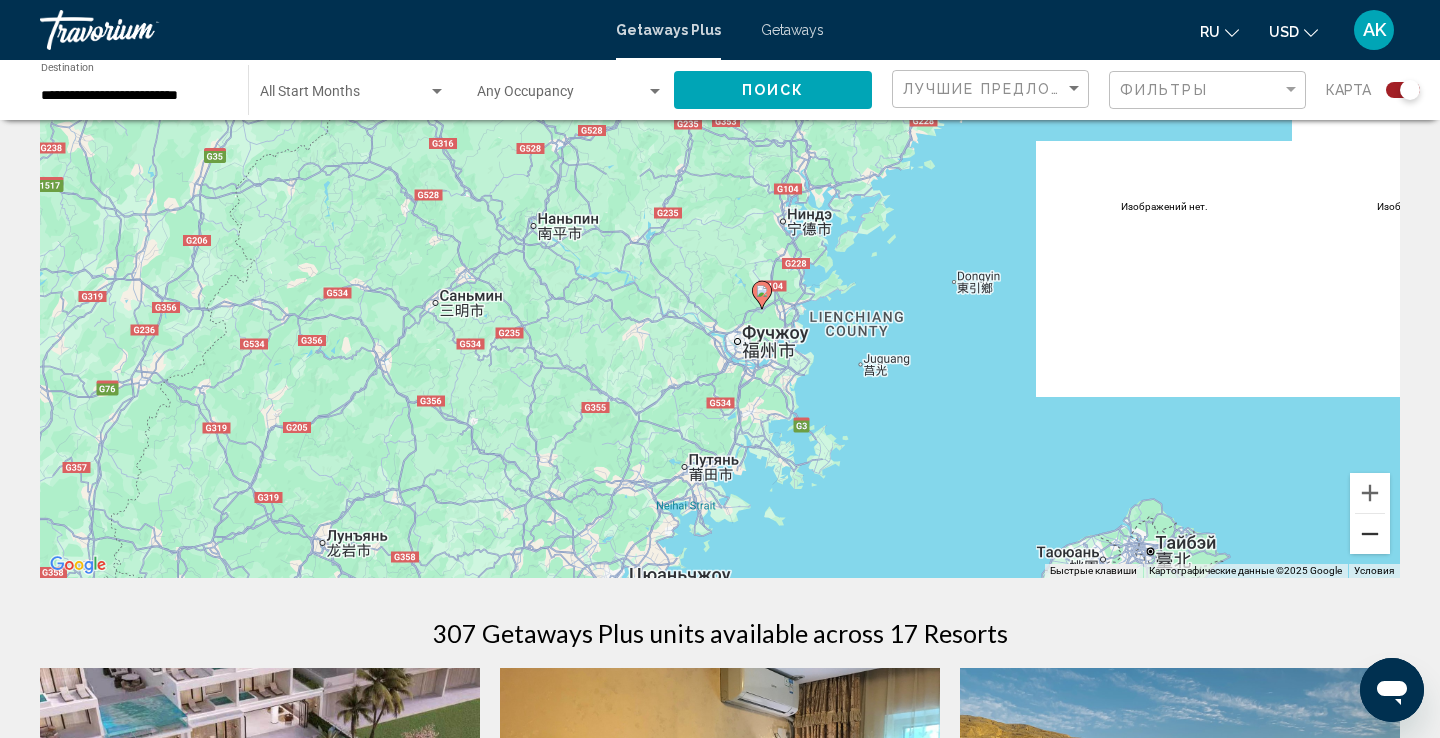click at bounding box center (1370, 534) 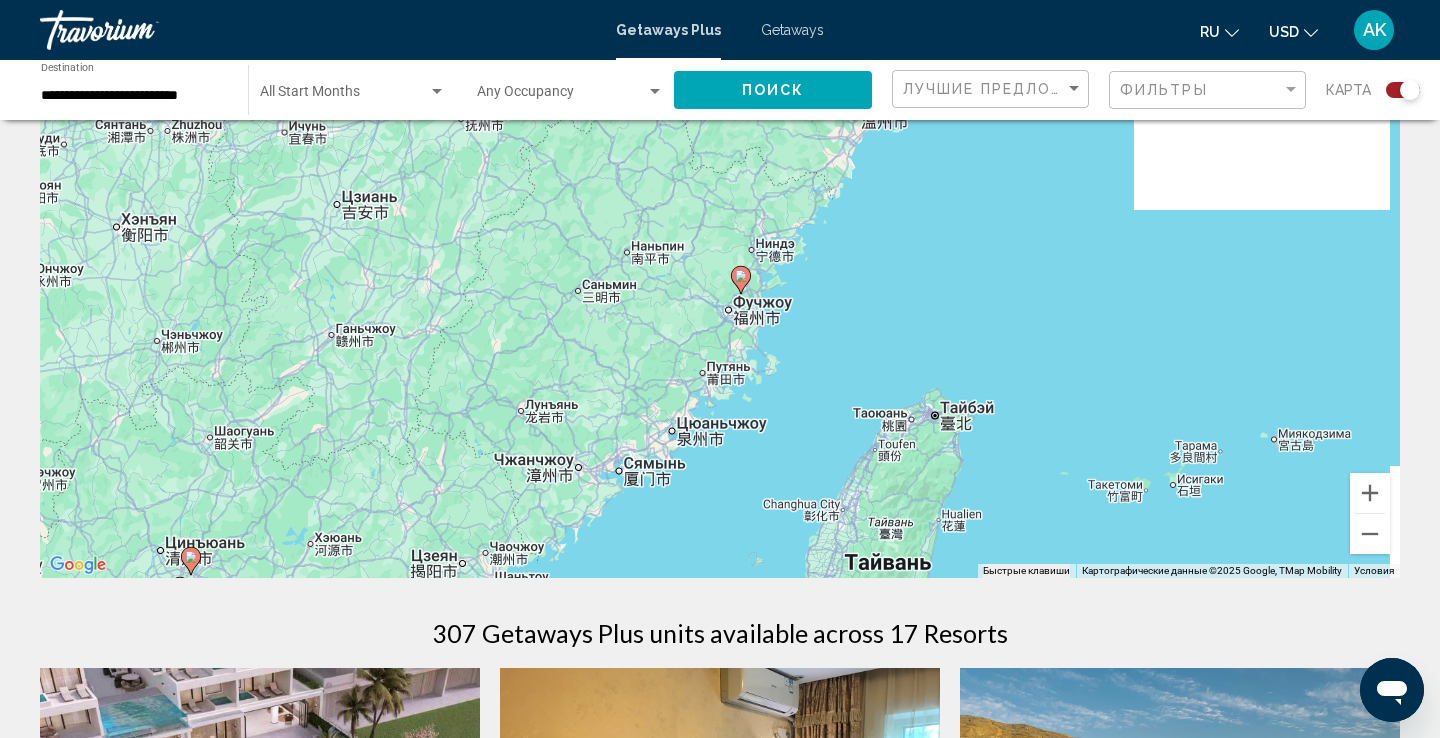 click 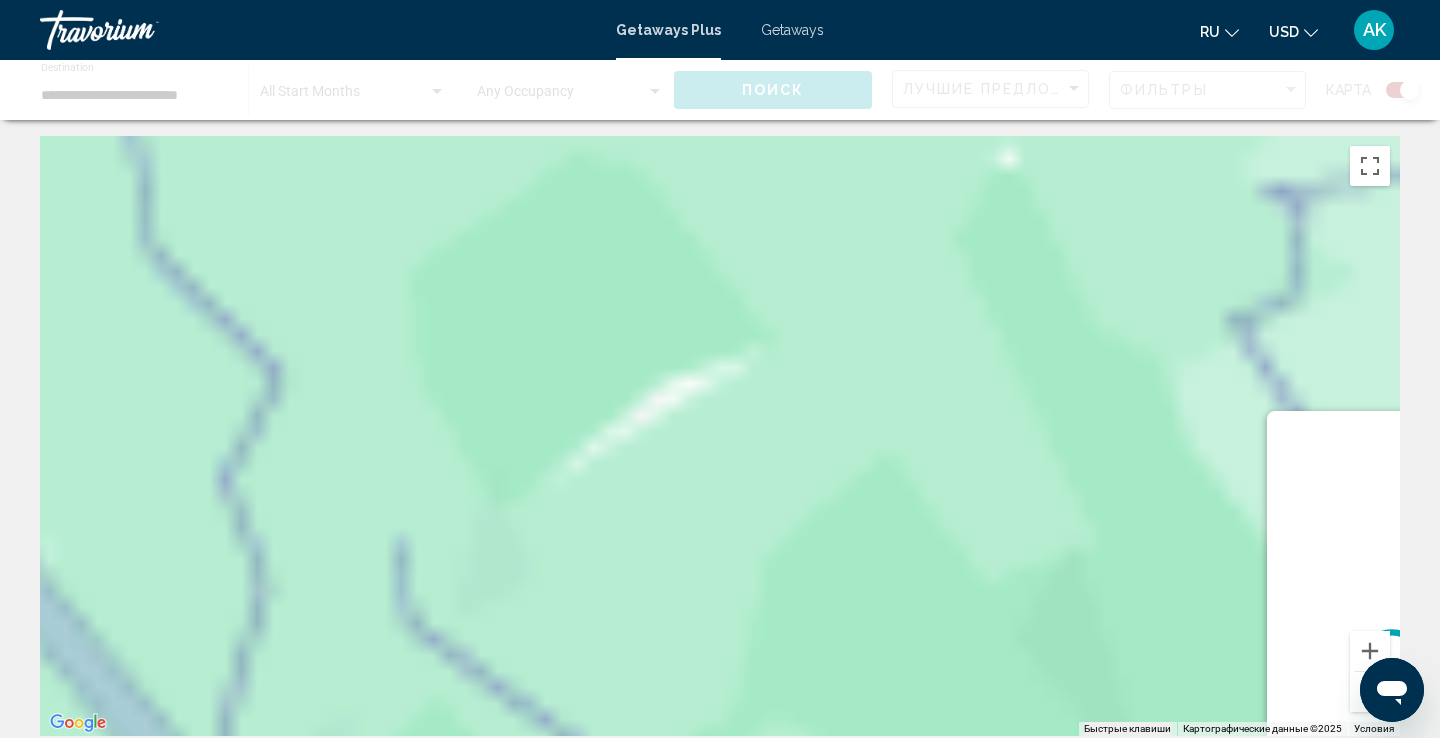 scroll, scrollTop: 0, scrollLeft: 0, axis: both 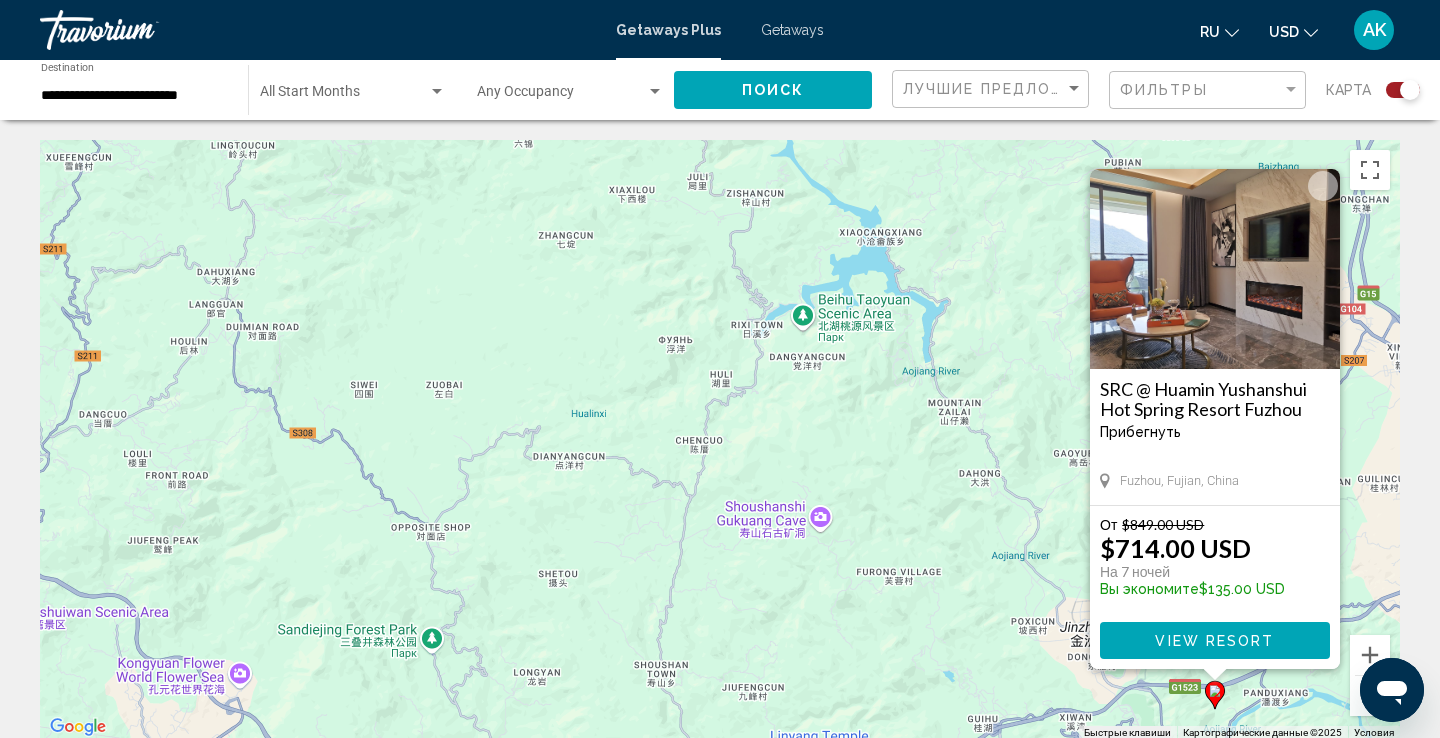 click on "Чтобы активировать перетаскивание с помощью клавиатуры, нажмите Alt + Ввод. После этого перемещайте маркер, используя клавиши со стрелками. Чтобы завершить перетаскивание, нажмите клавишу Ввод. Чтобы отменить действие, нажмите клавишу Esc.  SRC @ Huamin Yushanshui Hot Spring Resort Fuzhou  Прибегнуть  -  Это курорт только для взрослых
Fuzhou, Fujian, China От $849.00 USD $714.00 USD На 7 ночей Вы экономите  $135.00 USD  View Resort" at bounding box center (720, 440) 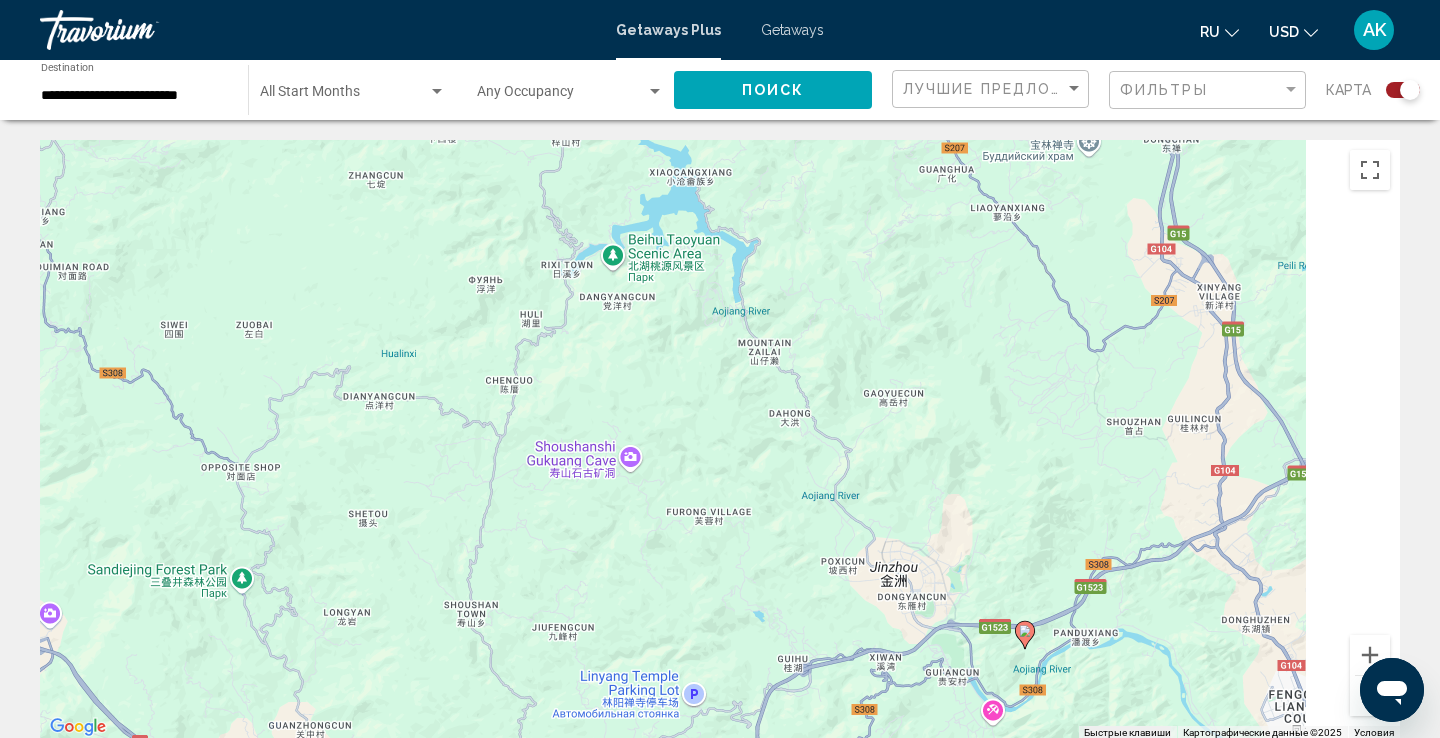drag, startPoint x: 1341, startPoint y: 620, endPoint x: 1148, endPoint y: 559, distance: 202.41048 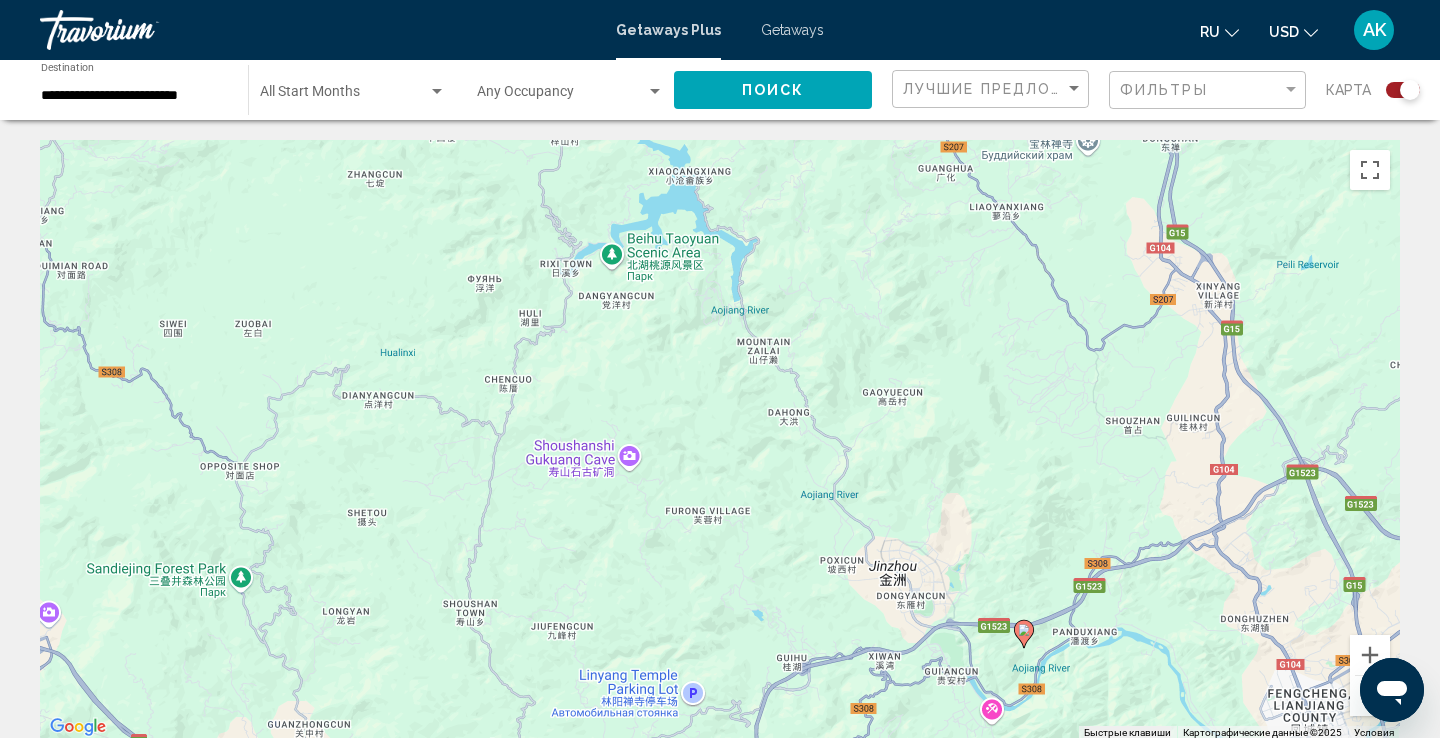 click at bounding box center (1370, 696) 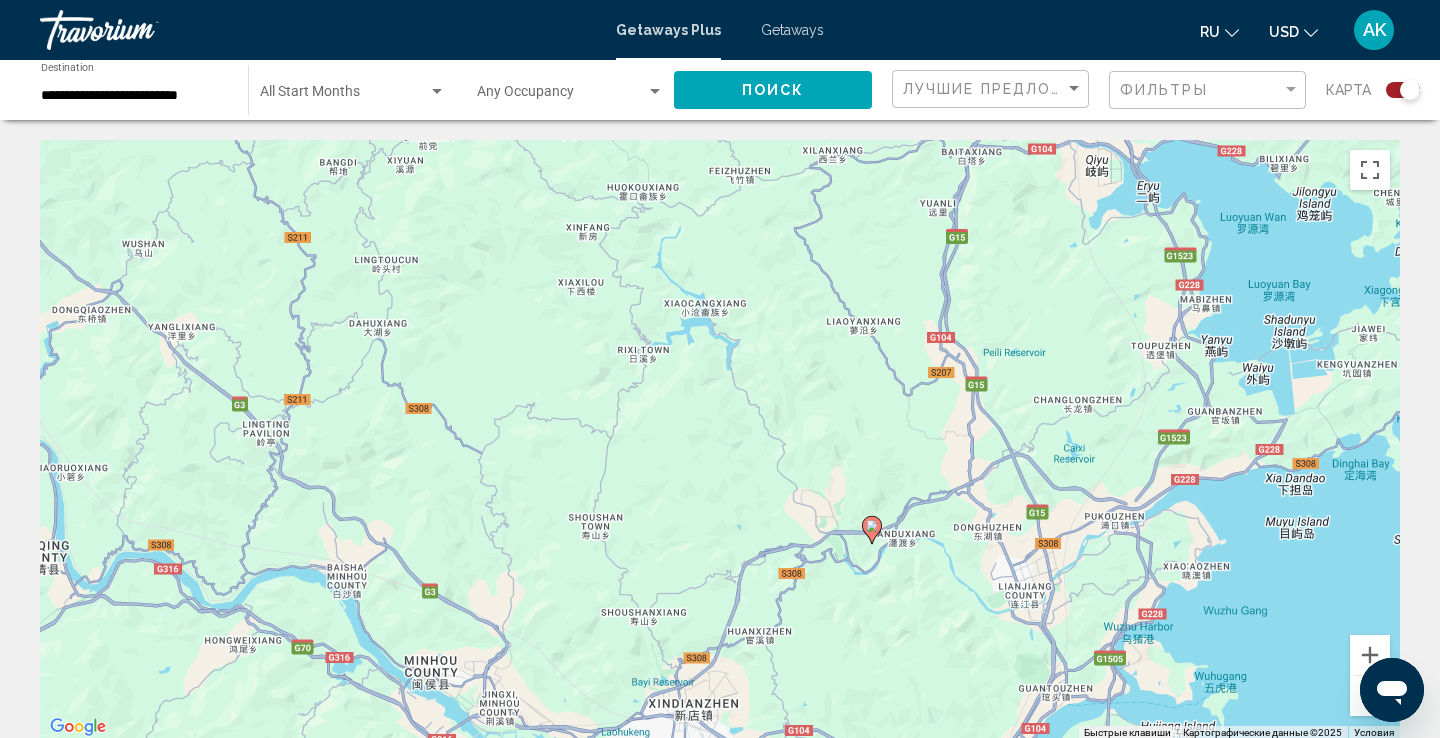 click at bounding box center (1370, 696) 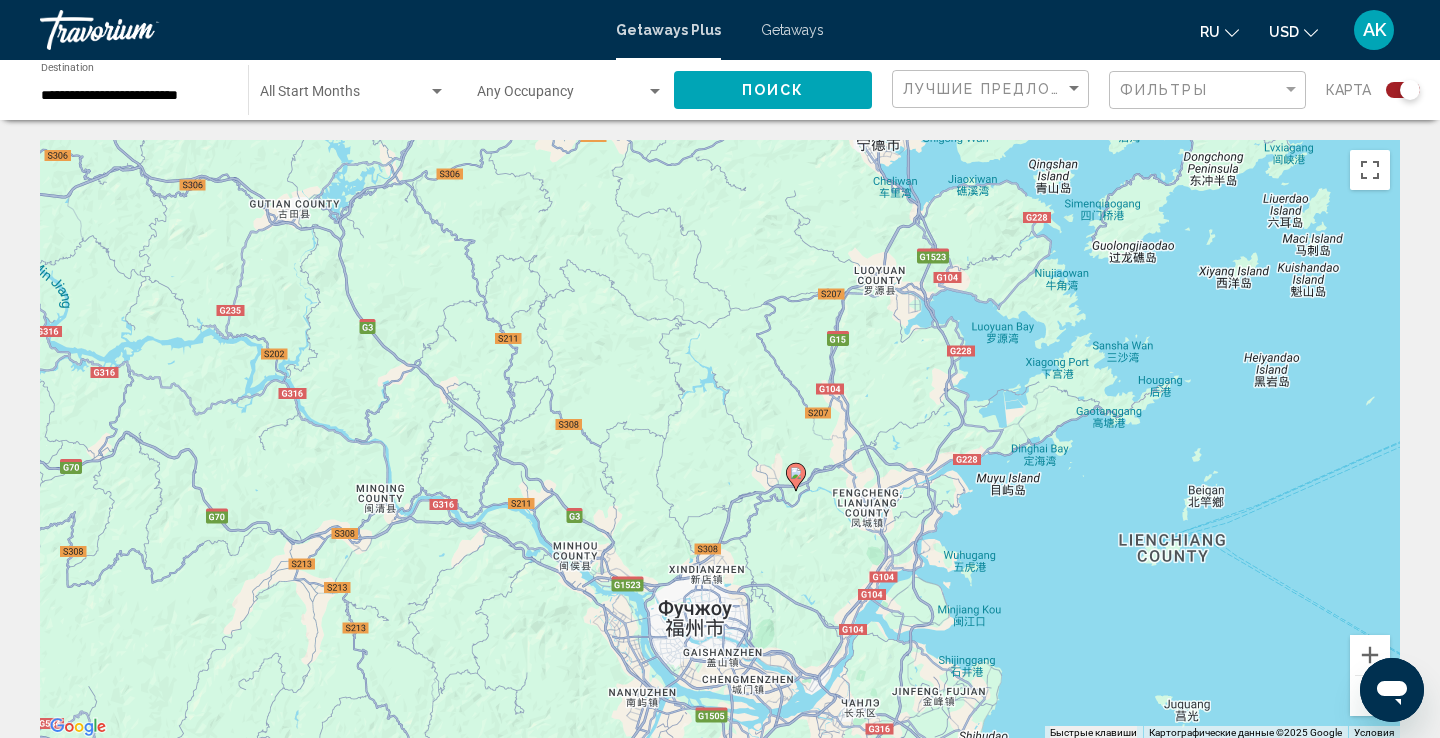 click at bounding box center (1370, 696) 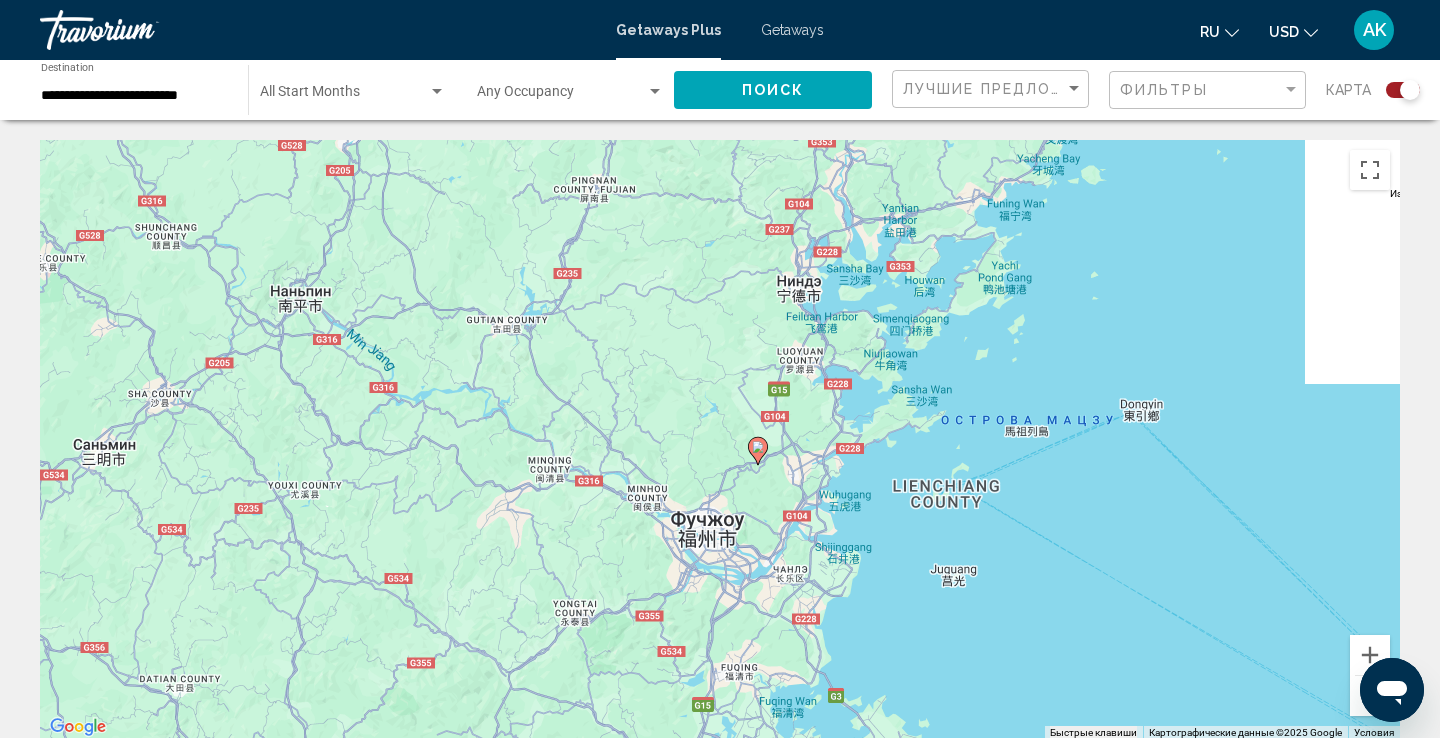 click at bounding box center [1370, 696] 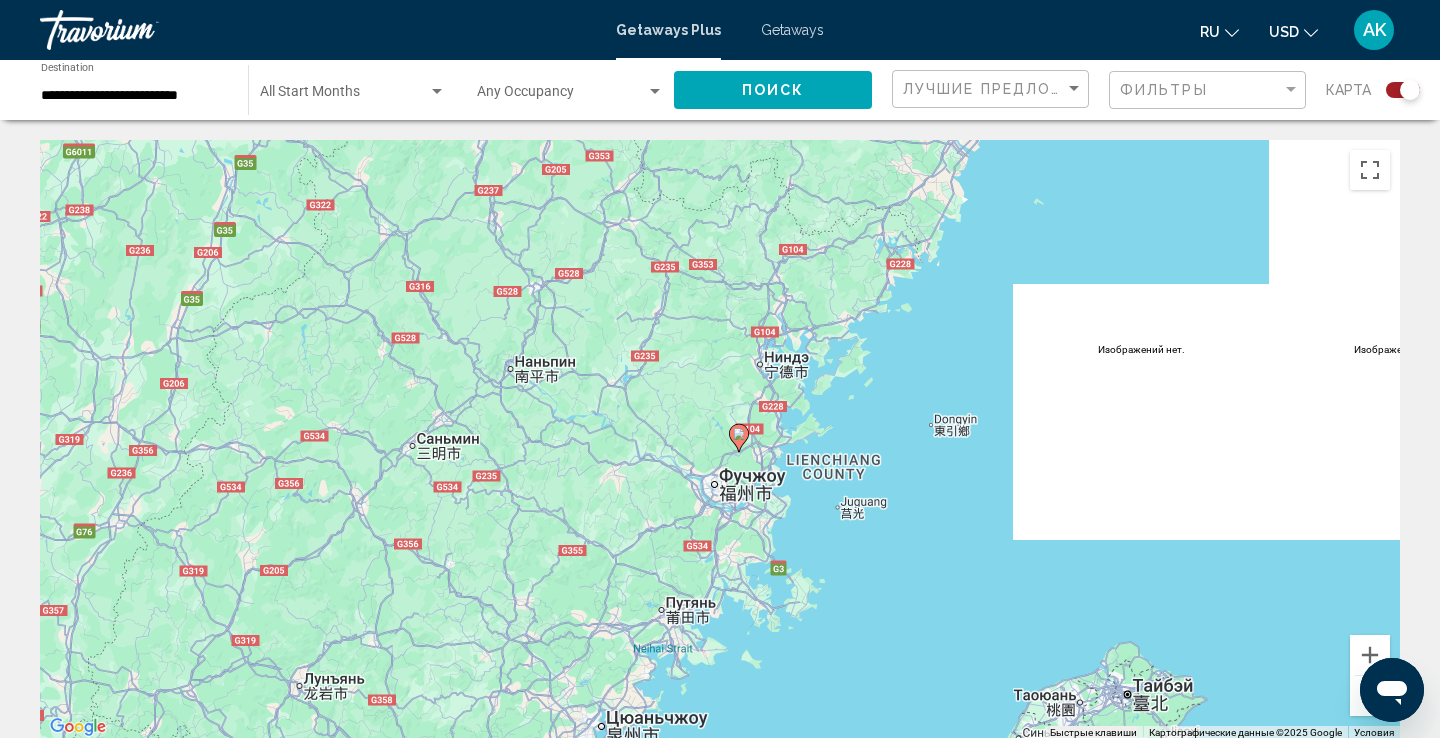 click at bounding box center (1370, 696) 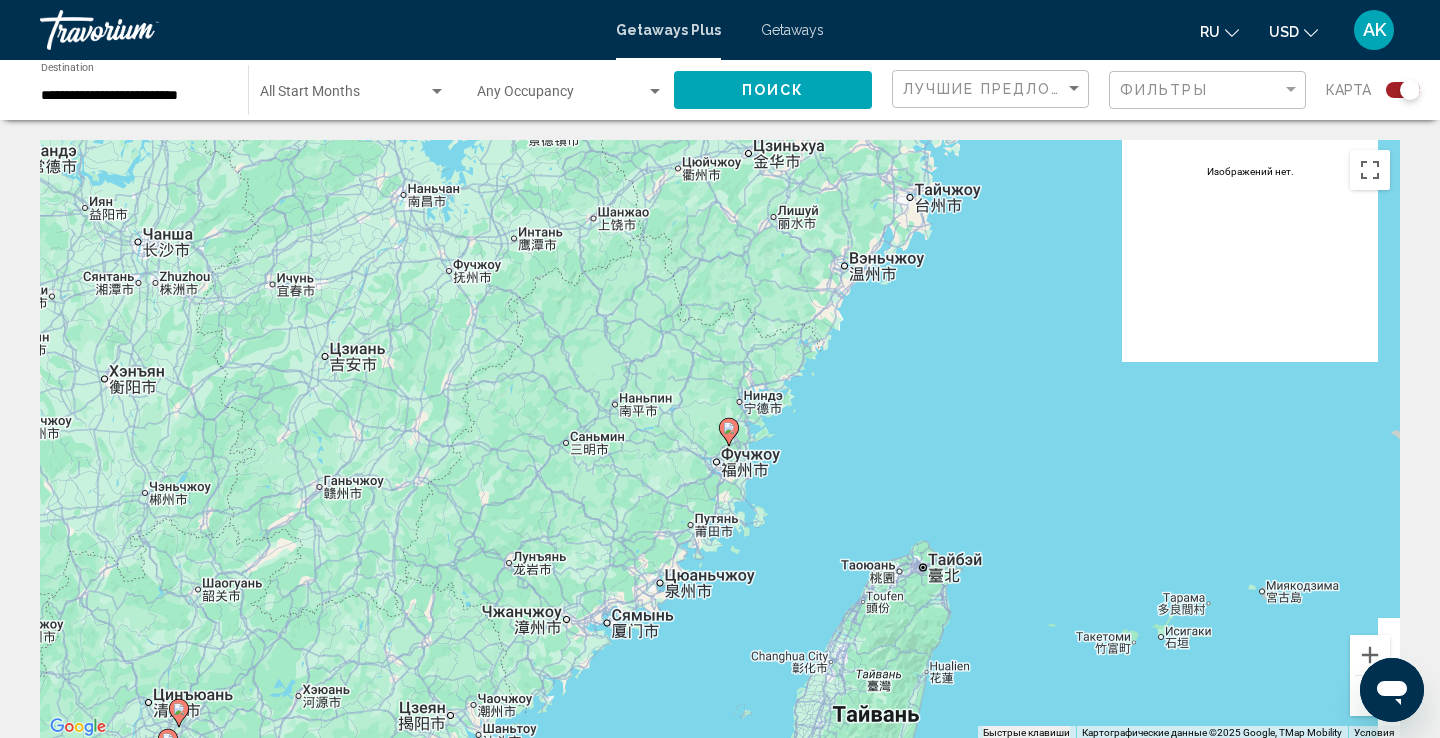 click at bounding box center [1370, 696] 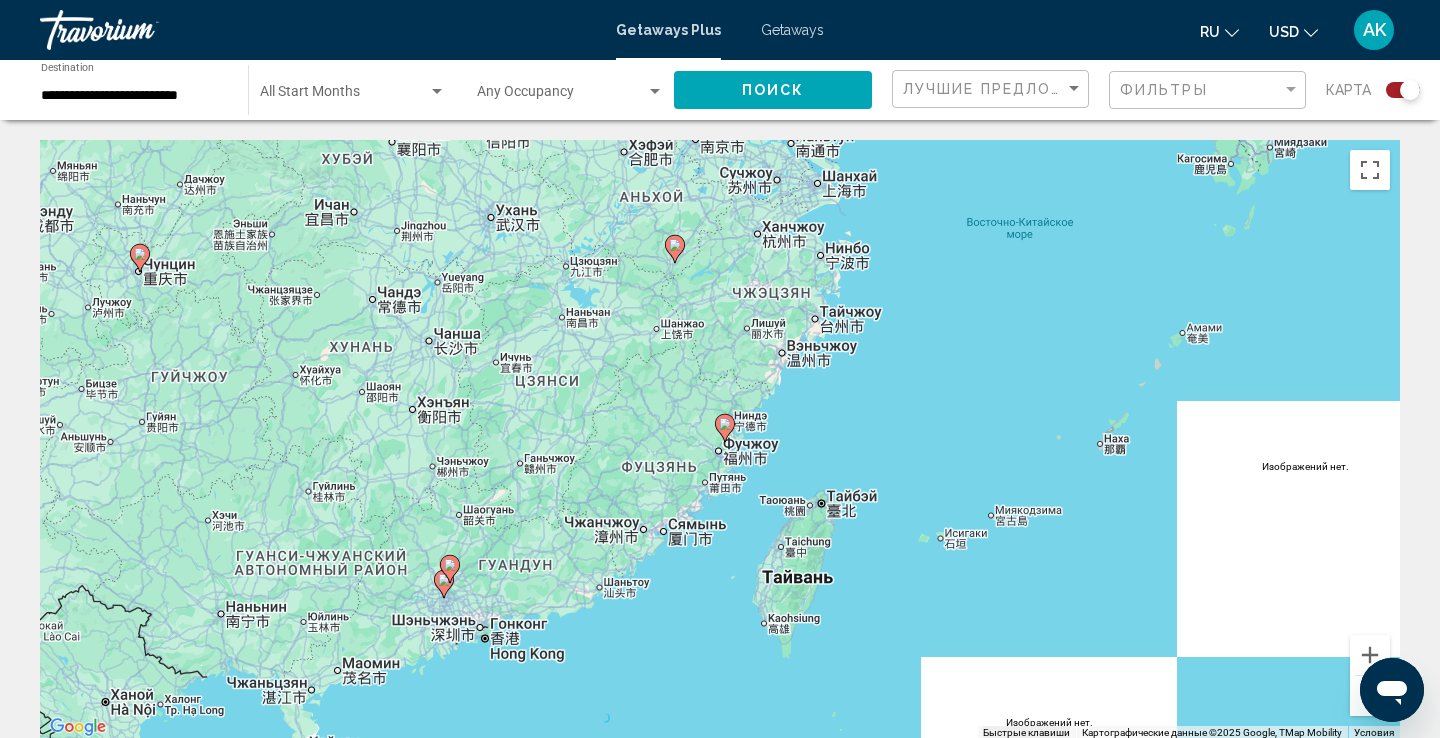 click at bounding box center [1370, 696] 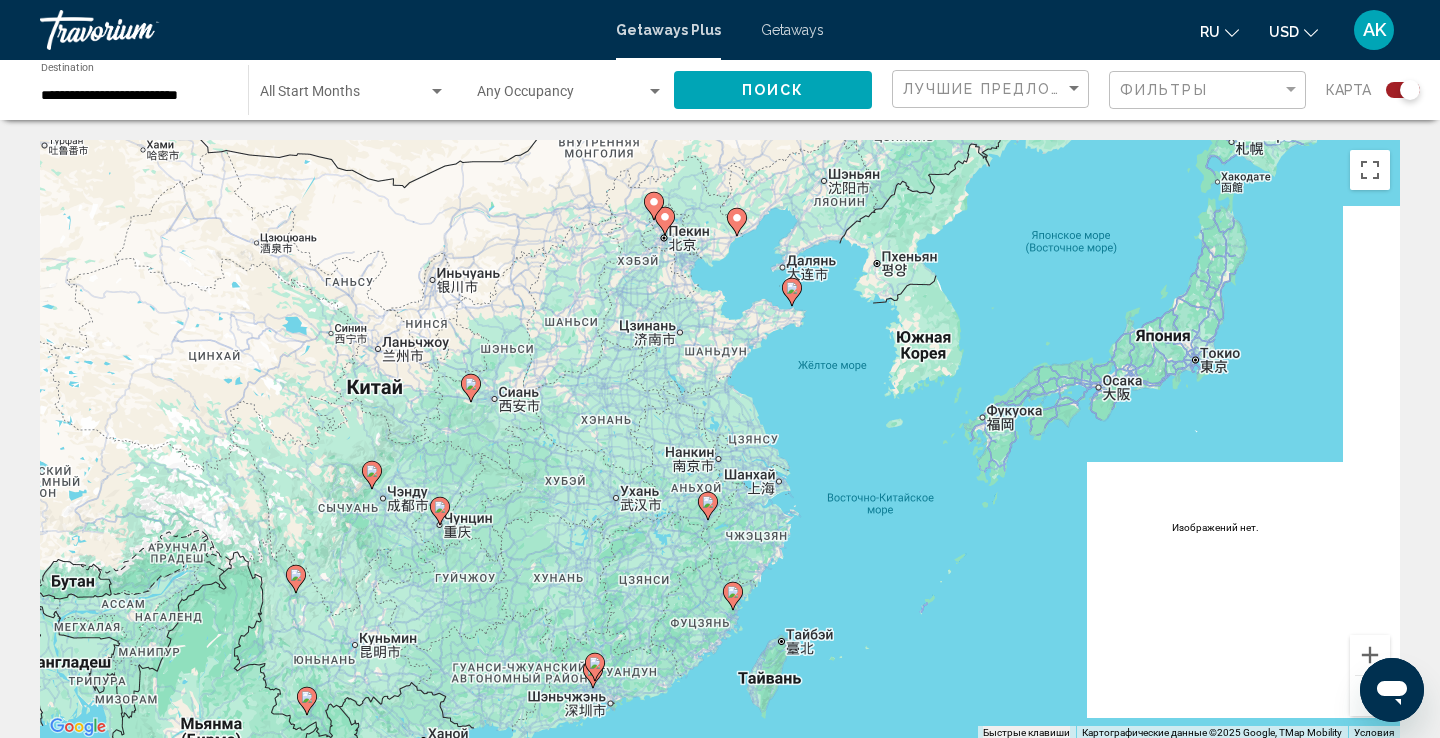 drag, startPoint x: 1031, startPoint y: 428, endPoint x: 1041, endPoint y: 600, distance: 172.29045 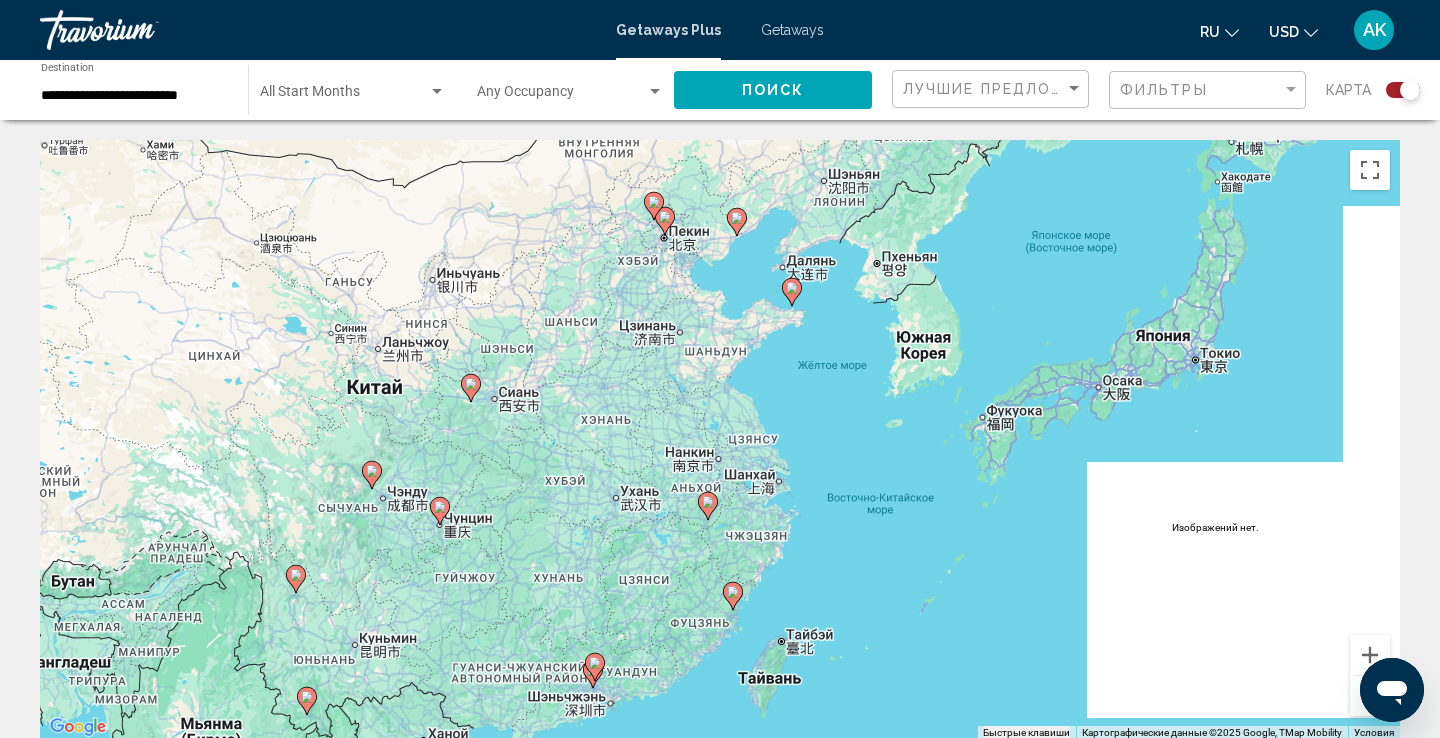click on "Чтобы активировать перетаскивание с помощью клавиатуры, нажмите Alt + Ввод. После этого перемещайте маркер, используя клавиши со стрелками. Чтобы завершить перетаскивание, нажмите клавишу Ввод. Чтобы отменить действие, нажмите клавишу Esc." at bounding box center [720, 440] 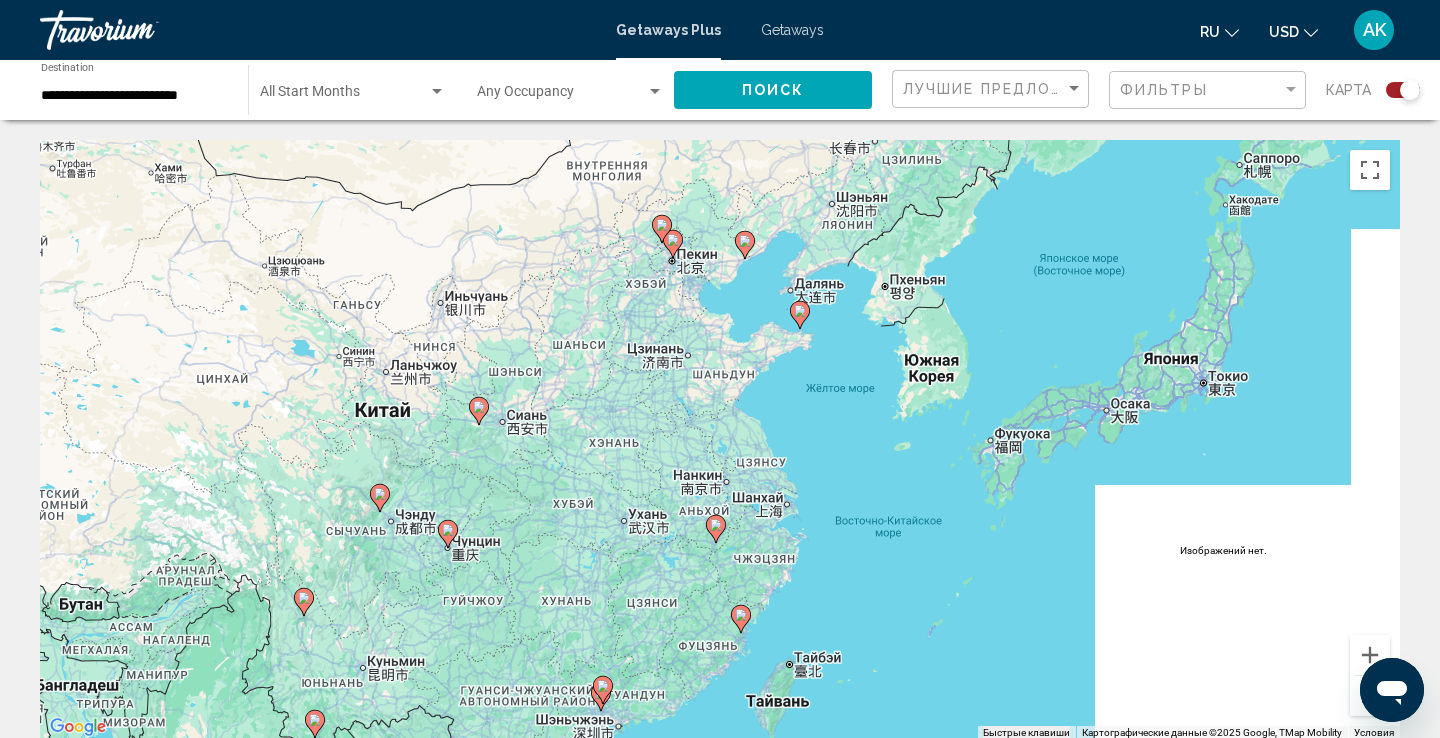 drag, startPoint x: 837, startPoint y: 429, endPoint x: 846, endPoint y: 454, distance: 26.57066 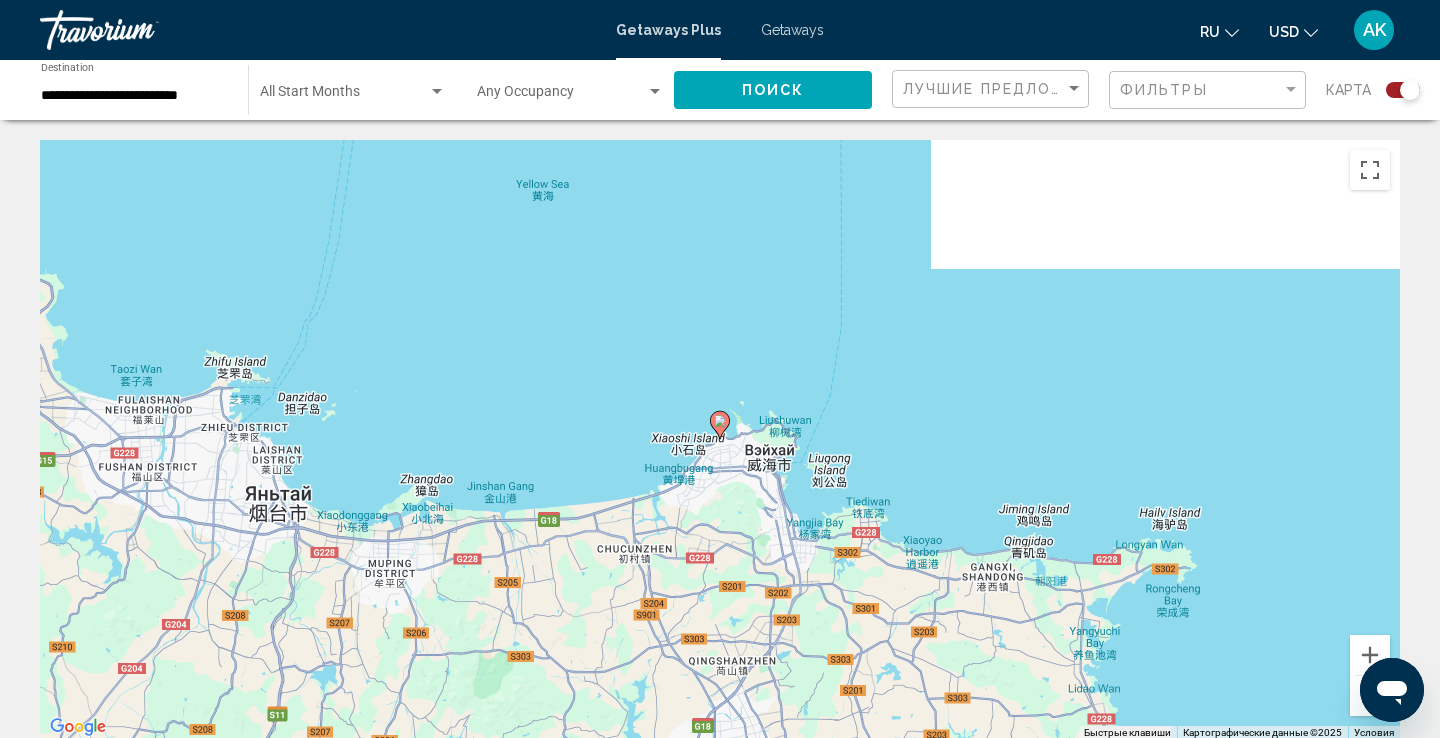 click 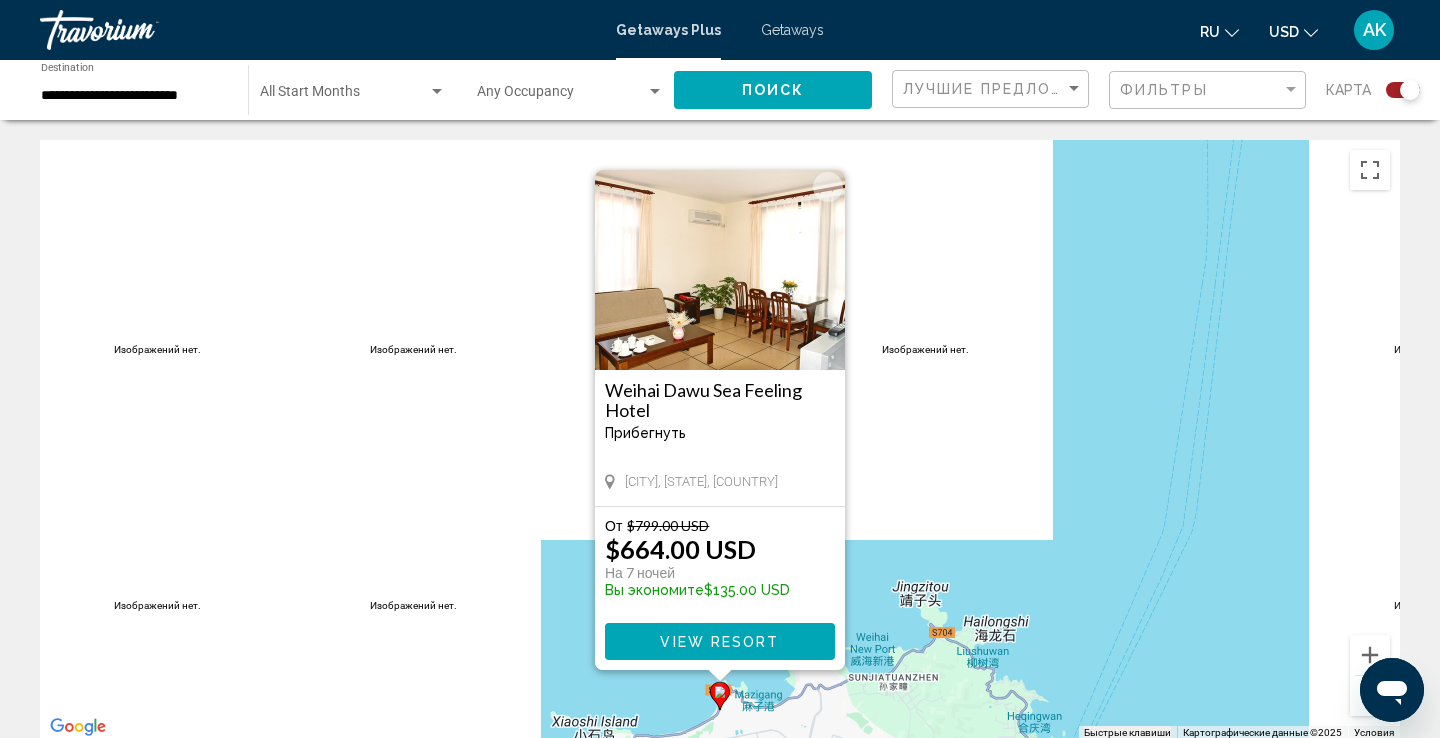 click on "Чтобы активировать перетаскивание с помощью клавиатуры, нажмите Alt + Ввод. После этого перемещайте маркер, используя клавиши со стрелками. Чтобы завершить перетаскивание, нажмите клавишу Ввод. Чтобы отменить действие, нажмите клавишу Esc.  Weihai Dawu Sea Feeling Hotel  Прибегнуть  -  Это курорт только для взрослых
Weihai, Shandong, China От $799.00 USD $664.00 USD На 7 ночей Вы экономите  $135.00 USD  View Resort" at bounding box center (720, 440) 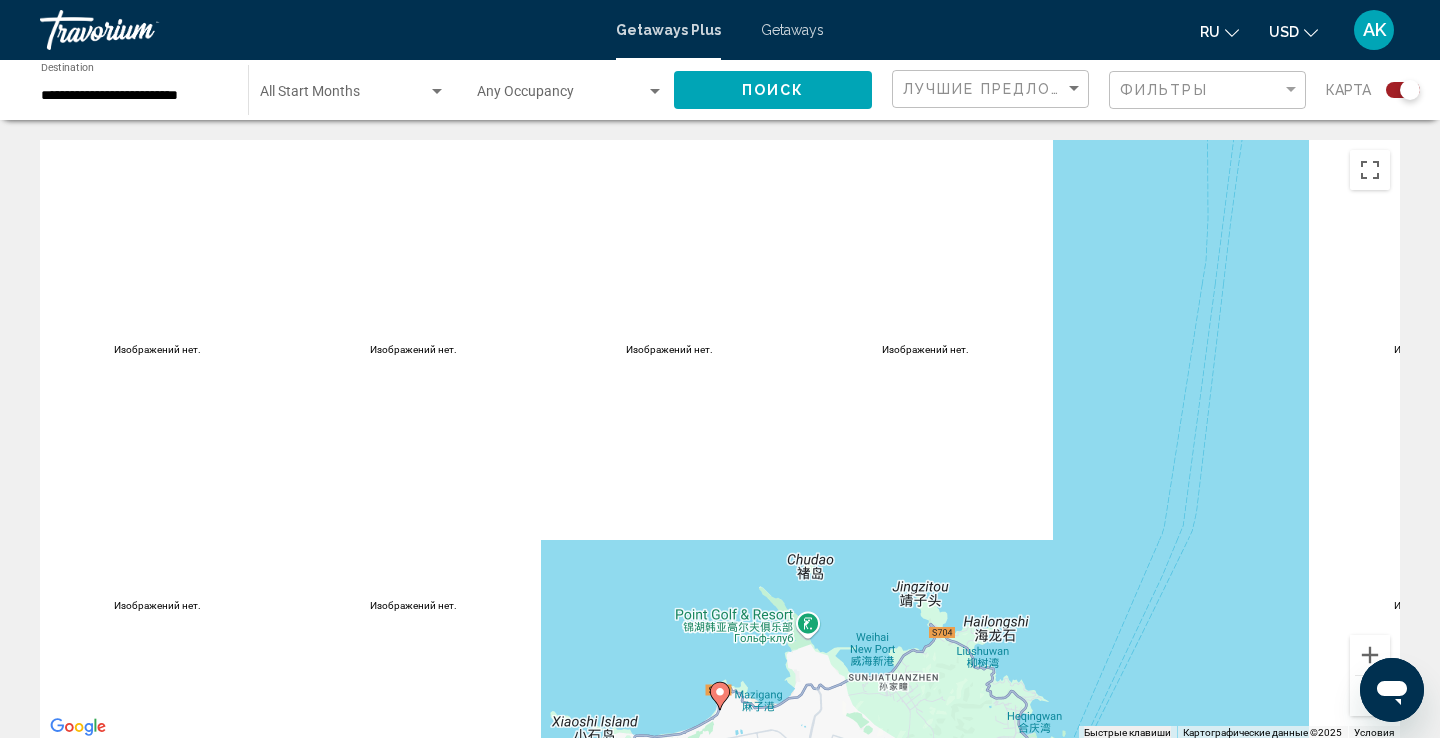 click at bounding box center [1370, 696] 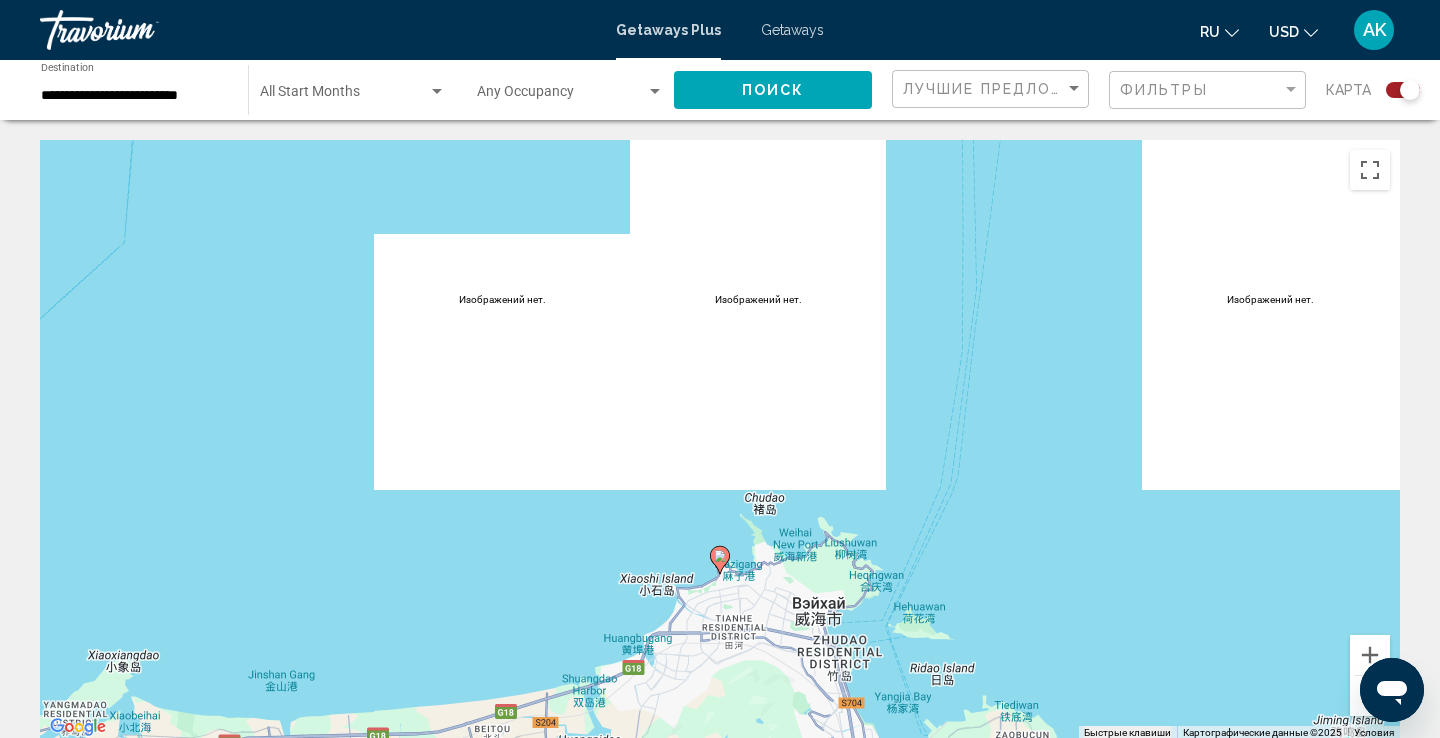 click at bounding box center (1370, 696) 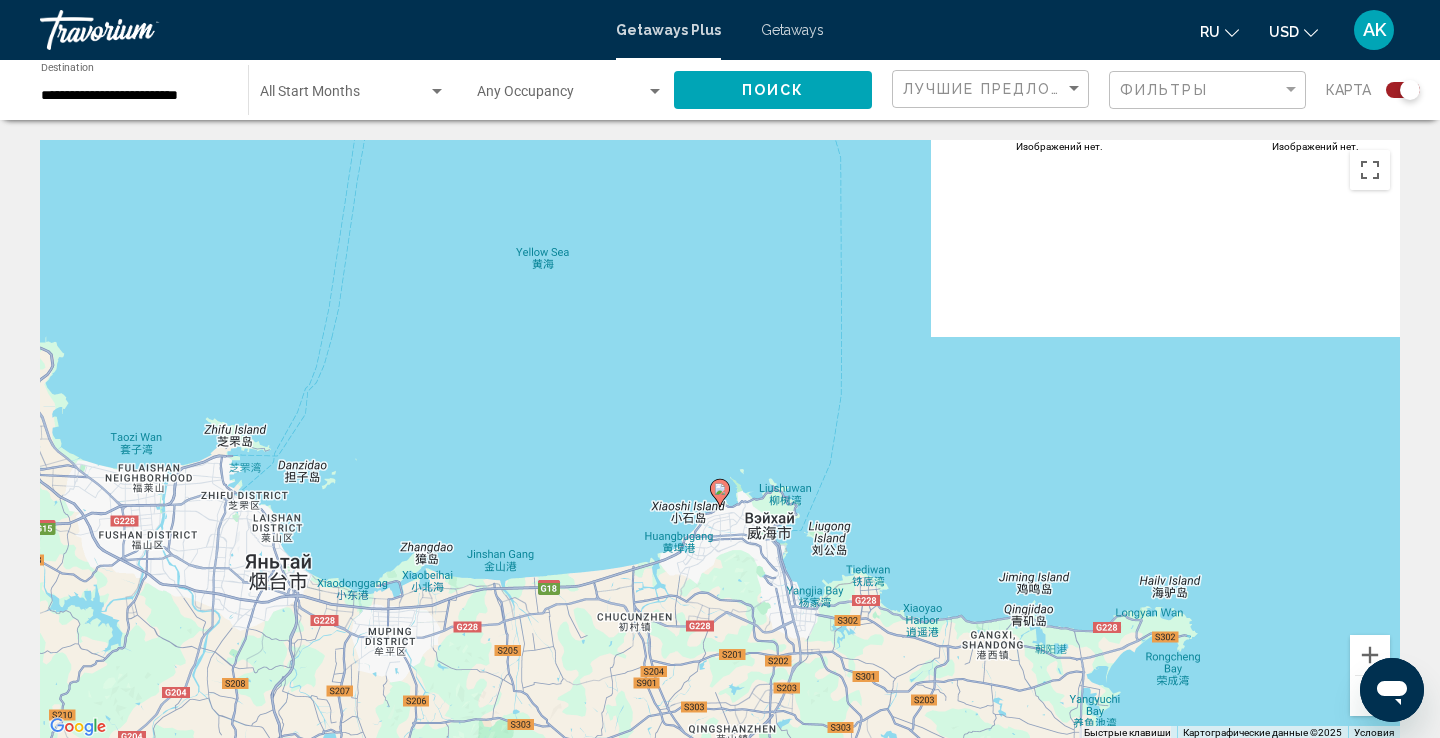 click at bounding box center [1370, 696] 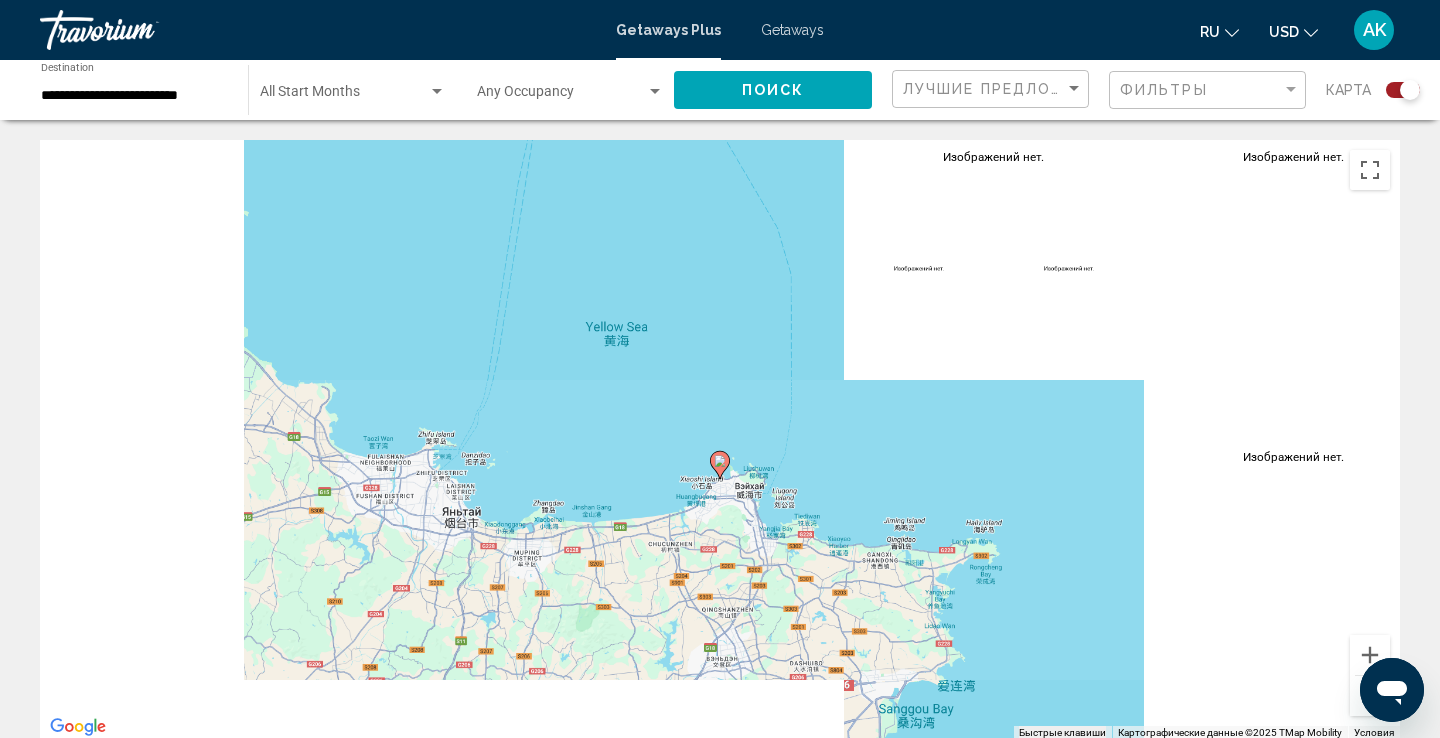 click at bounding box center (1370, 696) 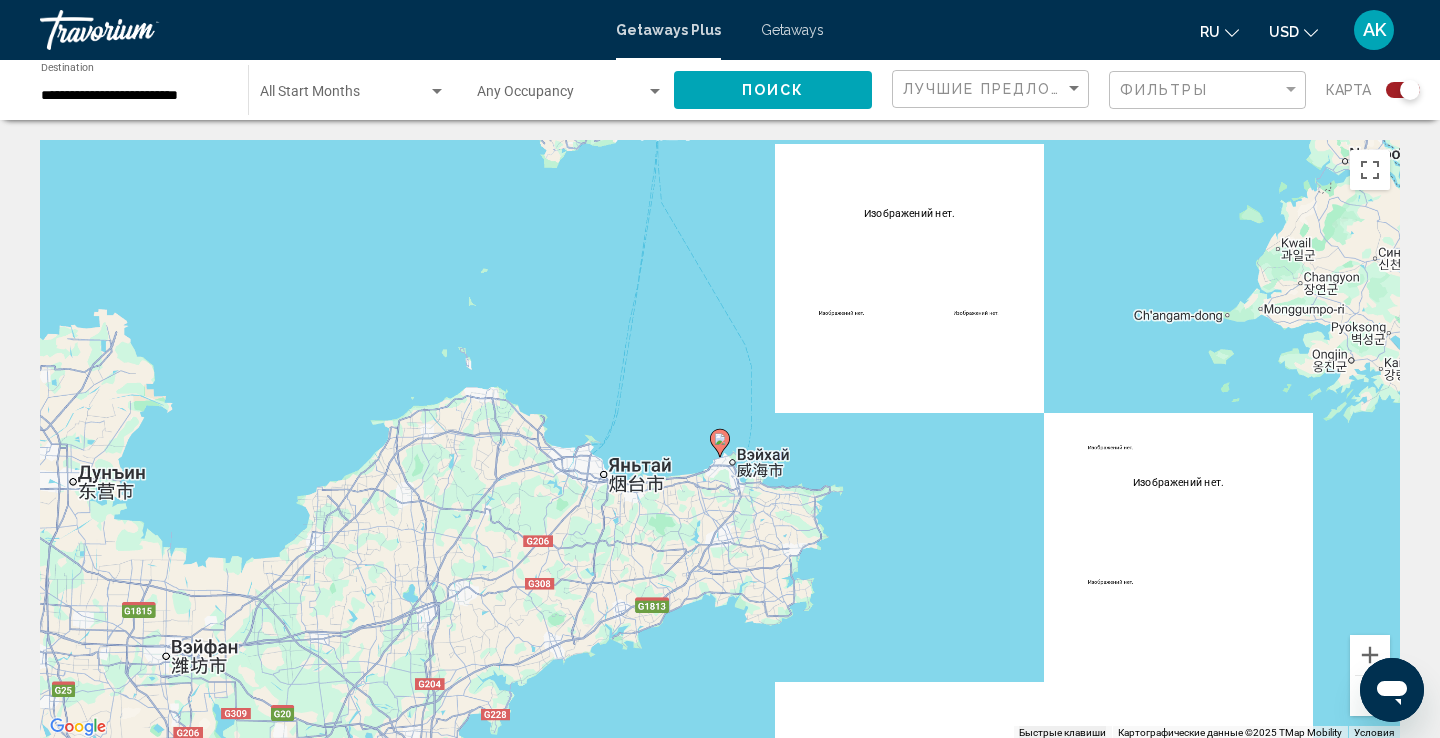 click at bounding box center [1370, 696] 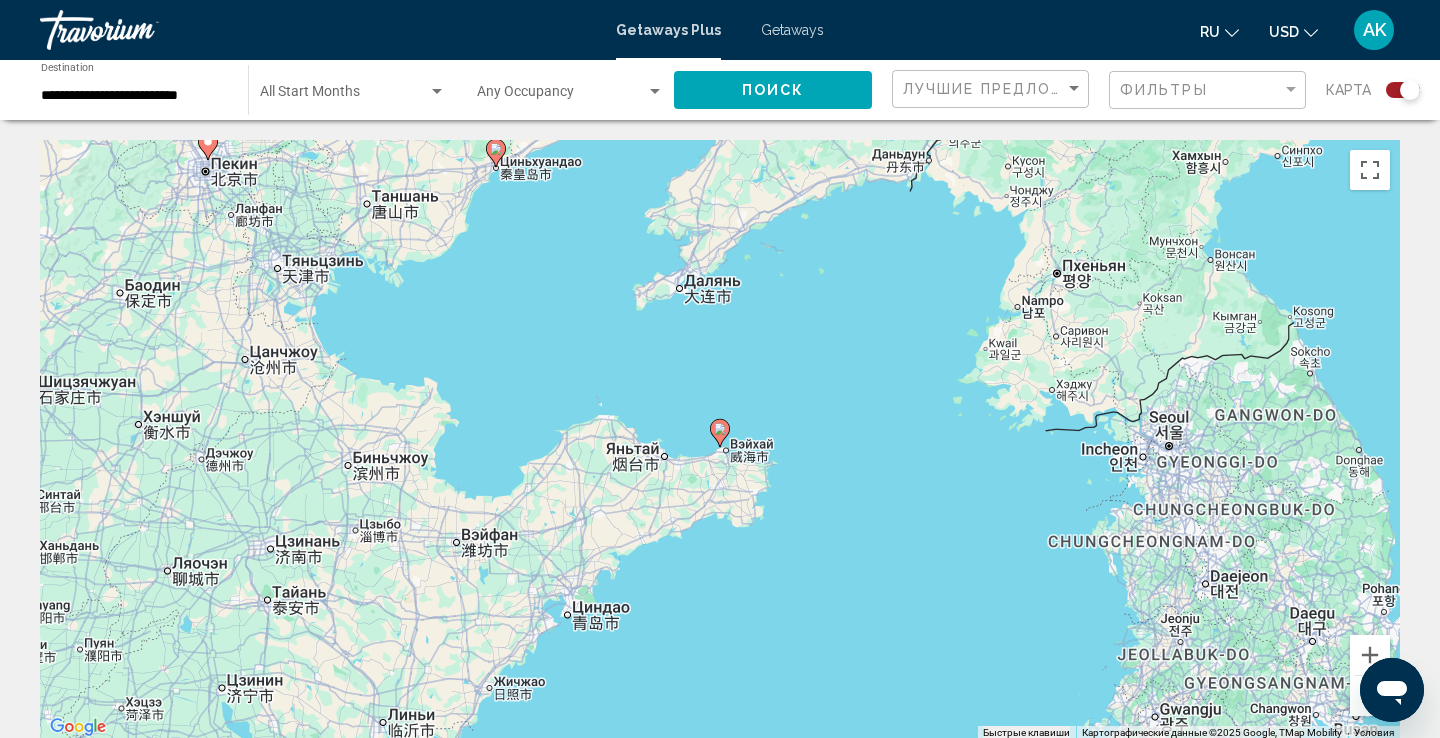 click at bounding box center (1370, 696) 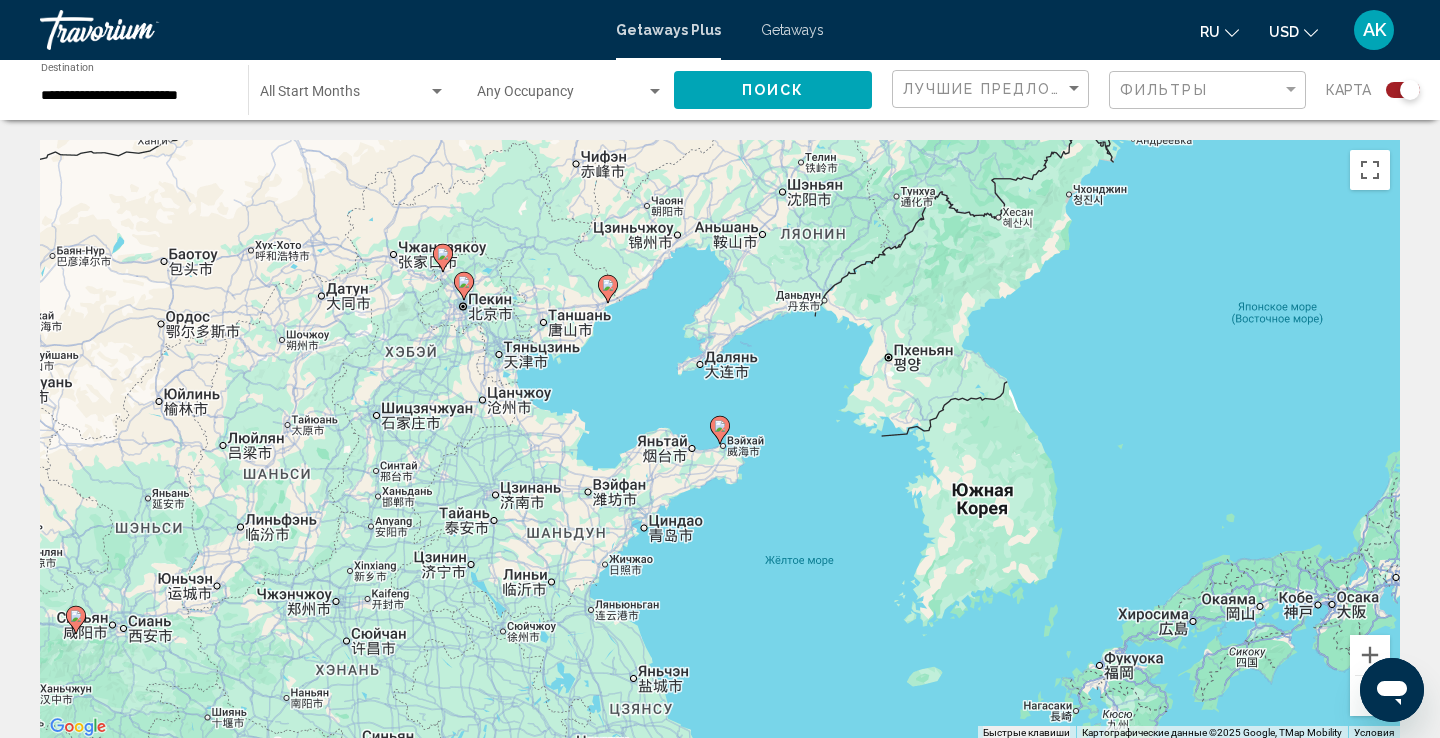 click at bounding box center [1370, 696] 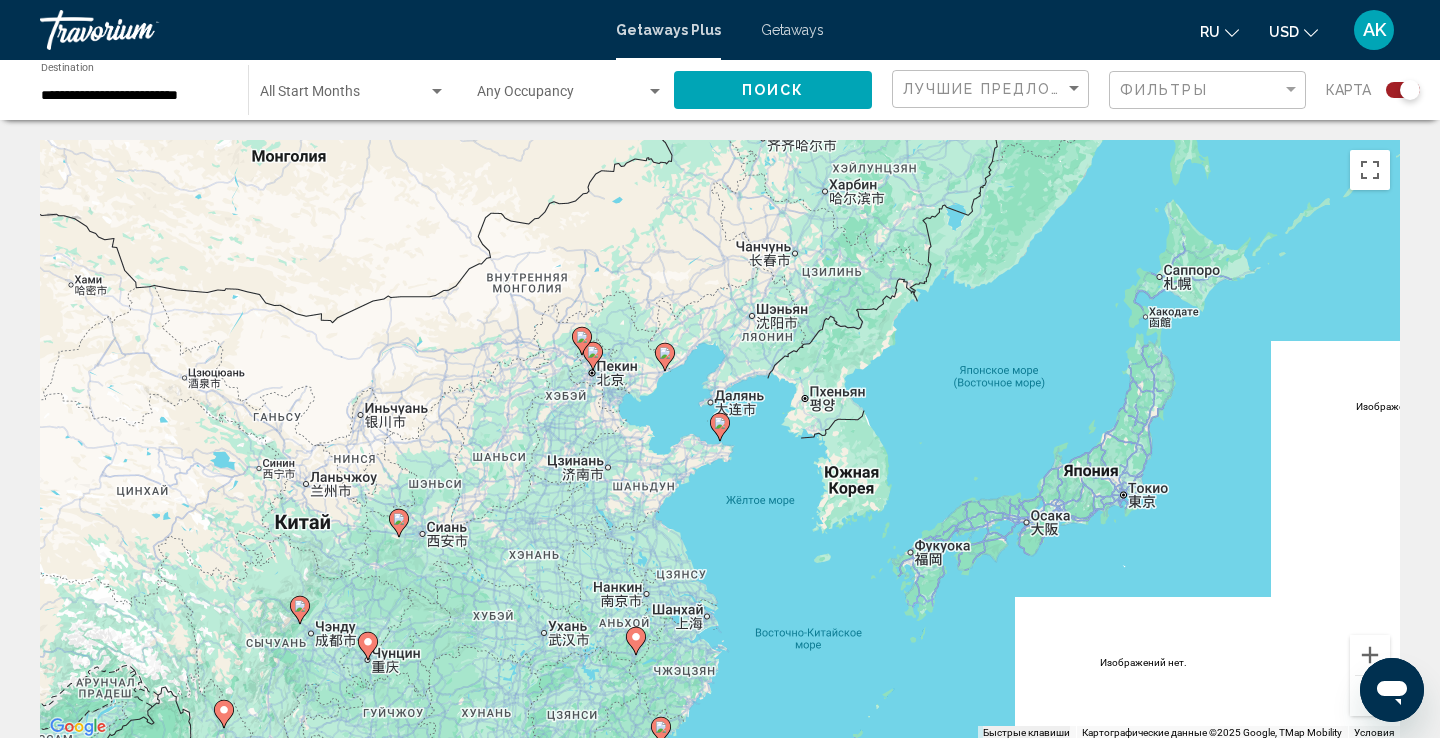 click 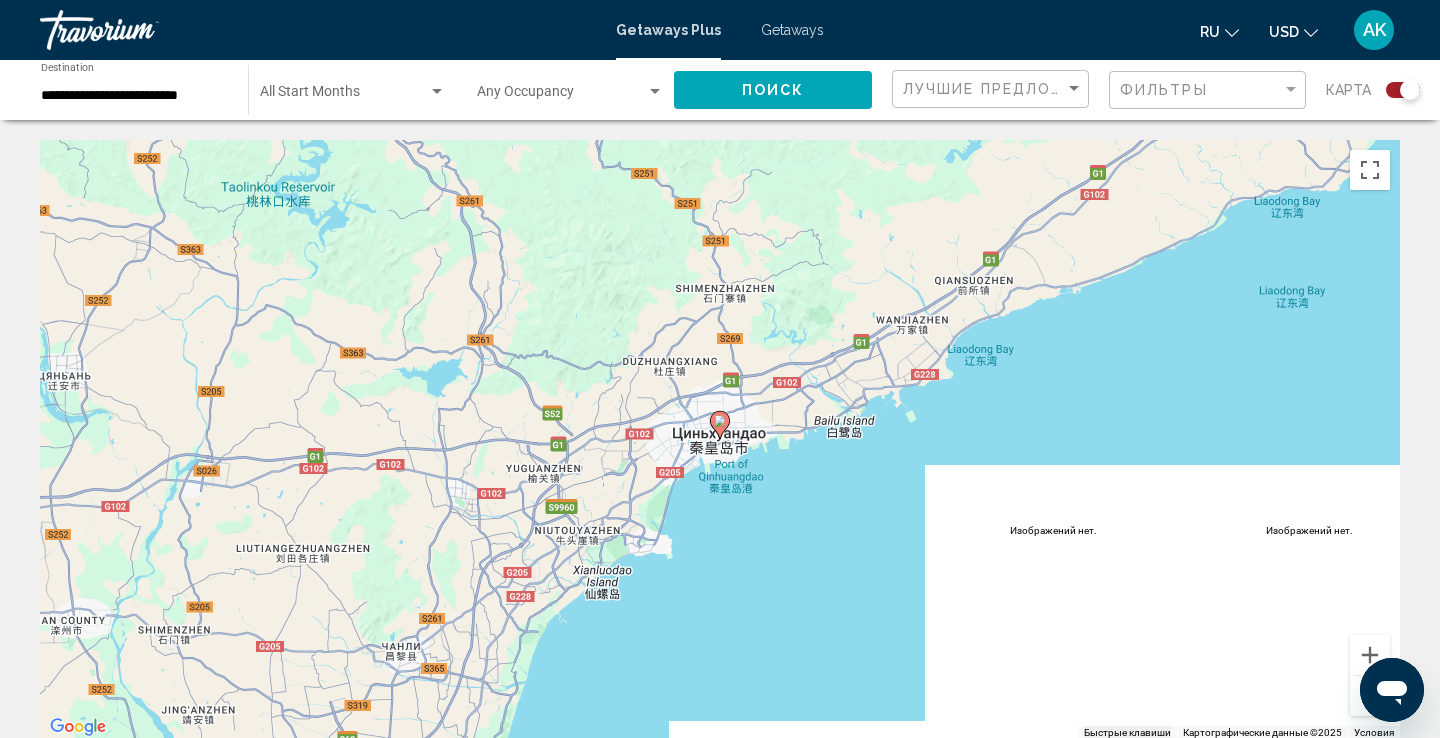 click 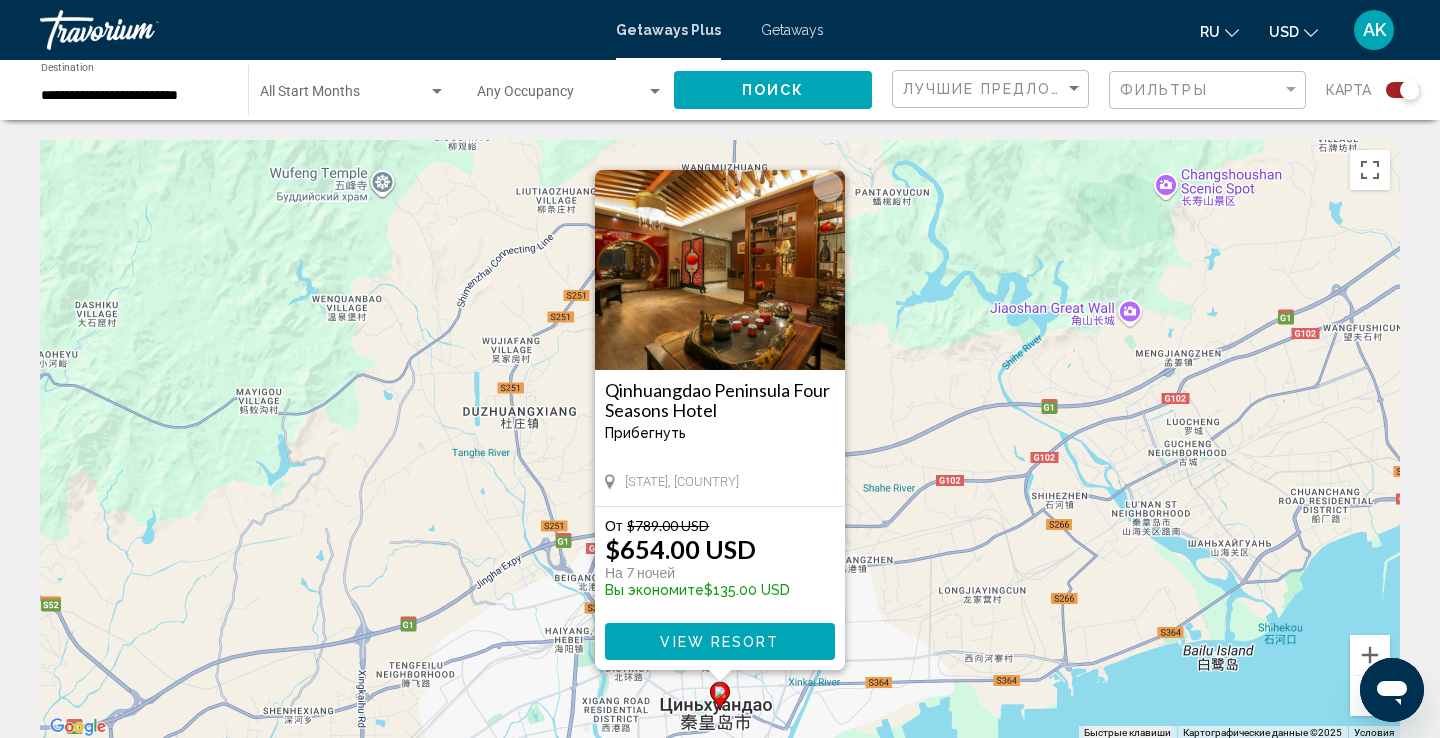 click at bounding box center [1370, 696] 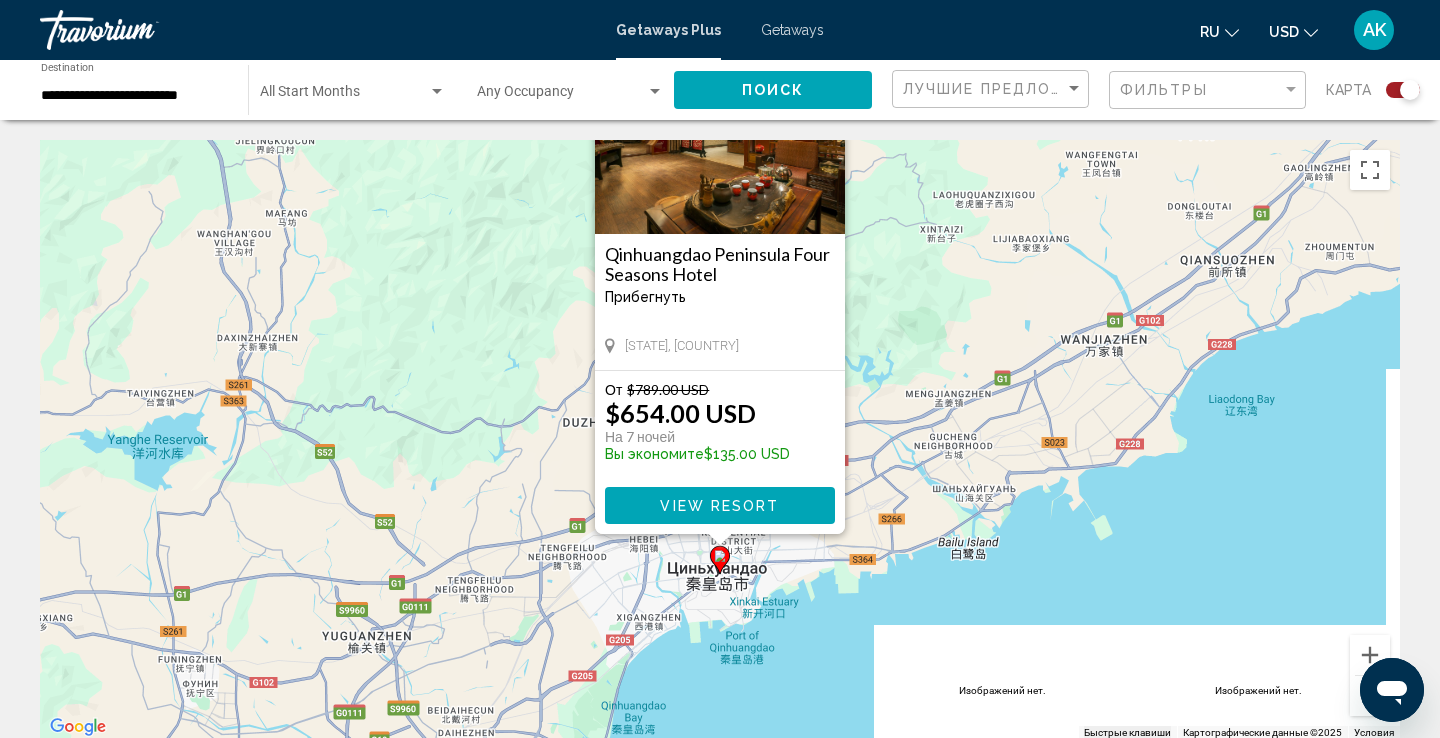 click at bounding box center [1370, 696] 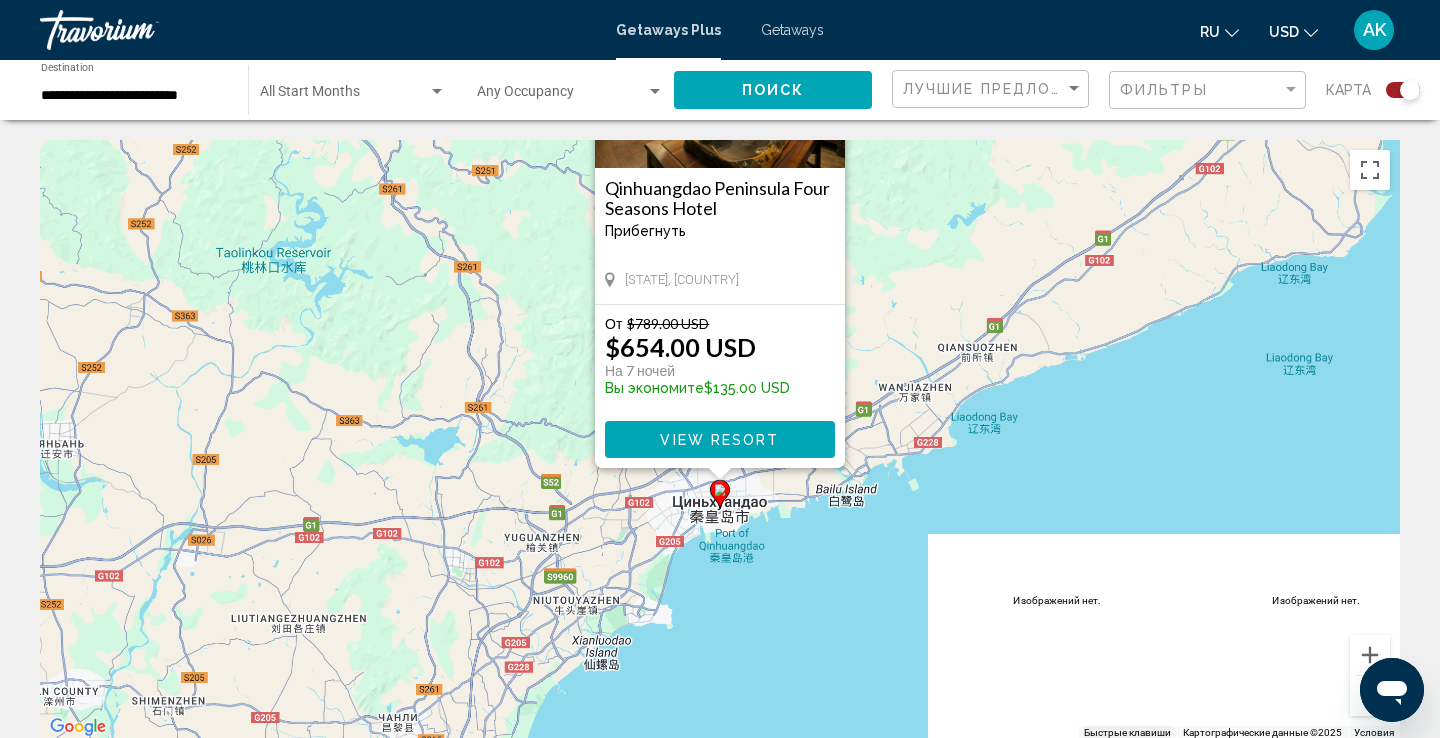 click at bounding box center (1370, 696) 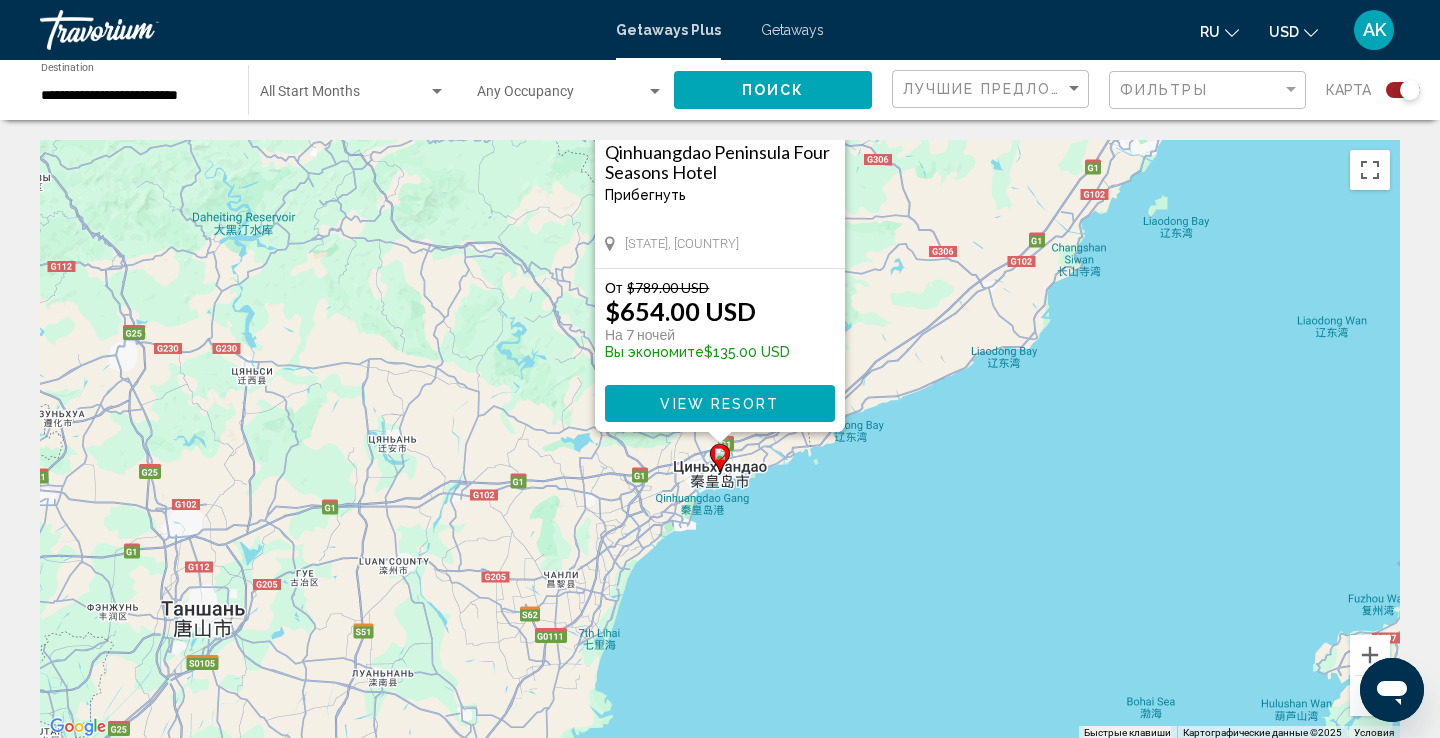 click at bounding box center (1370, 696) 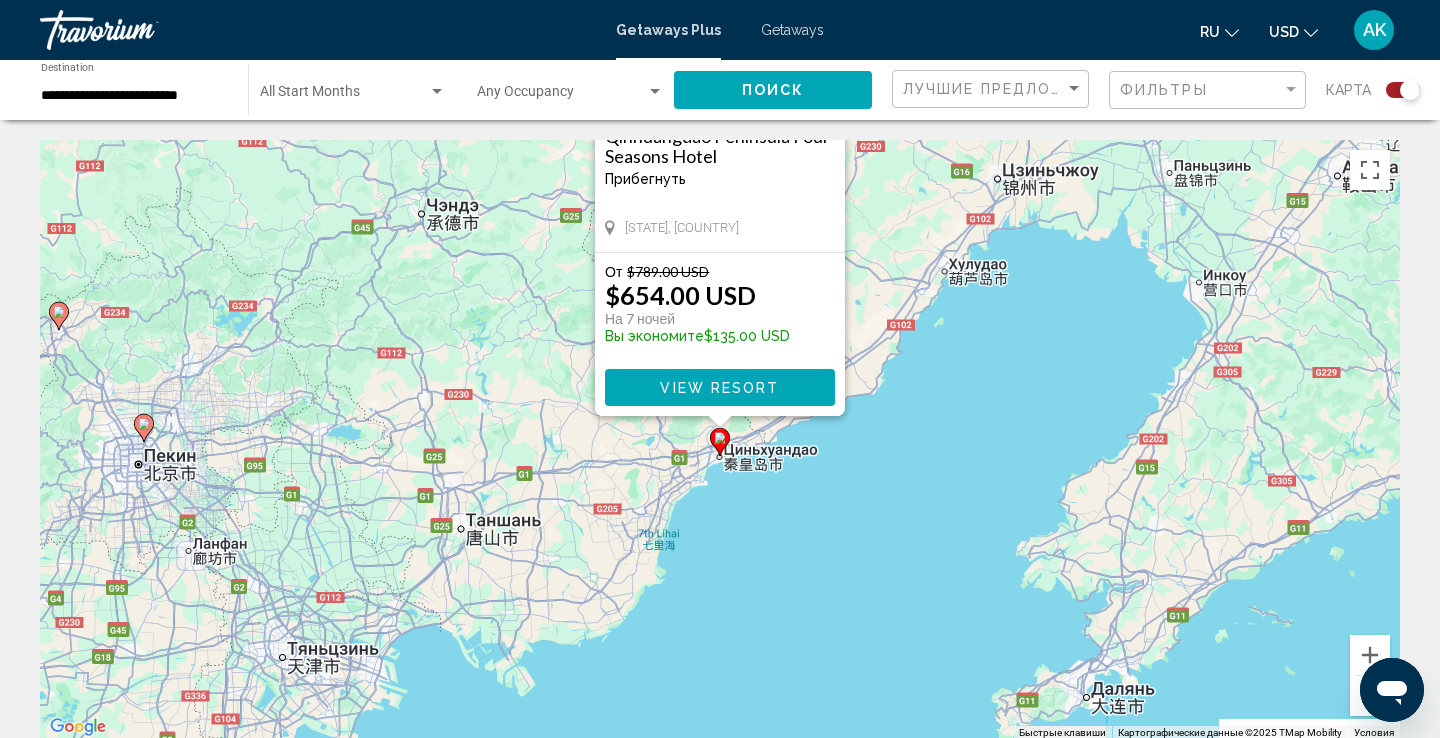 click at bounding box center (1370, 696) 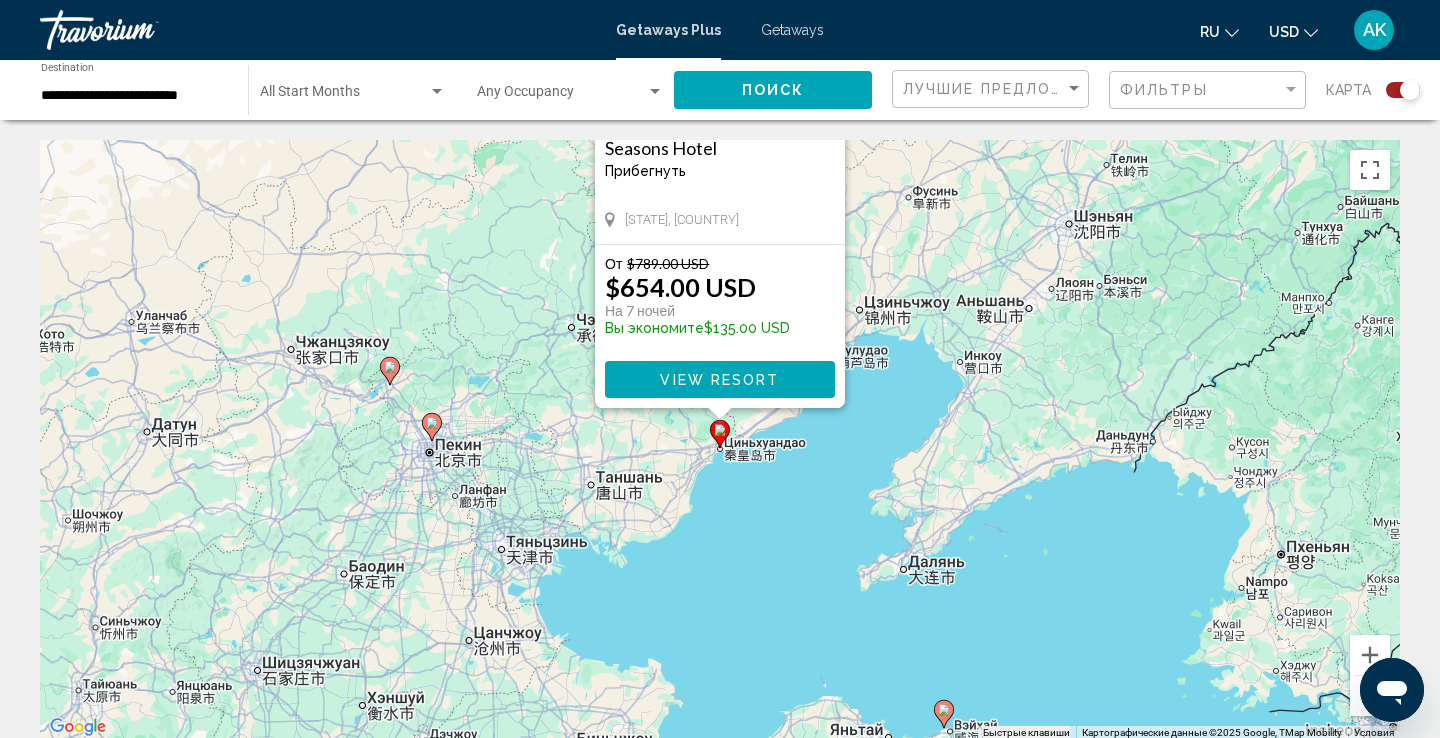 click at bounding box center [1370, 696] 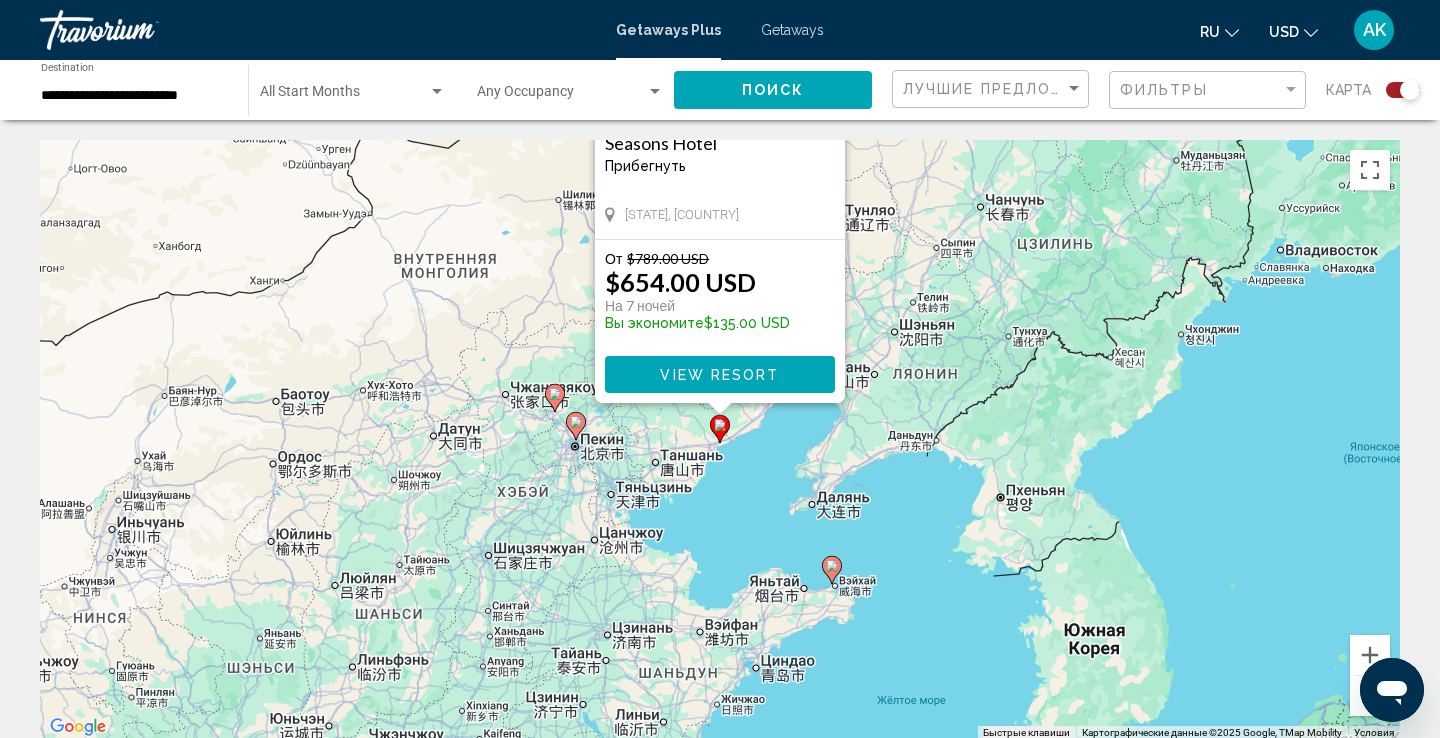 click at bounding box center [1370, 696] 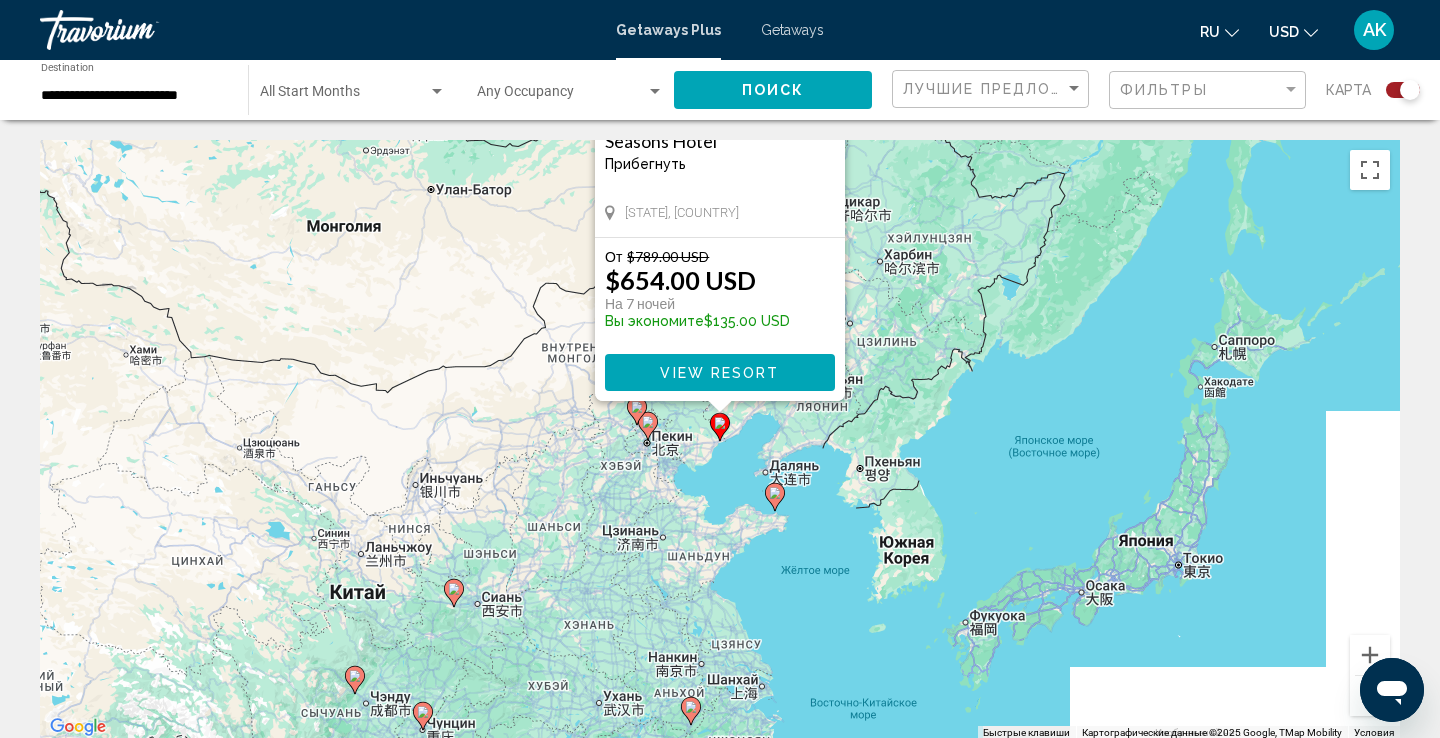 click at bounding box center [1370, 696] 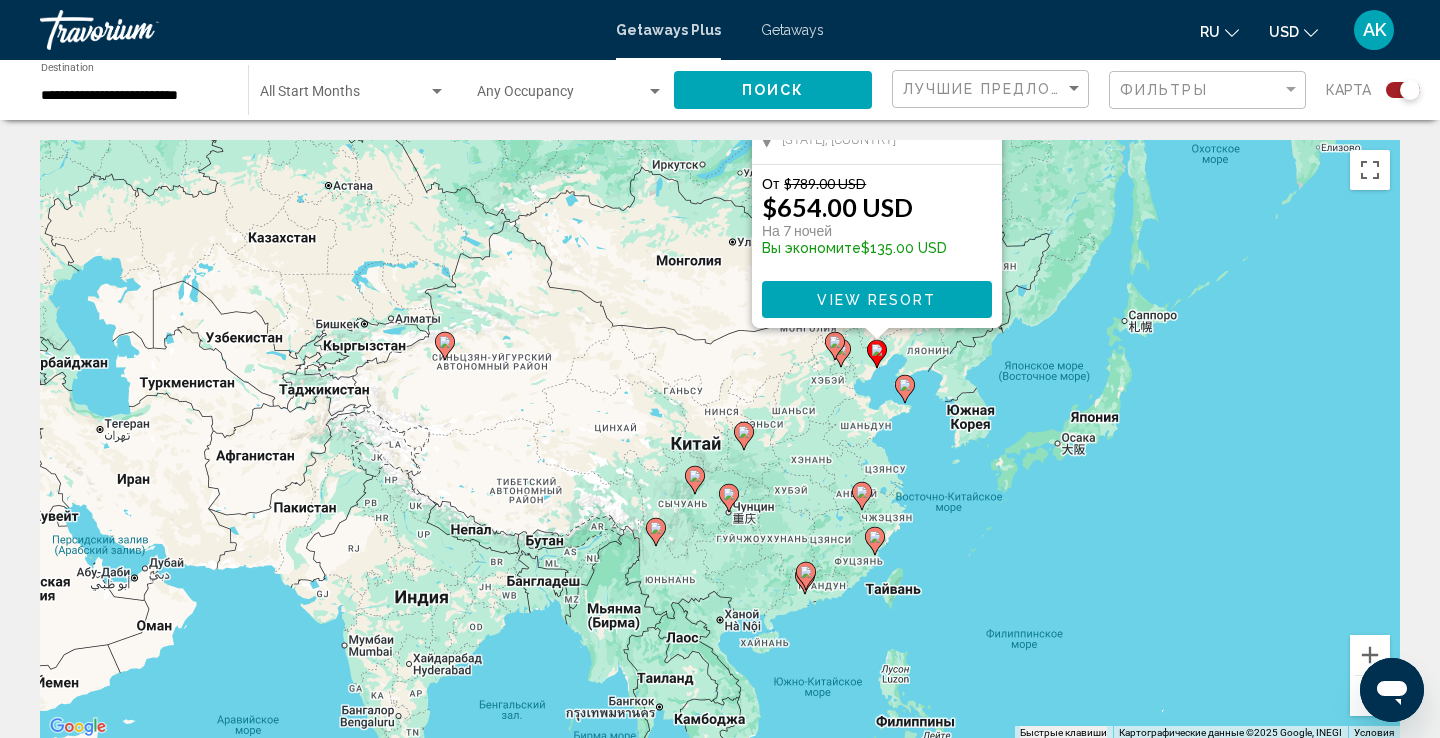 drag, startPoint x: 736, startPoint y: 594, endPoint x: 897, endPoint y: 520, distance: 177.19199 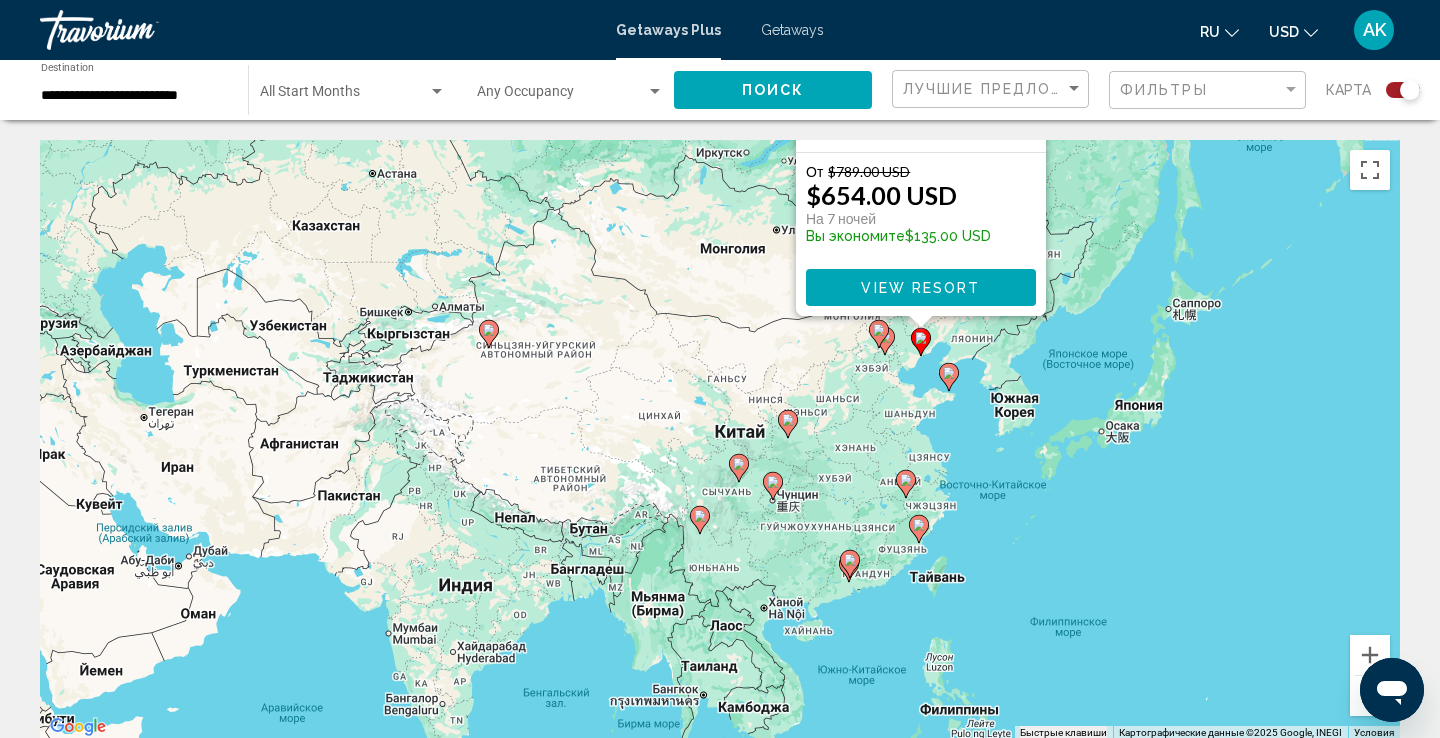drag, startPoint x: 625, startPoint y: 505, endPoint x: 674, endPoint y: 490, distance: 51.24451 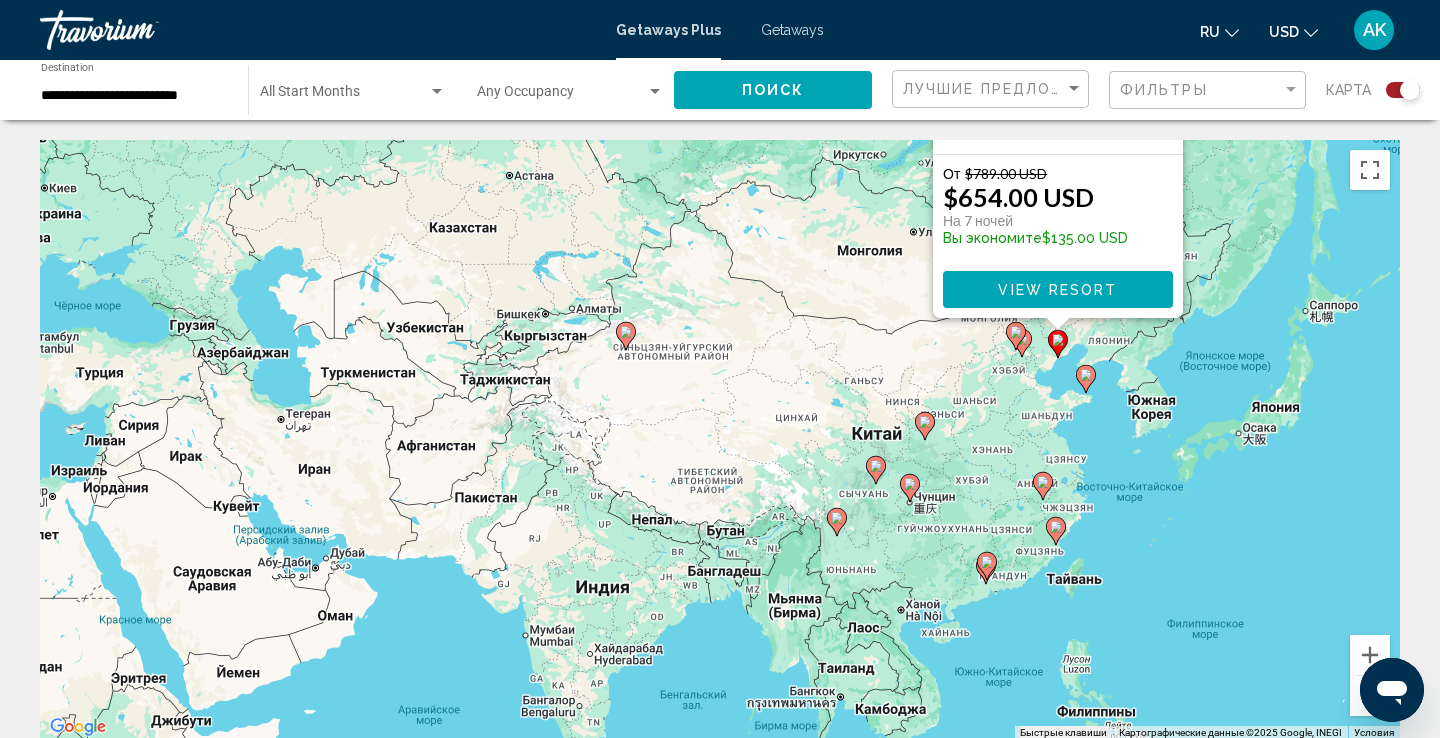 drag, startPoint x: 958, startPoint y: 411, endPoint x: 1097, endPoint y: 414, distance: 139.03236 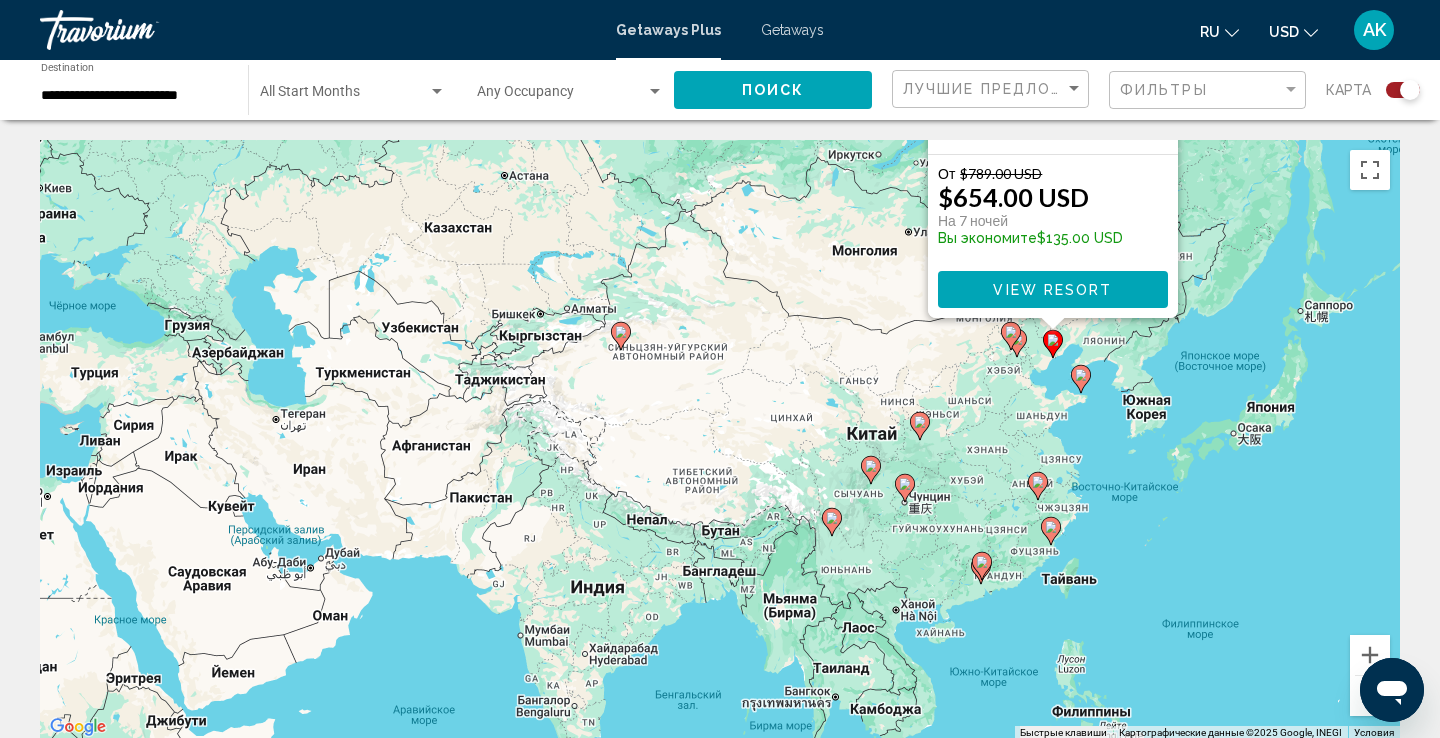 click on "Чтобы активировать перетаскивание с помощью клавиатуры, нажмите Alt + Ввод. После этого перемещайте маркер, используя клавиши со стрелками. Чтобы завершить перетаскивание, нажмите клавишу Ввод. Чтобы отменить действие, нажмите клавишу Esc.  Qinhuangdao Peninsula Four Seasons Hotel  Прибегнуть  -  Это курорт только для взрослых
Hebei Province, China От $789.00 USD $654.00 USD На 7 ночей Вы экономите  $135.00 USD  View Resort" at bounding box center (720, 440) 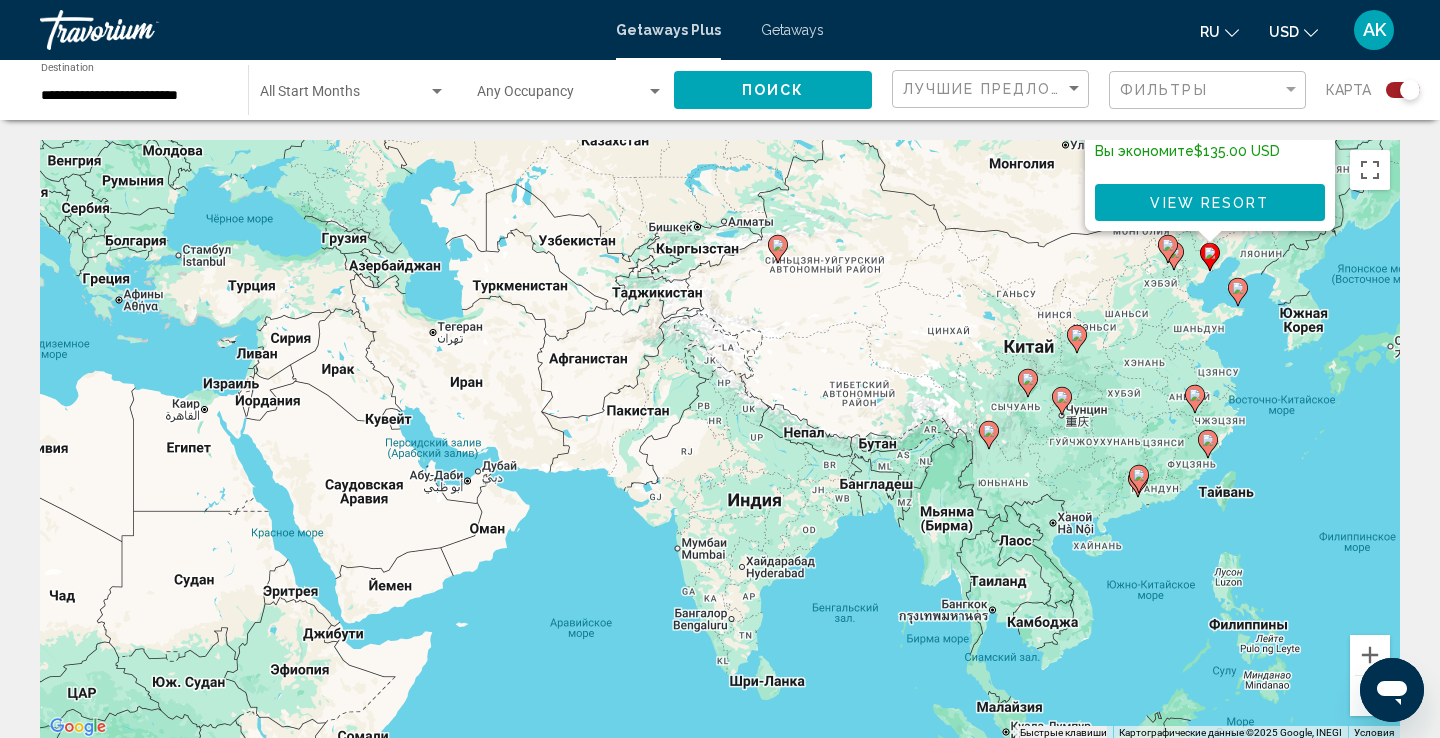 drag, startPoint x: 1133, startPoint y: 425, endPoint x: 1292, endPoint y: 337, distance: 181.72781 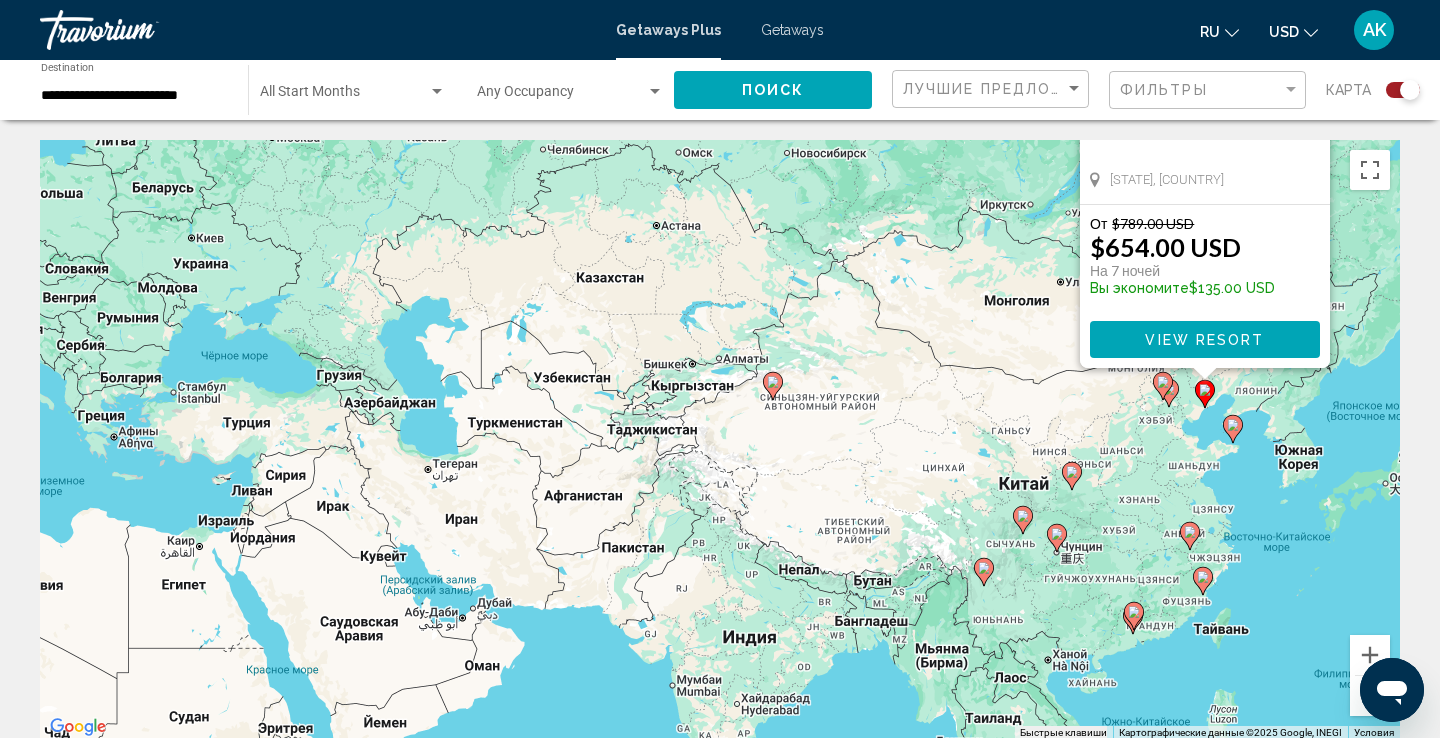 drag, startPoint x: 801, startPoint y: 276, endPoint x: 796, endPoint y: 415, distance: 139.0899 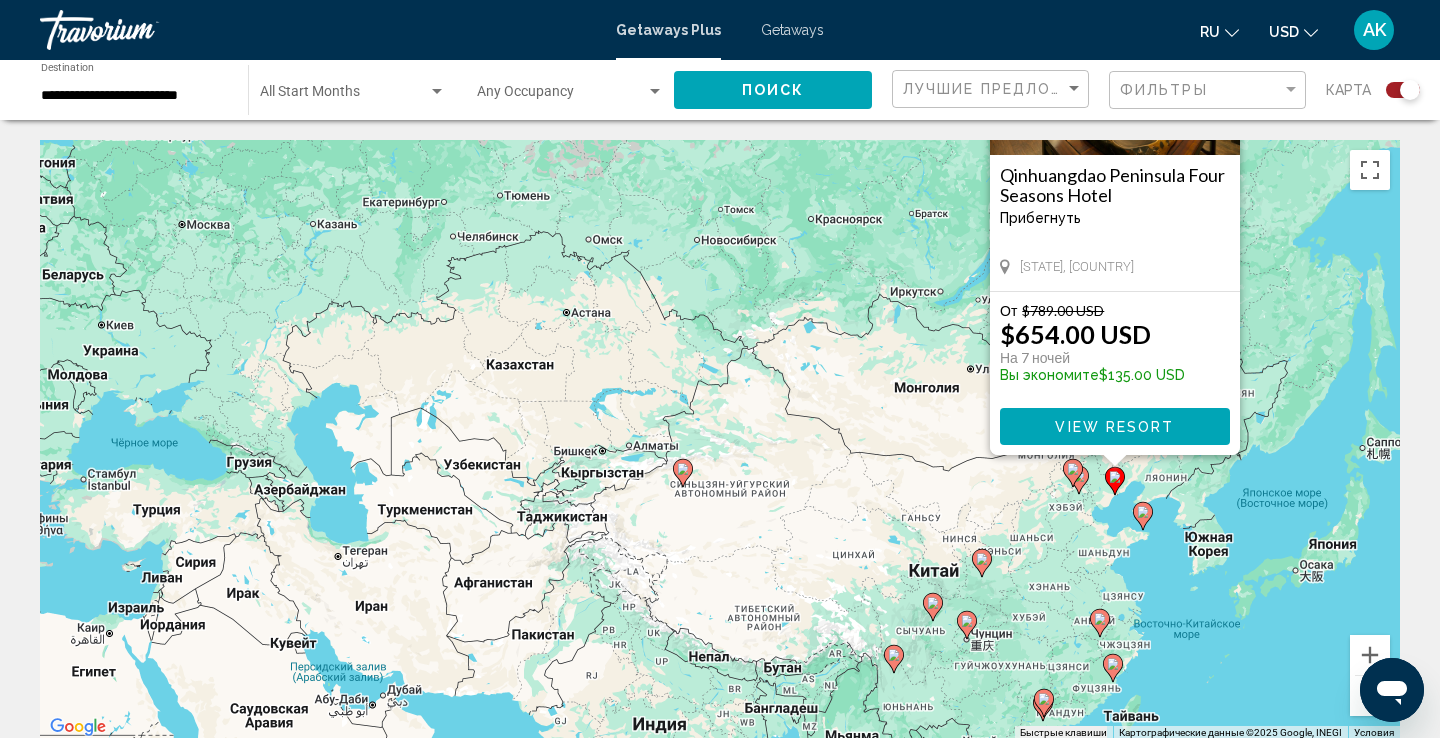 drag, startPoint x: 871, startPoint y: 440, endPoint x: 779, endPoint y: 528, distance: 127.310646 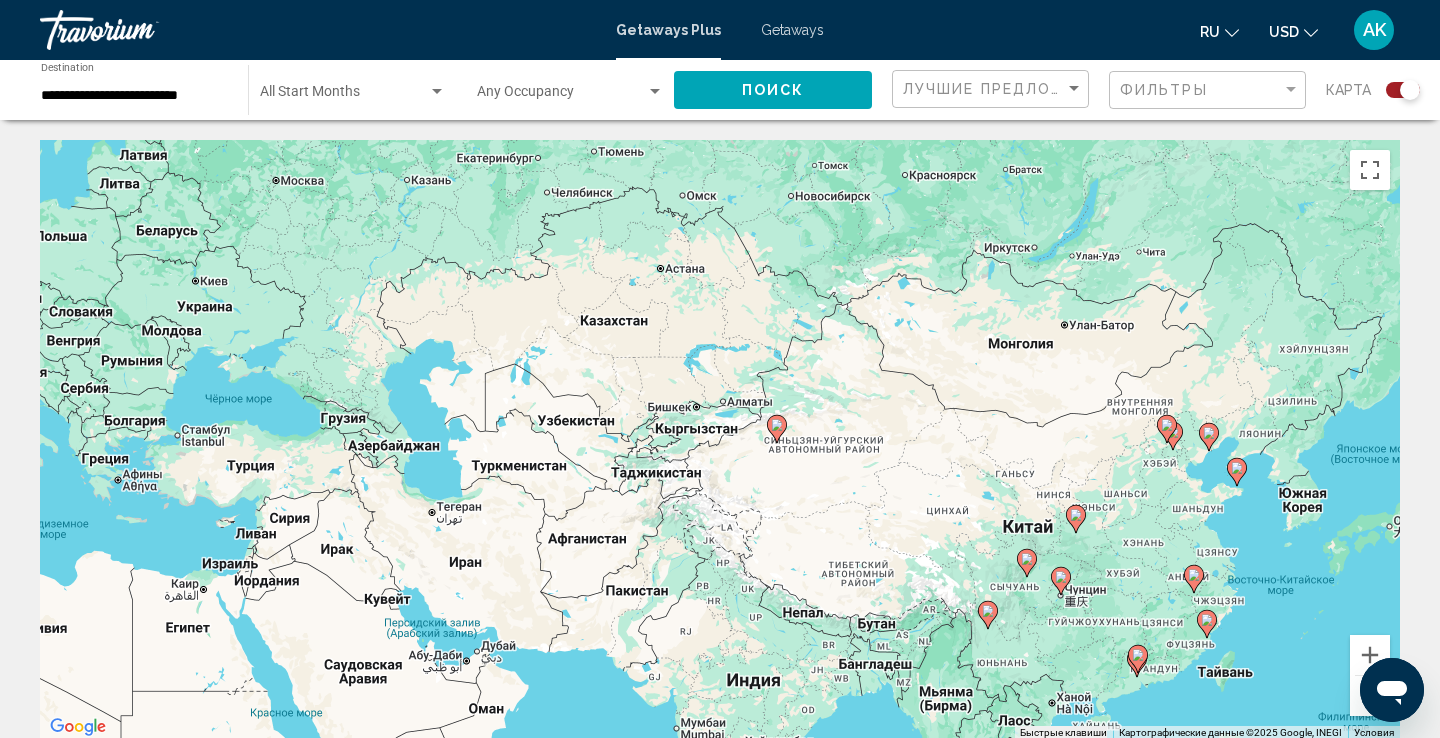 drag, startPoint x: 875, startPoint y: 466, endPoint x: 972, endPoint y: 421, distance: 106.929886 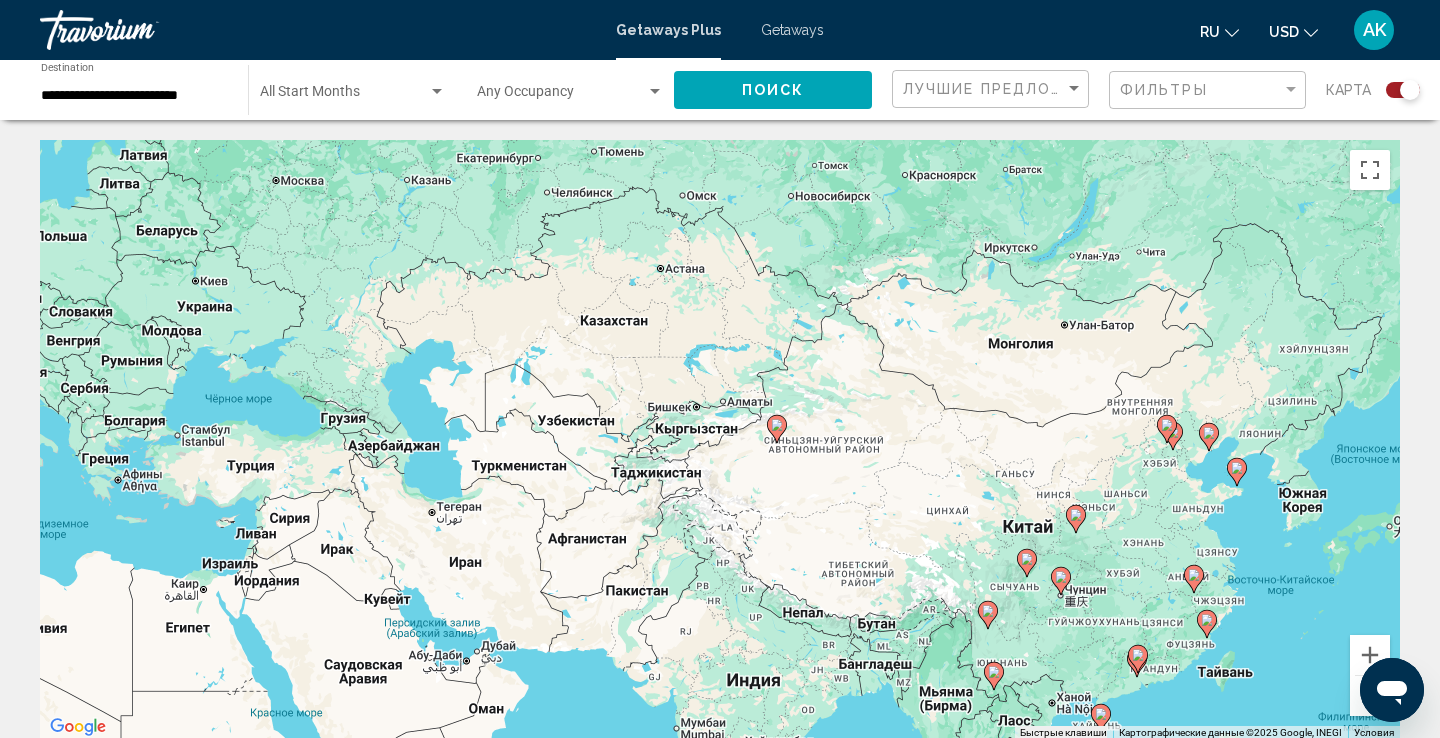 click at bounding box center [1370, 696] 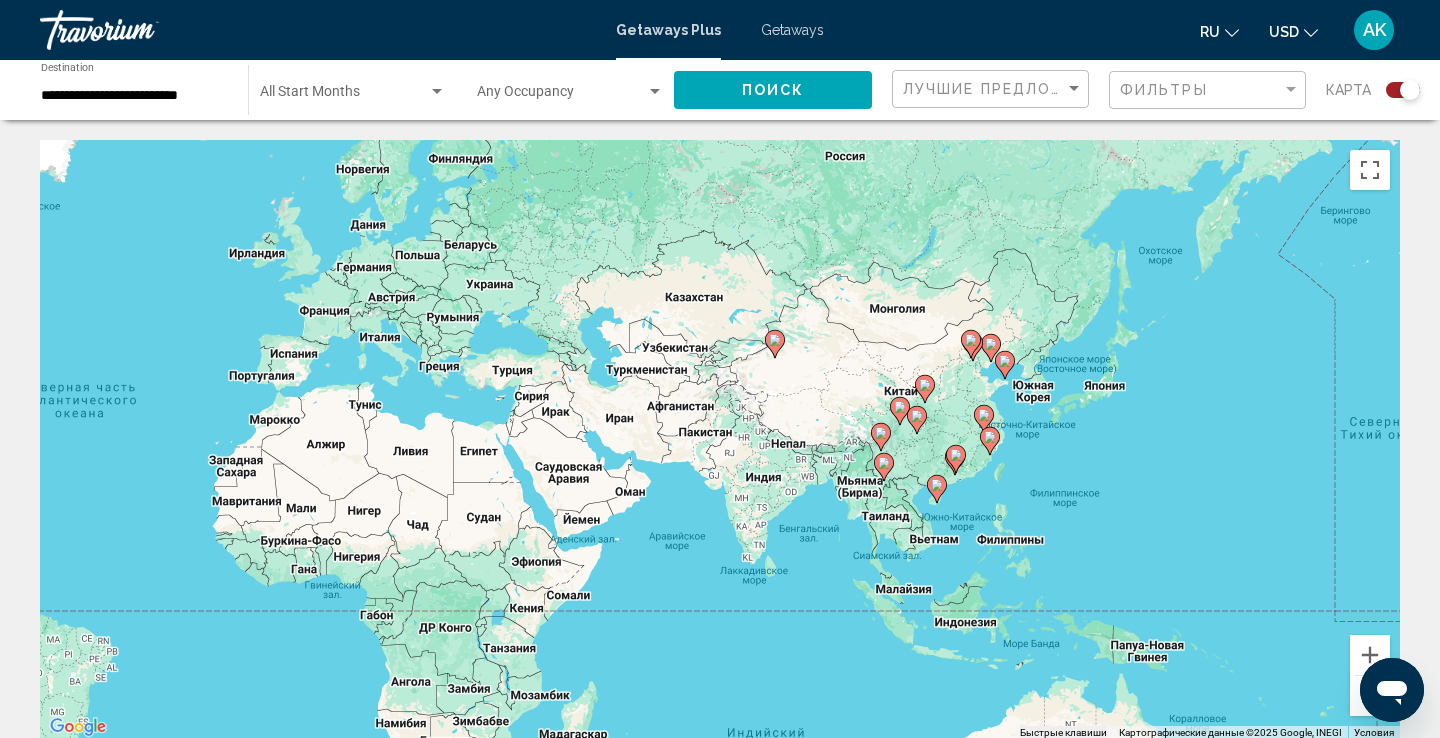 drag, startPoint x: 852, startPoint y: 533, endPoint x: 879, endPoint y: 445, distance: 92.0489 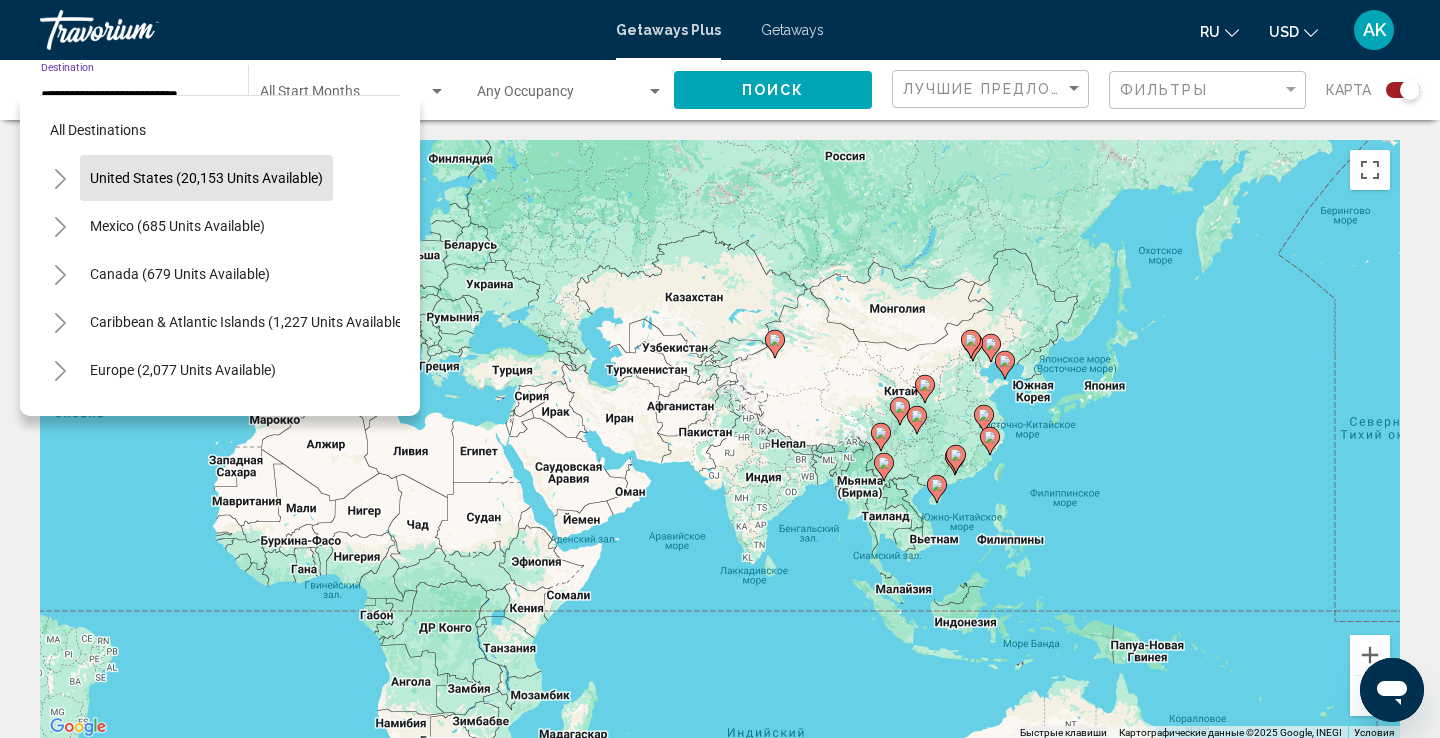 scroll, scrollTop: 0, scrollLeft: 0, axis: both 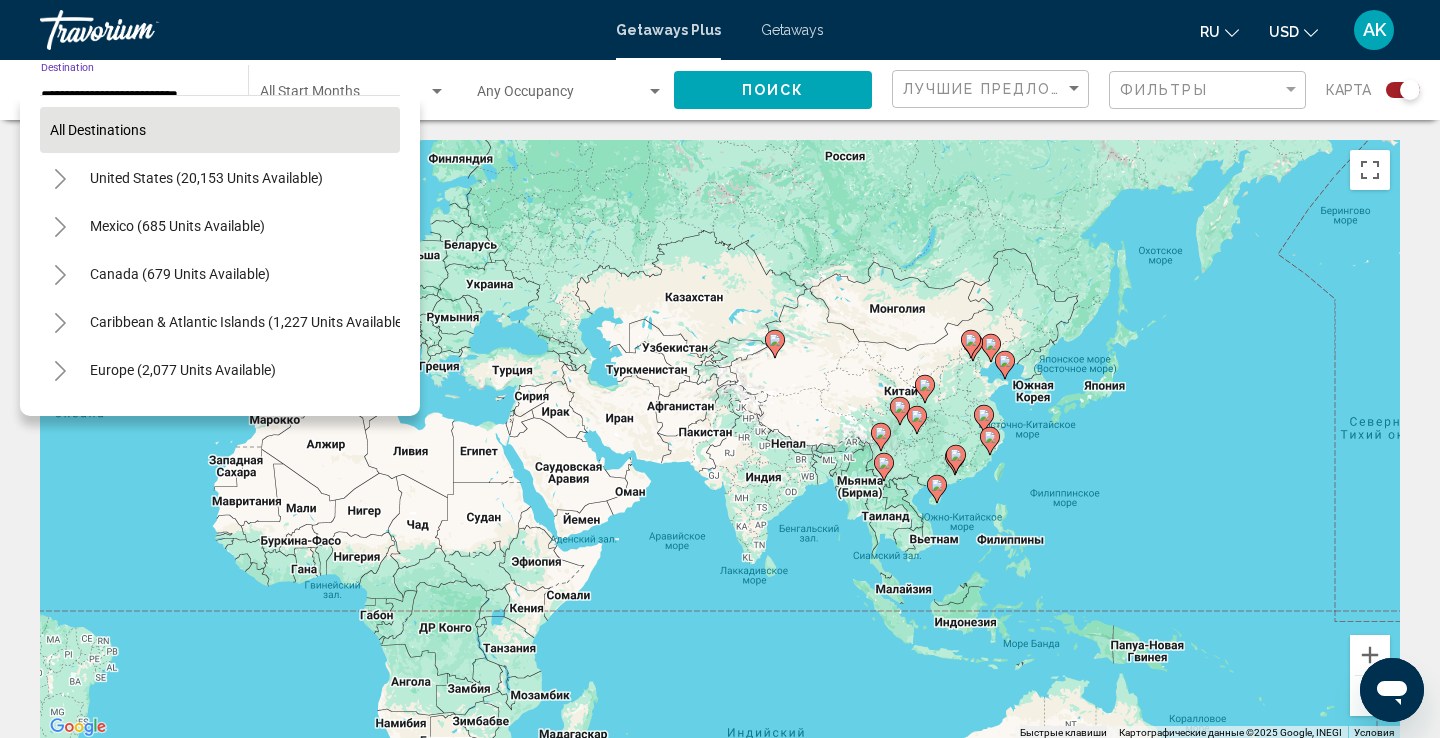 click on "All destinations" at bounding box center (220, 130) 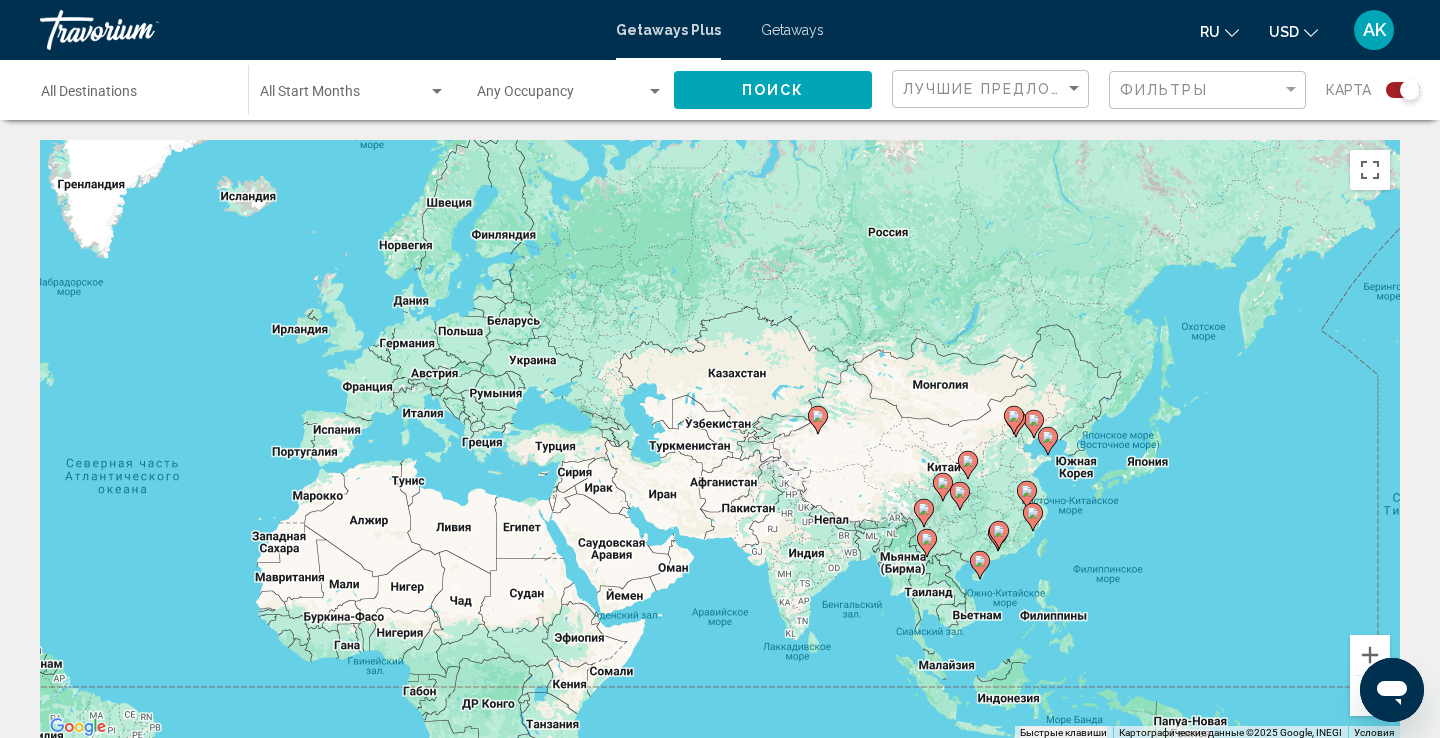 drag, startPoint x: 1143, startPoint y: 551, endPoint x: 1186, endPoint y: 629, distance: 89.06739 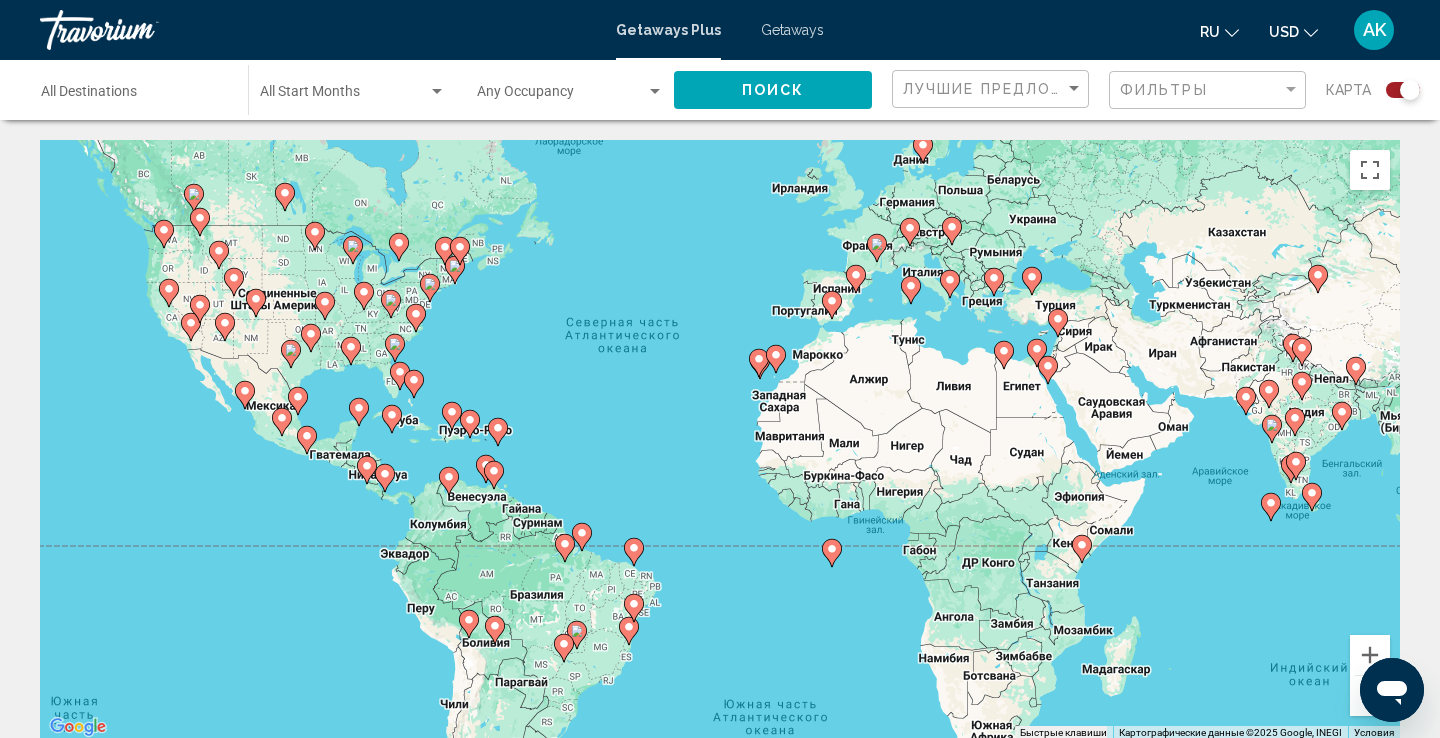 drag, startPoint x: 1035, startPoint y: 490, endPoint x: 994, endPoint y: 414, distance: 86.35392 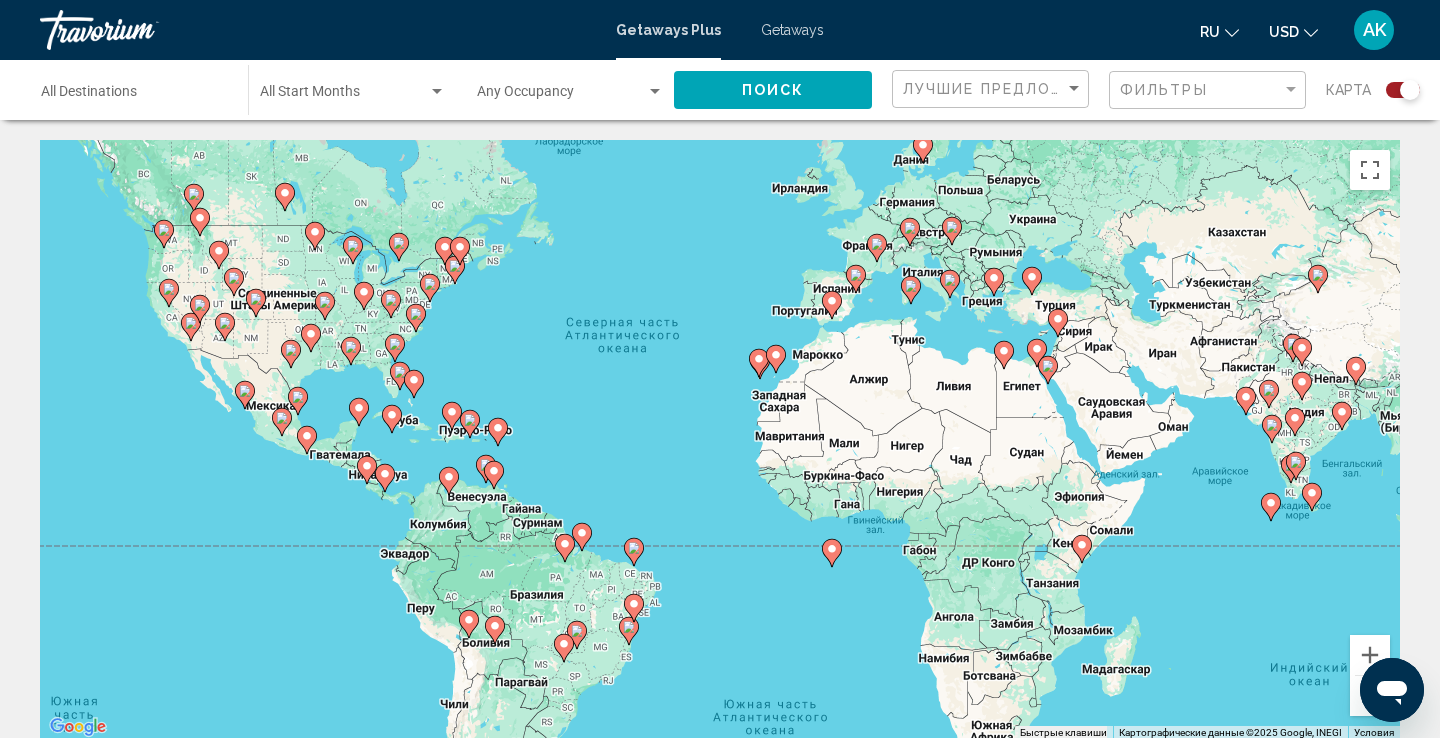 click on "Чтобы активировать перетаскивание с помощью клавиатуры, нажмите Alt + Ввод. После этого перемещайте маркер, используя клавиши со стрелками. Чтобы завершить перетаскивание, нажмите клавишу Ввод. Чтобы отменить действие, нажмите клавишу Esc." at bounding box center [720, 440] 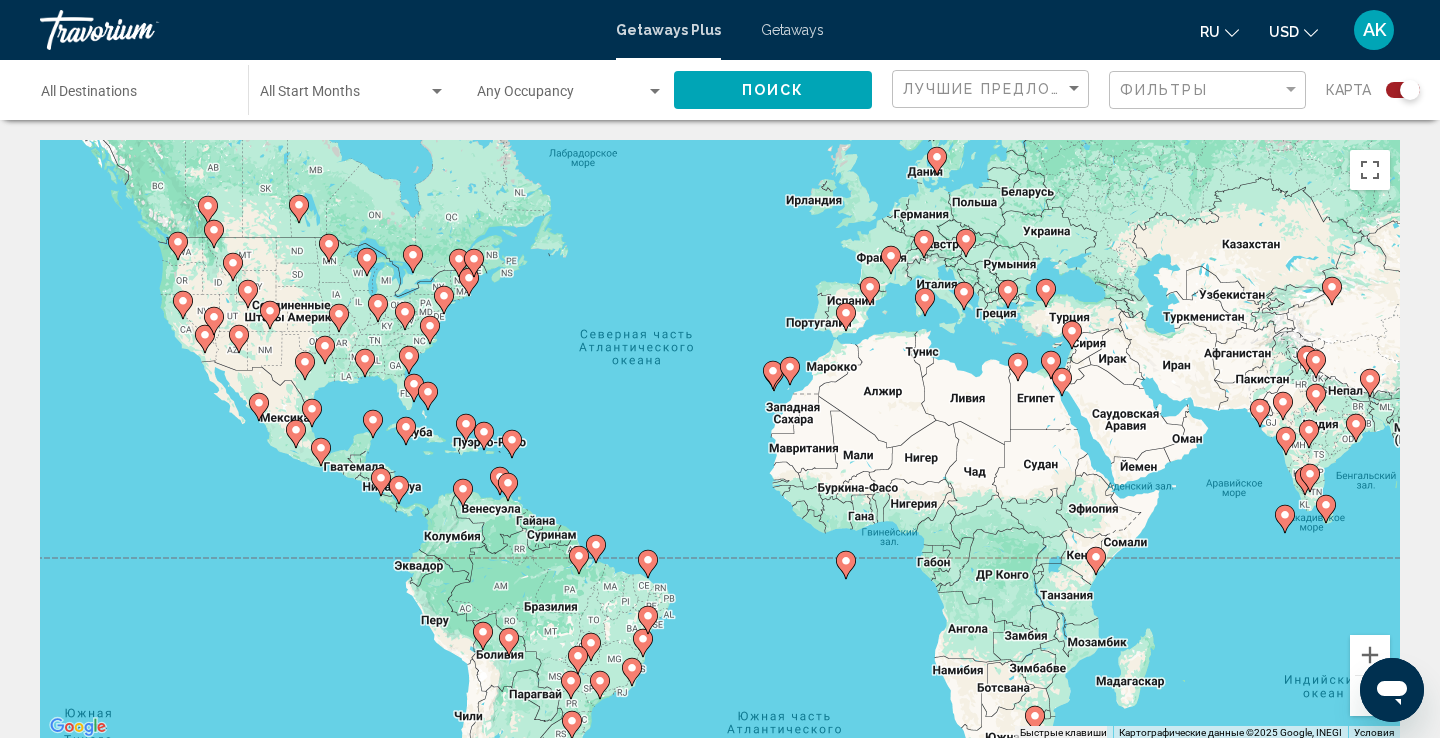 drag, startPoint x: 842, startPoint y: 350, endPoint x: 858, endPoint y: 363, distance: 20.615528 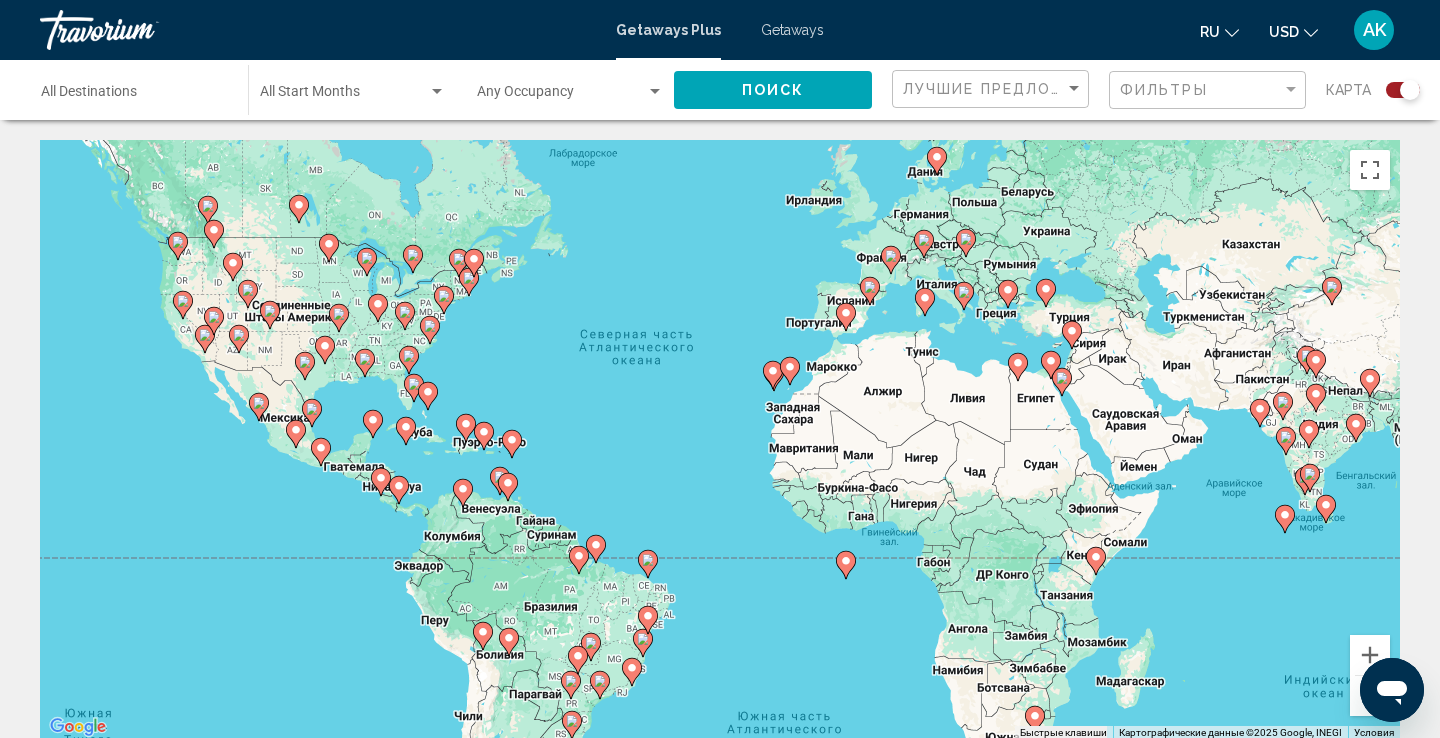 click on "Чтобы активировать перетаскивание с помощью клавиатуры, нажмите Alt + Ввод. После этого перемещайте маркер, используя клавиши со стрелками. Чтобы завершить перетаскивание, нажмите клавишу Ввод. Чтобы отменить действие, нажмите клавишу Esc." at bounding box center [720, 440] 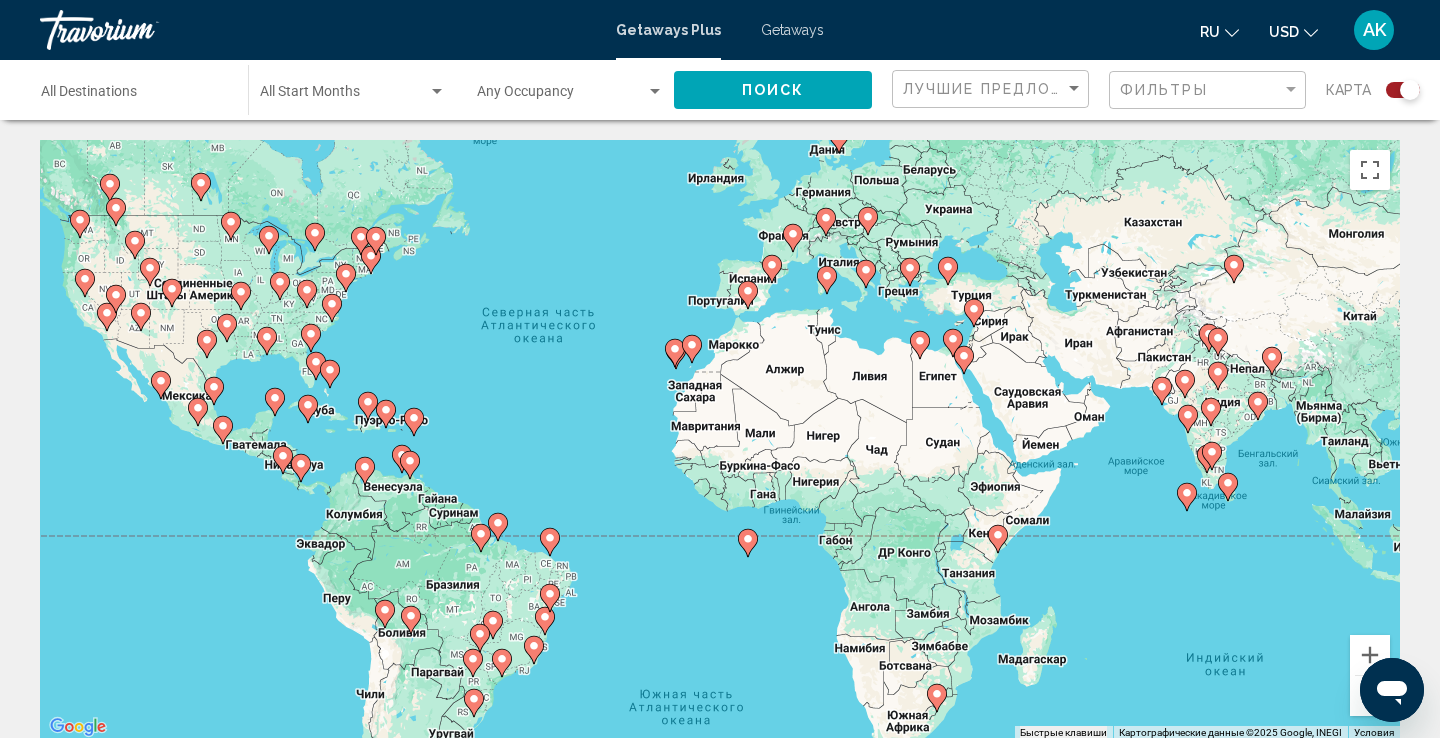 drag, startPoint x: 1053, startPoint y: 493, endPoint x: 953, endPoint y: 470, distance: 102.610916 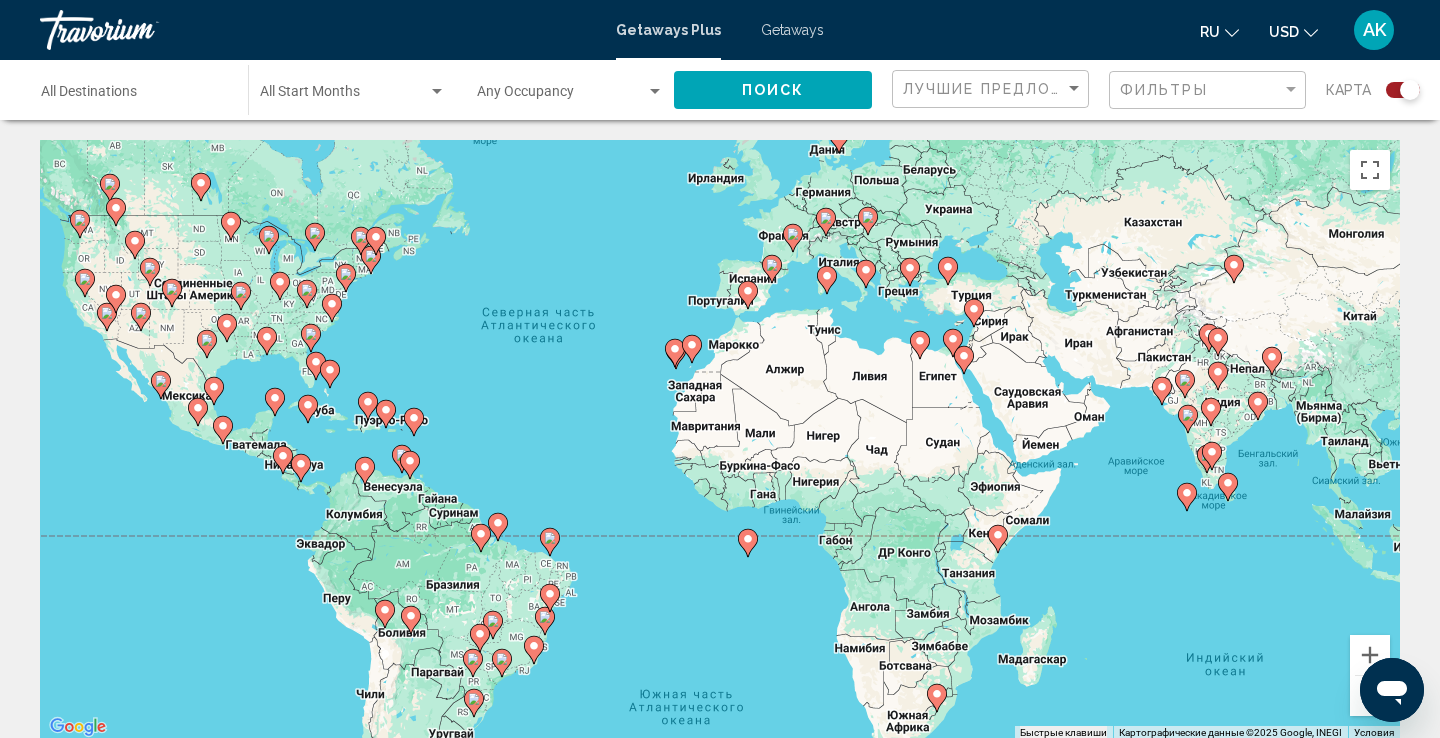 click on "Чтобы активировать перетаскивание с помощью клавиатуры, нажмите Alt + Ввод. После этого перемещайте маркер, используя клавиши со стрелками. Чтобы завершить перетаскивание, нажмите клавишу Ввод. Чтобы отменить действие, нажмите клавишу Esc." at bounding box center (720, 440) 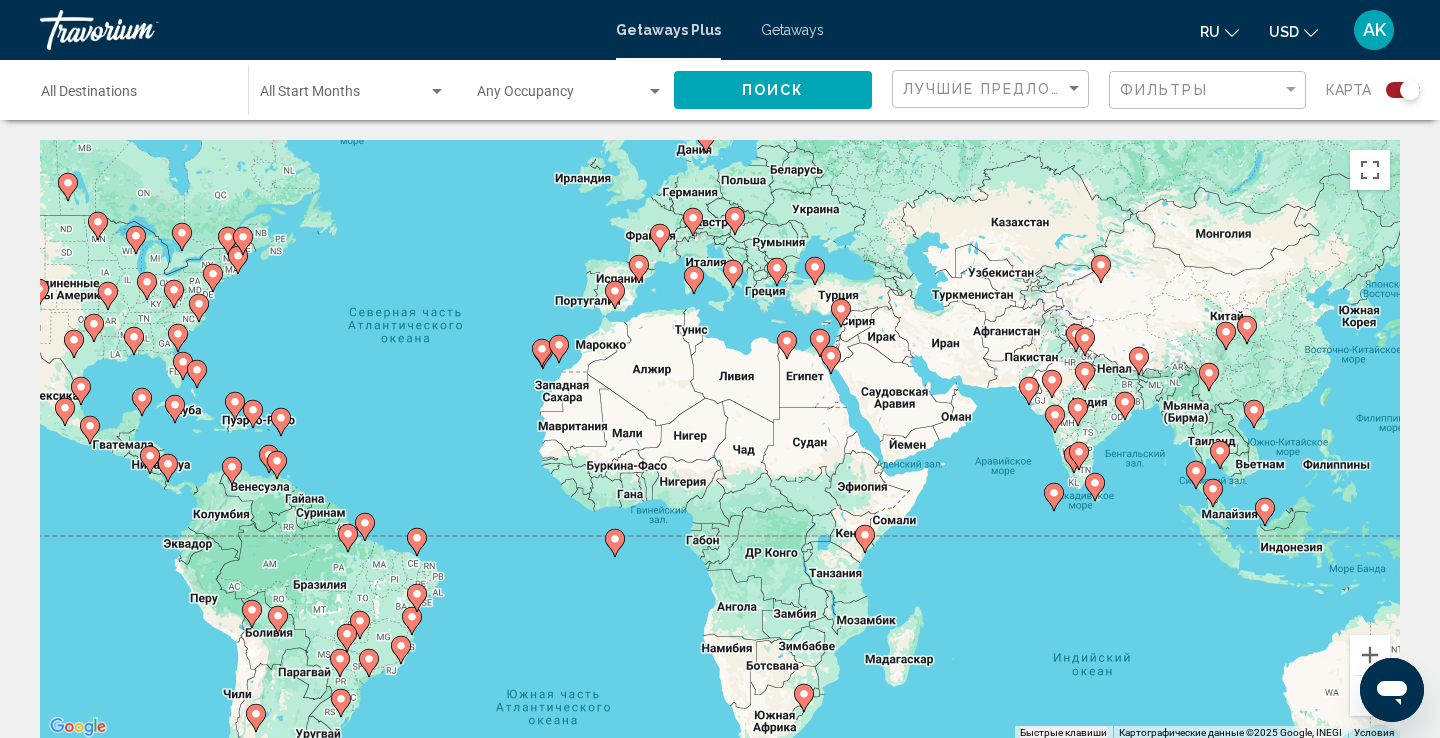 drag, startPoint x: 1079, startPoint y: 496, endPoint x: 944, endPoint y: 496, distance: 135 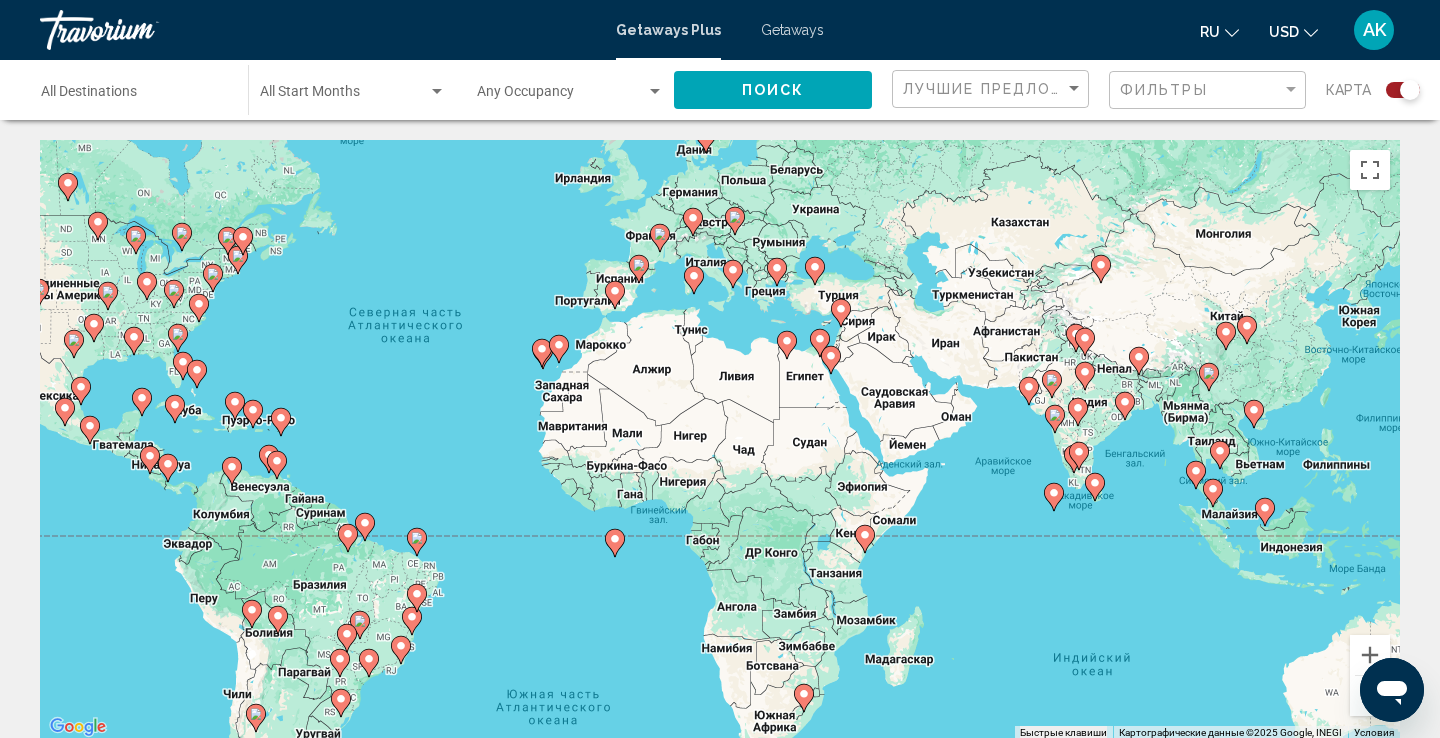 click on "Чтобы активировать перетаскивание с помощью клавиатуры, нажмите Alt + Ввод. После этого перемещайте маркер, используя клавиши со стрелками. Чтобы завершить перетаскивание, нажмите клавишу Ввод. Чтобы отменить действие, нажмите клавишу Esc." at bounding box center (720, 440) 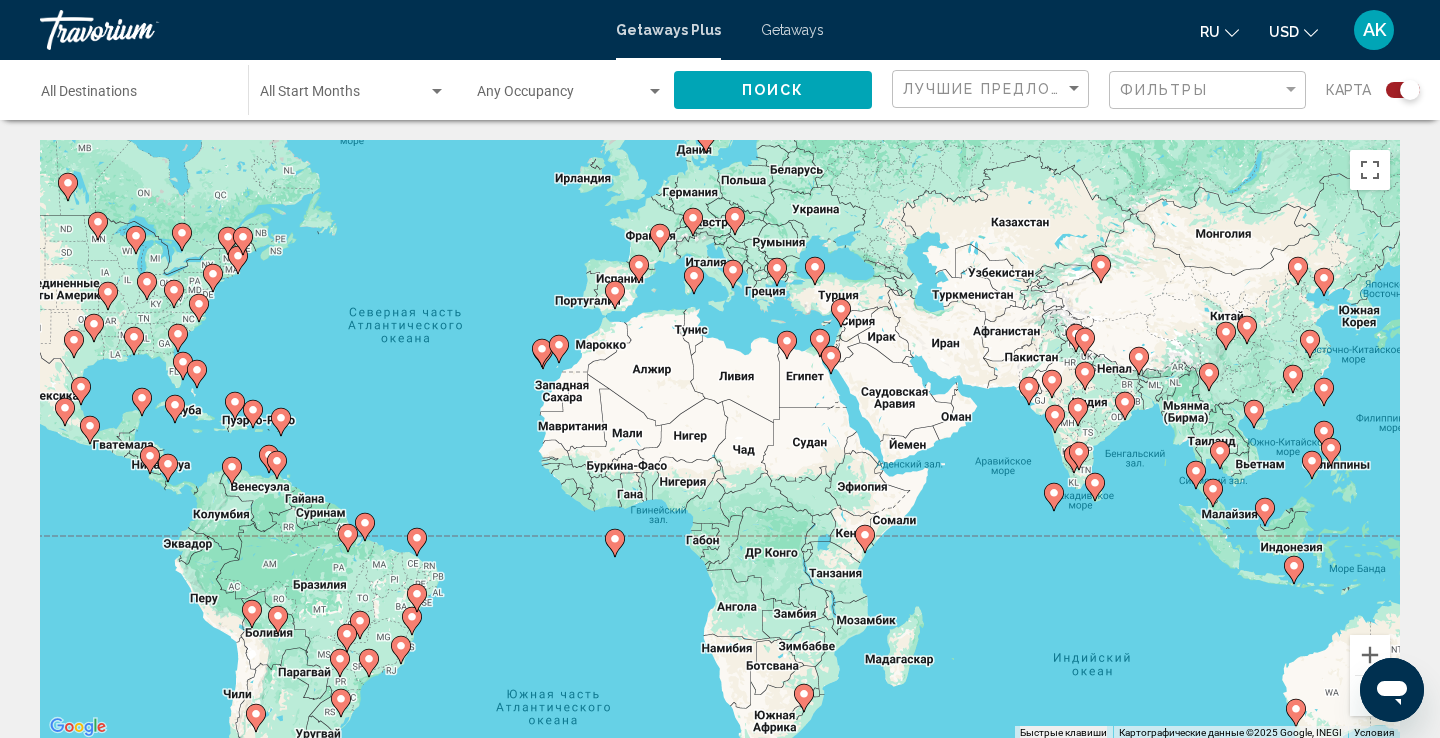 click 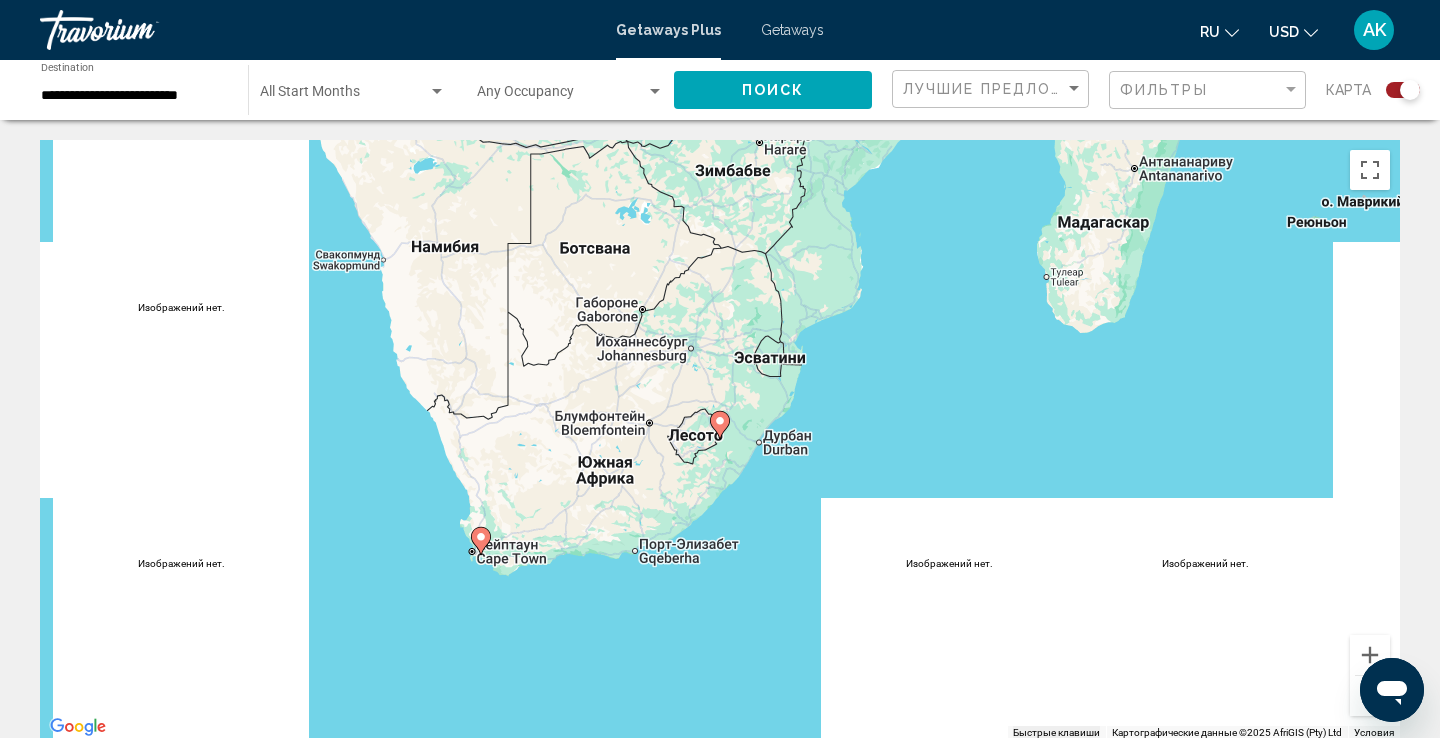 click 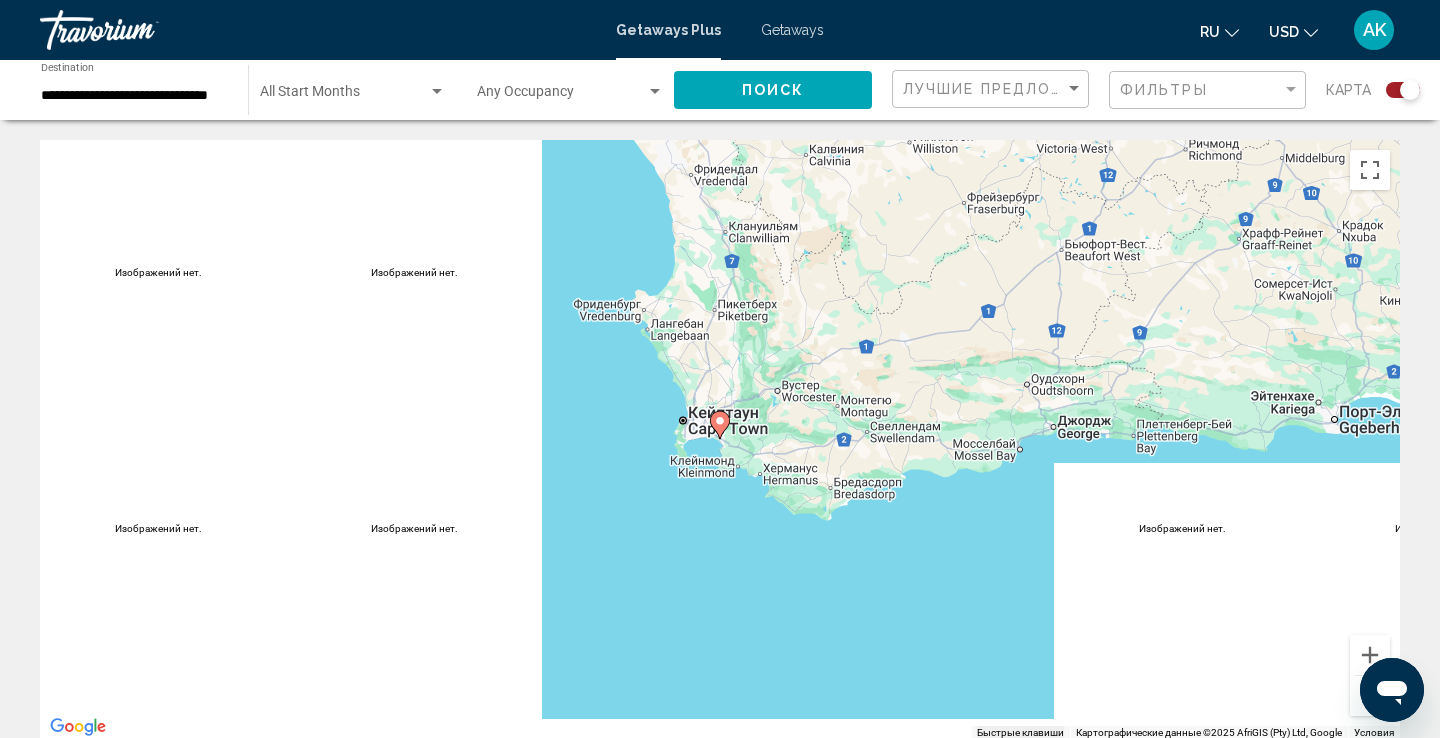 click 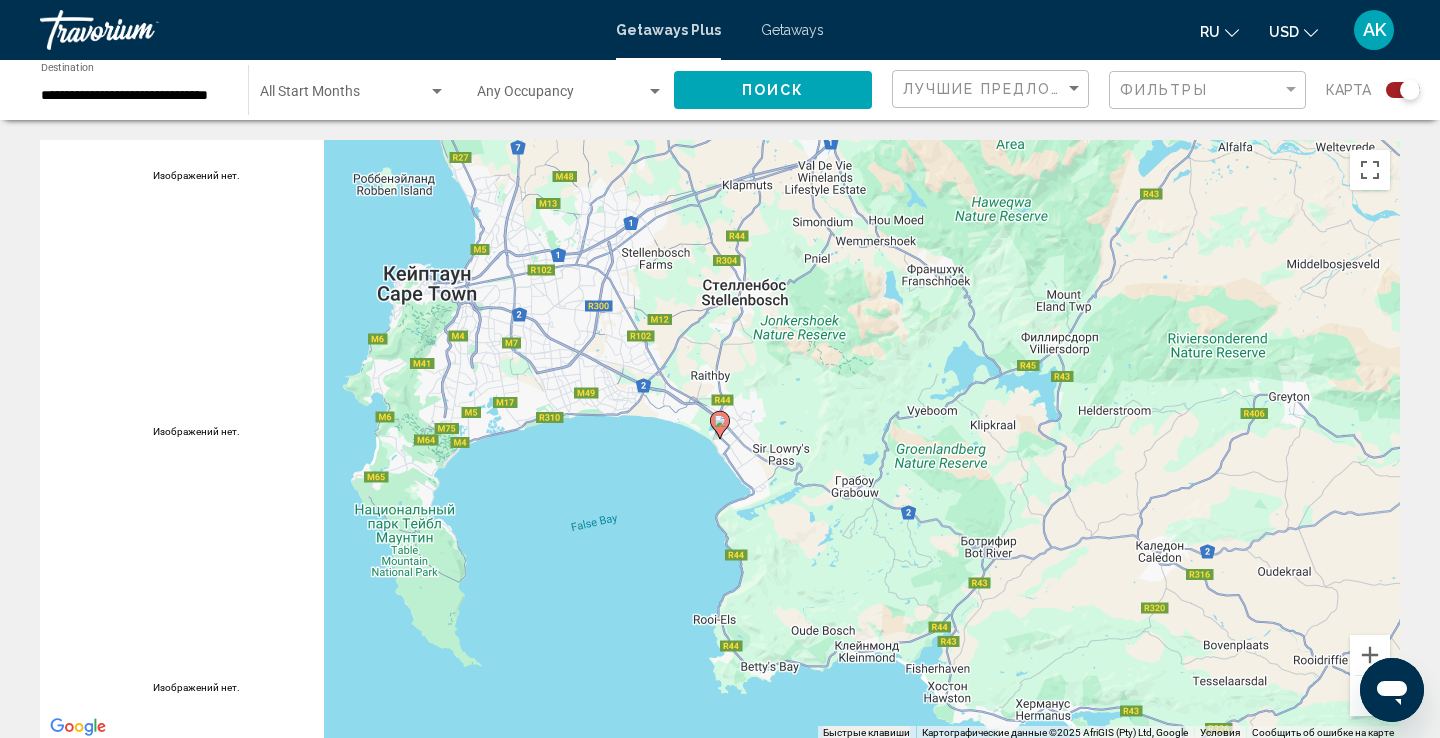 click 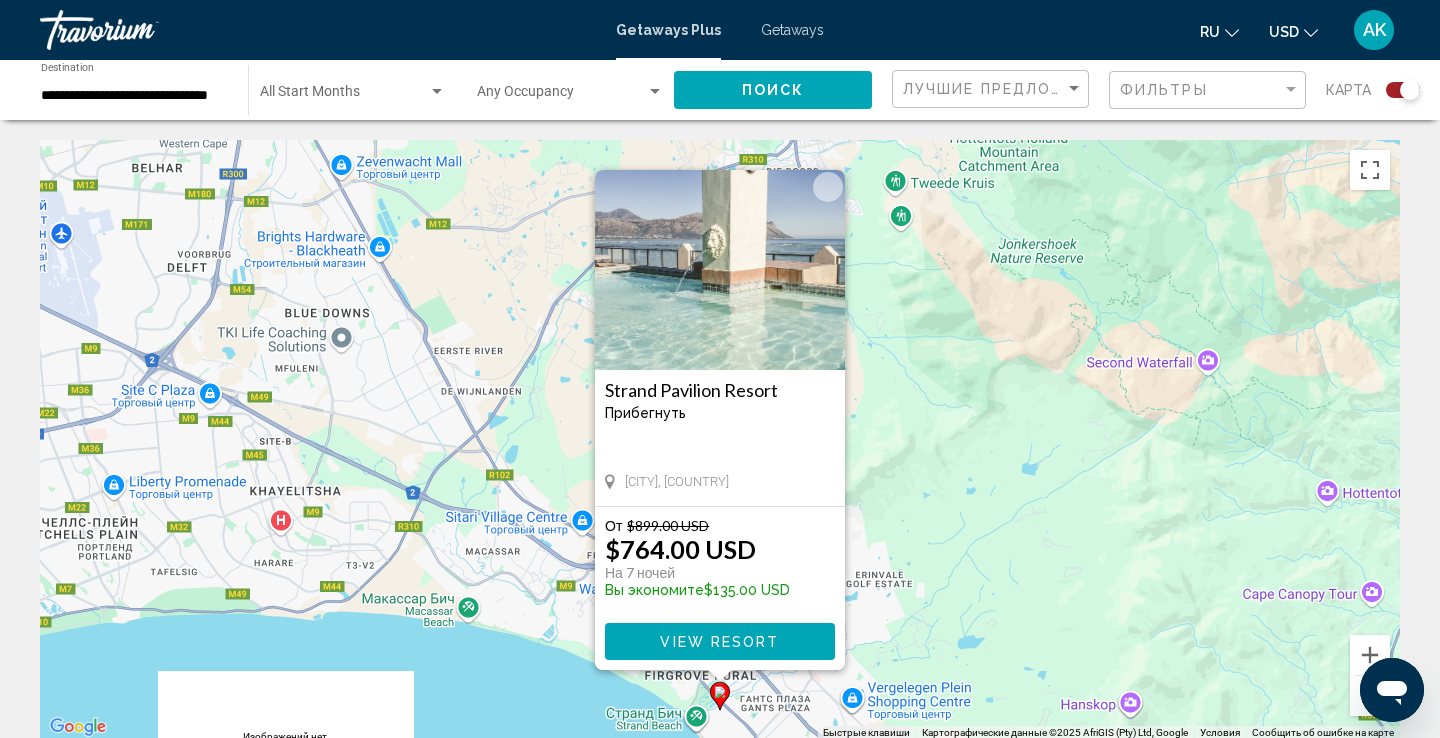 click at bounding box center (1370, 696) 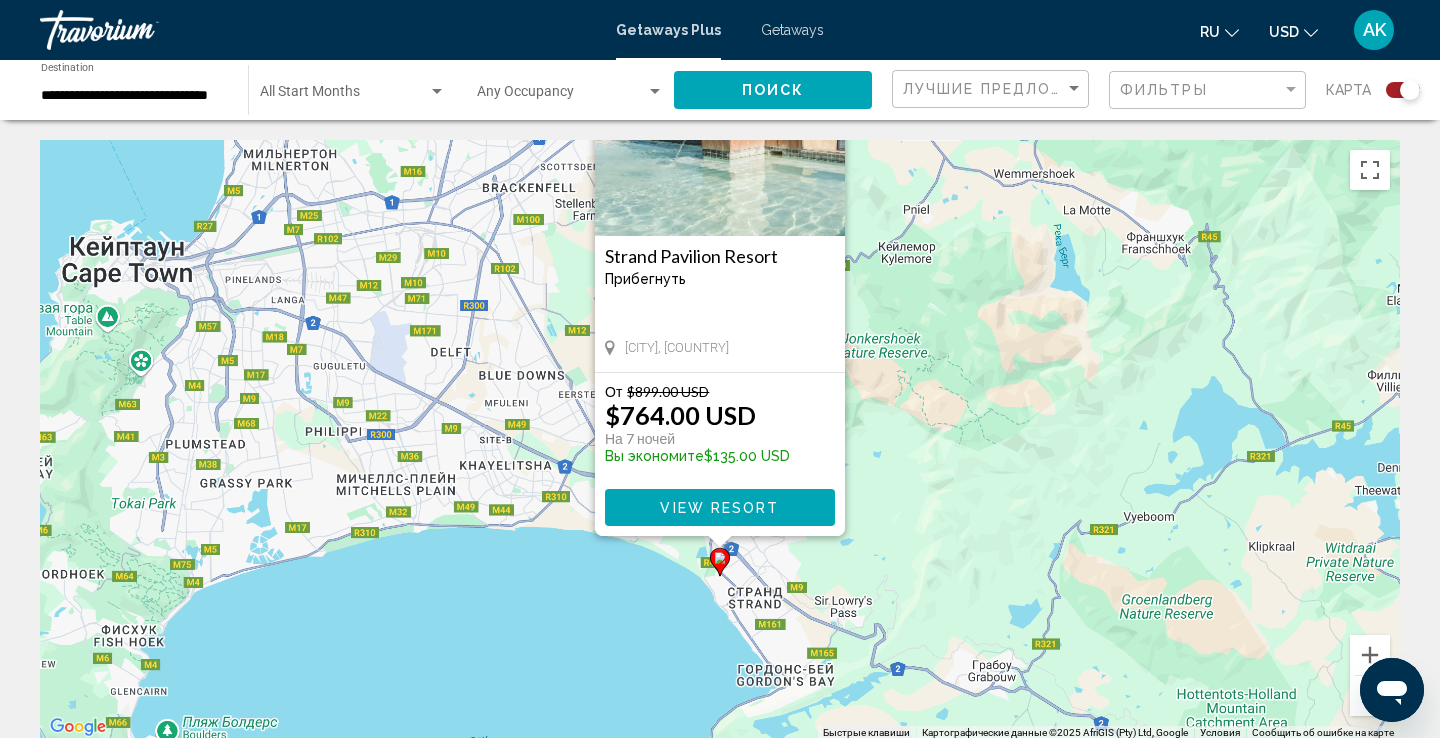 click at bounding box center (1370, 696) 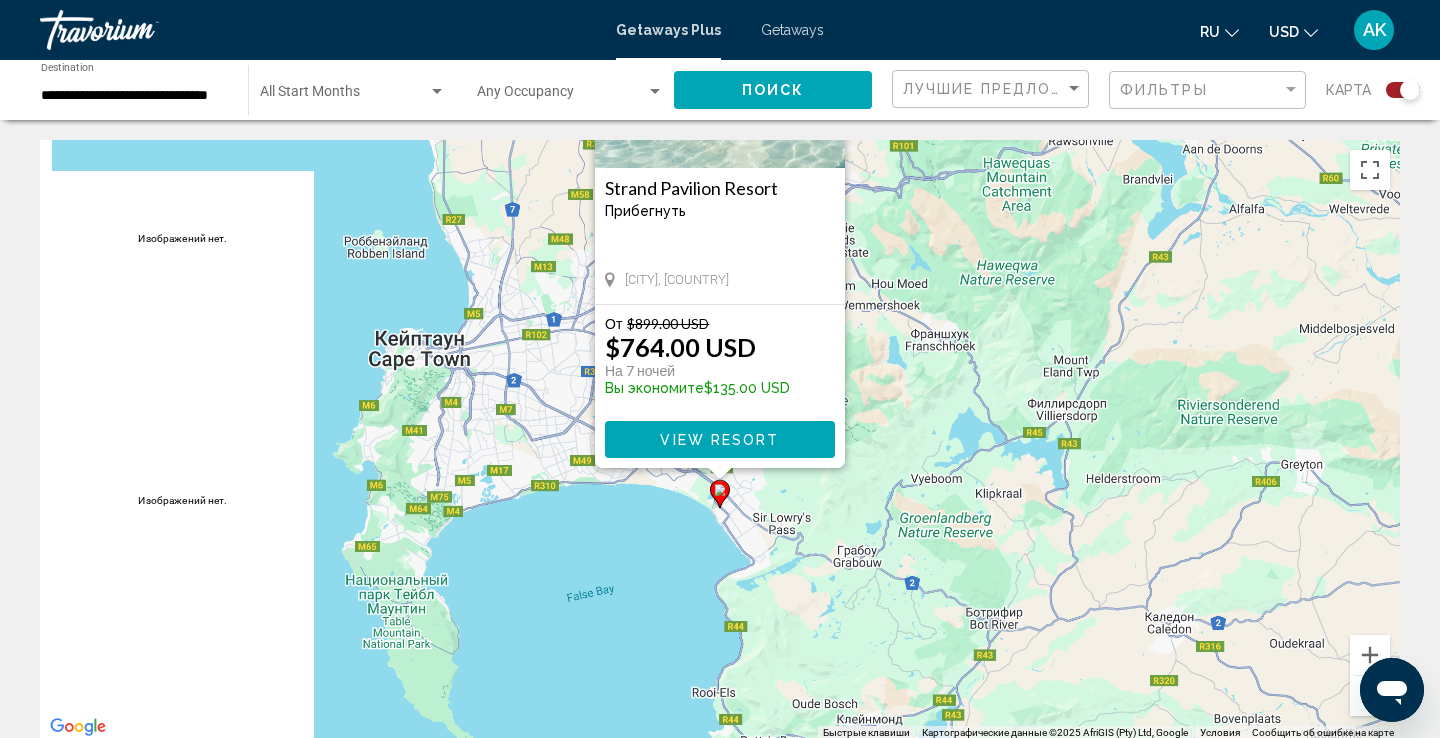 click at bounding box center [1370, 696] 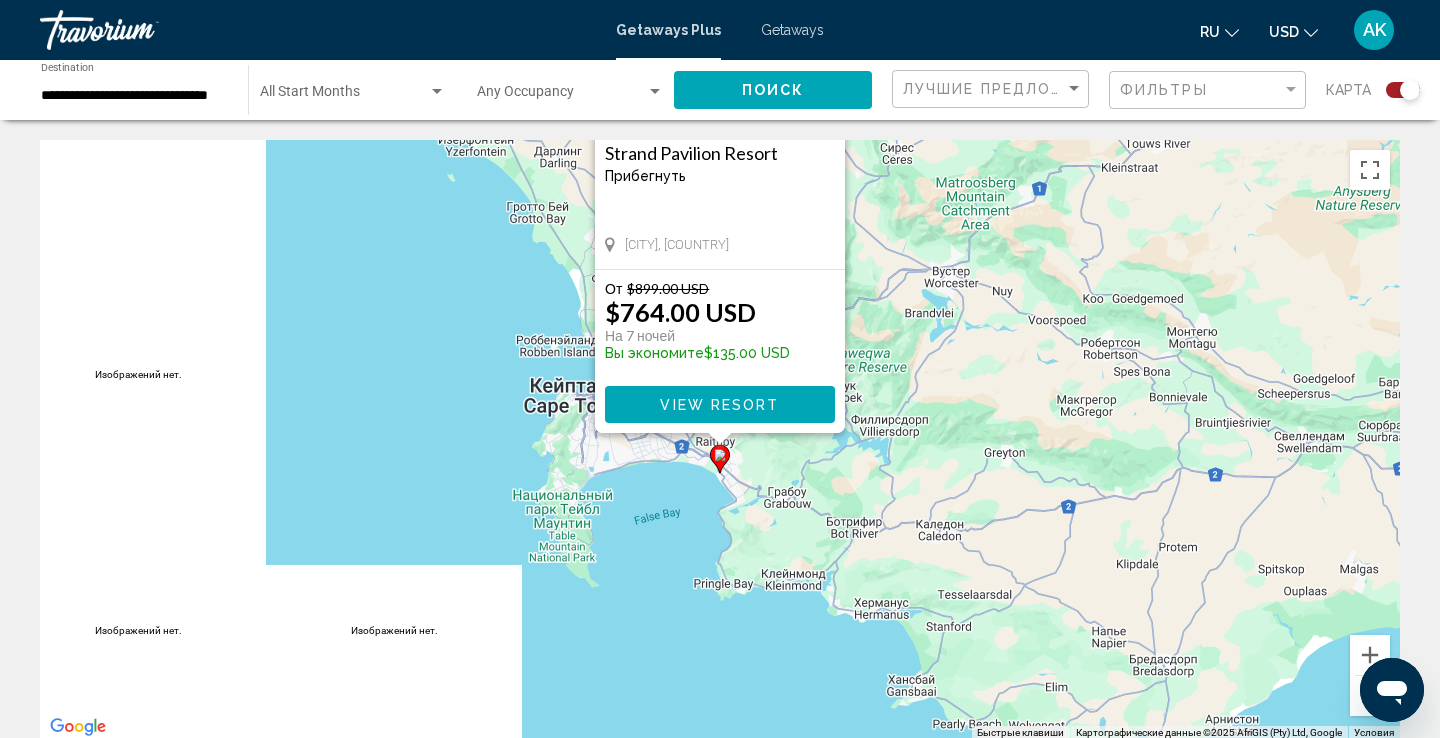 click at bounding box center (1370, 696) 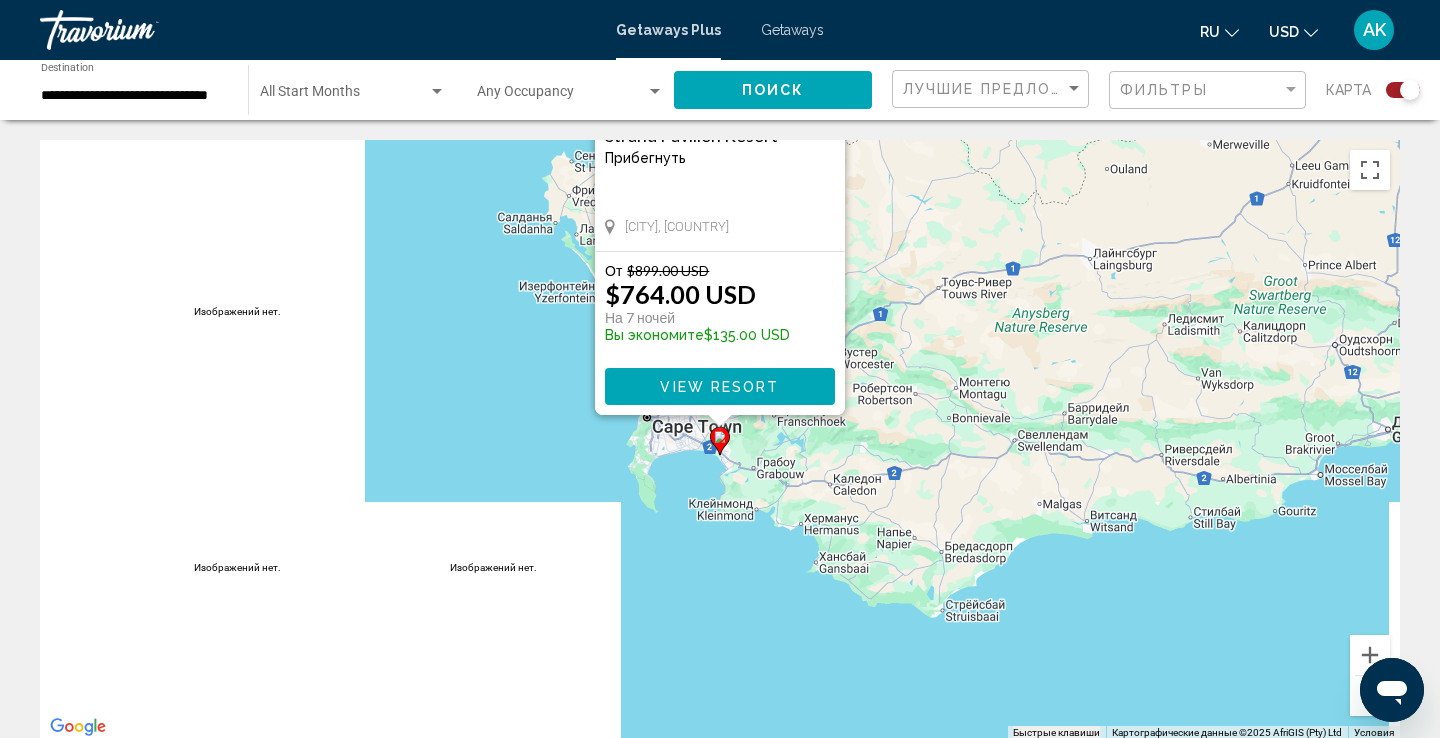 click at bounding box center [1370, 696] 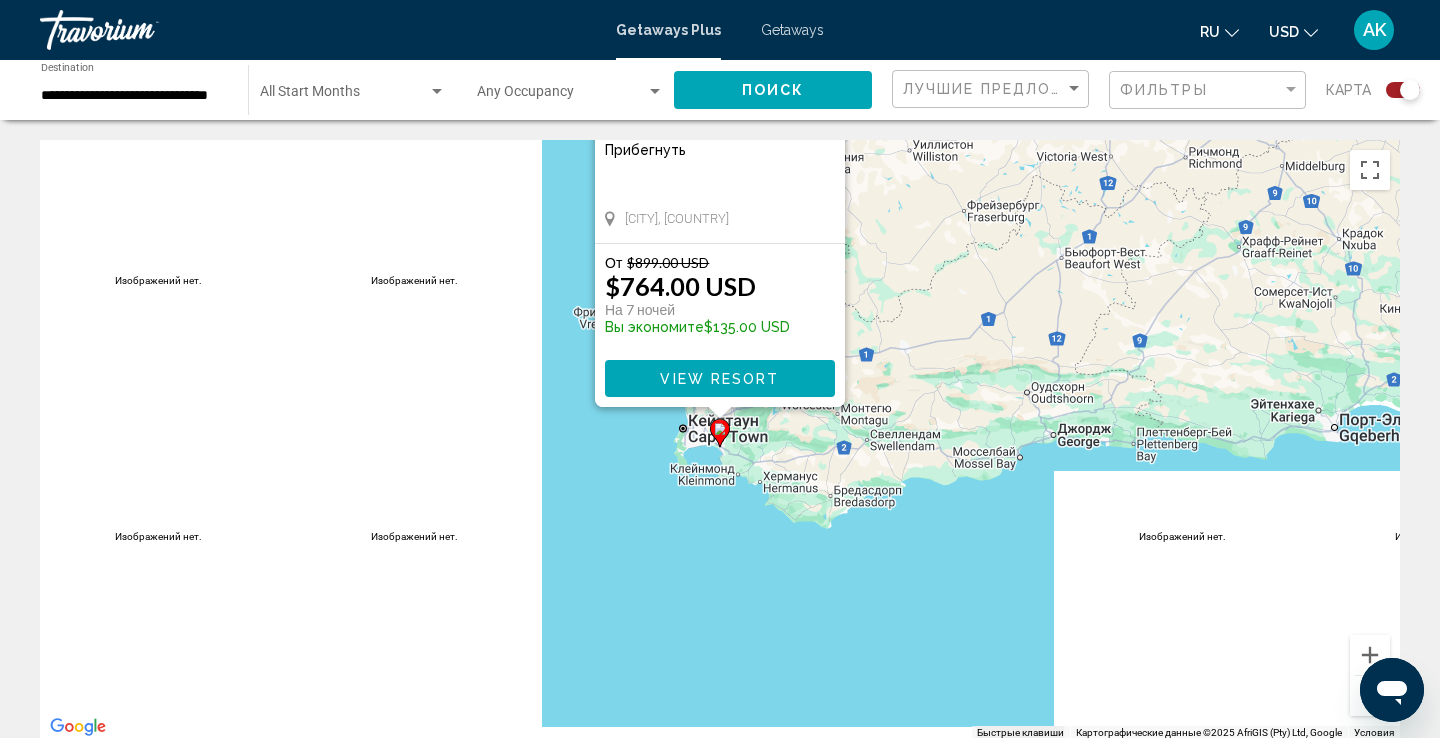 click at bounding box center (1370, 696) 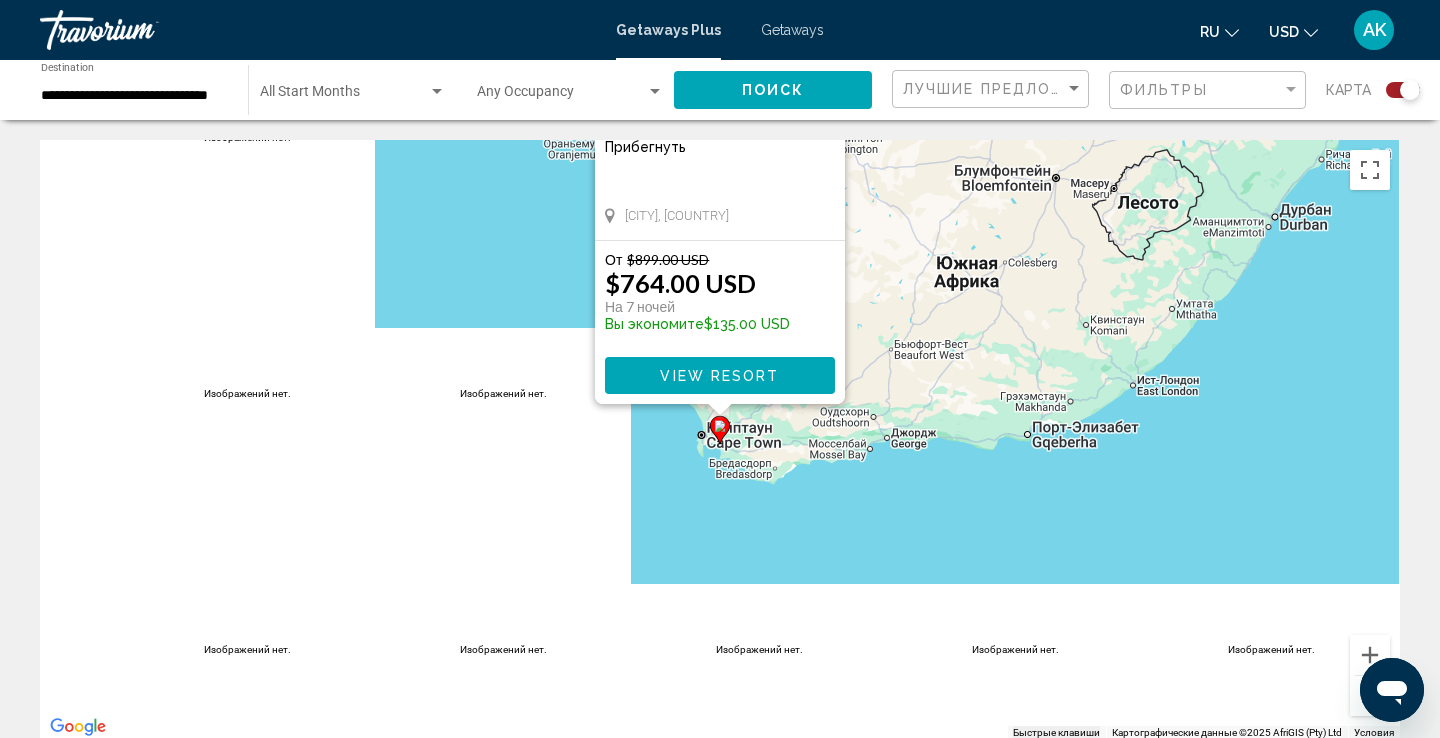 click at bounding box center (1370, 696) 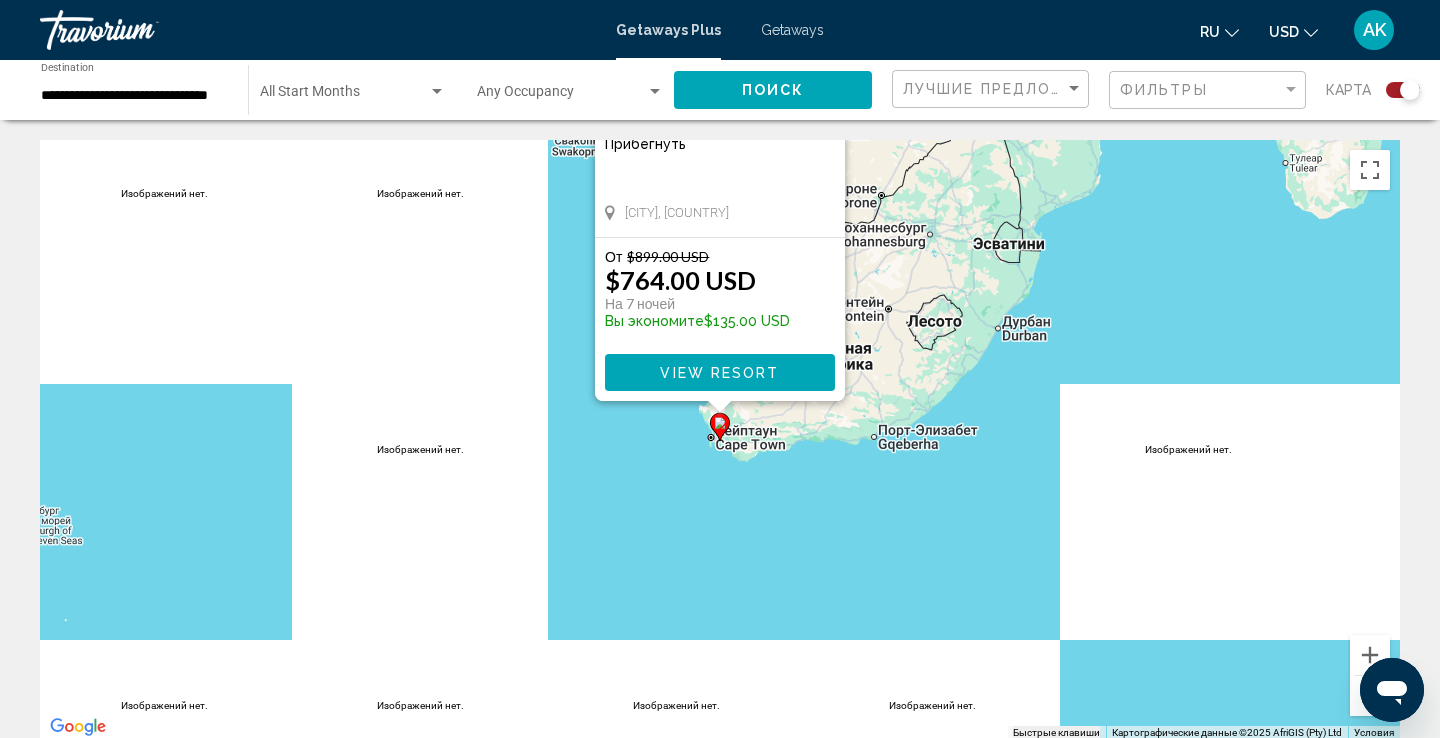 click at bounding box center (1370, 696) 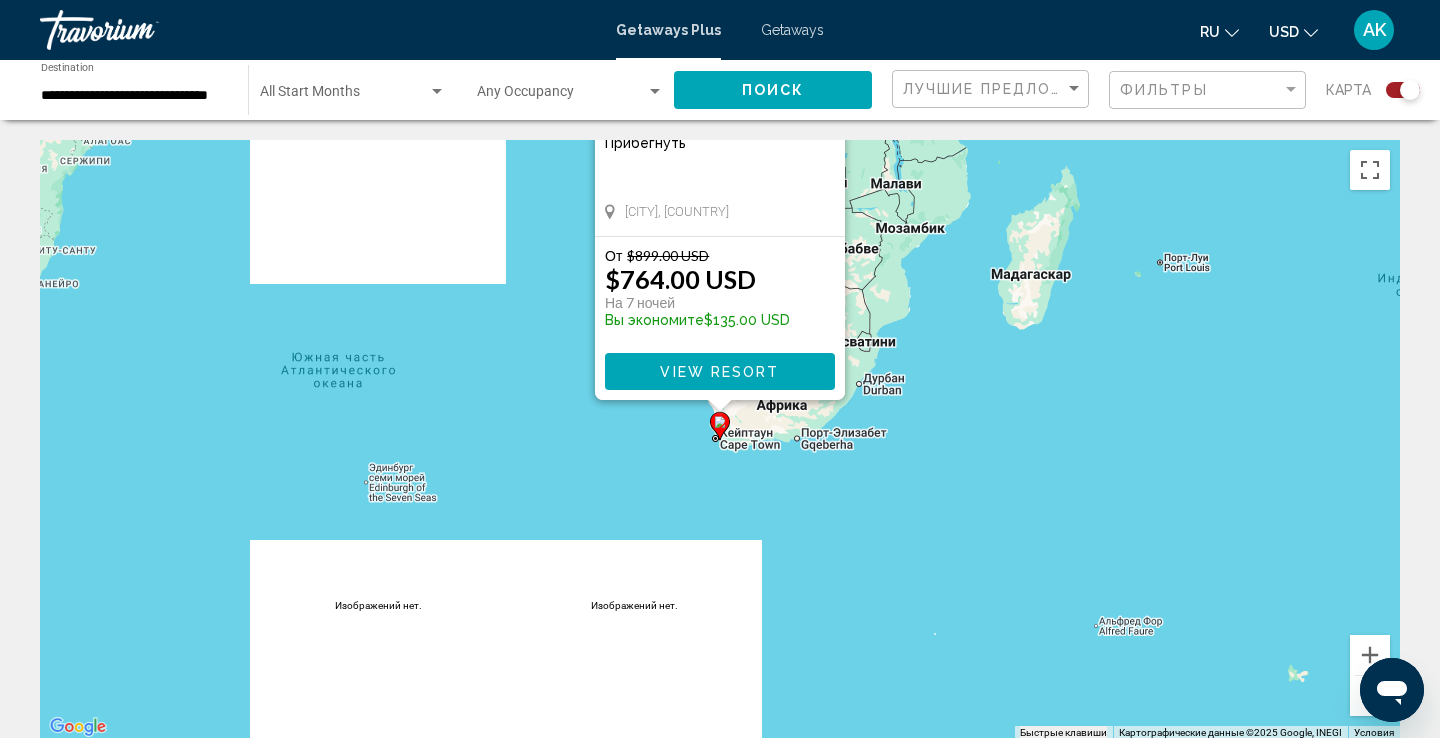 click at bounding box center [1370, 696] 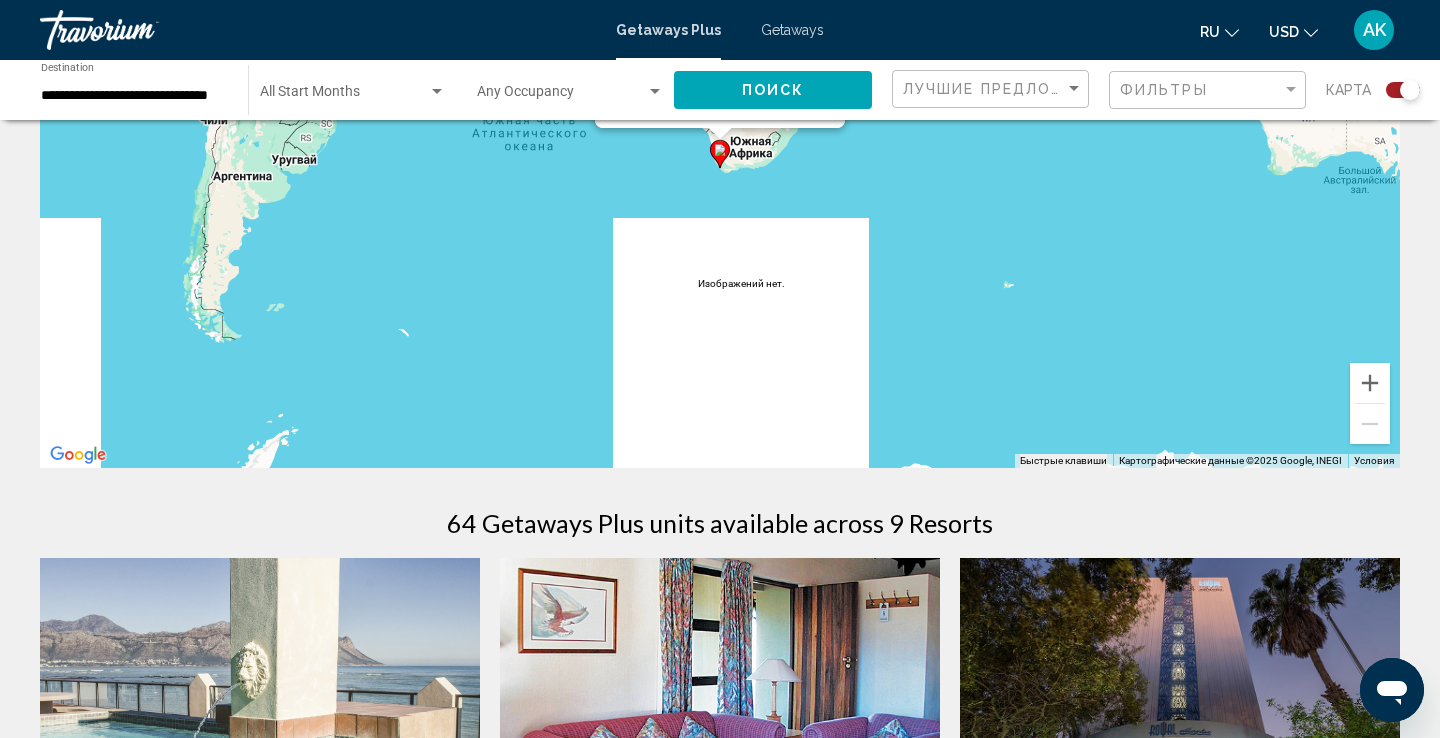 scroll, scrollTop: 407, scrollLeft: 0, axis: vertical 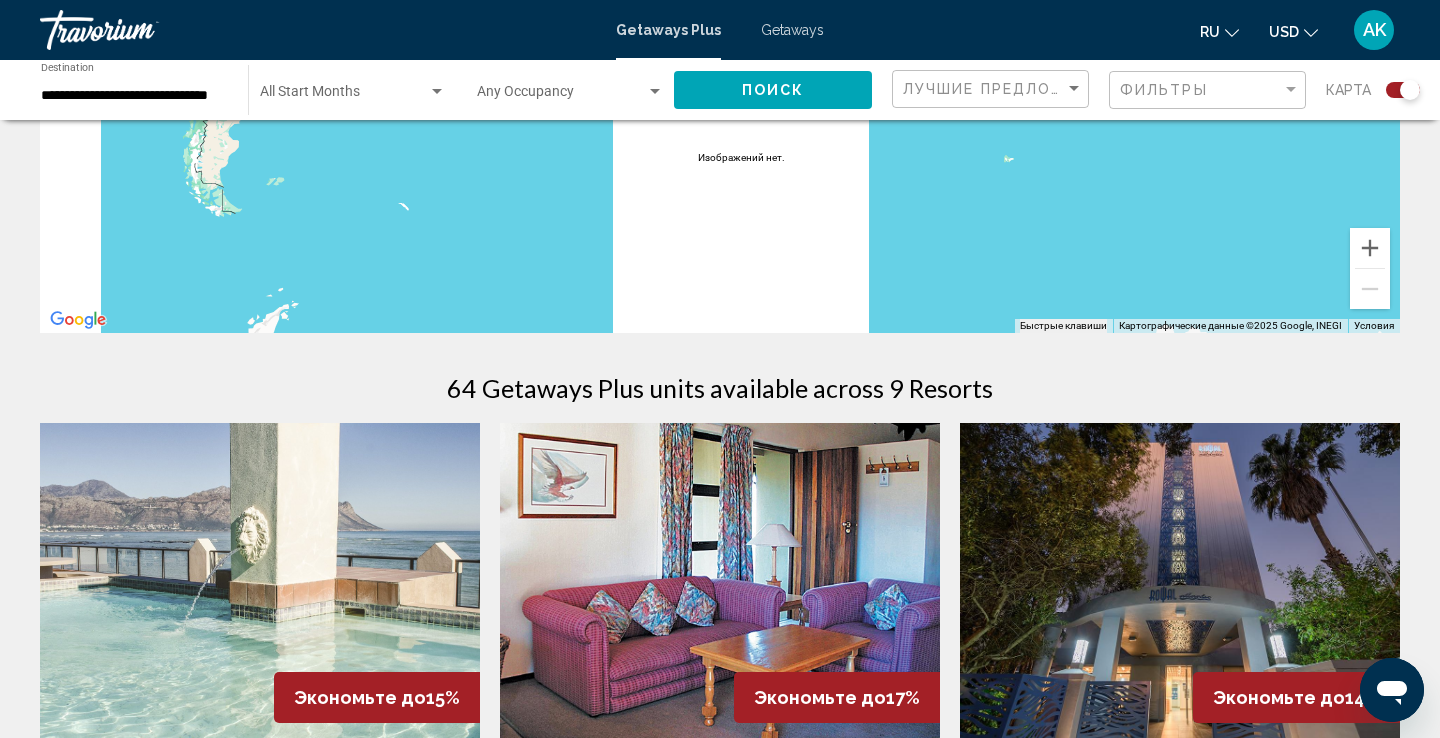 drag, startPoint x: 1037, startPoint y: 239, endPoint x: 1037, endPoint y: 250, distance: 11 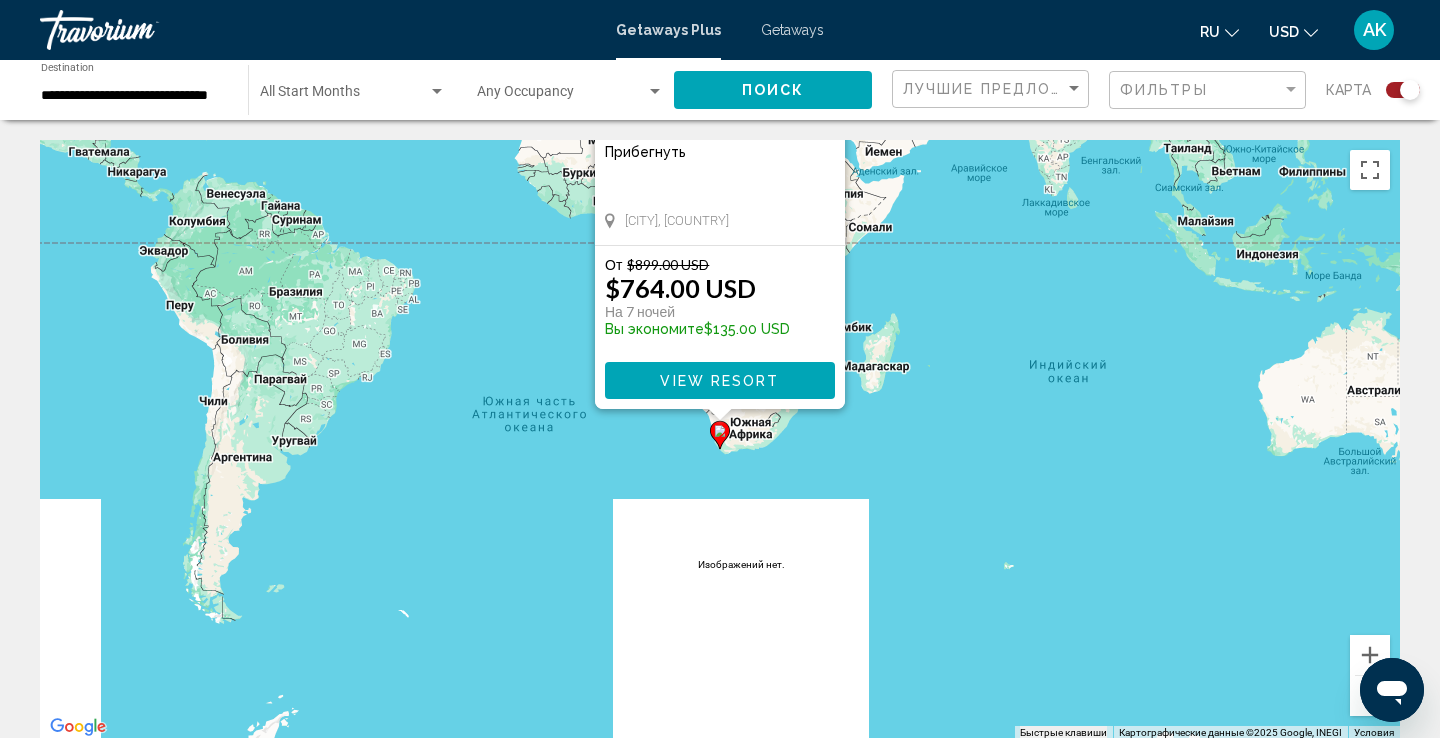 scroll, scrollTop: 0, scrollLeft: 0, axis: both 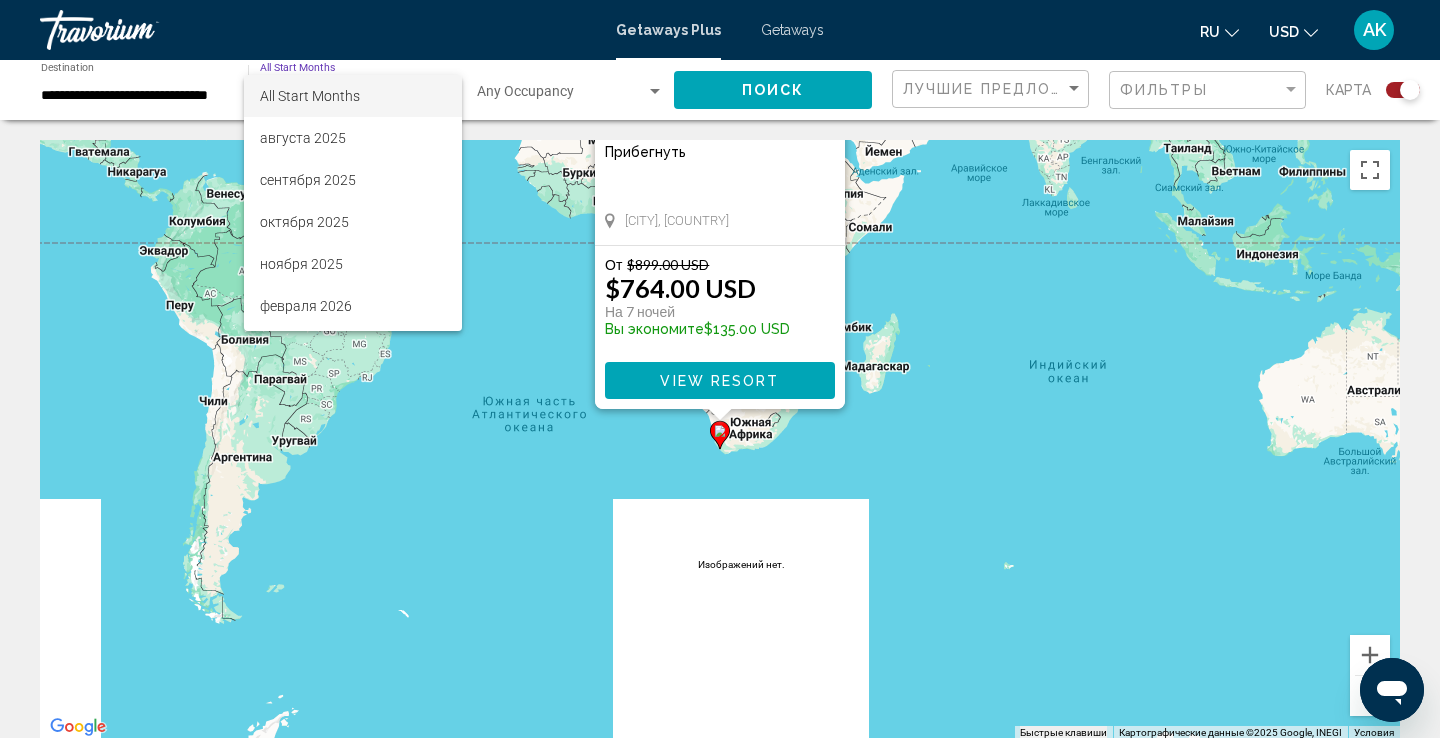 click at bounding box center [720, 369] 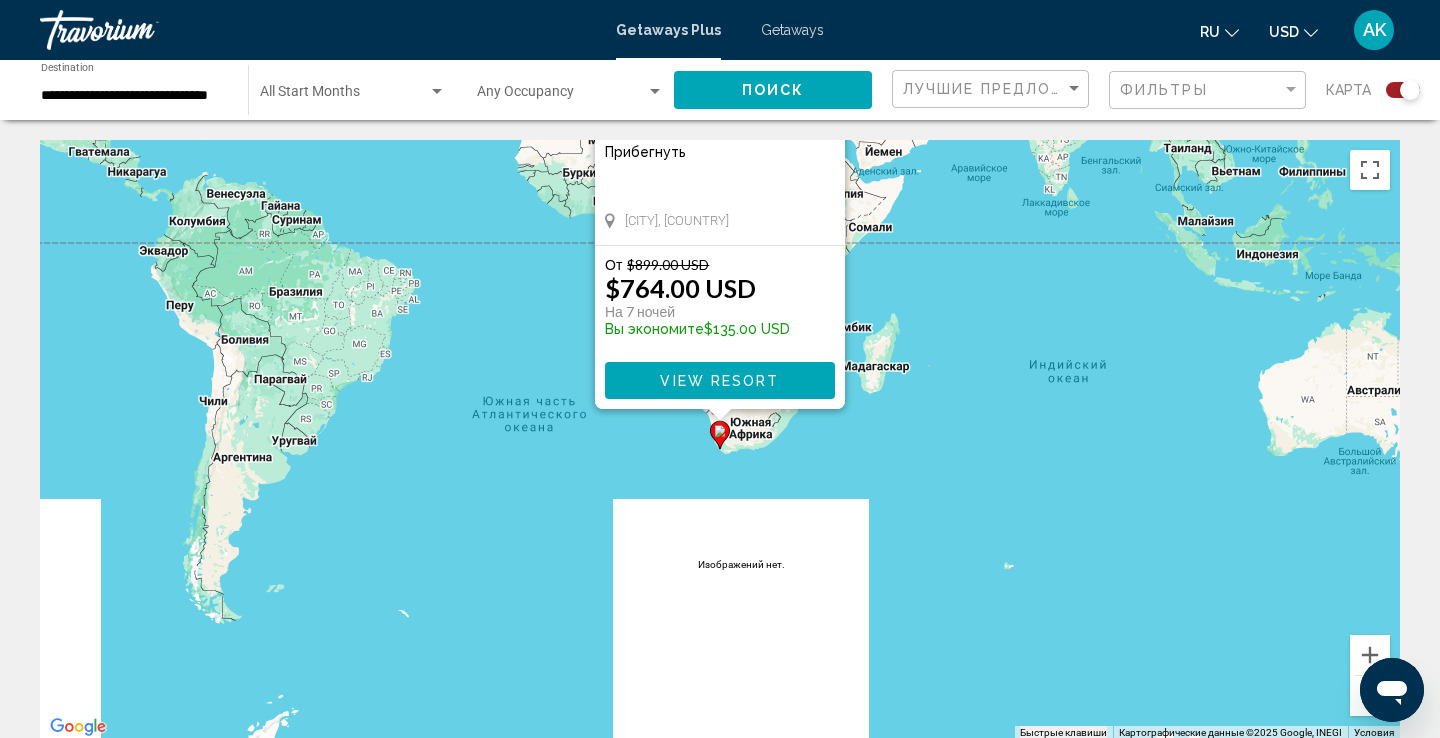 click on "**********" at bounding box center [134, 96] 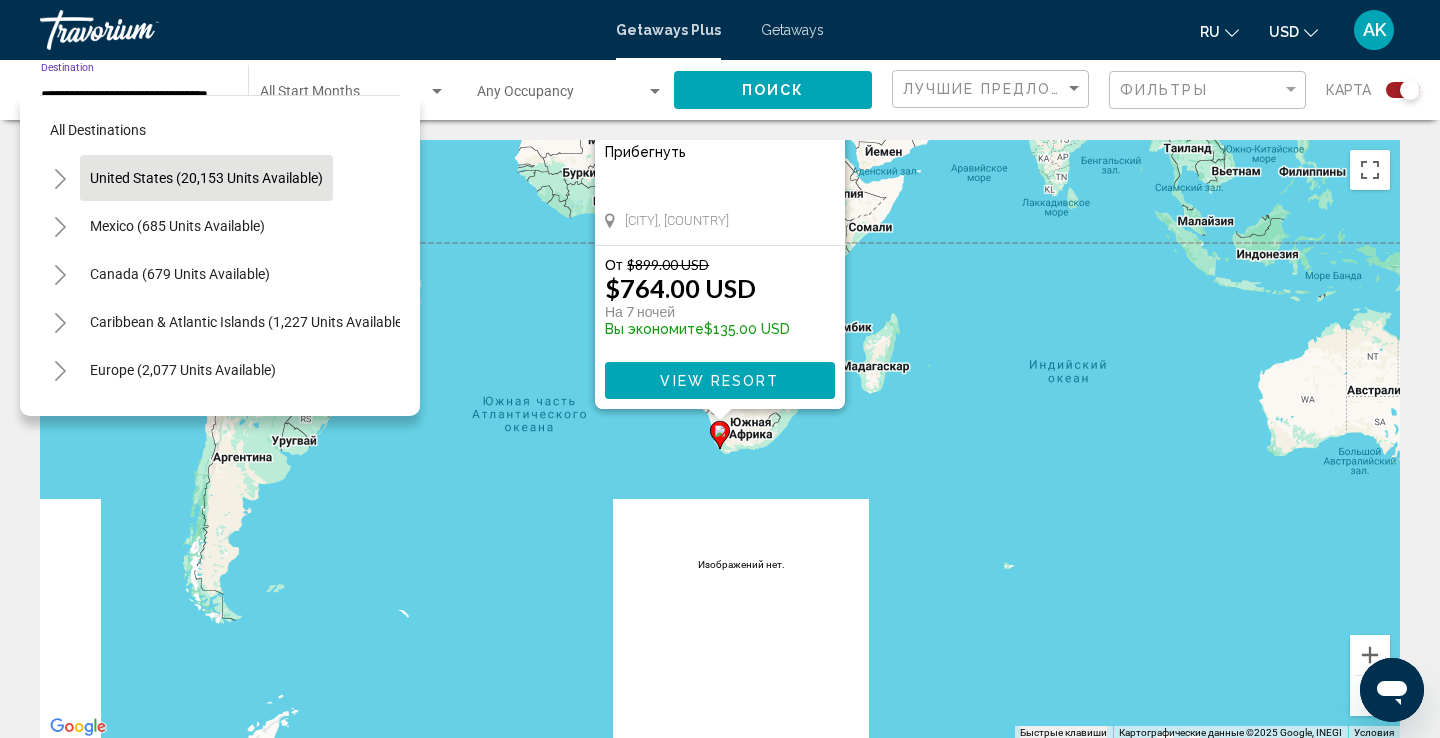 scroll, scrollTop: 0, scrollLeft: 0, axis: both 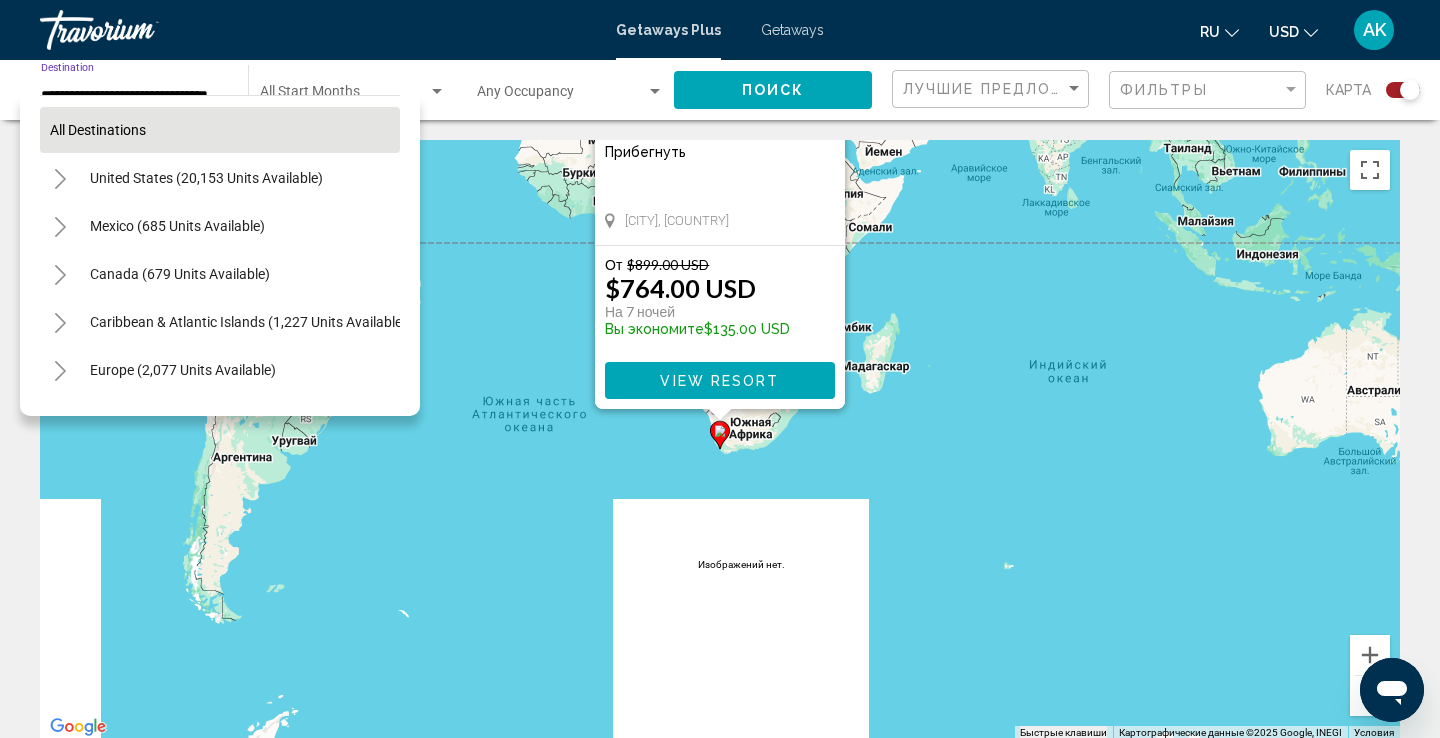 click on "All destinations" at bounding box center [220, 130] 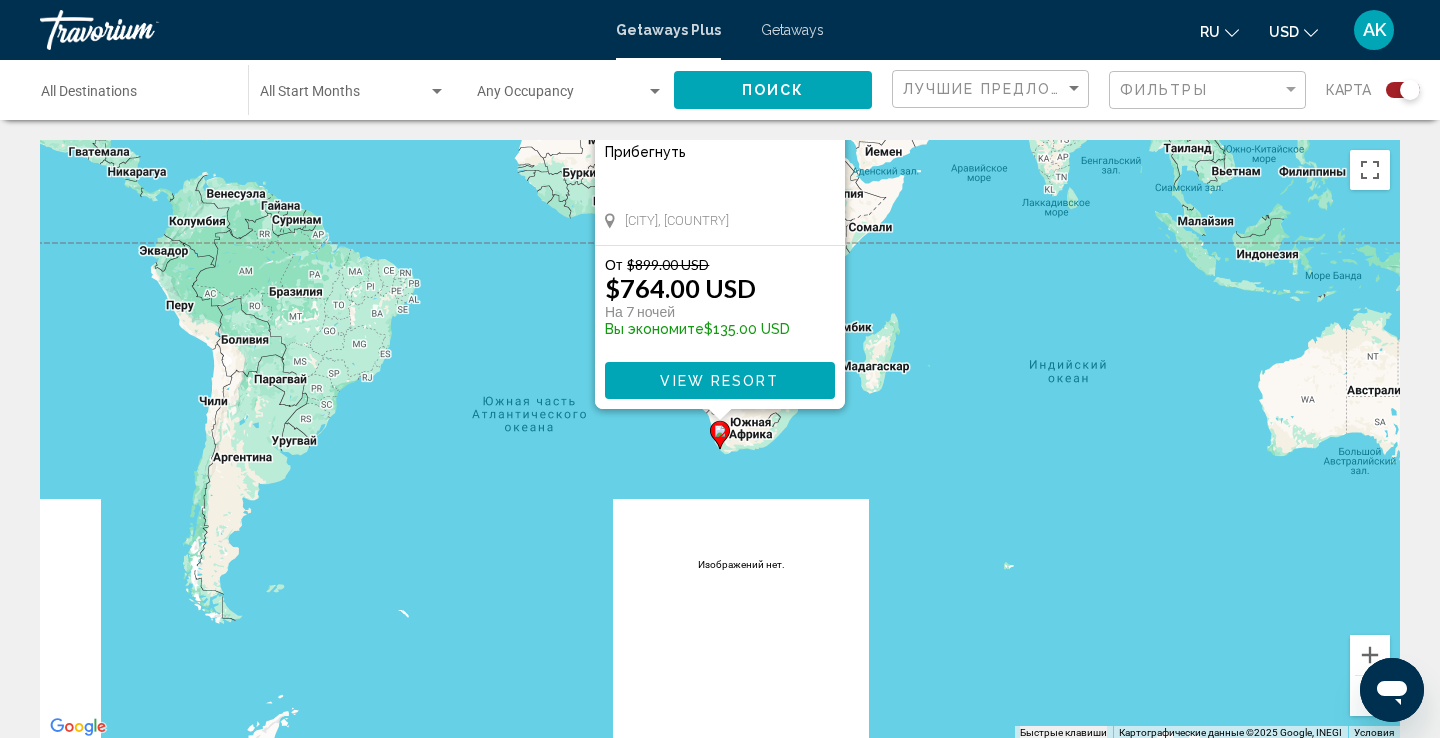 click on "Поиск" 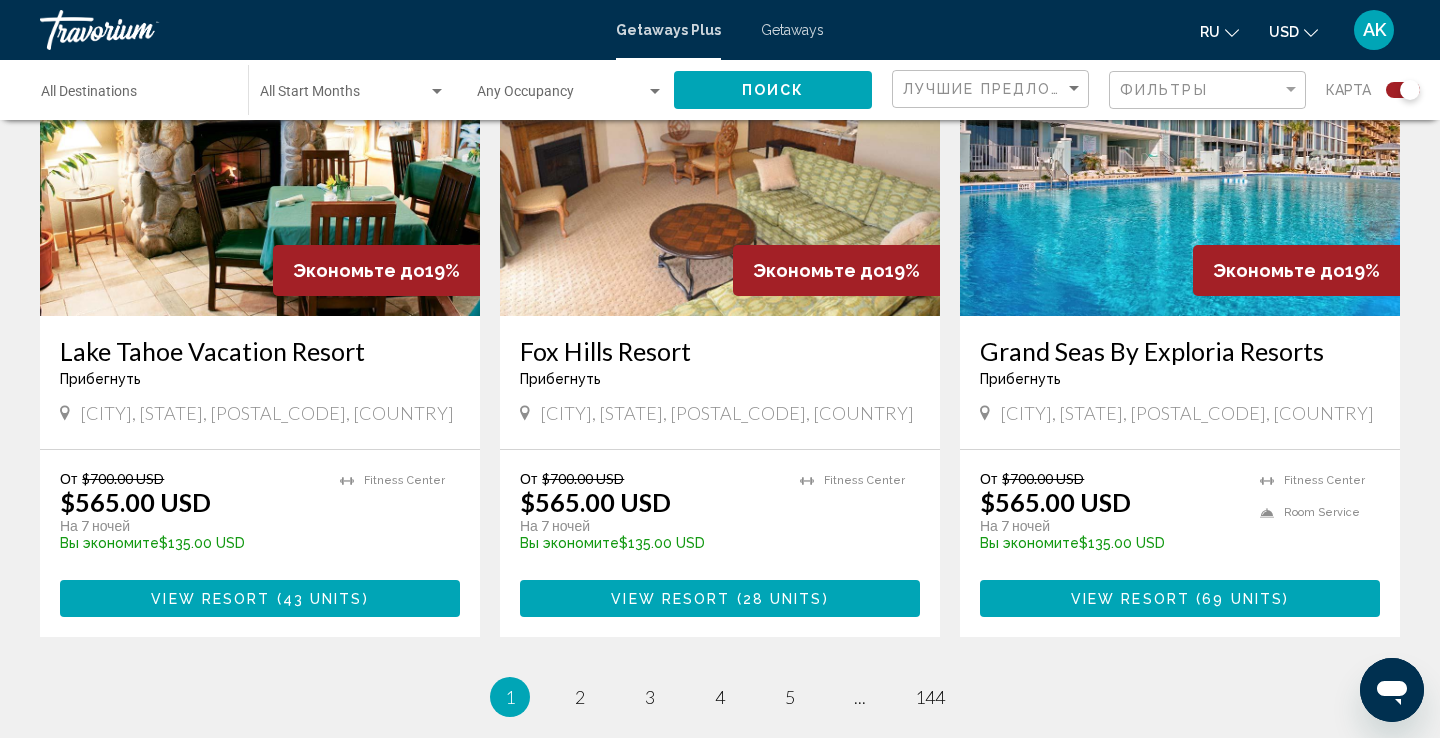 scroll, scrollTop: 2952, scrollLeft: 0, axis: vertical 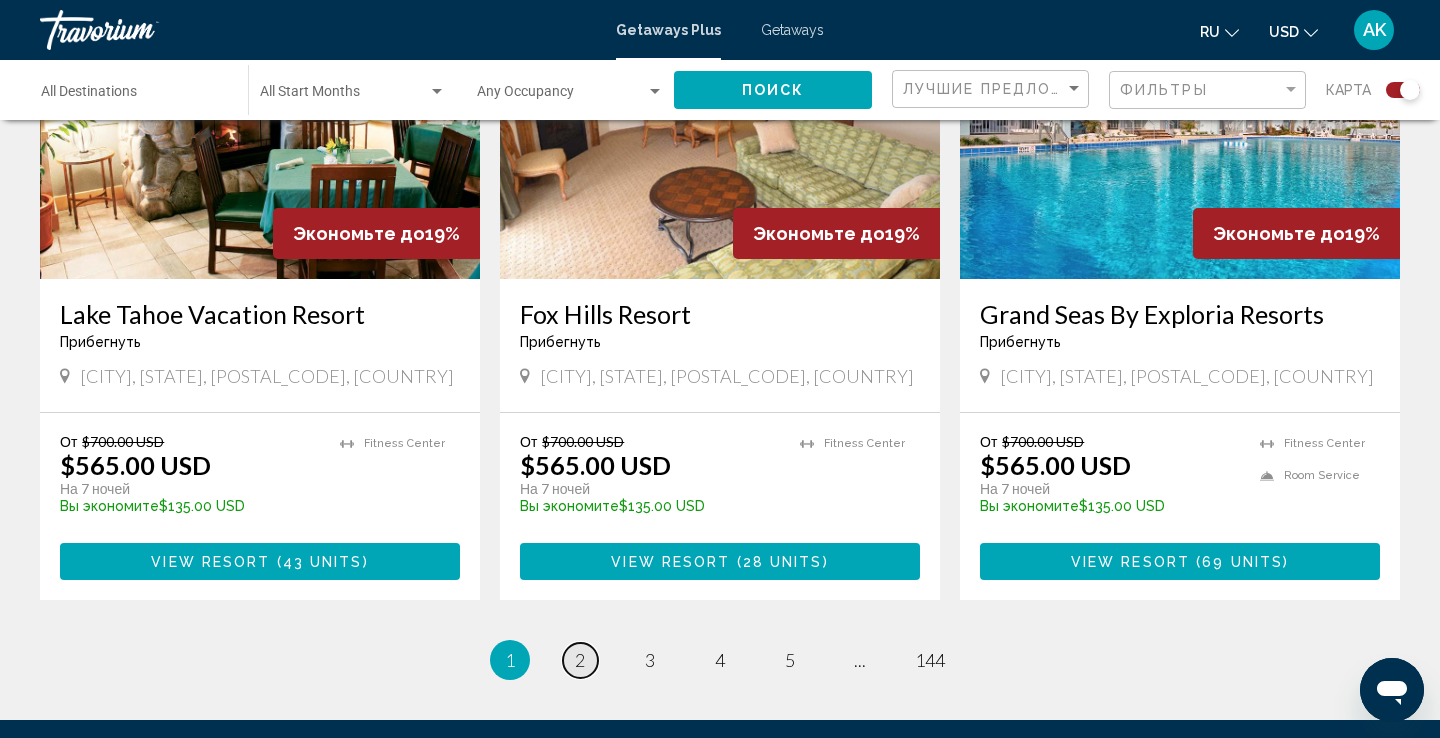 click on "2" at bounding box center [580, 660] 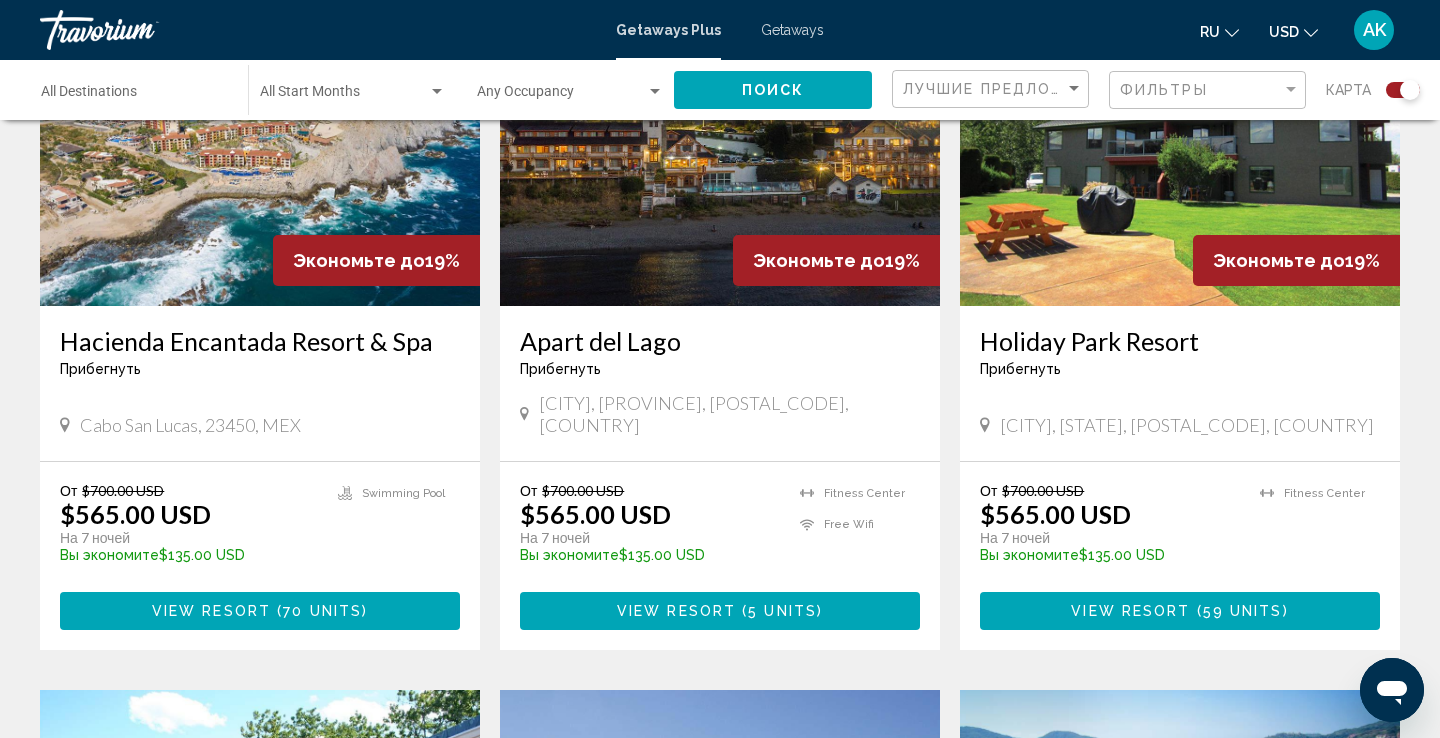 scroll, scrollTop: 1544, scrollLeft: 0, axis: vertical 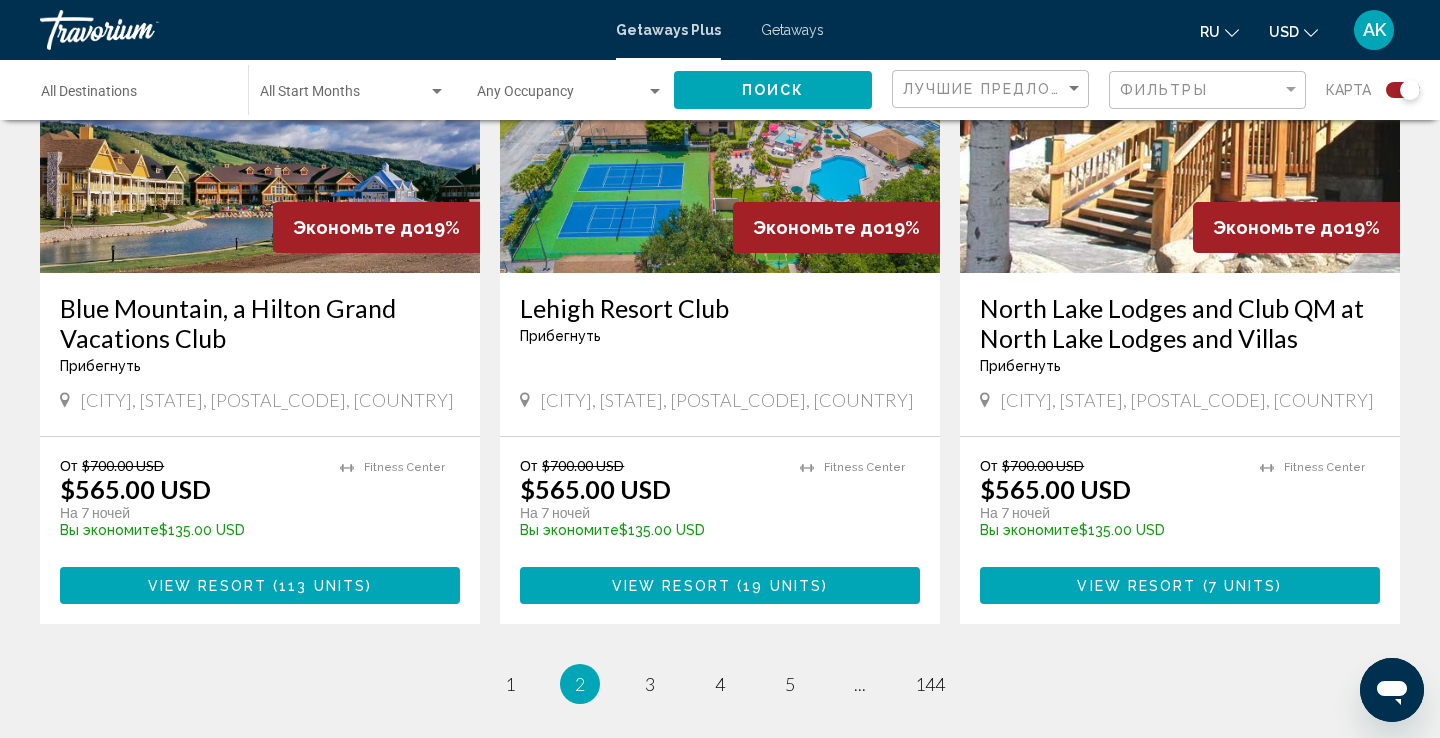 click at bounding box center [655, 91] 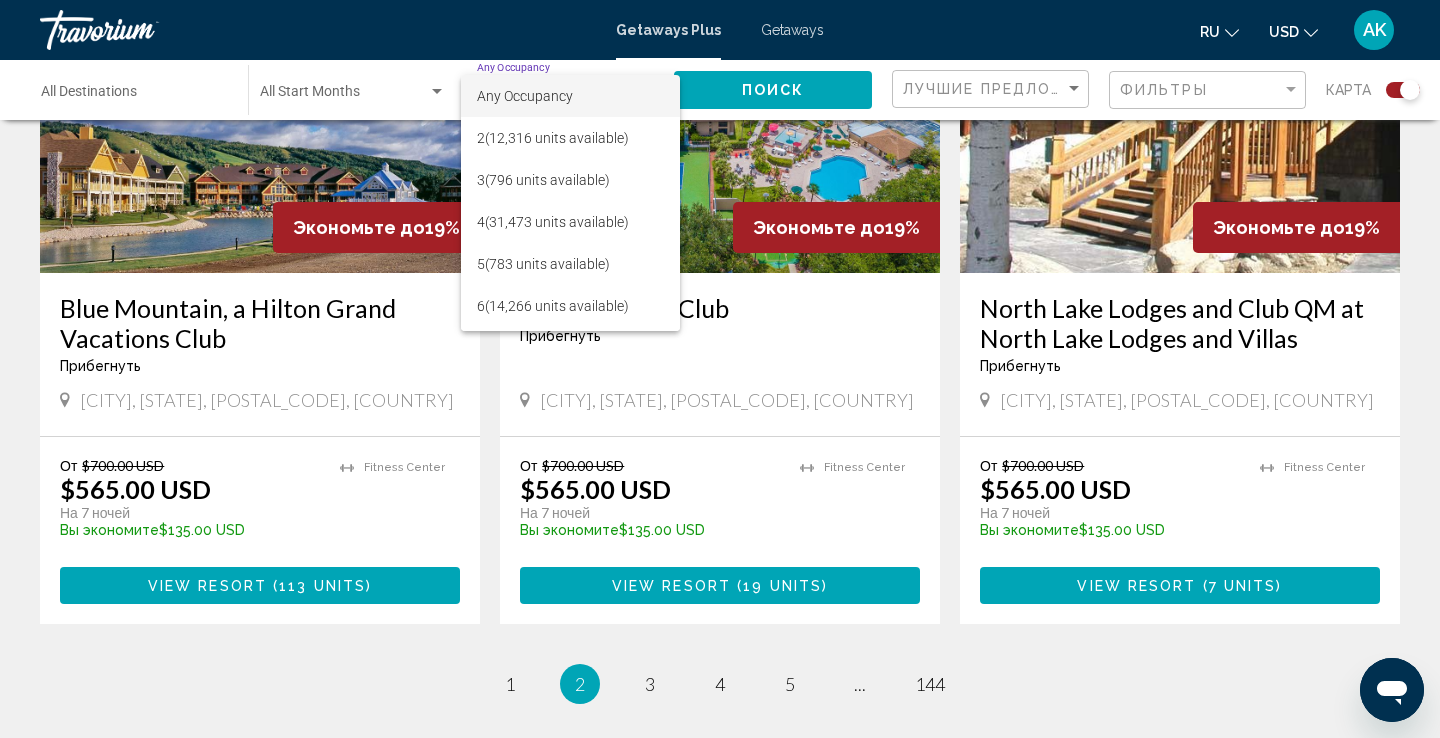 click at bounding box center [720, 369] 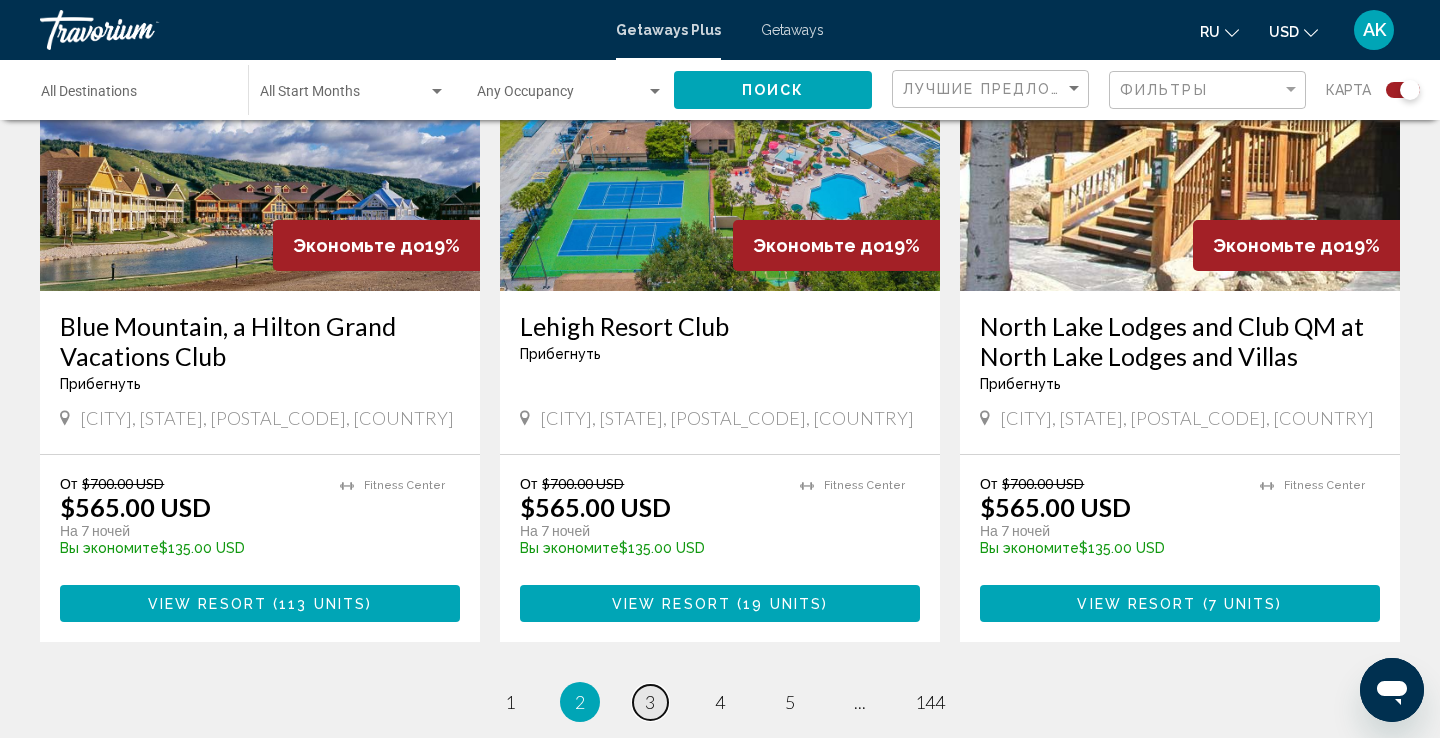click on "3" at bounding box center [650, 702] 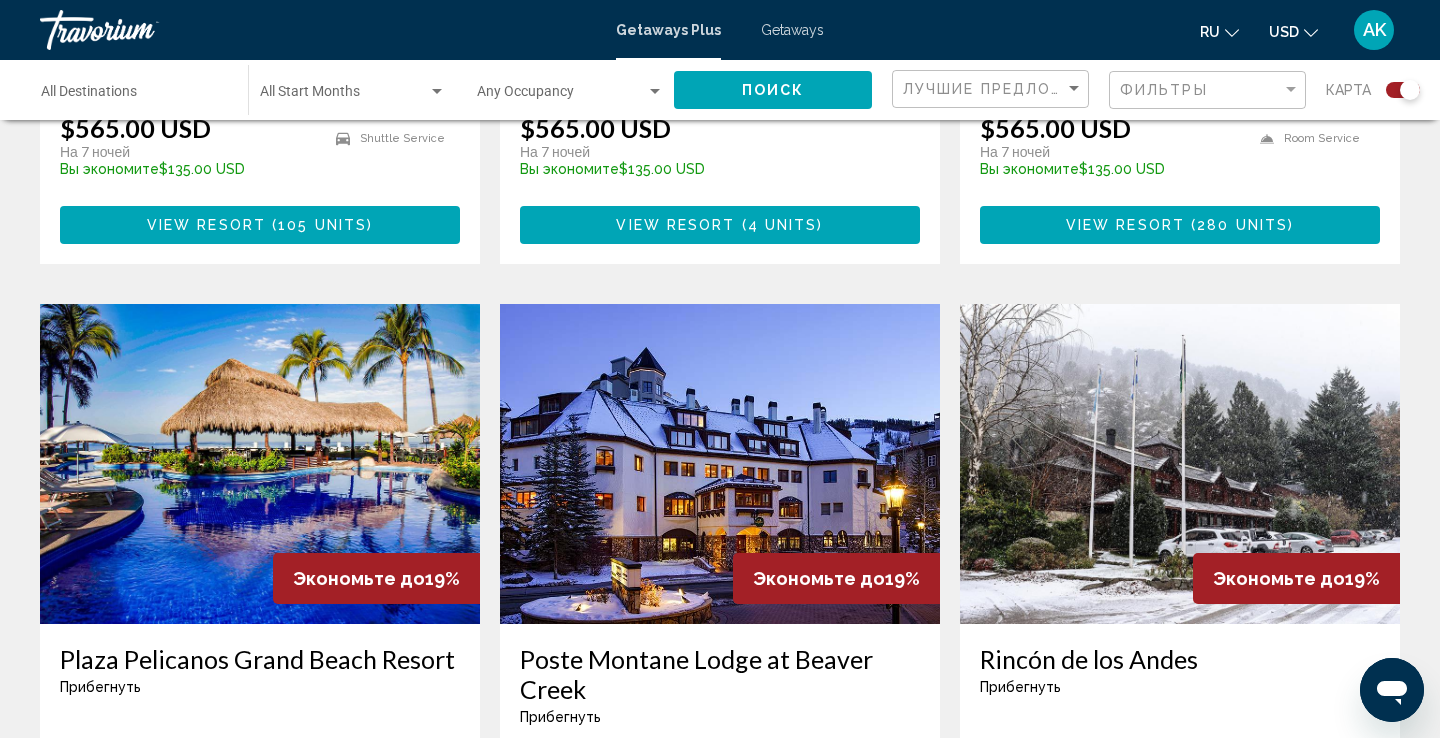 scroll, scrollTop: 1941, scrollLeft: 0, axis: vertical 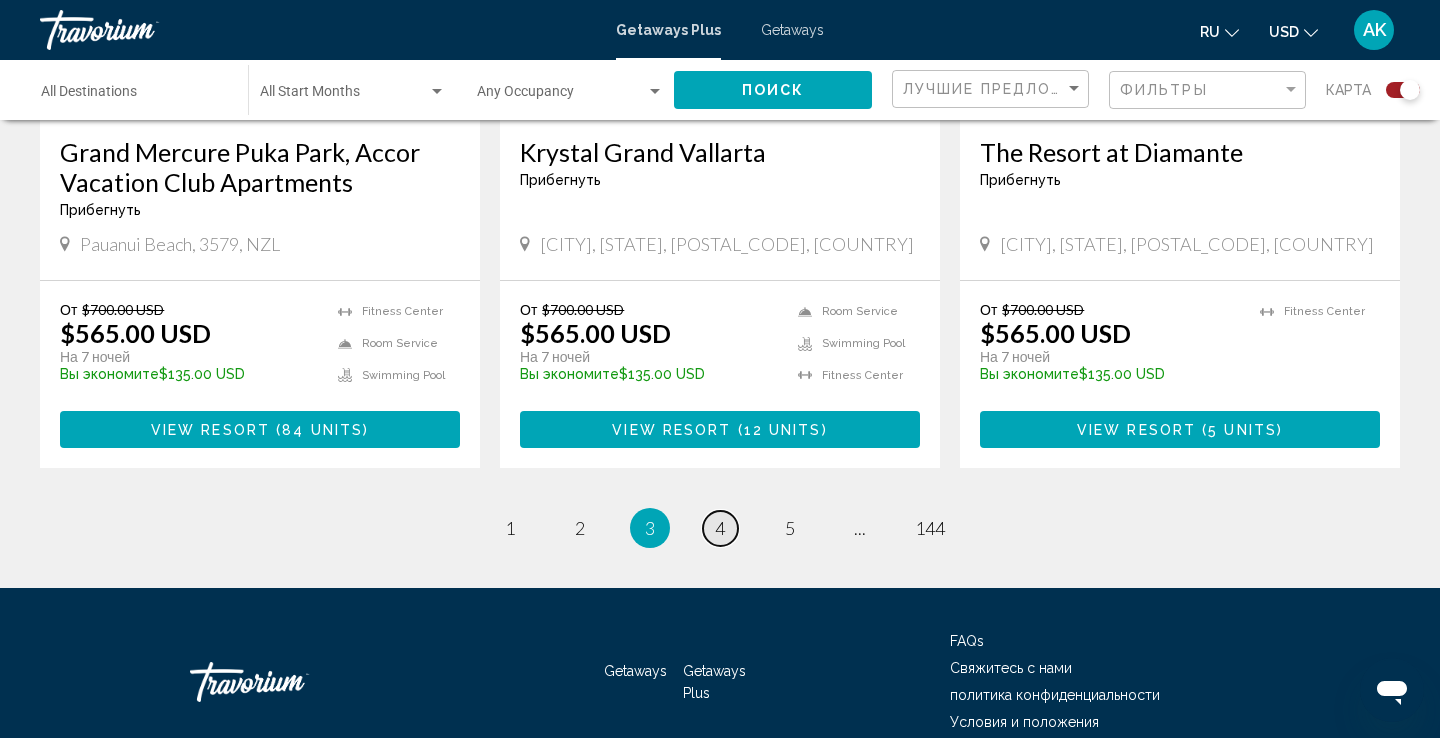 click on "4" at bounding box center [720, 528] 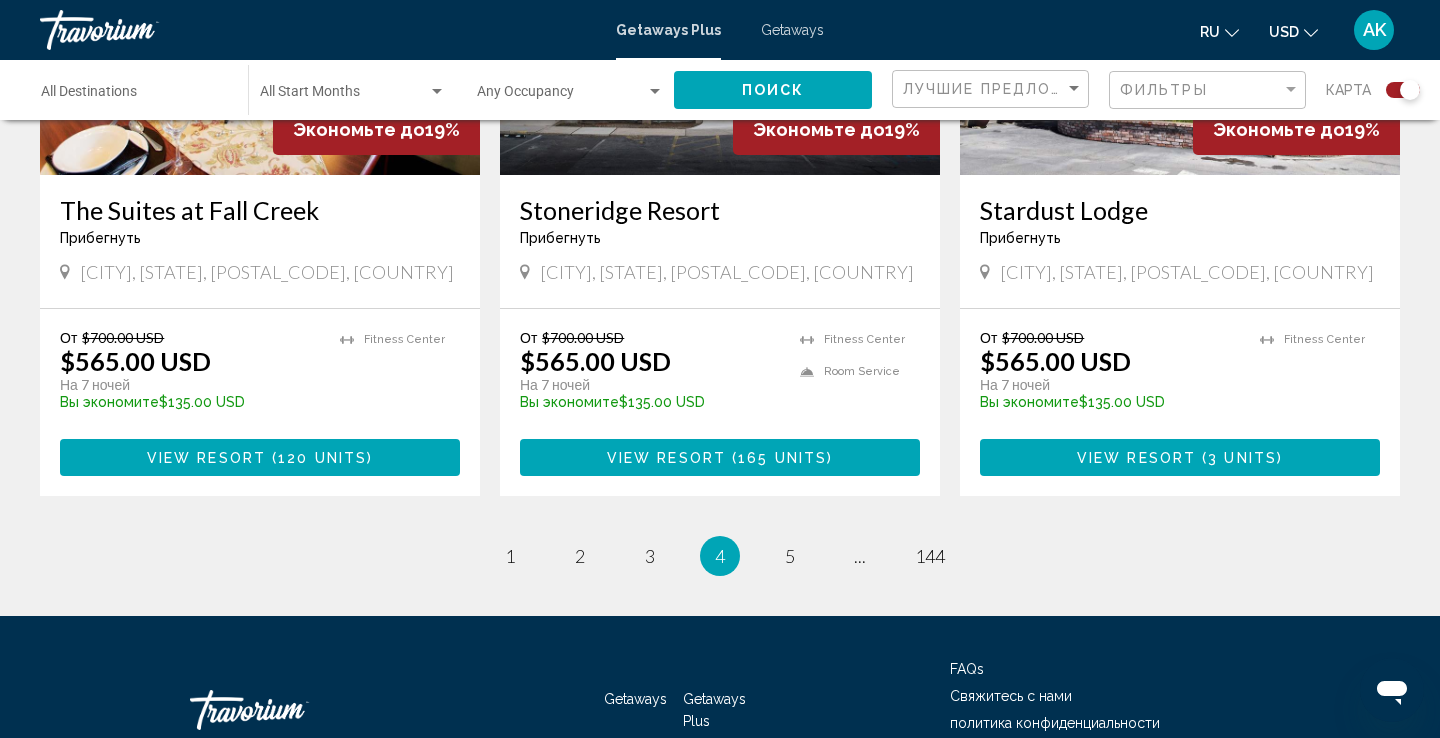scroll, scrollTop: 3076, scrollLeft: 0, axis: vertical 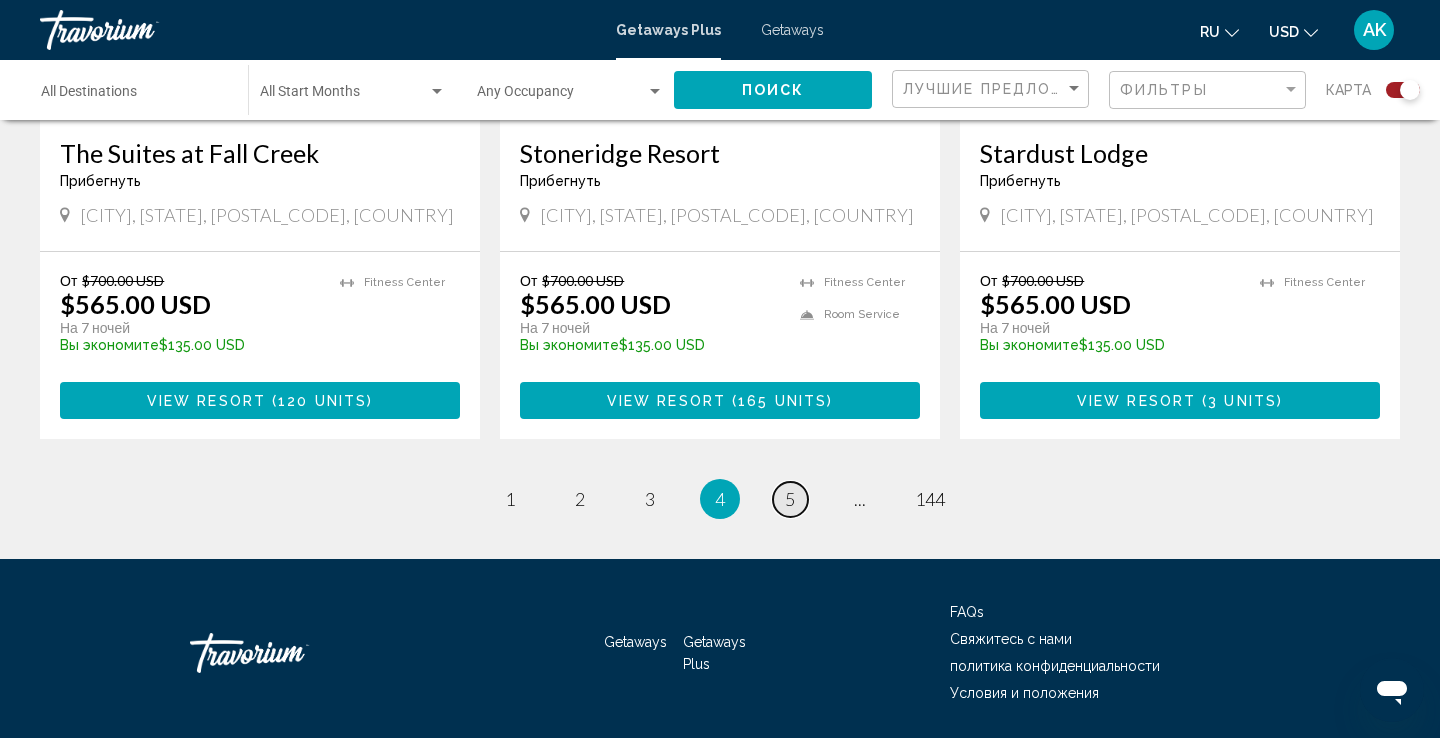 click on "page  5" at bounding box center [790, 499] 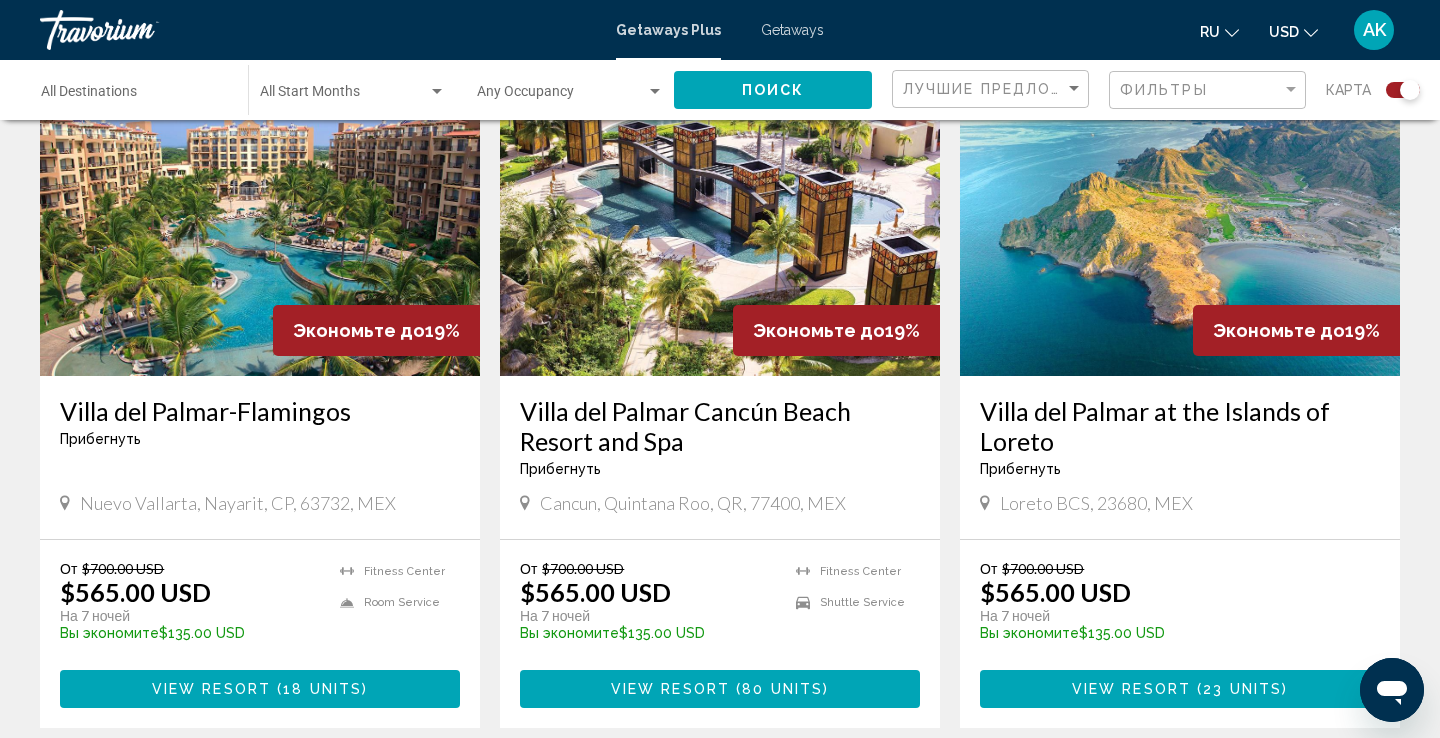 scroll, scrollTop: 1460, scrollLeft: 1, axis: both 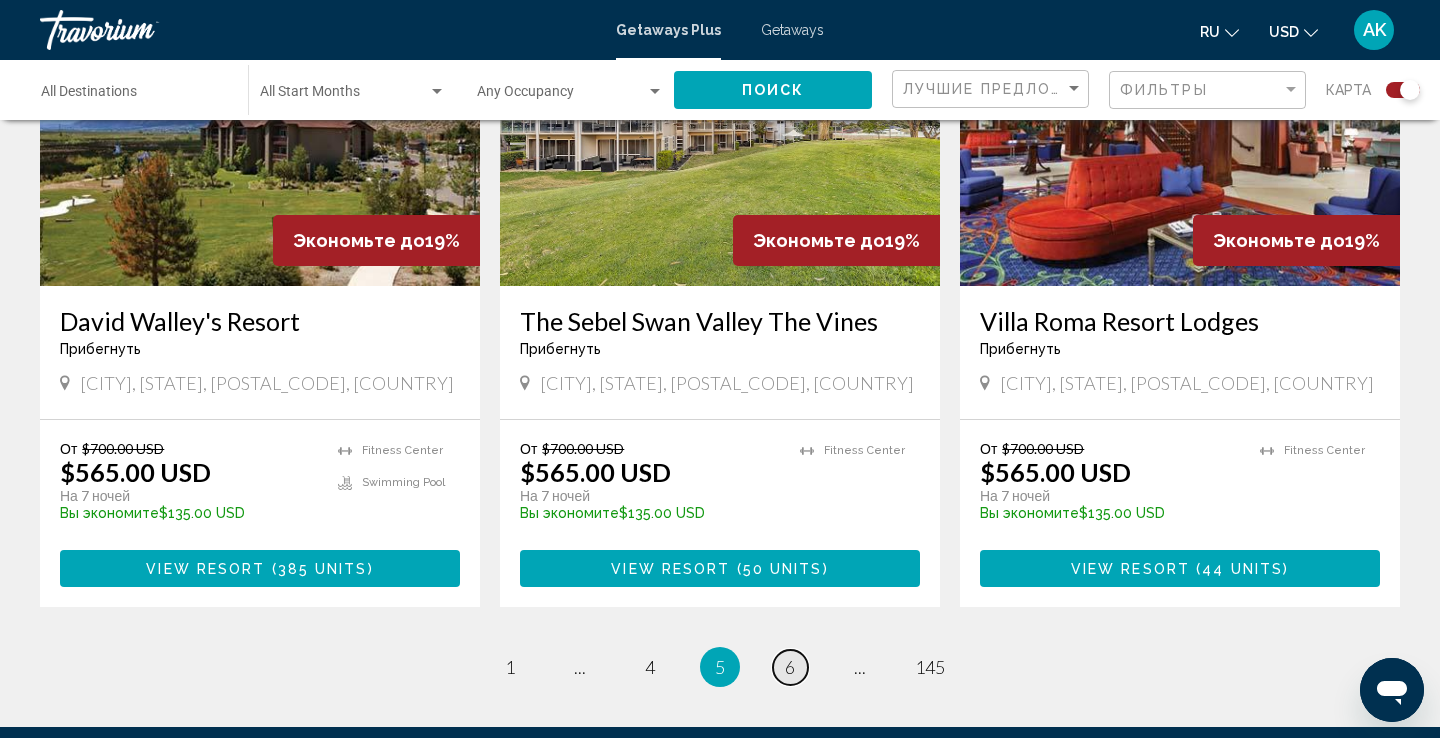 click on "page  6" at bounding box center [790, 667] 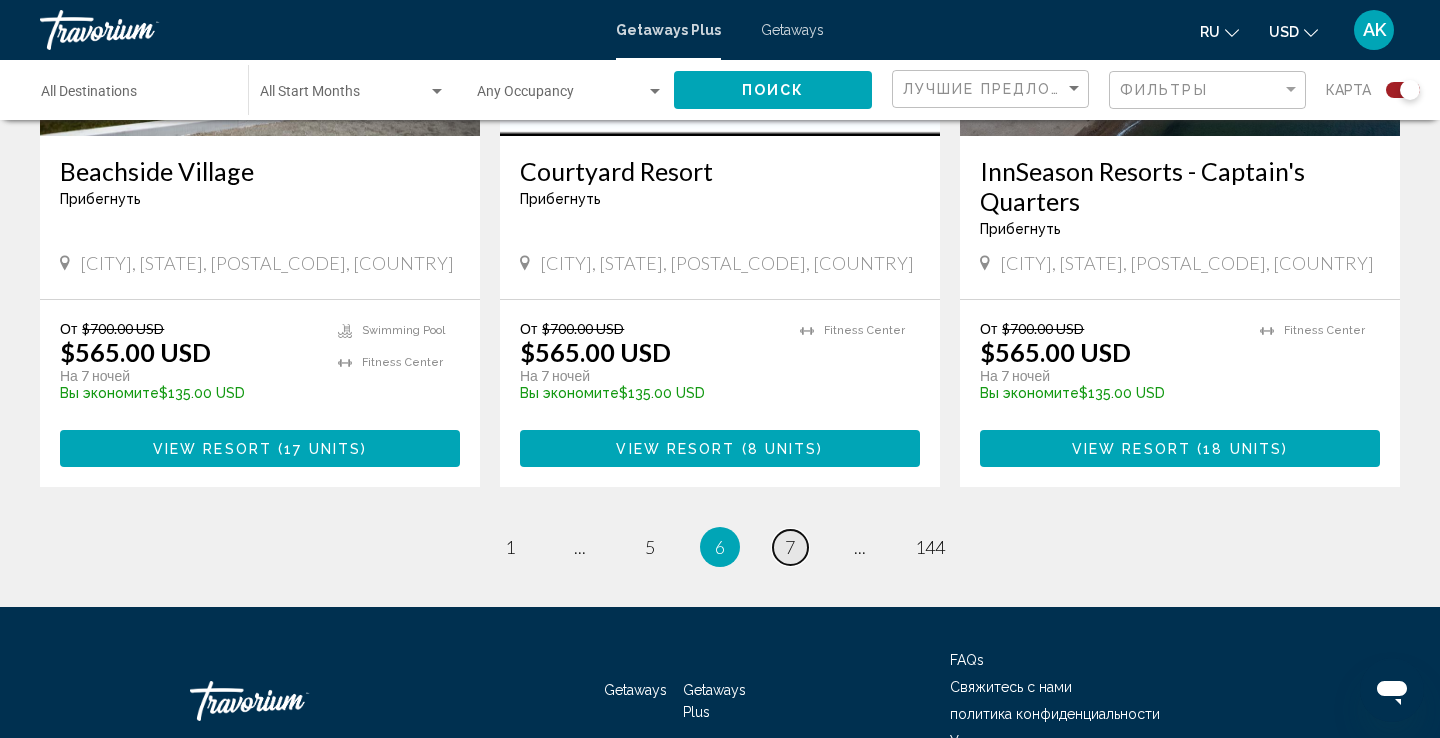 click on "7" at bounding box center [790, 547] 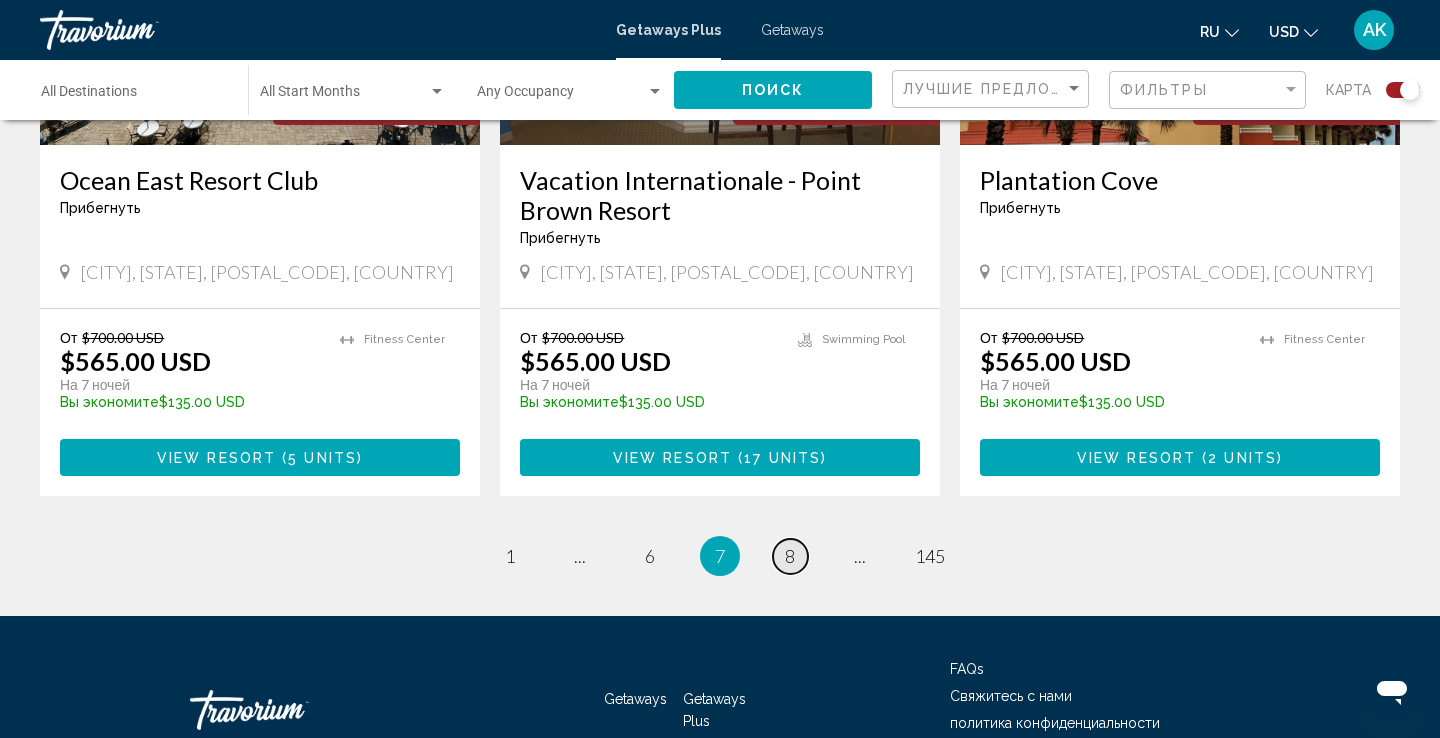 click on "8" at bounding box center [790, 556] 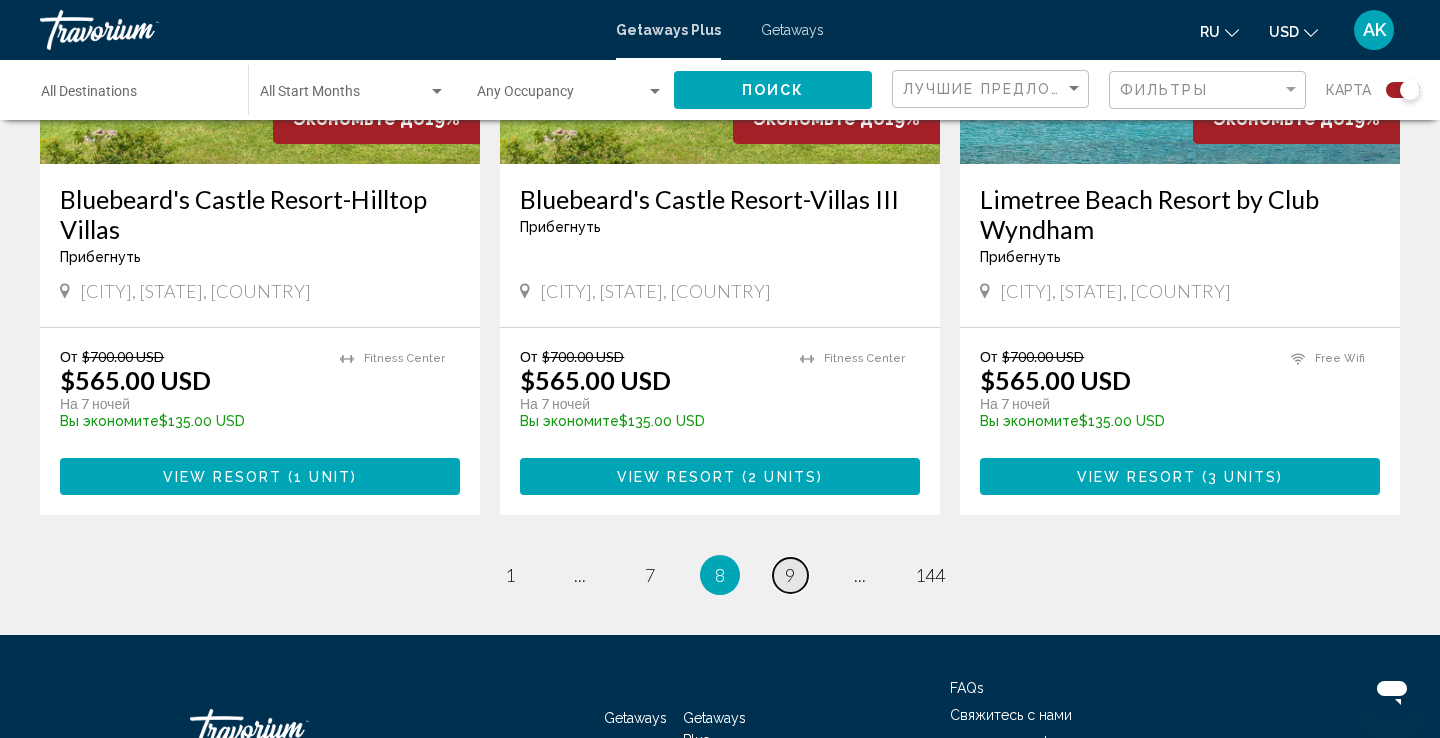 click on "page  9" at bounding box center (790, 575) 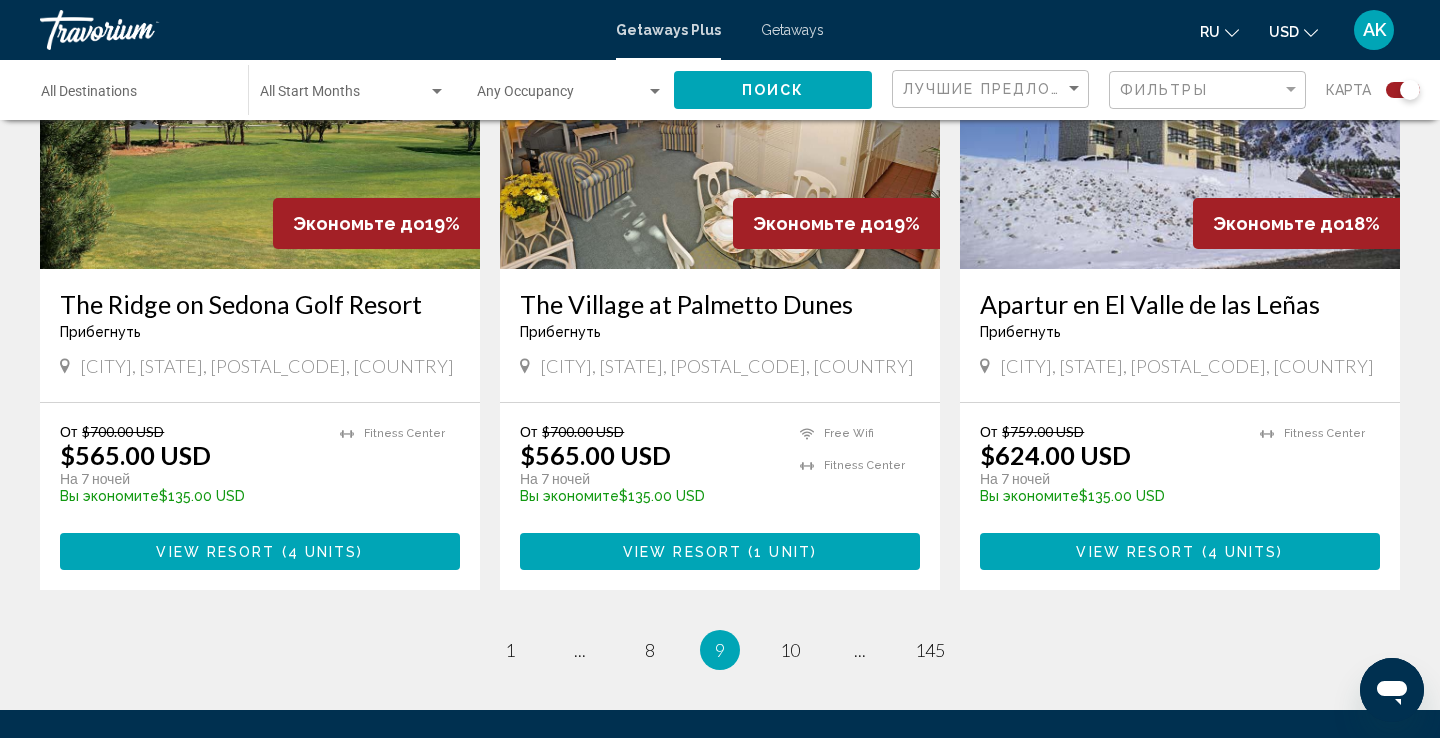 click at bounding box center [561, 96] 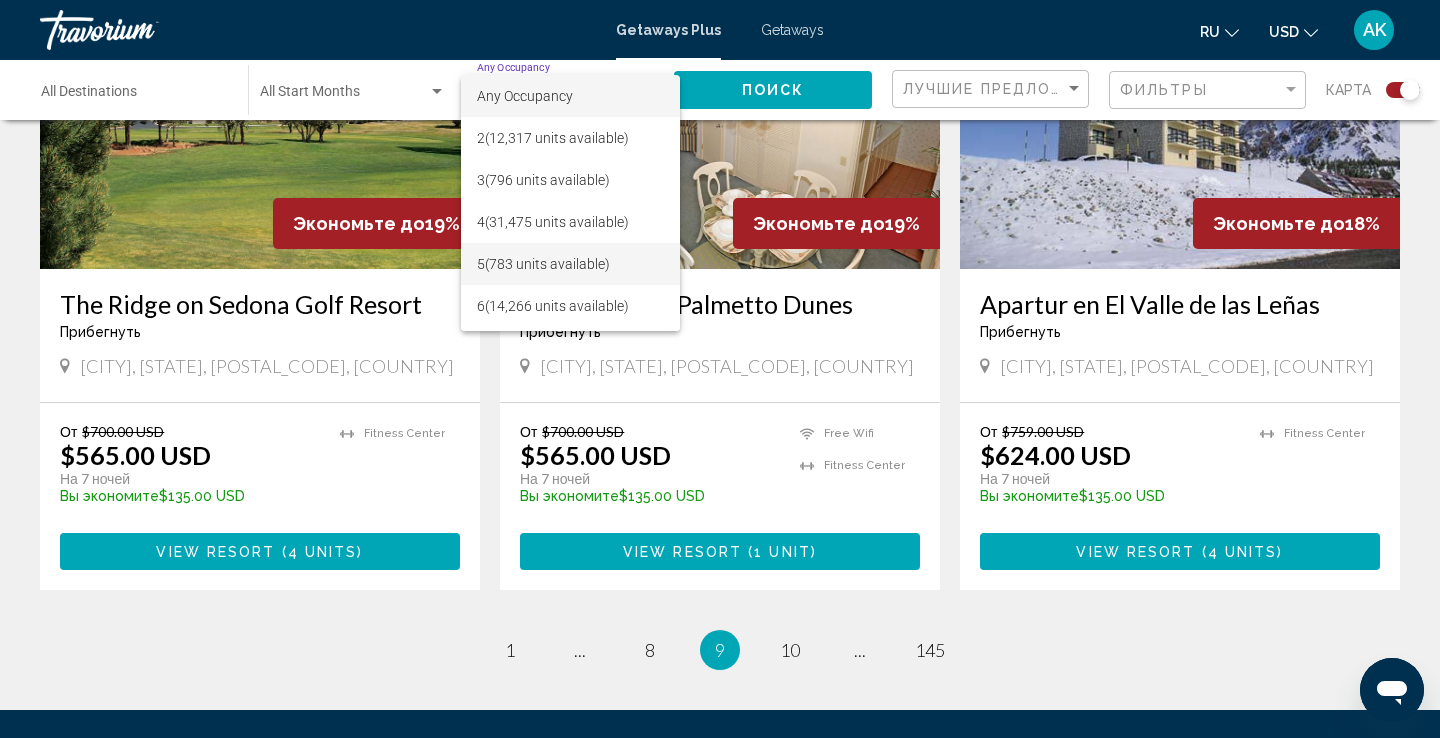 click on "5  (783 units available)" at bounding box center (570, 264) 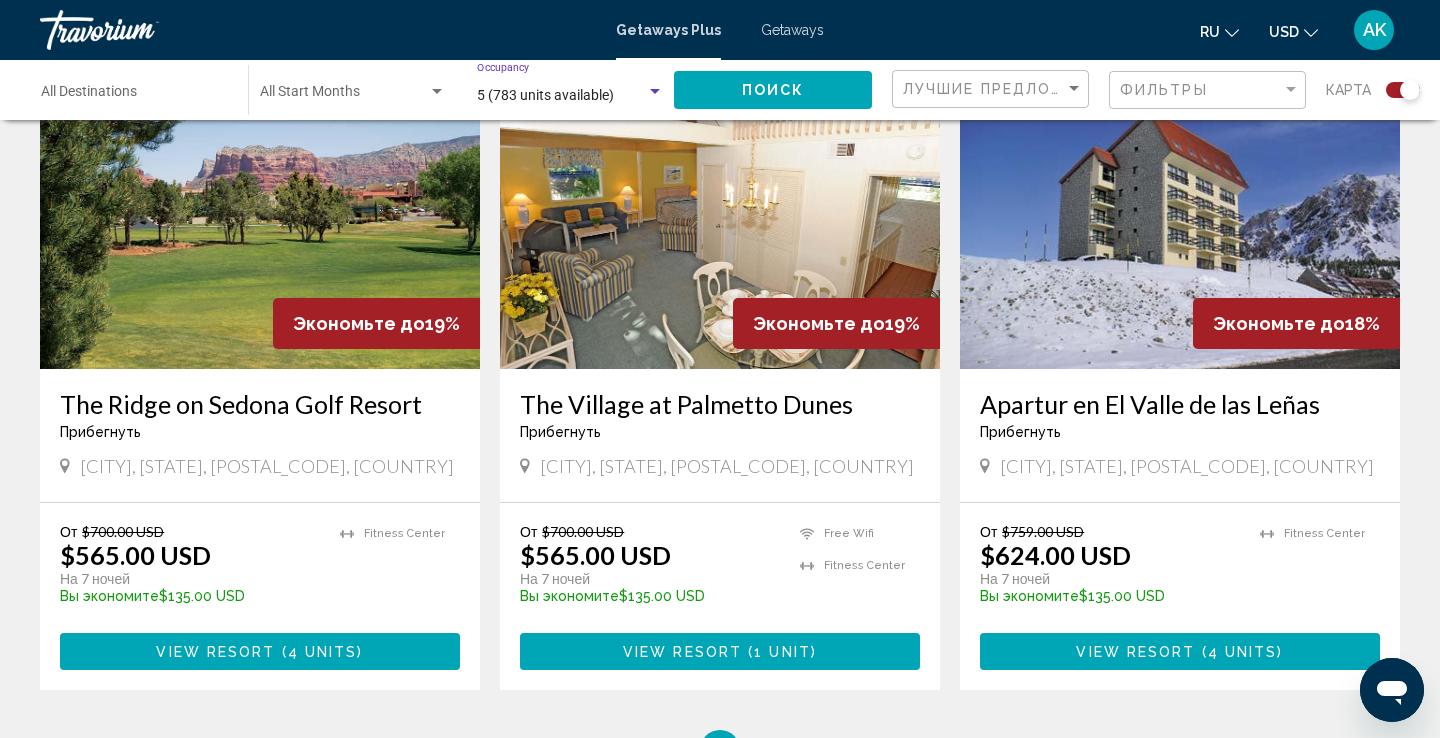 click on "Поиск" 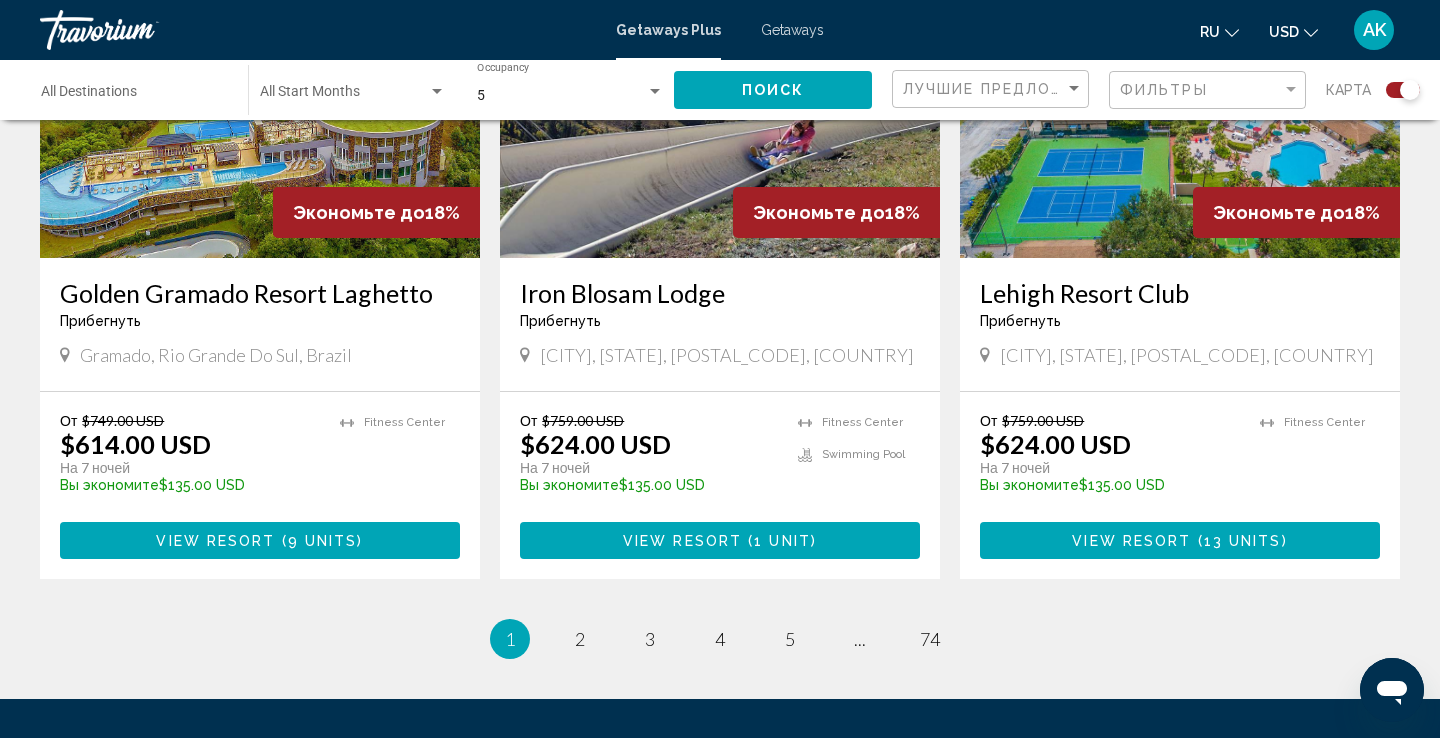 scroll, scrollTop: 2975, scrollLeft: 0, axis: vertical 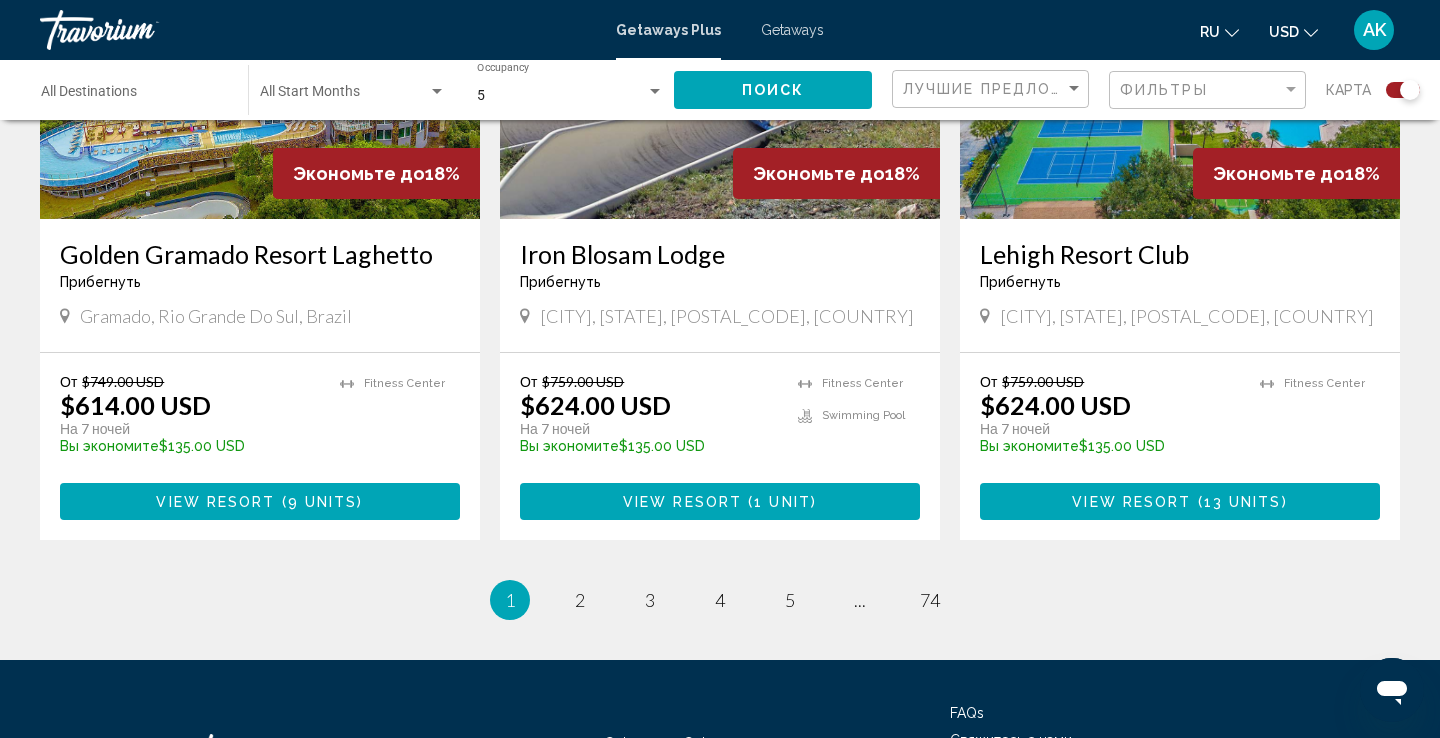 click on "5" at bounding box center [561, 96] 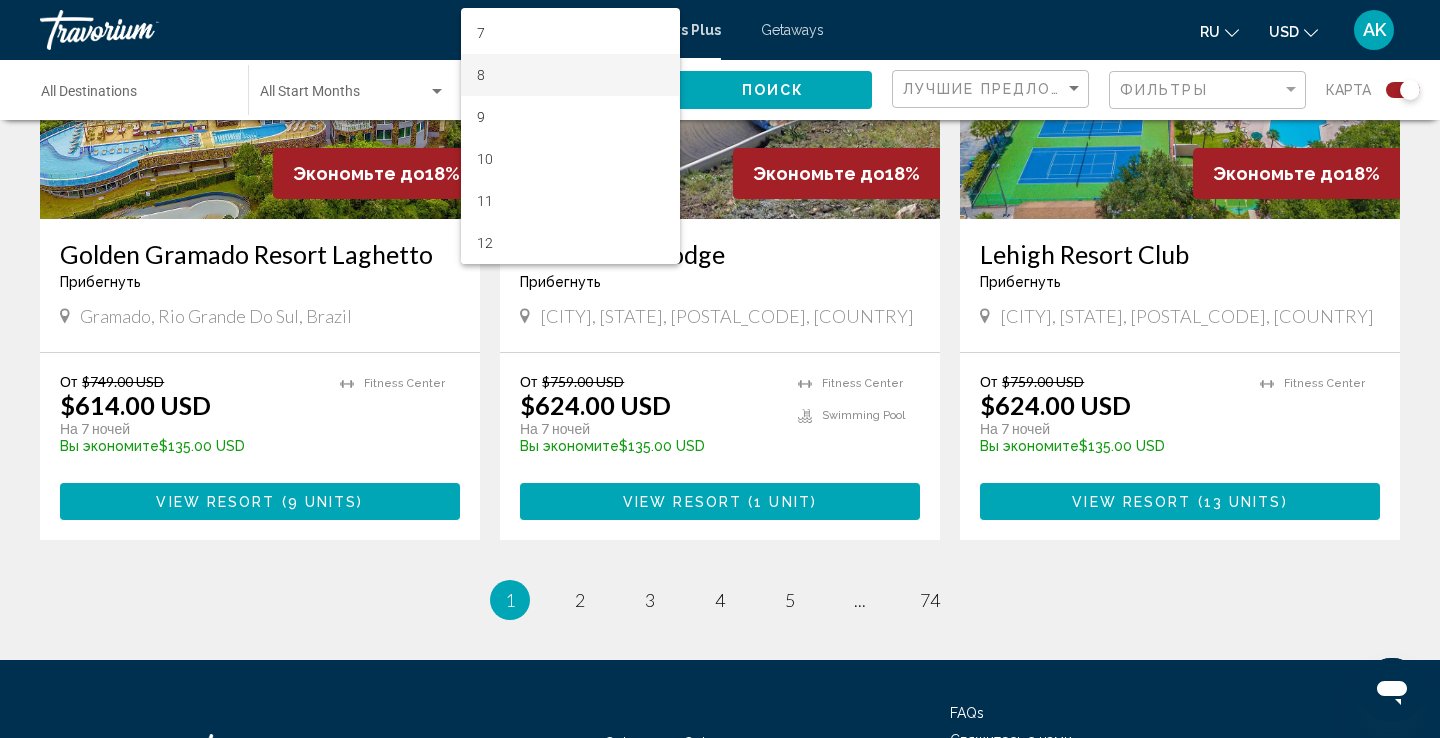 scroll, scrollTop: 164, scrollLeft: 0, axis: vertical 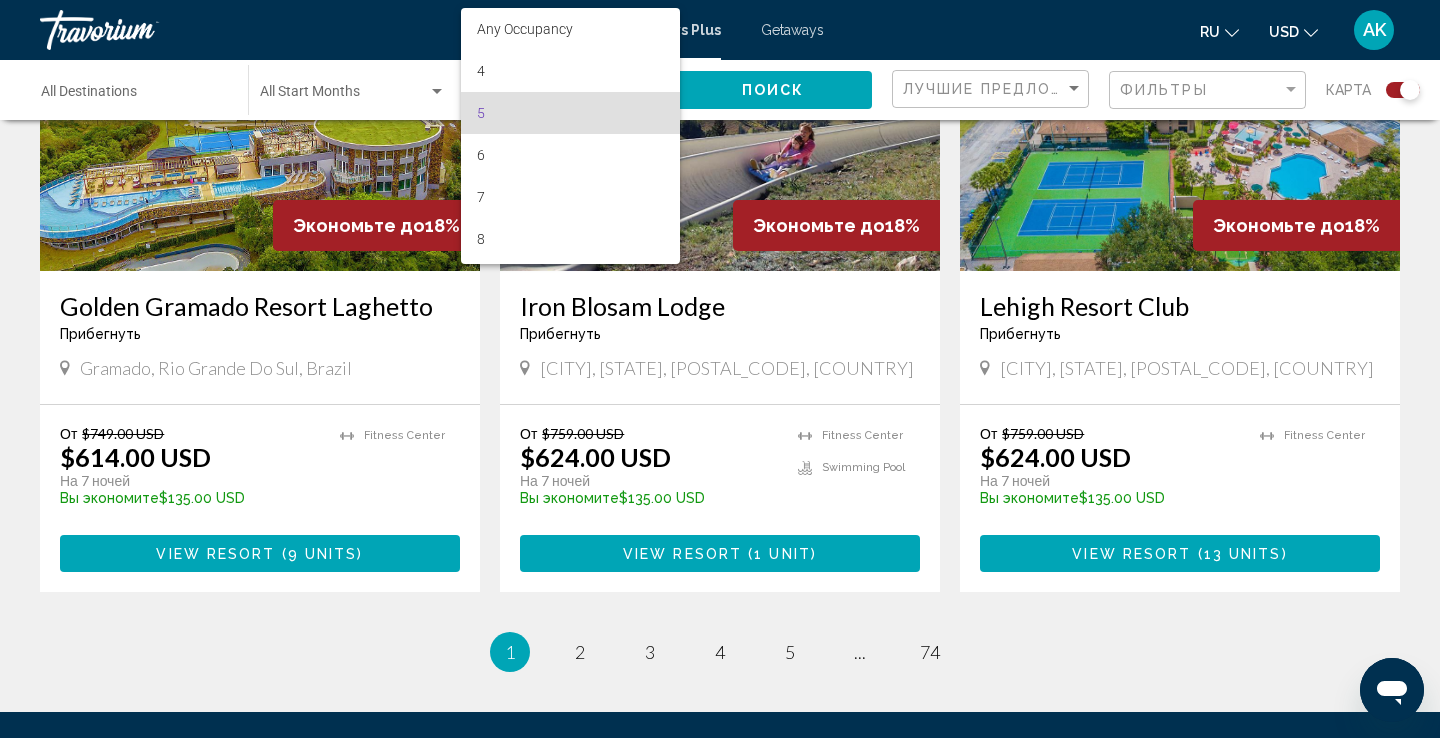 click at bounding box center (720, 369) 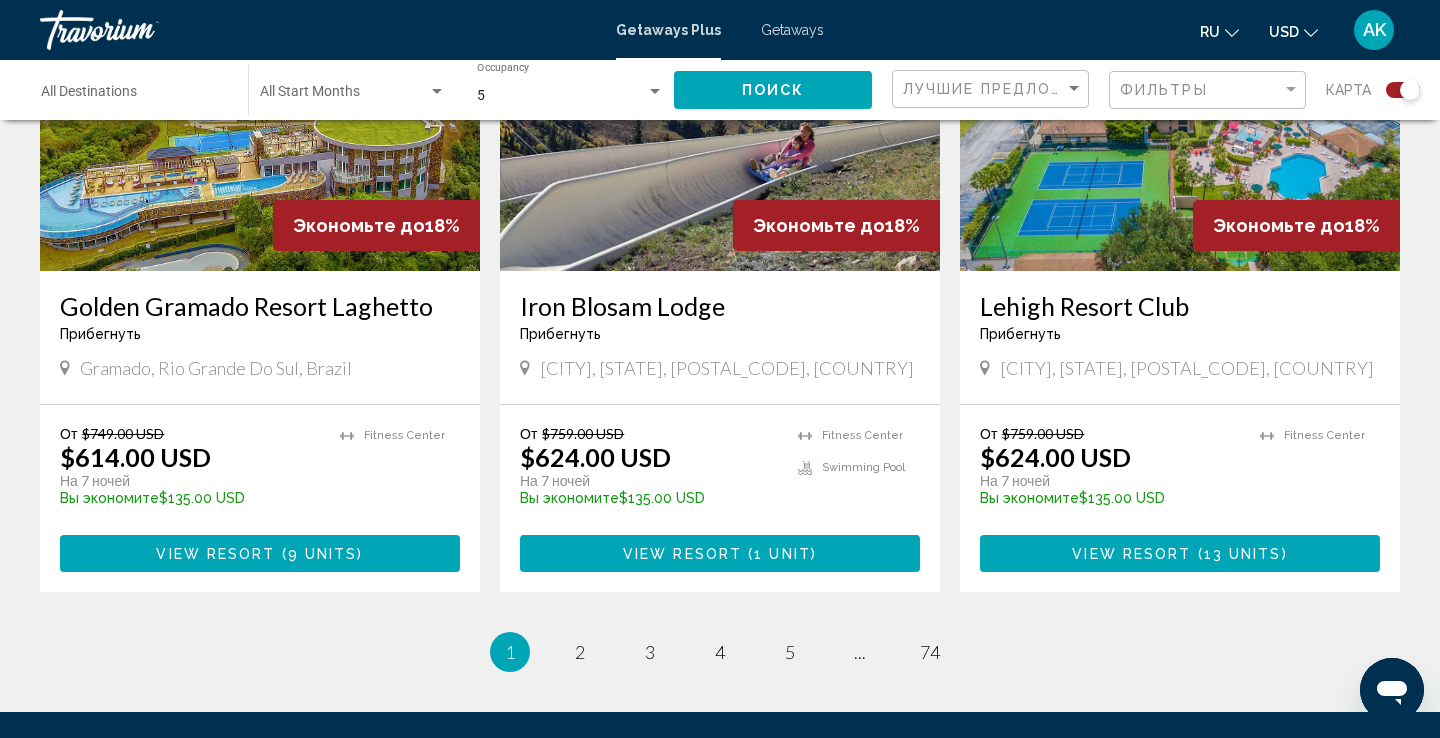 click on "Destination All Destinations" 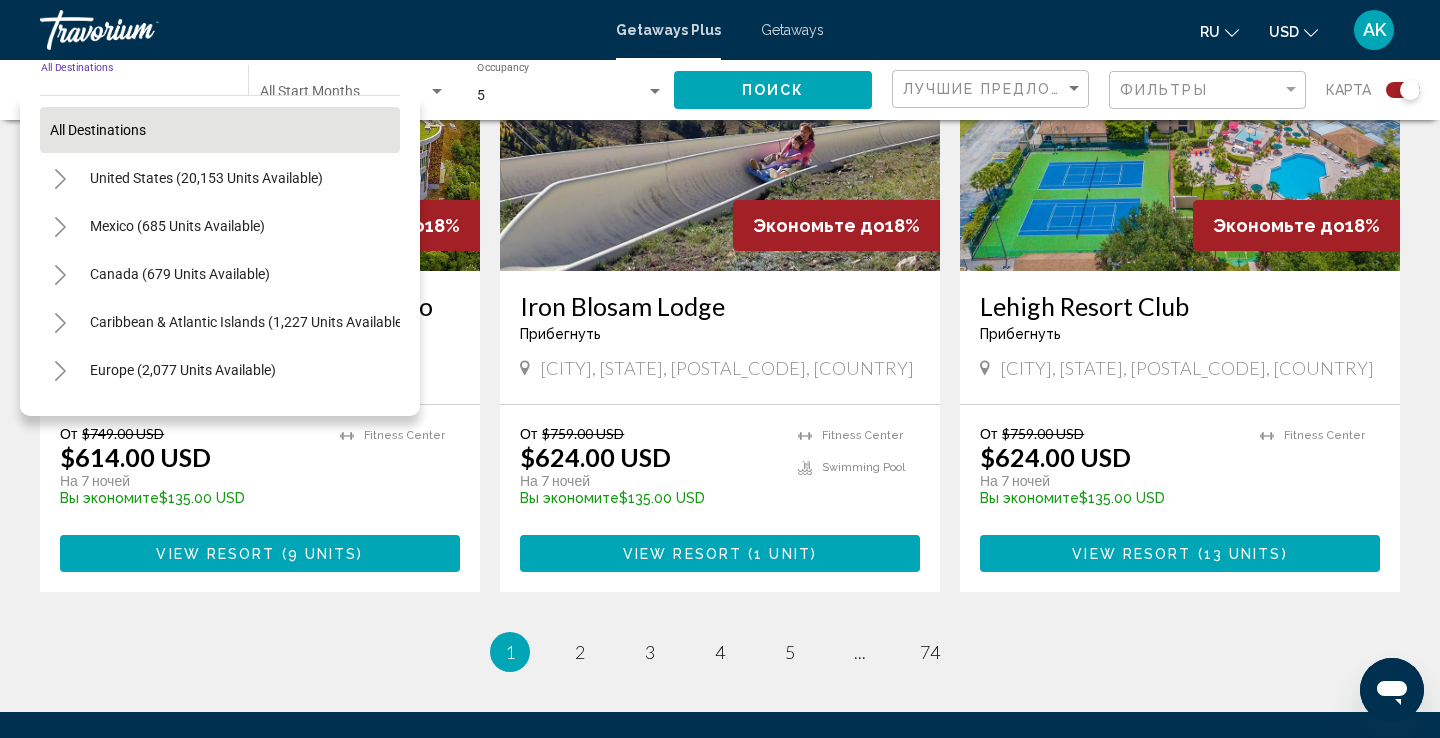 click on "All destinations" at bounding box center (220, 130) 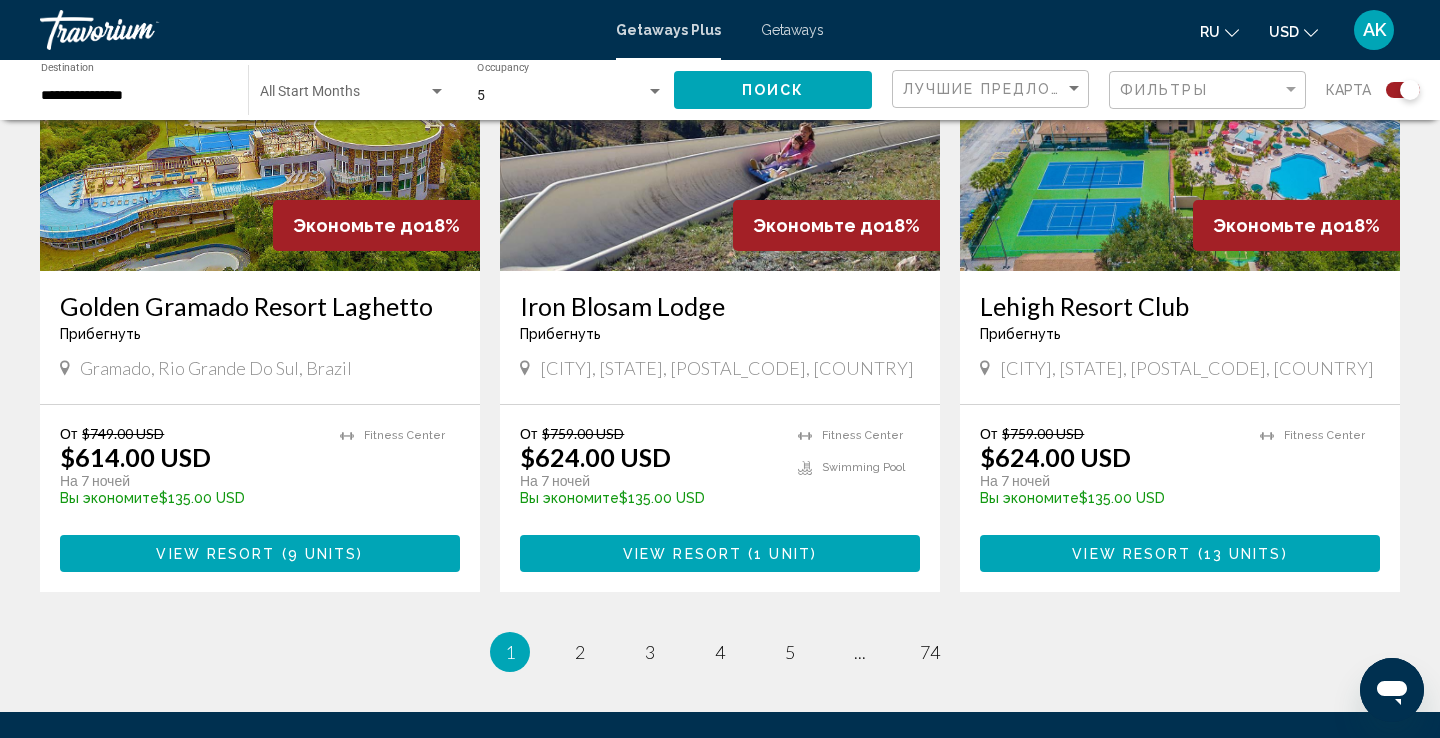 click at bounding box center [353, 96] 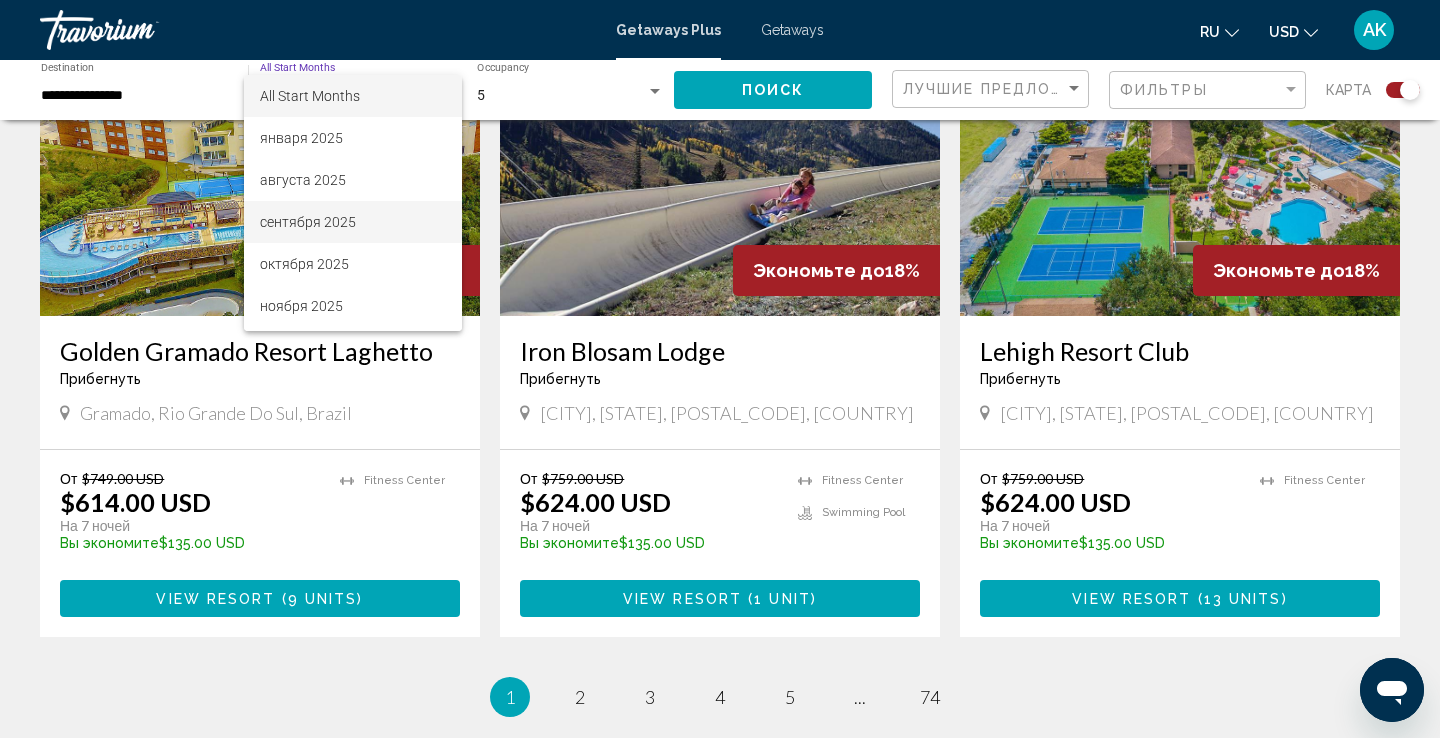 scroll, scrollTop: 2866, scrollLeft: 0, axis: vertical 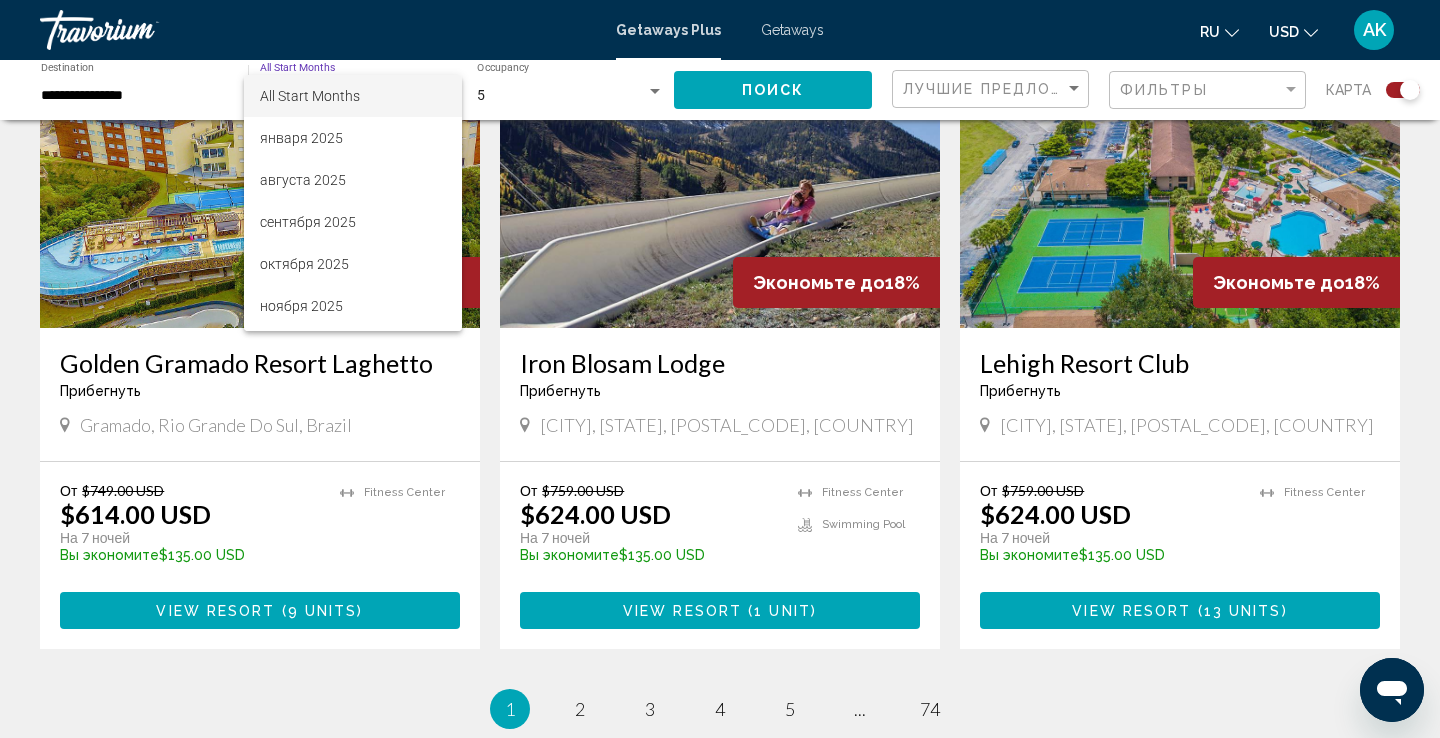 click at bounding box center (720, 369) 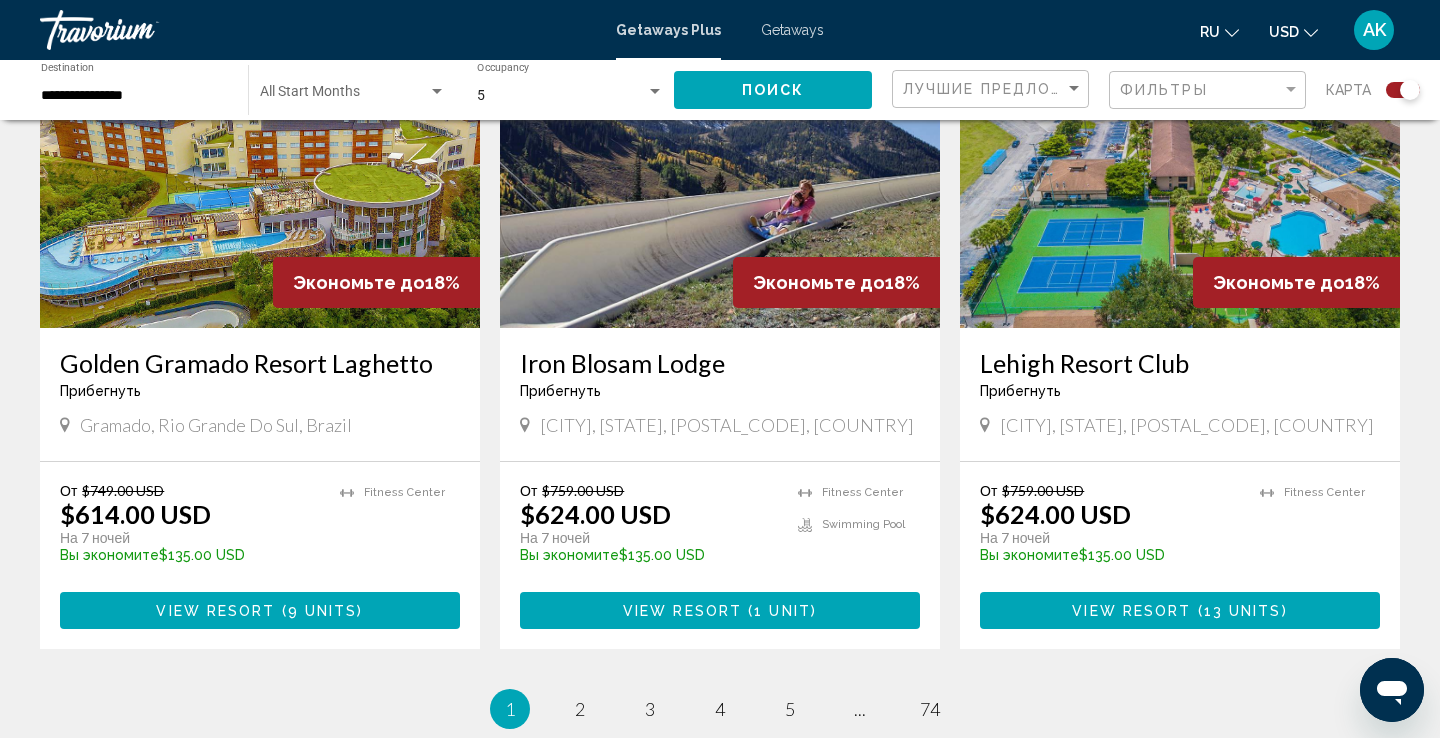 click at bounding box center (655, 92) 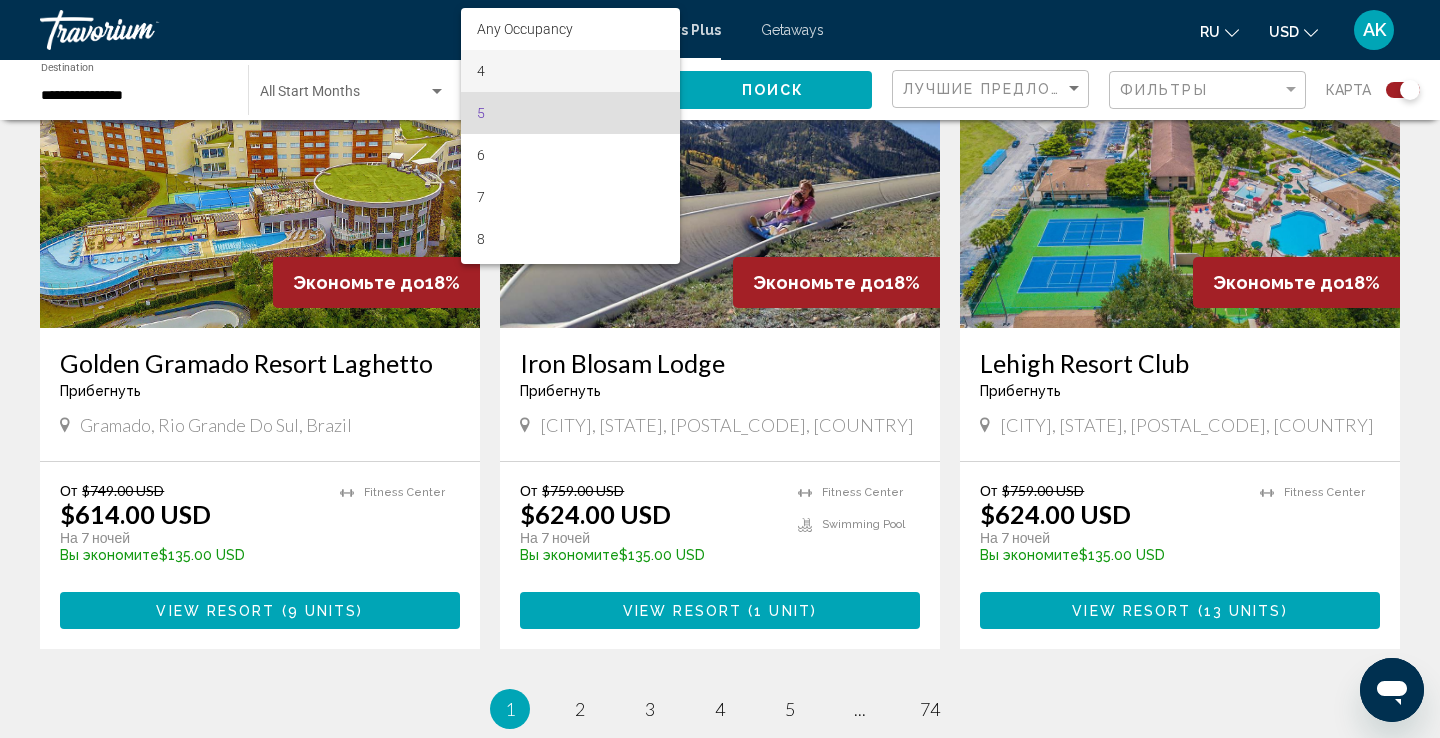 scroll, scrollTop: 0, scrollLeft: 0, axis: both 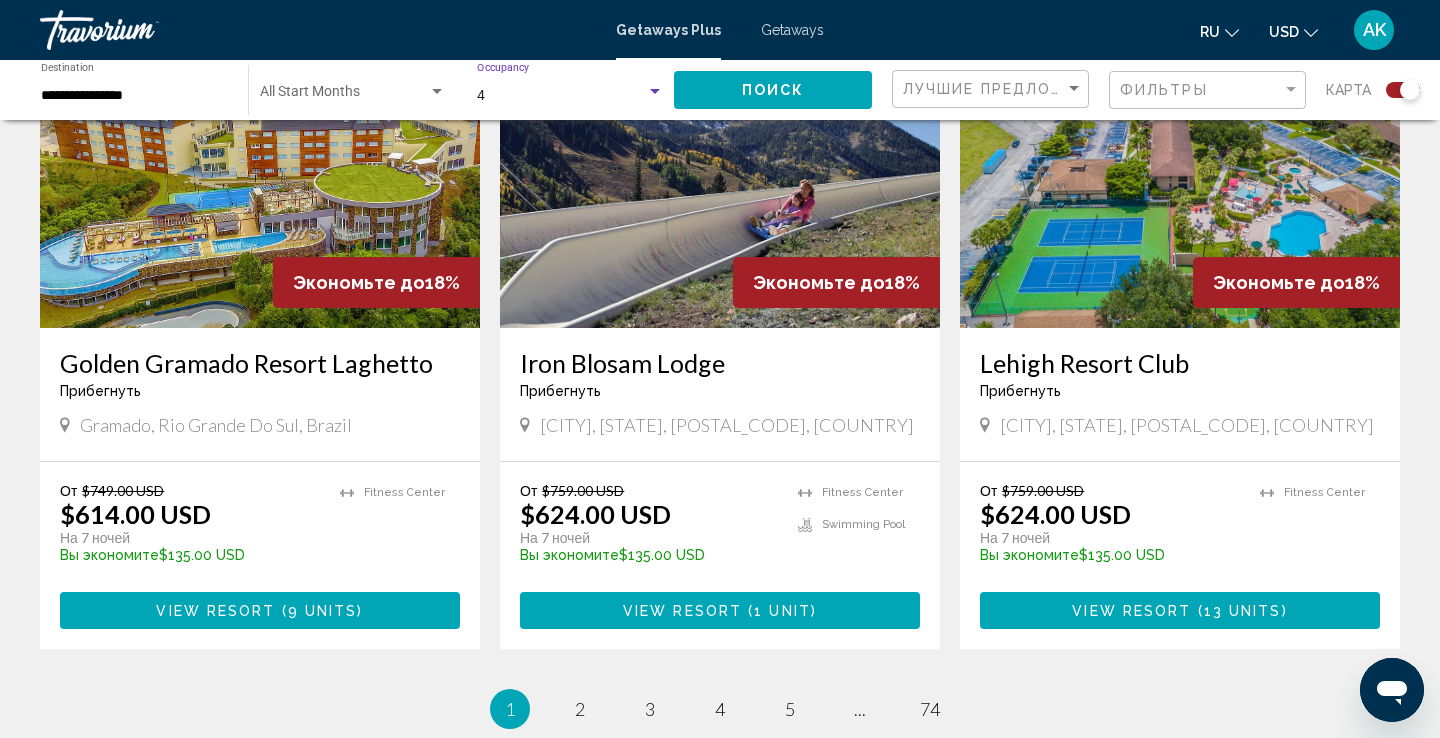 click on "Поиск" 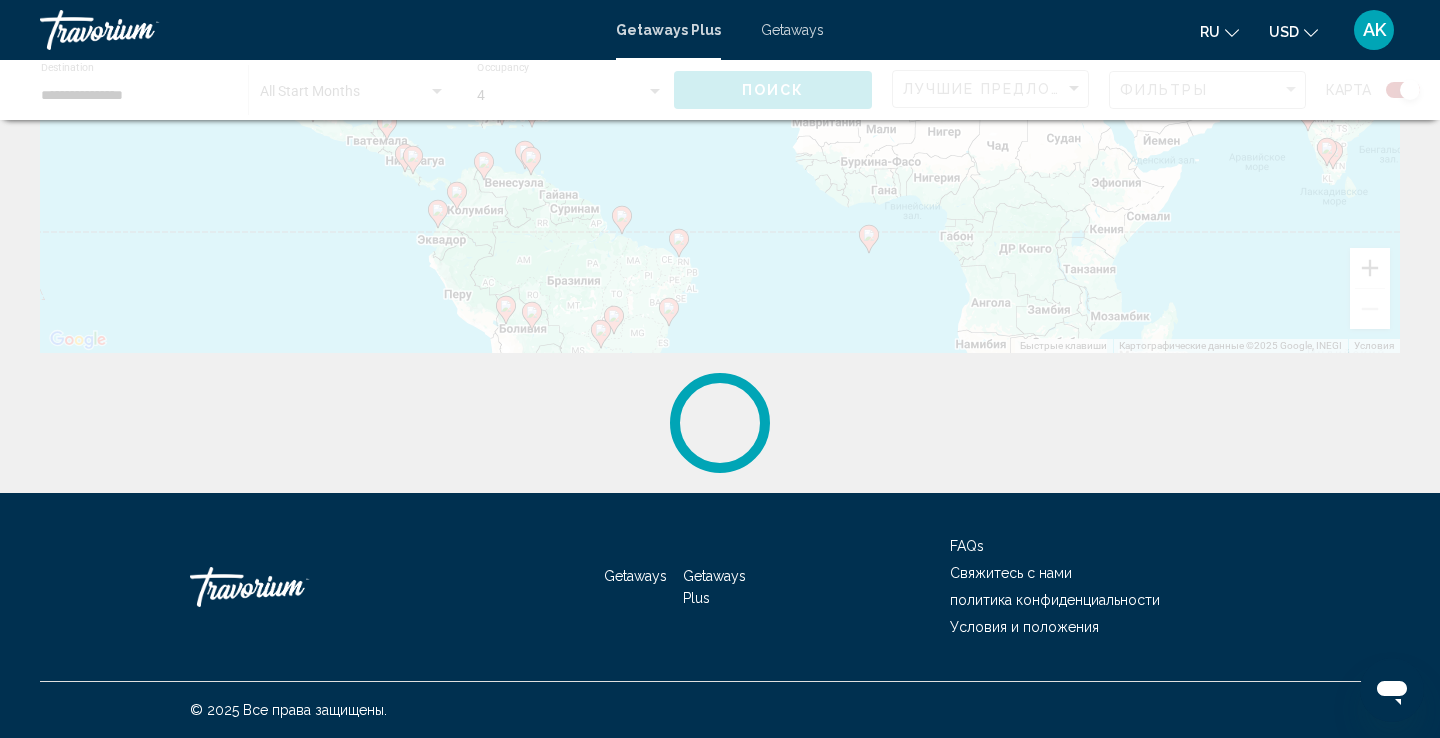 scroll, scrollTop: 0, scrollLeft: 0, axis: both 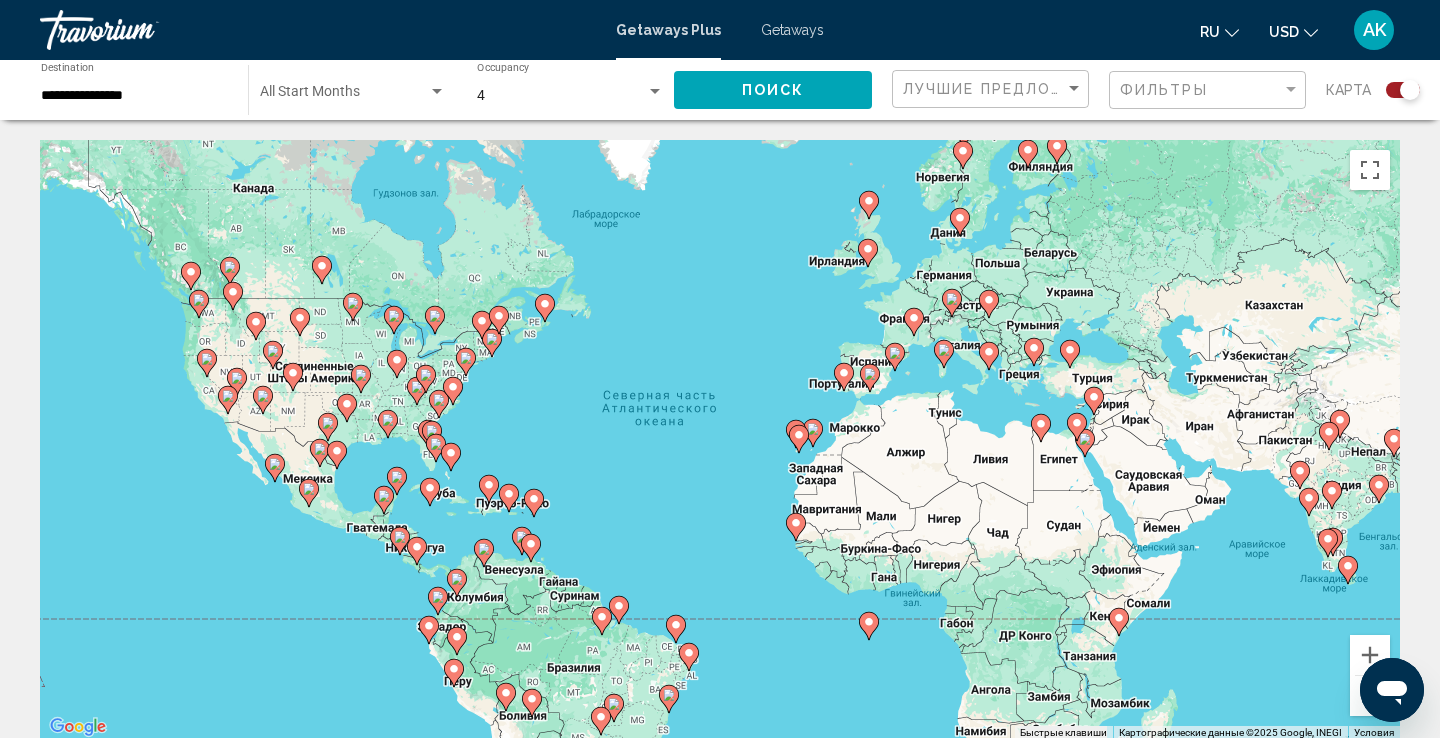click on "4" at bounding box center [561, 96] 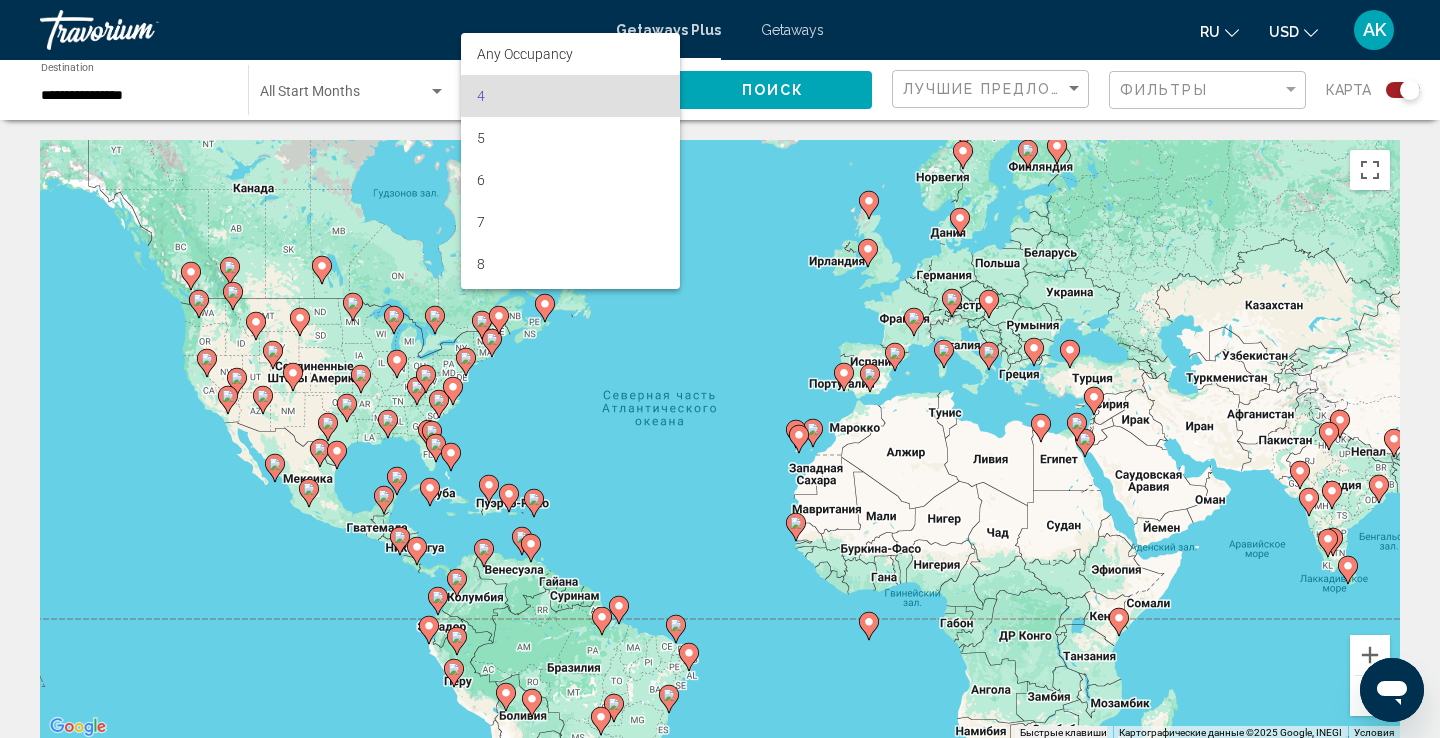 scroll, scrollTop: 0, scrollLeft: 0, axis: both 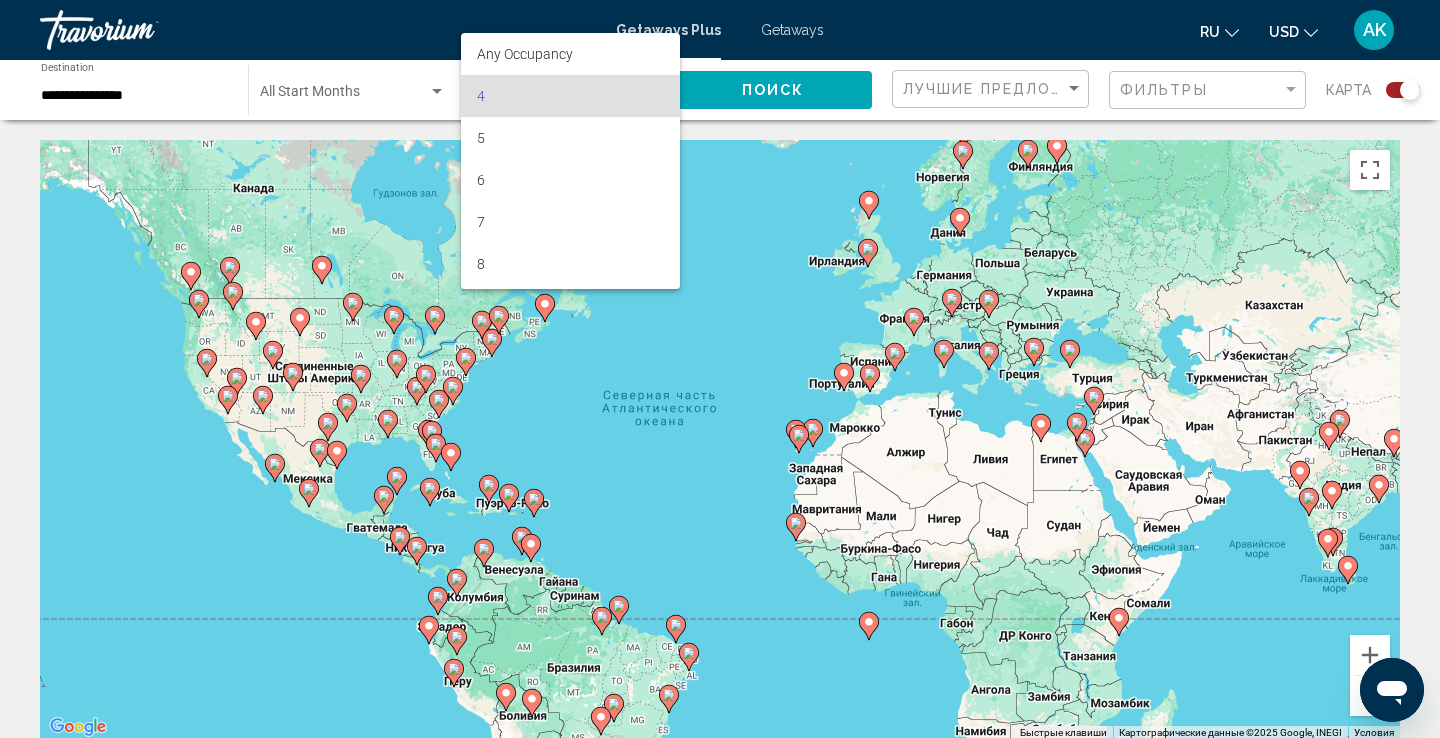 click at bounding box center [720, 369] 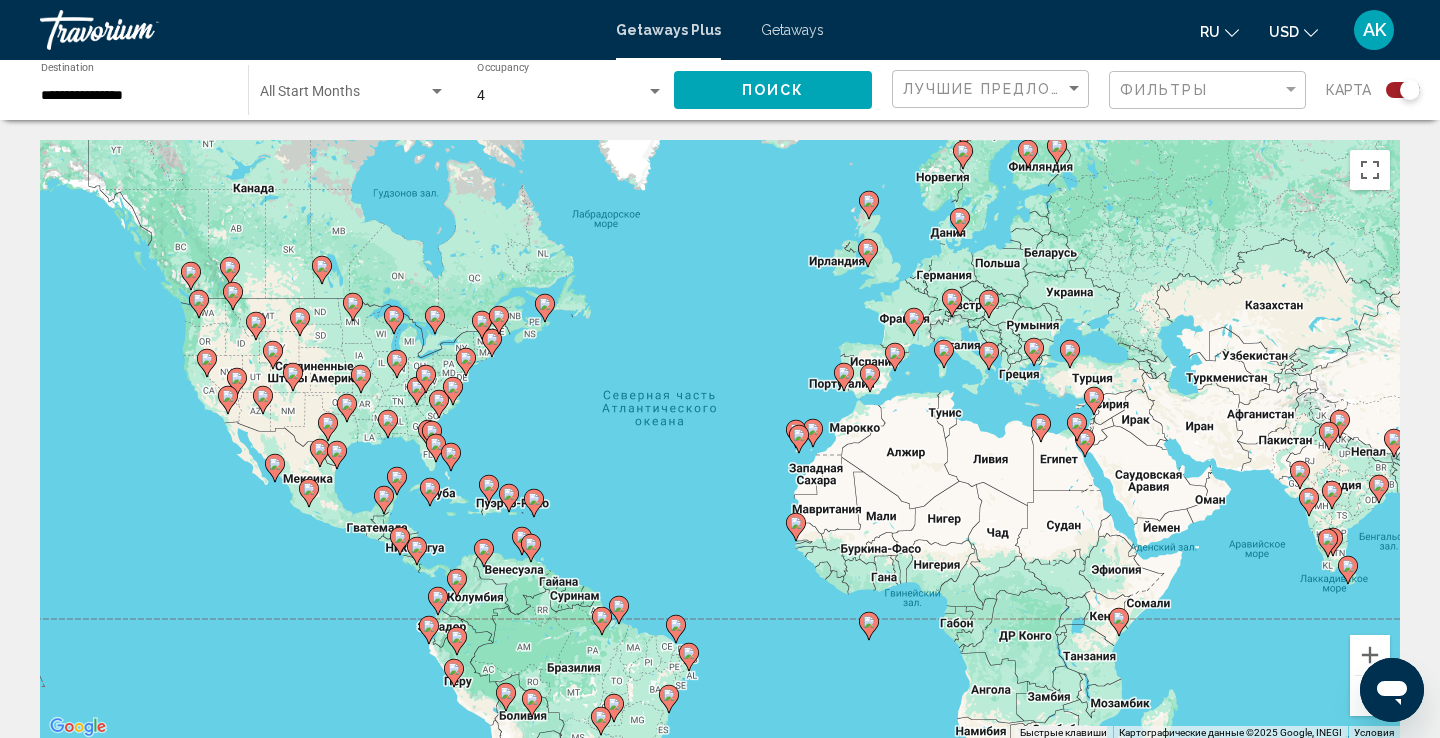 click on "**********" at bounding box center (134, 96) 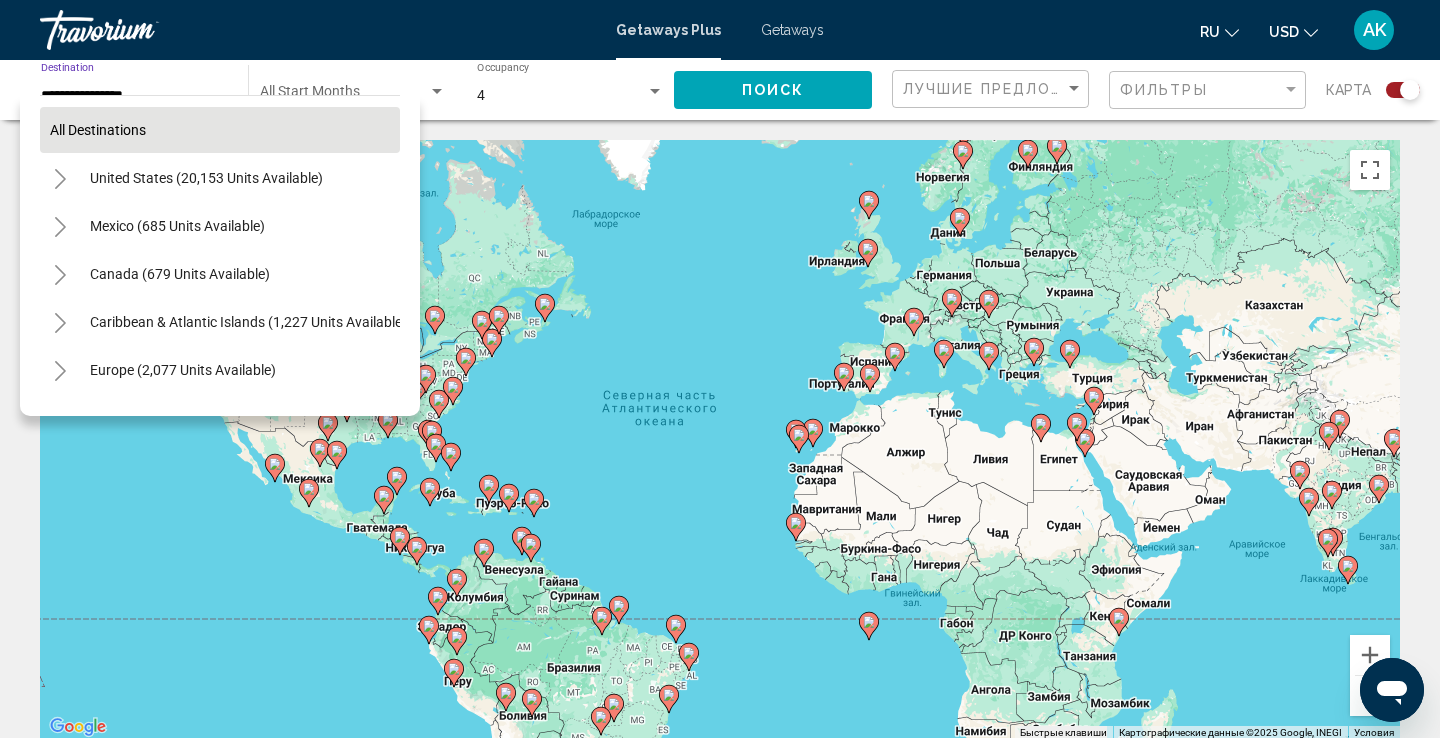 click on "All destinations" at bounding box center [220, 130] 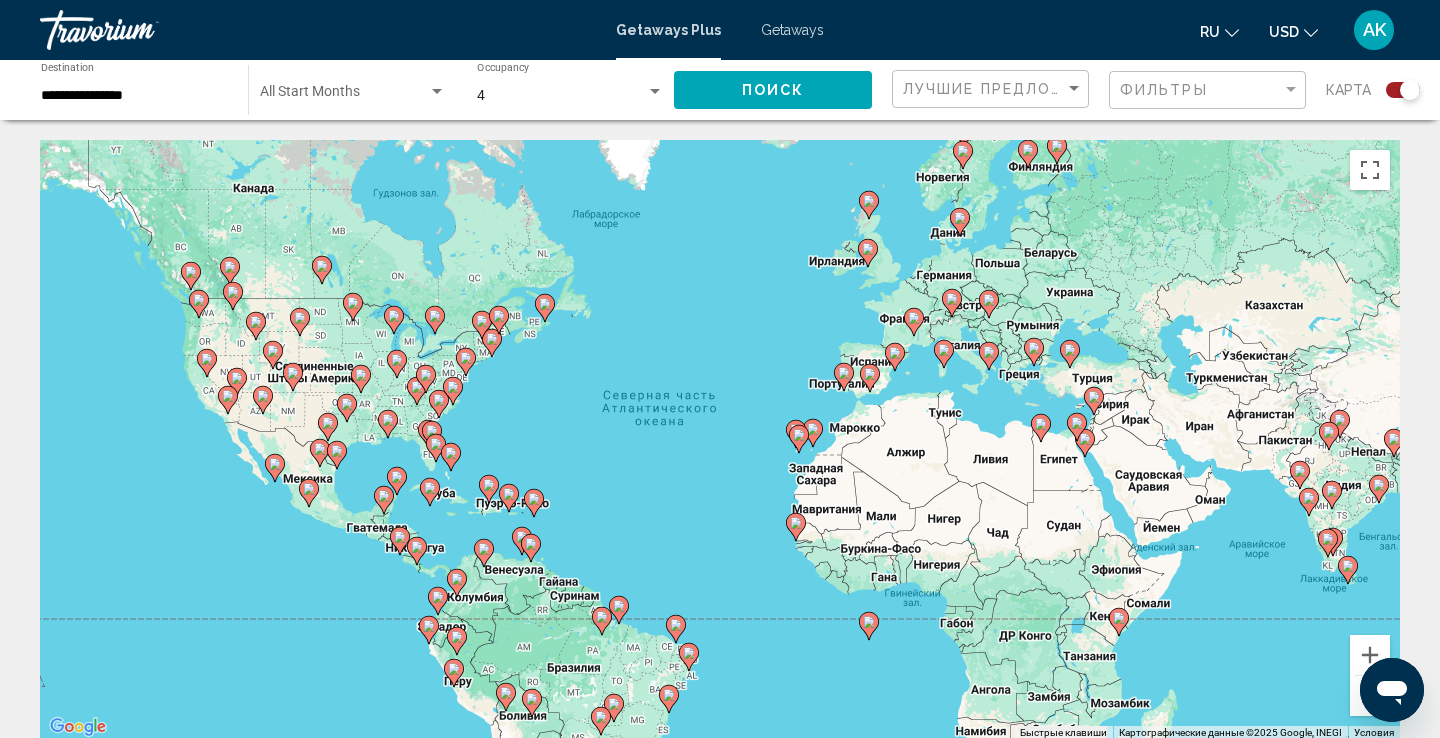 click on "4" at bounding box center [561, 96] 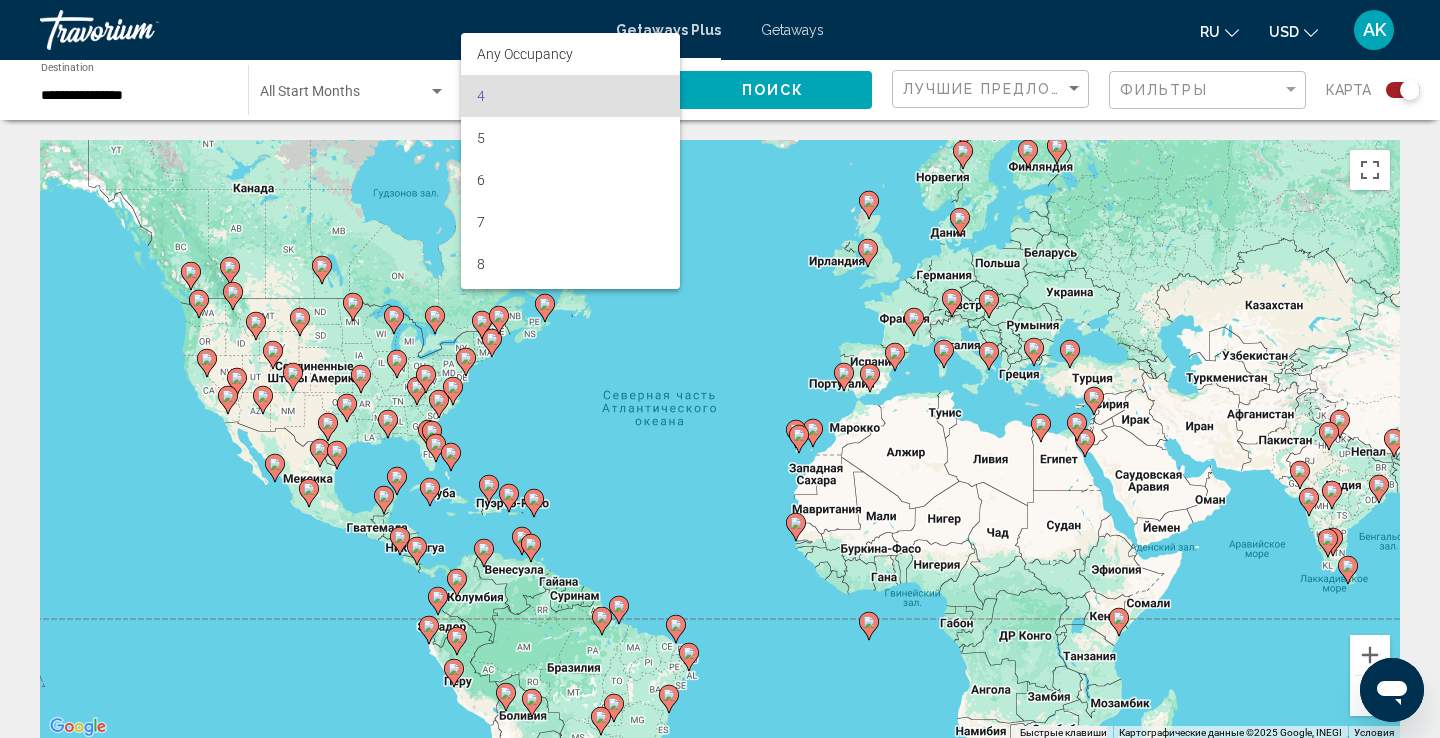 scroll, scrollTop: 0, scrollLeft: 0, axis: both 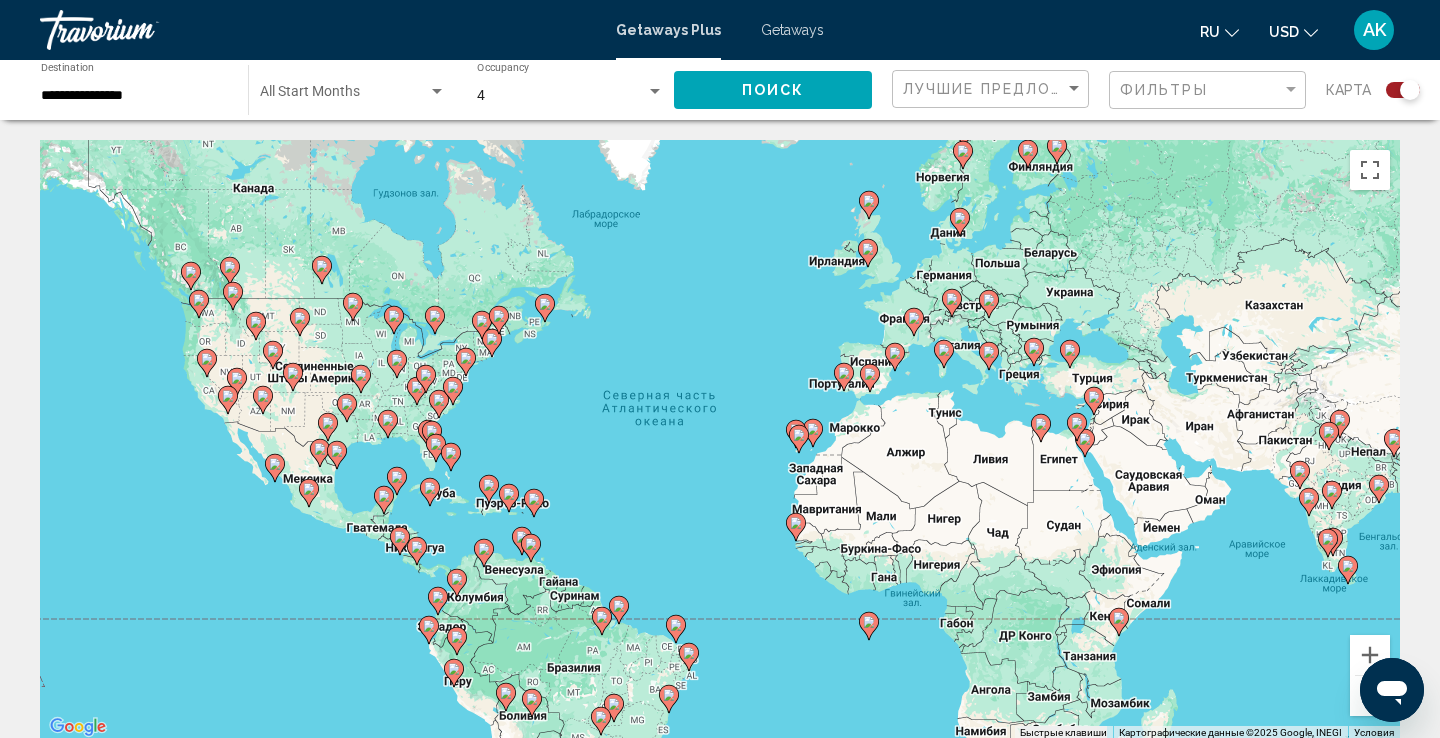 click on "Поиск" 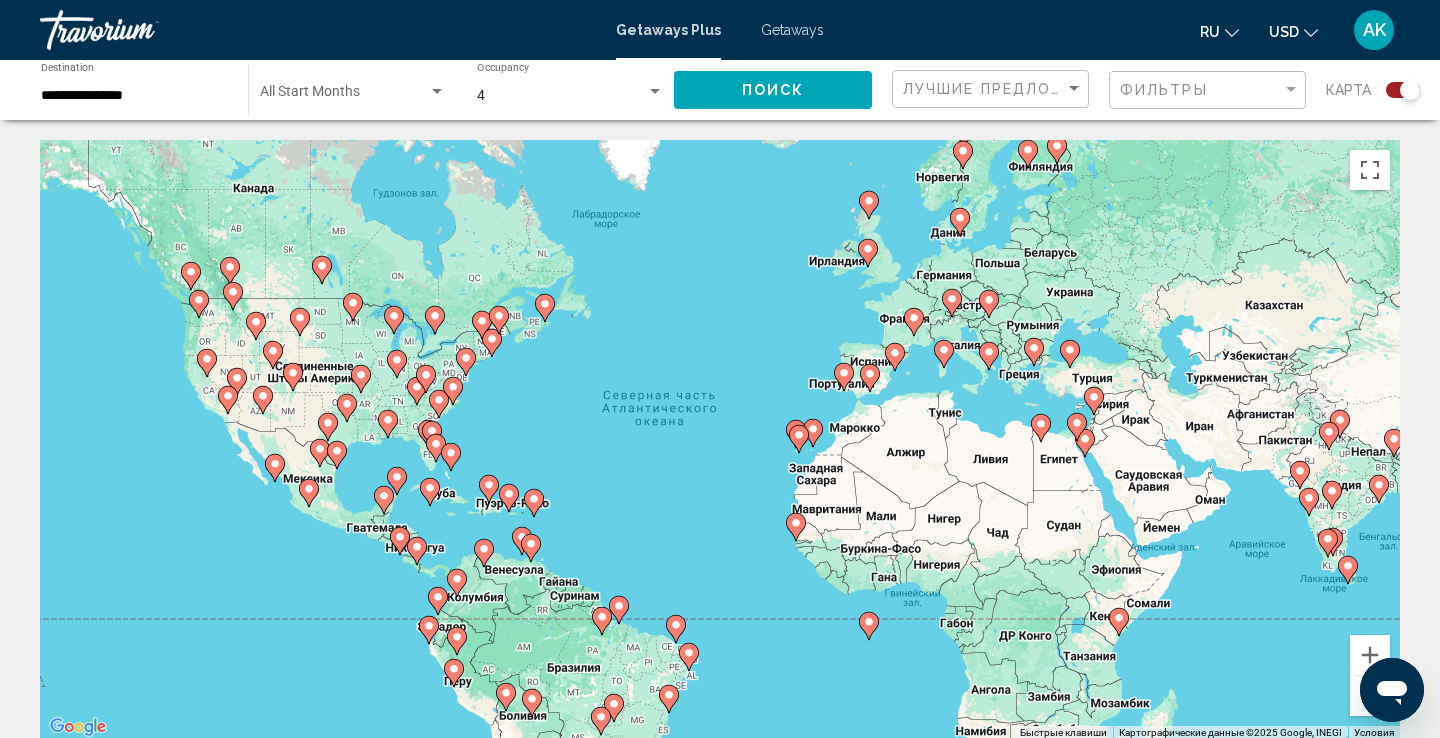 click on "Лучшие предложения" 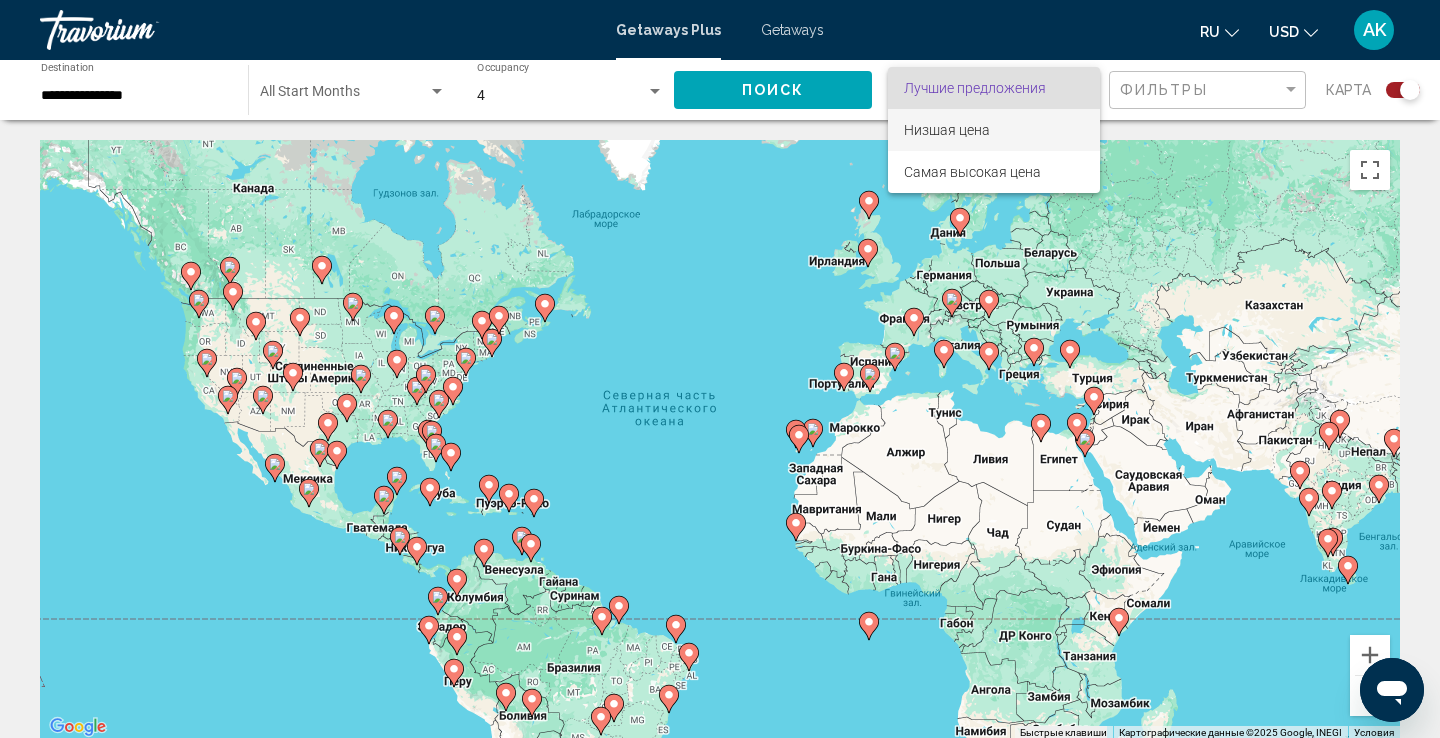 click on "Низшая цена" at bounding box center (994, 130) 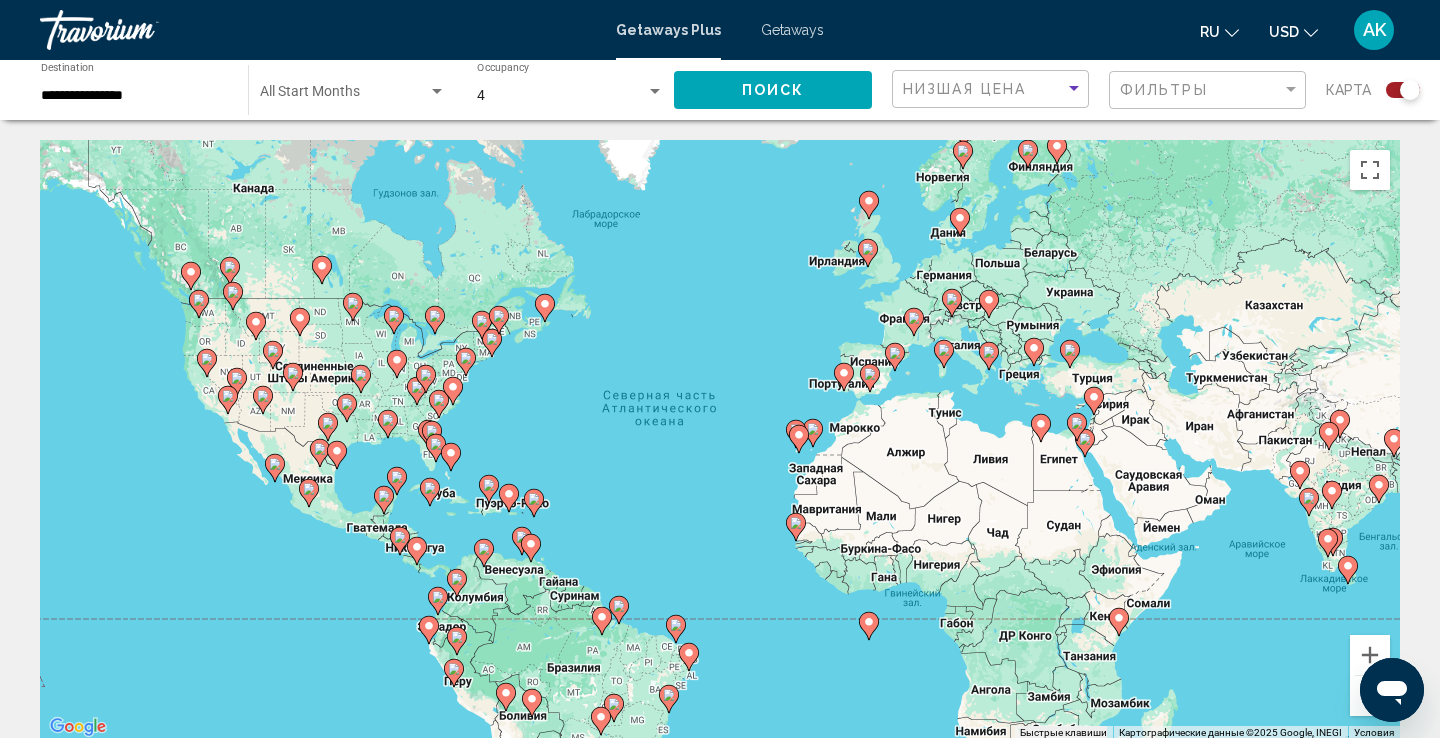 click on "Поиск" 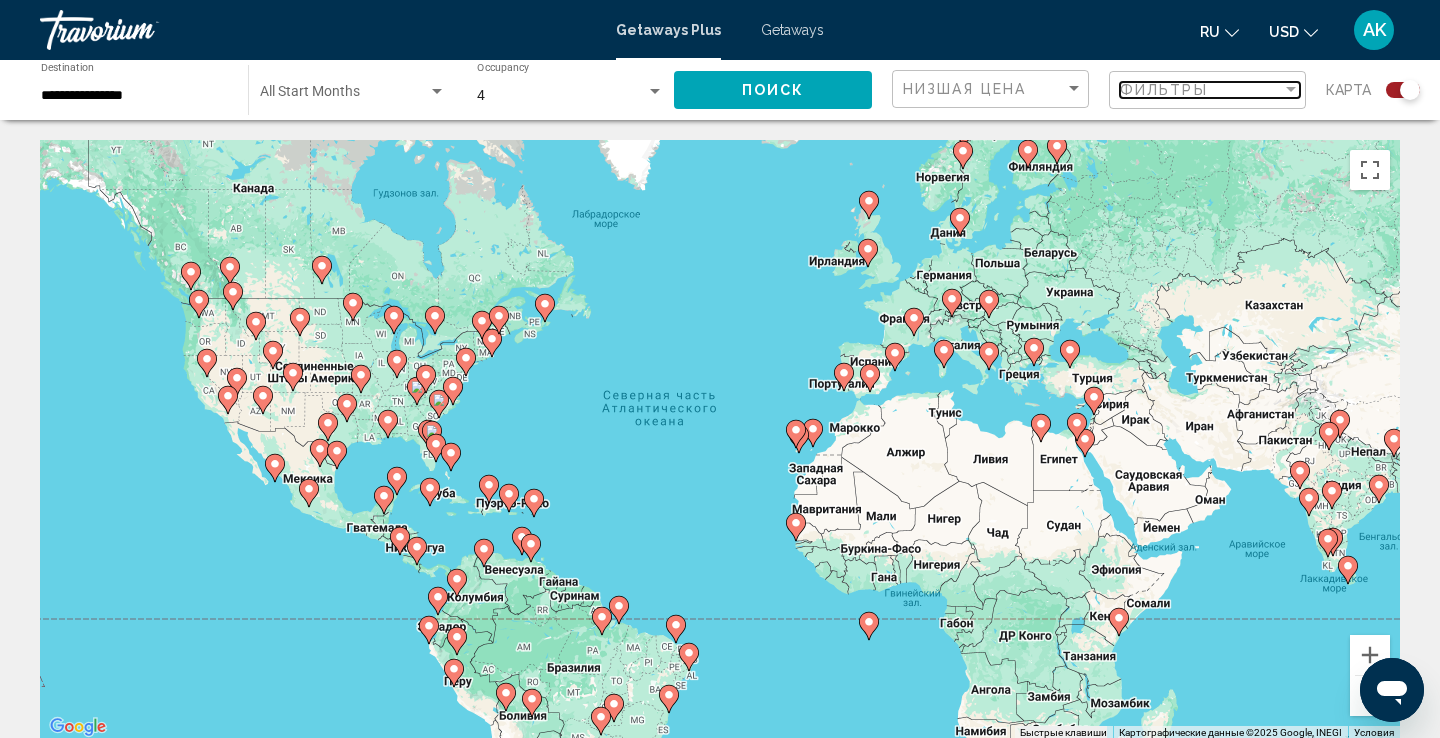 click at bounding box center (1291, 89) 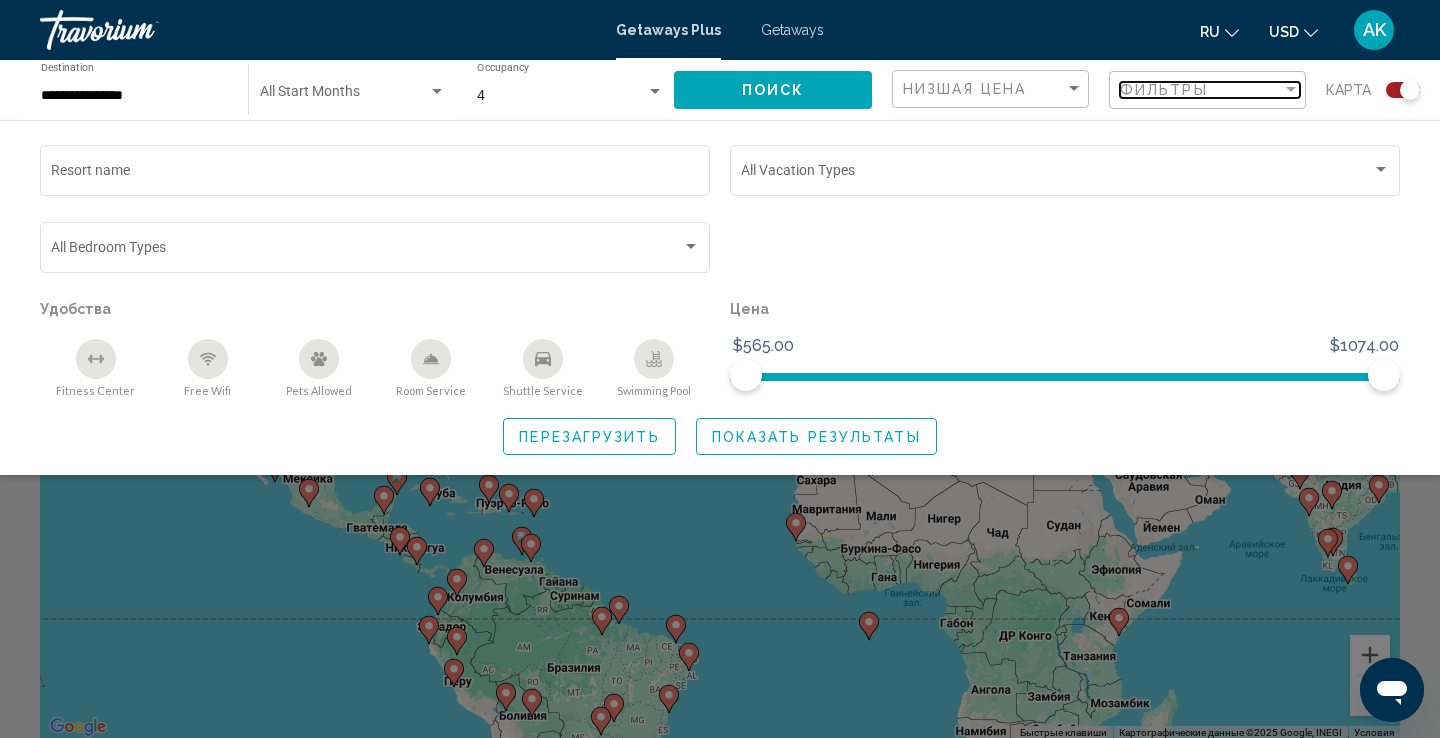 click at bounding box center [1291, 90] 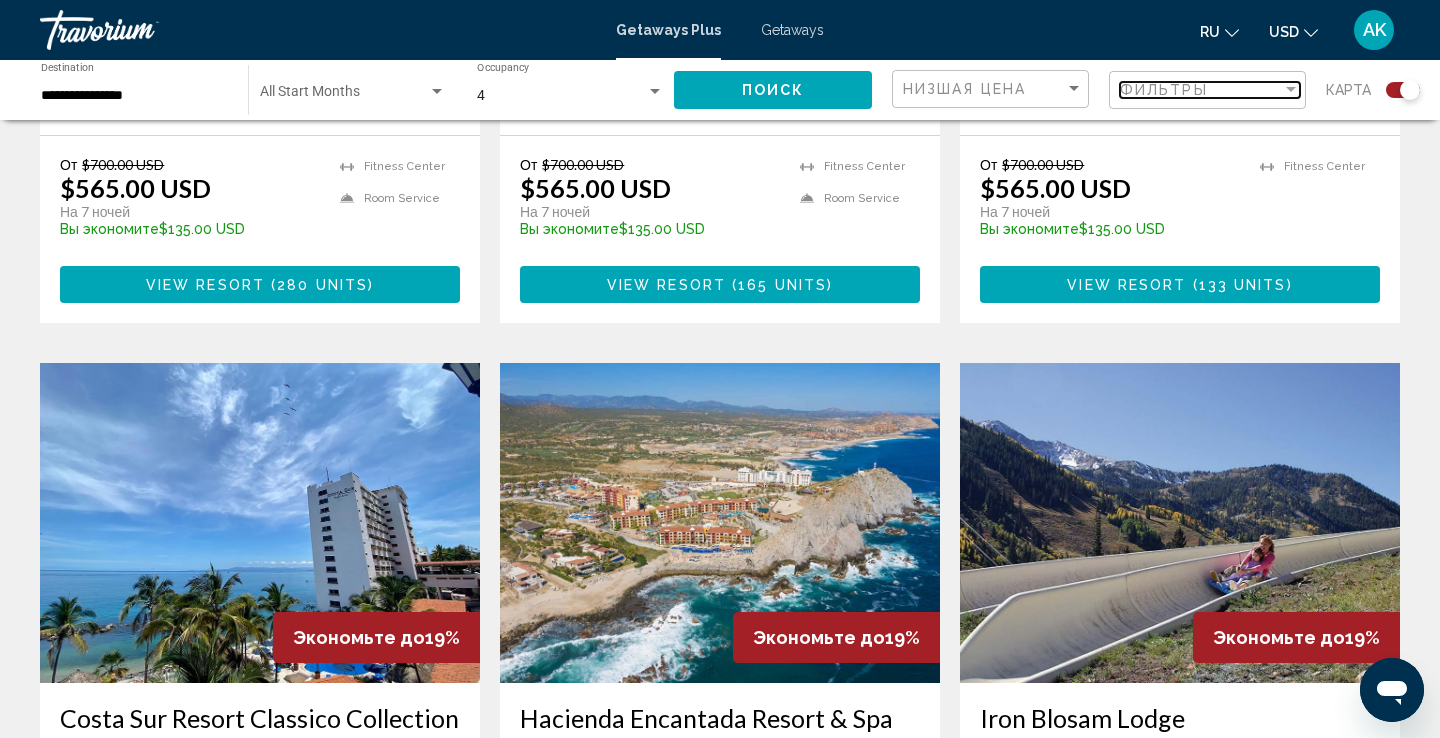 scroll, scrollTop: 971, scrollLeft: 0, axis: vertical 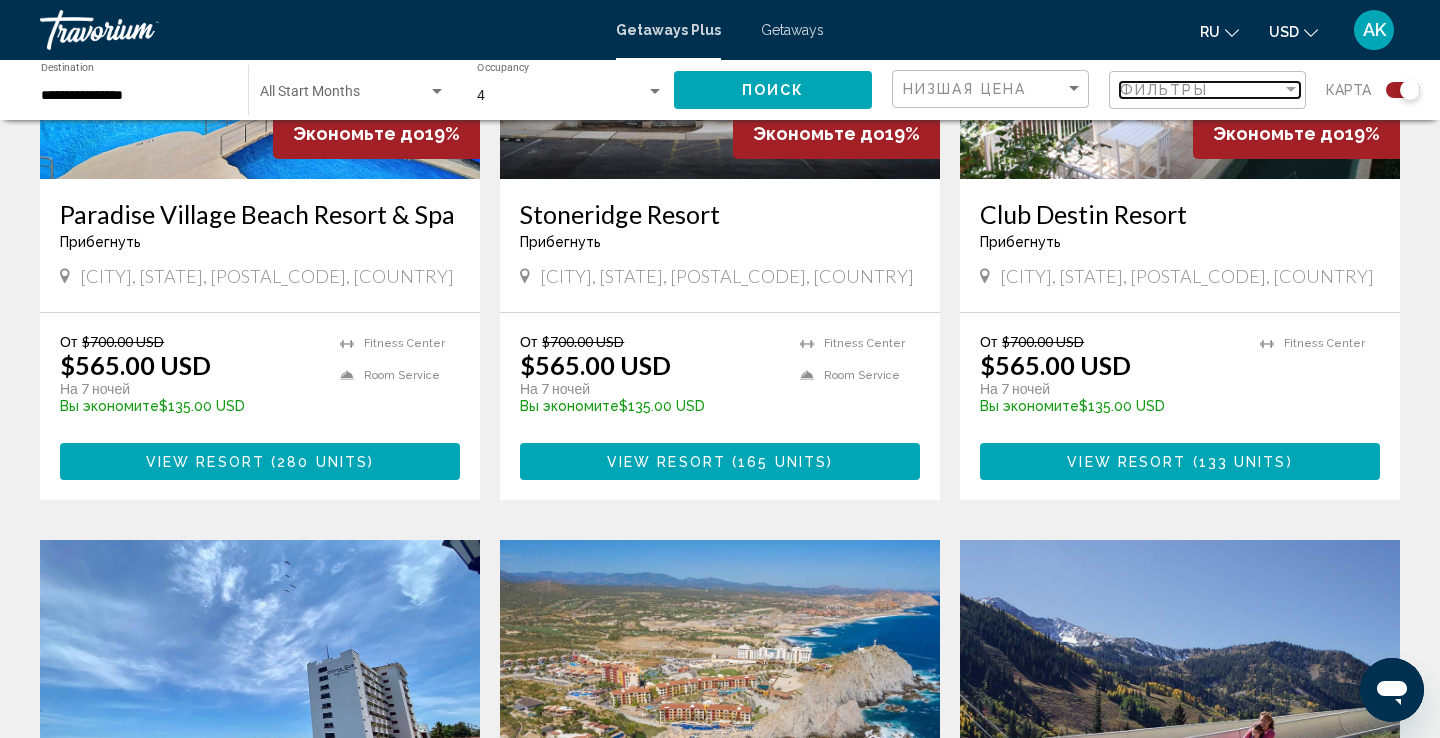 click on "Фильтры" at bounding box center (1201, 90) 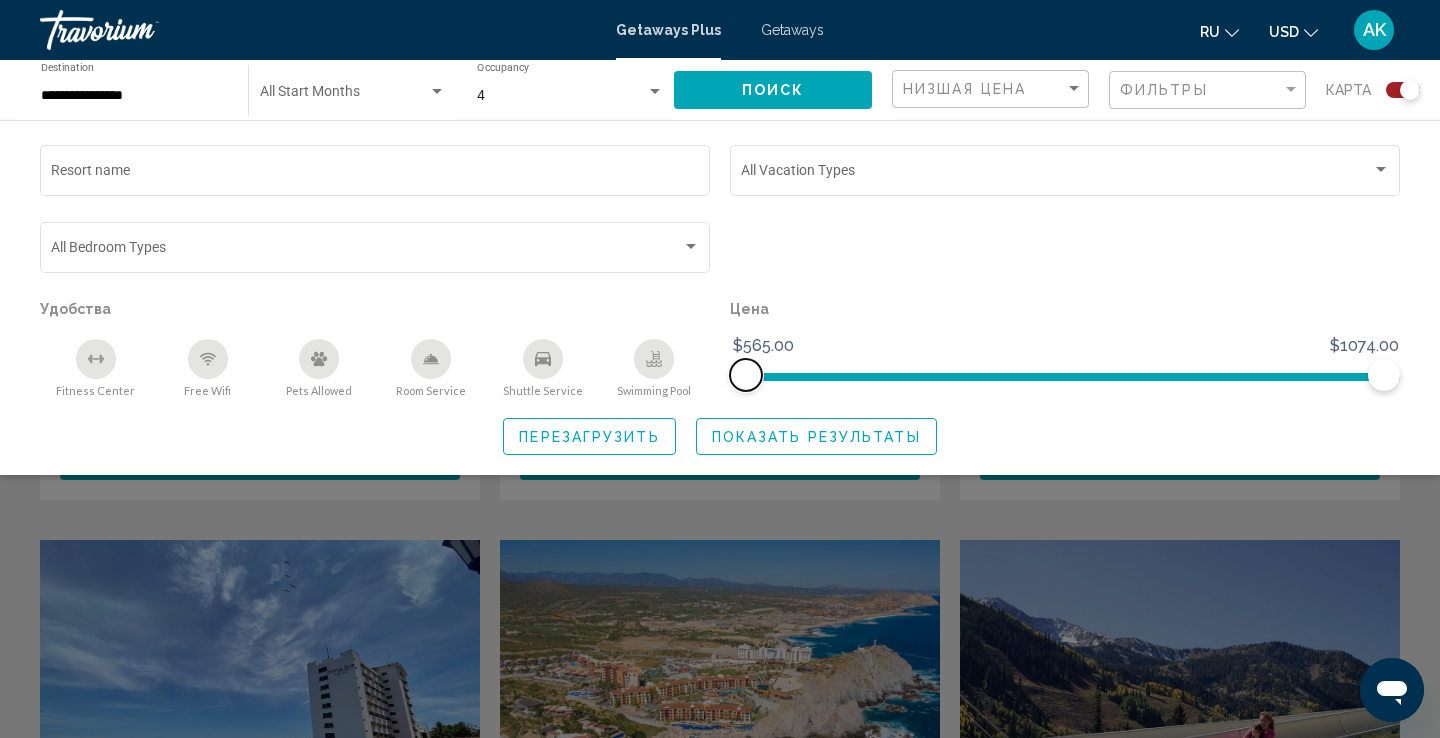 drag, startPoint x: 745, startPoint y: 381, endPoint x: 717, endPoint y: 382, distance: 28.01785 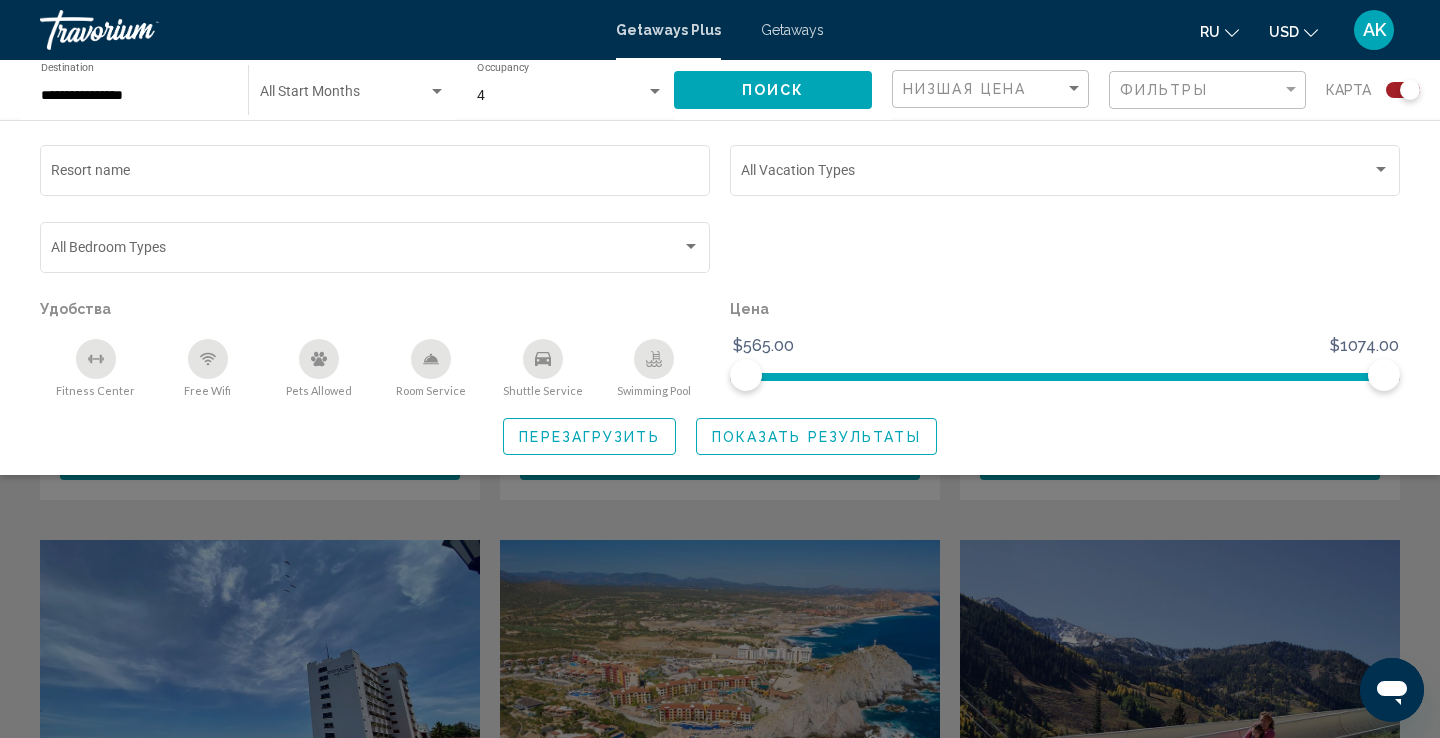click on "Перезагрузить Показать результаты" 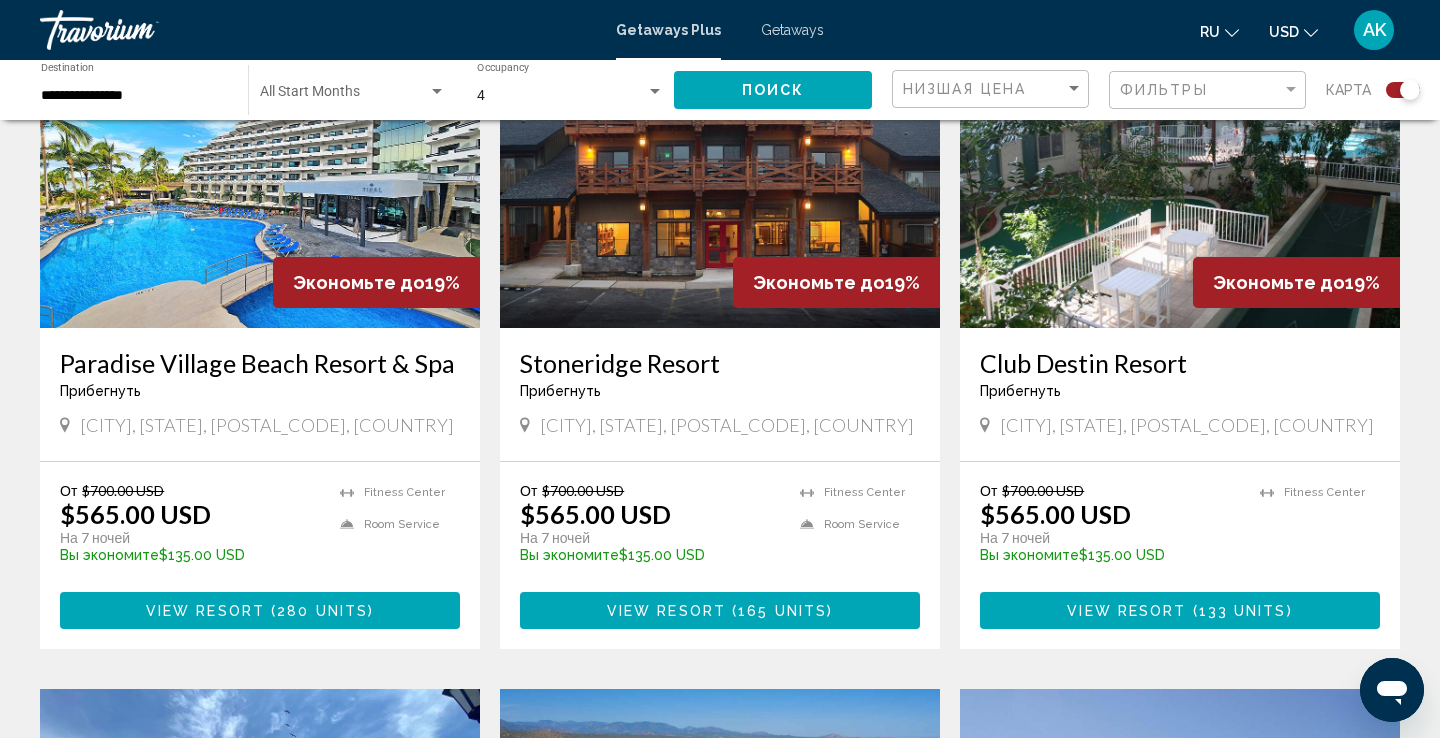 scroll, scrollTop: 831, scrollLeft: 0, axis: vertical 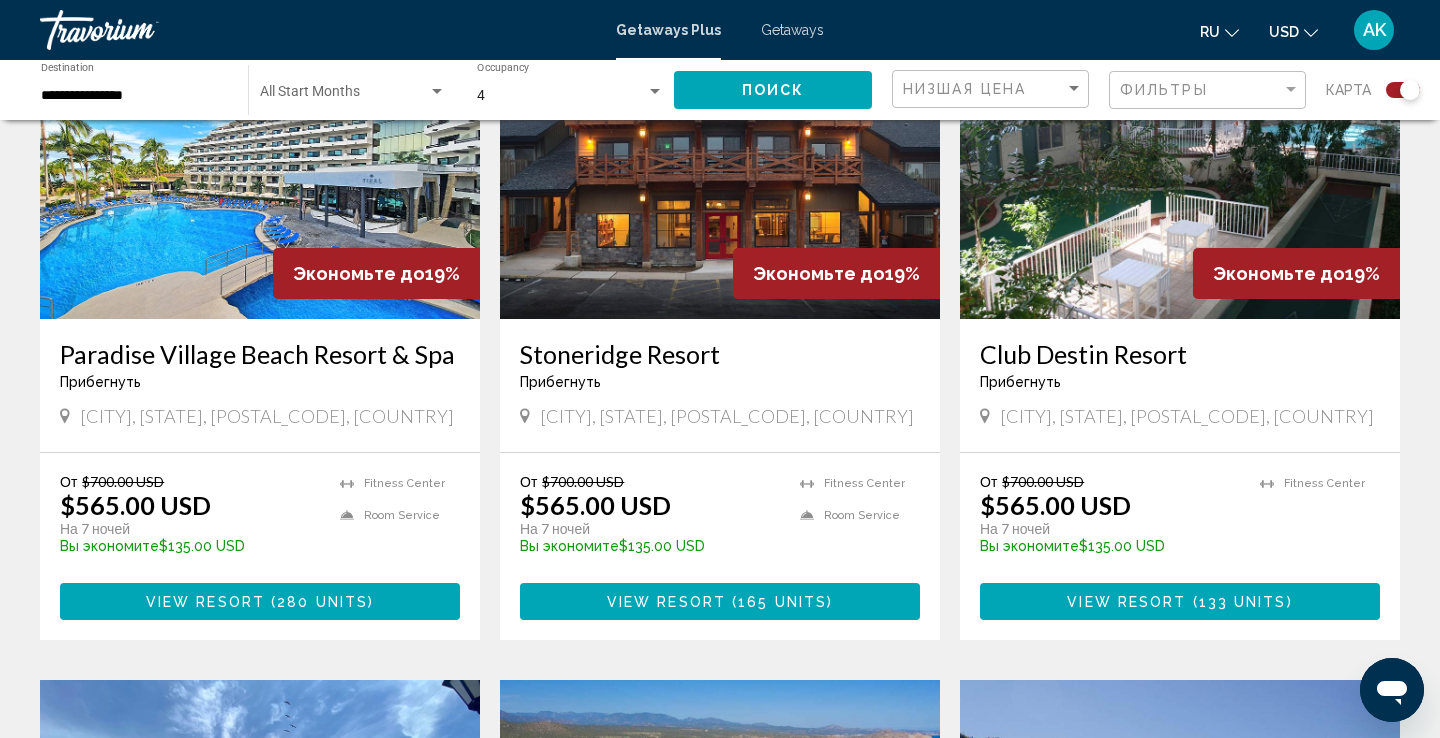 click on "View Resort" at bounding box center [666, 602] 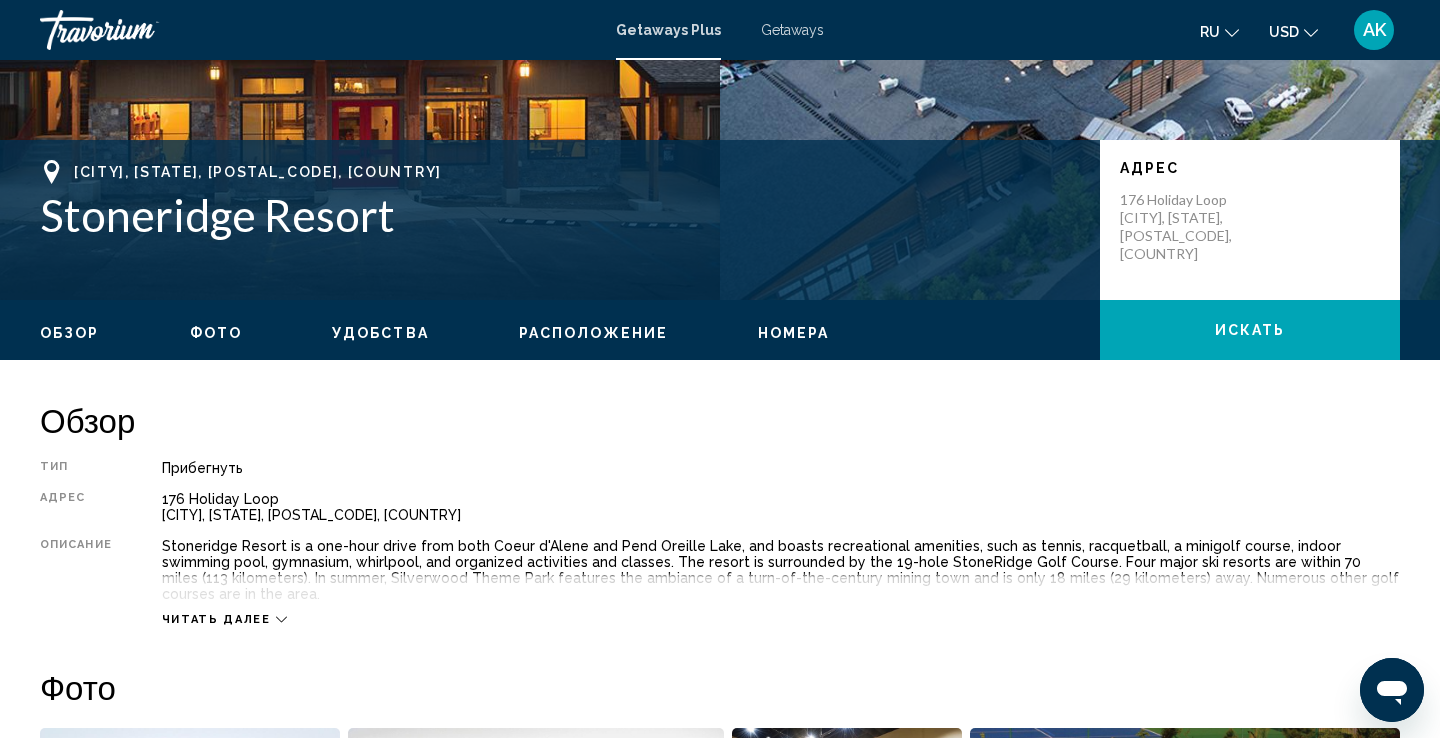 scroll, scrollTop: 360, scrollLeft: 0, axis: vertical 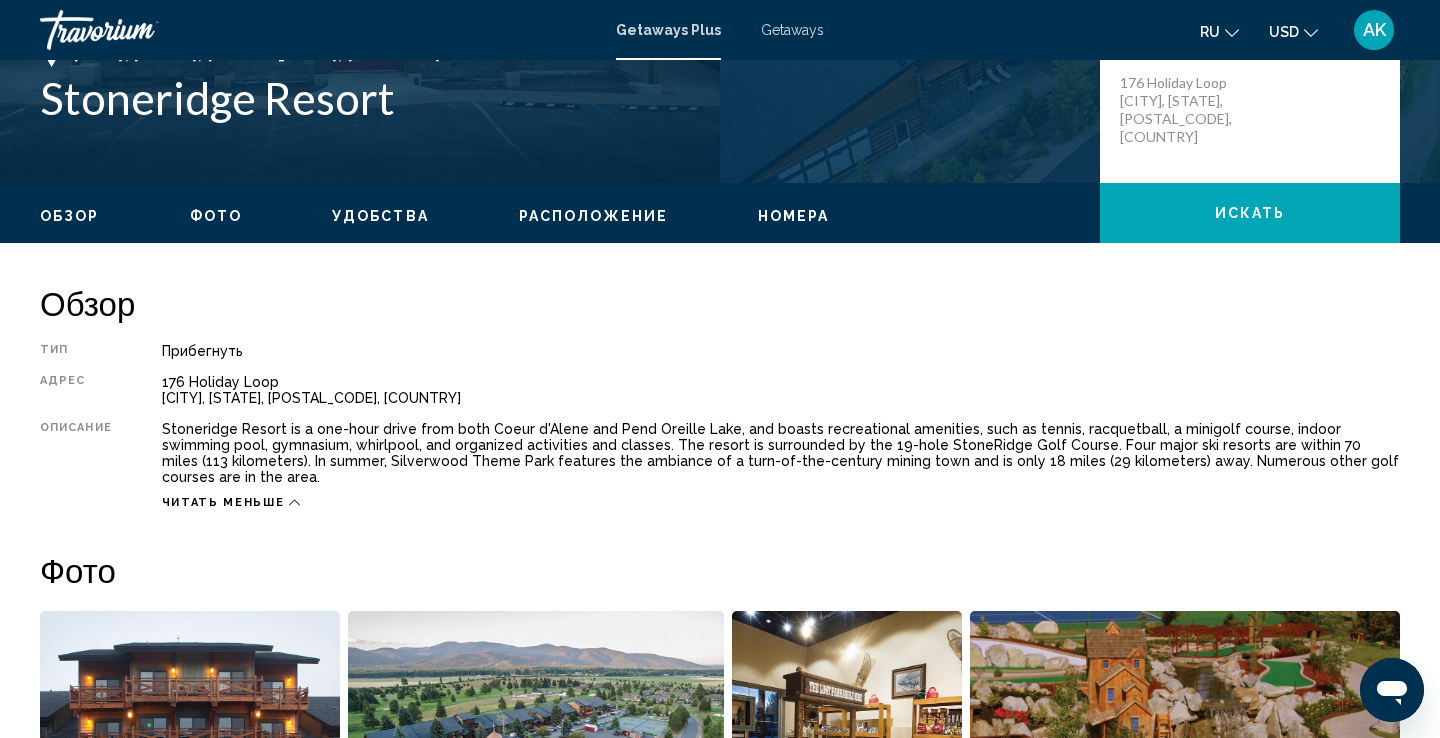 click on "[NUMBER] [STREET] [CITY], [STATE], [POSTAL_CODE], [COUNTRY]" at bounding box center (781, 390) 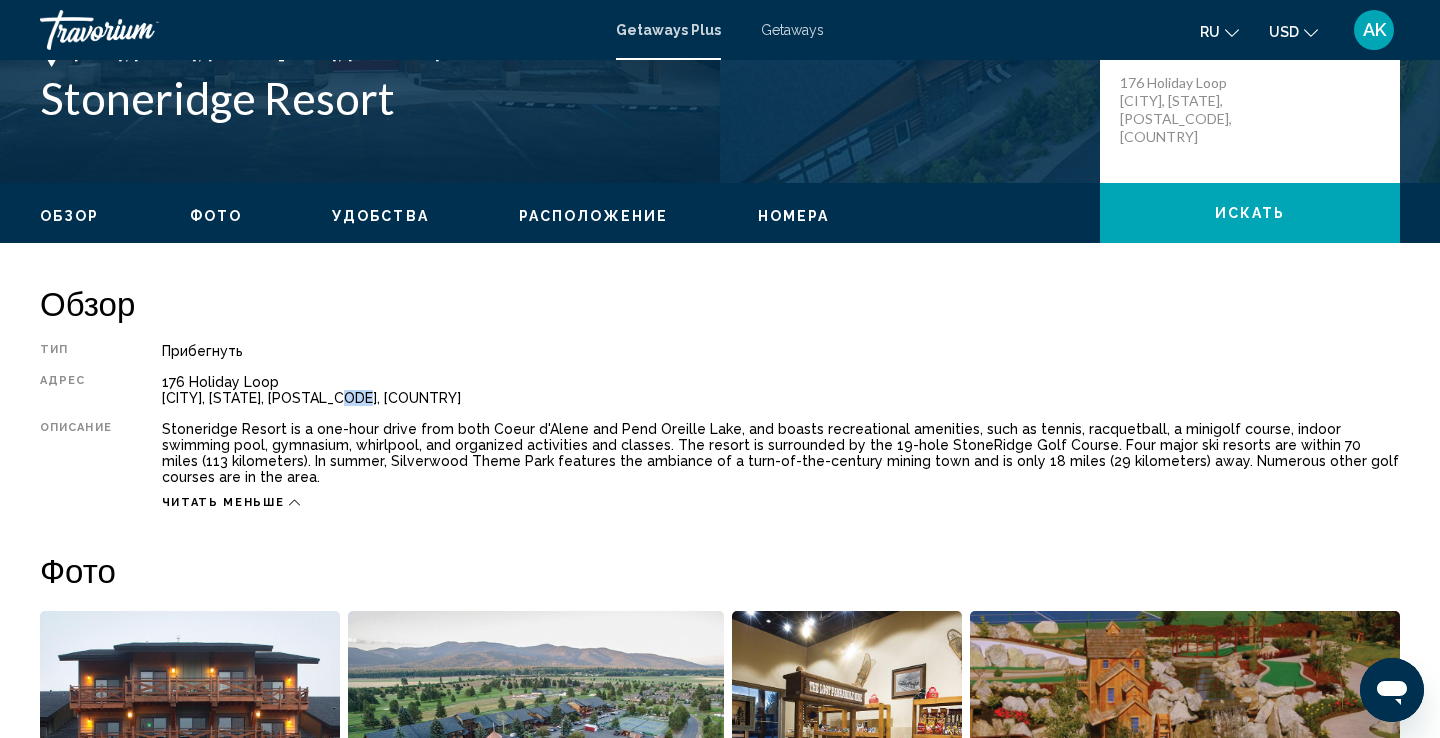 click on "[NUMBER] [STREET] [CITY], [STATE], [POSTAL_CODE], [COUNTRY]" at bounding box center [781, 390] 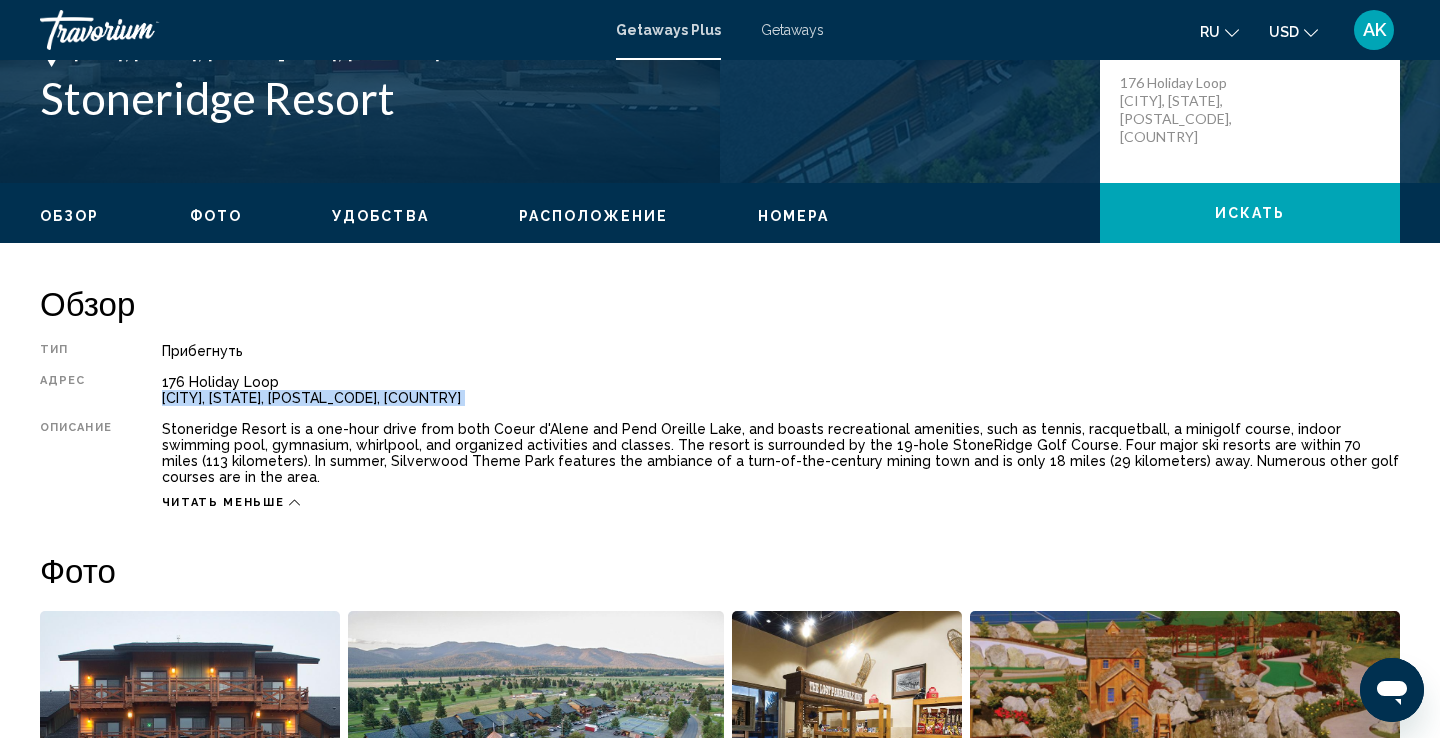 click on "Stoneridge Resort is a one-hour drive from both Coeur d'Alene and Pend Oreille Lake, and boasts recreational amenities, such as tennis, racquetball, a minigolf course, indoor swimming pool, gymnasium, whirlpool, and organized activities and classes. The resort is surrounded by the 19-hole StoneRidge Golf Course. Four major ski resorts are within 70 miles (113 kilometers). In summer, Silverwood Theme Park features the ambiance of a turn-of-the-century mining town and is only 18 miles (29 kilometers) away. Numerous other golf courses are in the area." at bounding box center [781, 453] 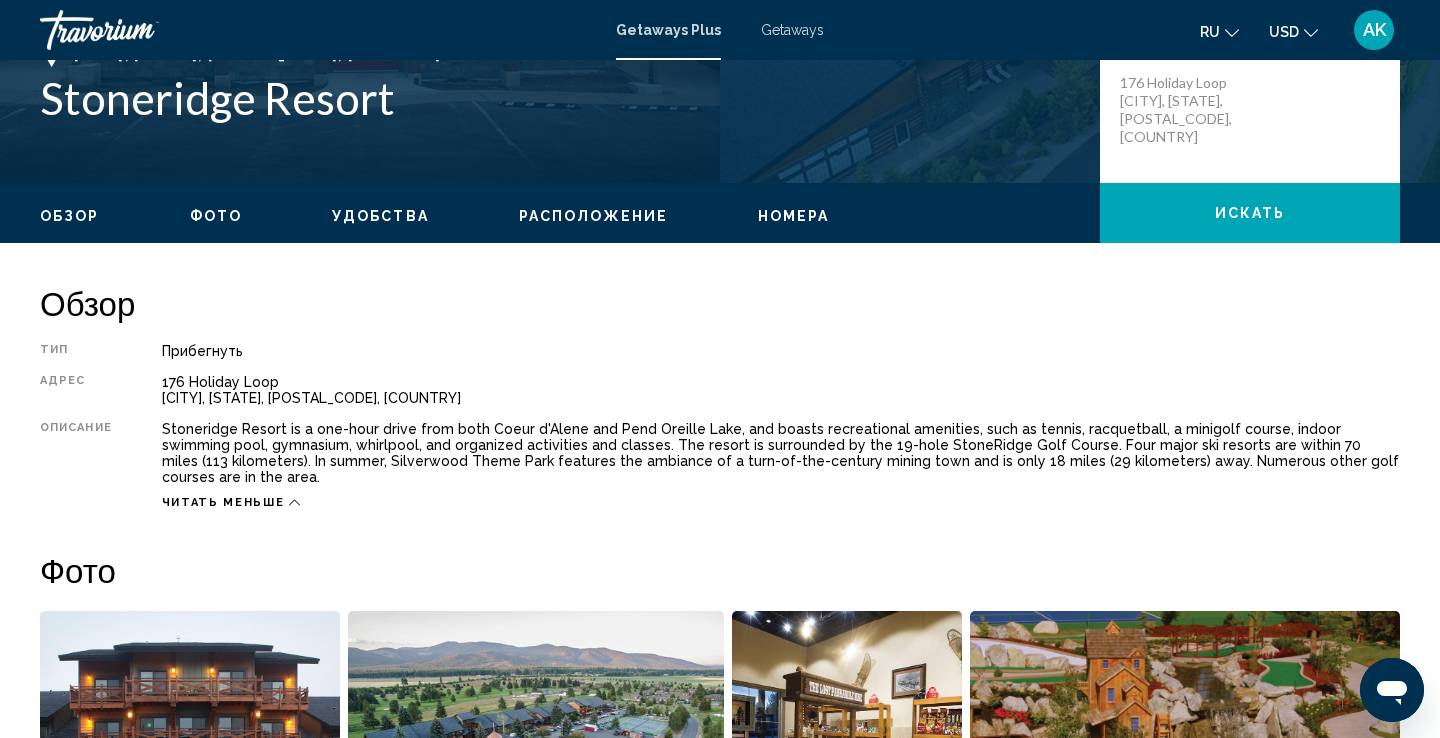 click on "Stoneridge Resort is a one-hour drive from both Coeur d'Alene and Pend Oreille Lake, and boasts recreational amenities, such as tennis, racquetball, a minigolf course, indoor swimming pool, gymnasium, whirlpool, and organized activities and classes. The resort is surrounded by the 19-hole StoneRidge Golf Course. Four major ski resorts are within 70 miles (113 kilometers). In summer, Silverwood Theme Park features the ambiance of a turn-of-the-century mining town and is only 18 miles (29 kilometers) away. Numerous other golf courses are in the area." at bounding box center (781, 453) 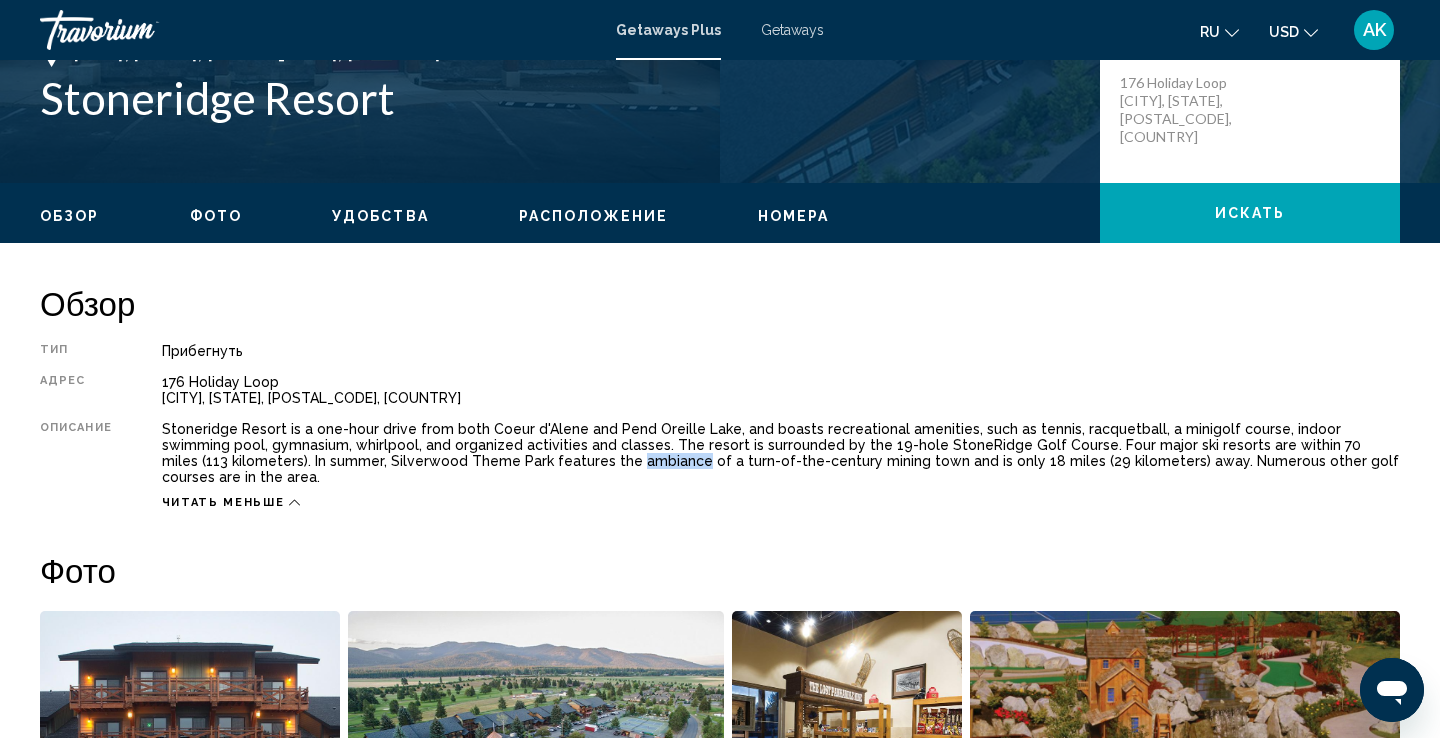click on "Stoneridge Resort is a one-hour drive from both Coeur d'Alene and Pend Oreille Lake, and boasts recreational amenities, such as tennis, racquetball, a minigolf course, indoor swimming pool, gymnasium, whirlpool, and organized activities and classes. The resort is surrounded by the 19-hole StoneRidge Golf Course. Four major ski resorts are within 70 miles (113 kilometers). In summer, Silverwood Theme Park features the ambiance of a turn-of-the-century mining town and is only 18 miles (29 kilometers) away. Numerous other golf courses are in the area." at bounding box center [781, 453] 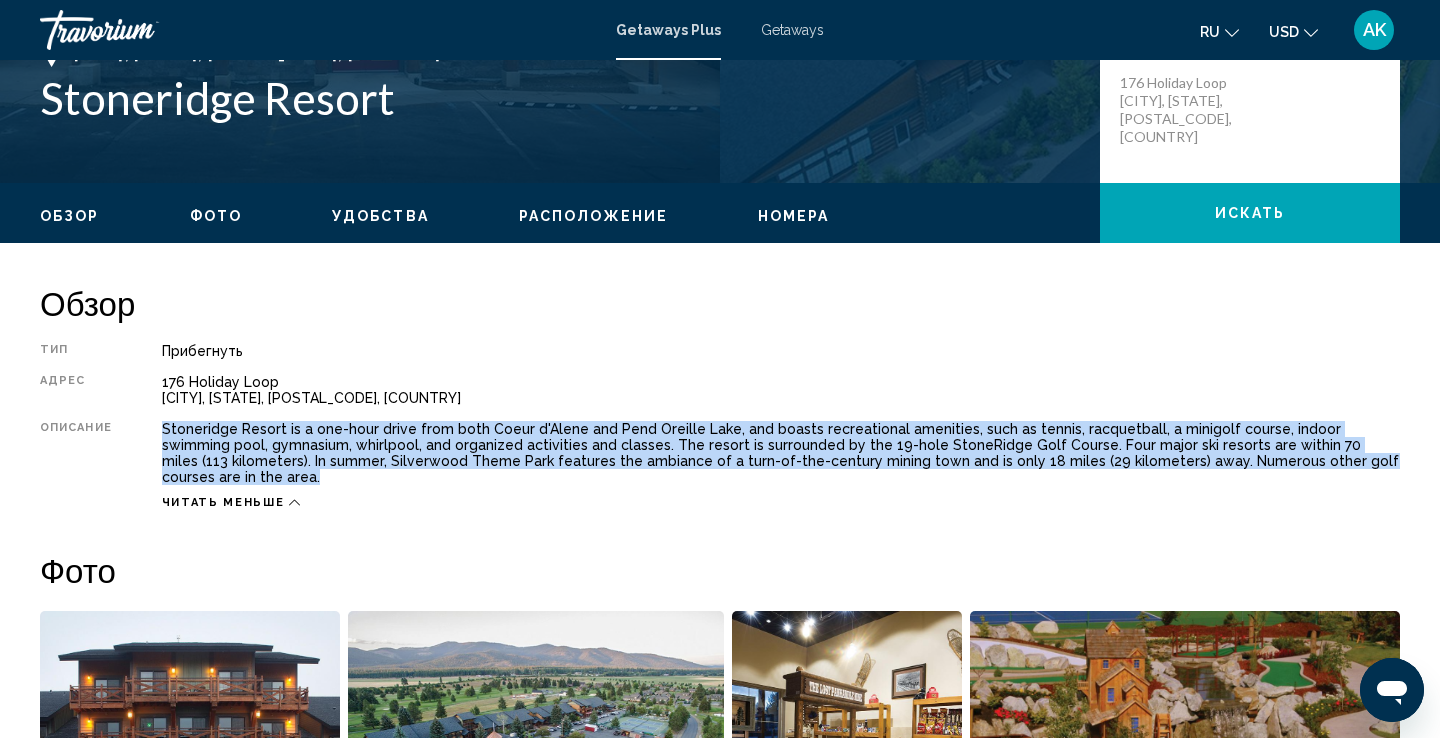 click on "Stoneridge Resort is a one-hour drive from both Coeur d'Alene and Pend Oreille Lake, and boasts recreational amenities, such as tennis, racquetball, a minigolf course, indoor swimming pool, gymnasium, whirlpool, and organized activities and classes. The resort is surrounded by the 19-hole StoneRidge Golf Course. Four major ski resorts are within 70 miles (113 kilometers). In summer, Silverwood Theme Park features the ambiance of a turn-of-the-century mining town and is only 18 miles (29 kilometers) away. Numerous other golf courses are in the area." at bounding box center (781, 453) 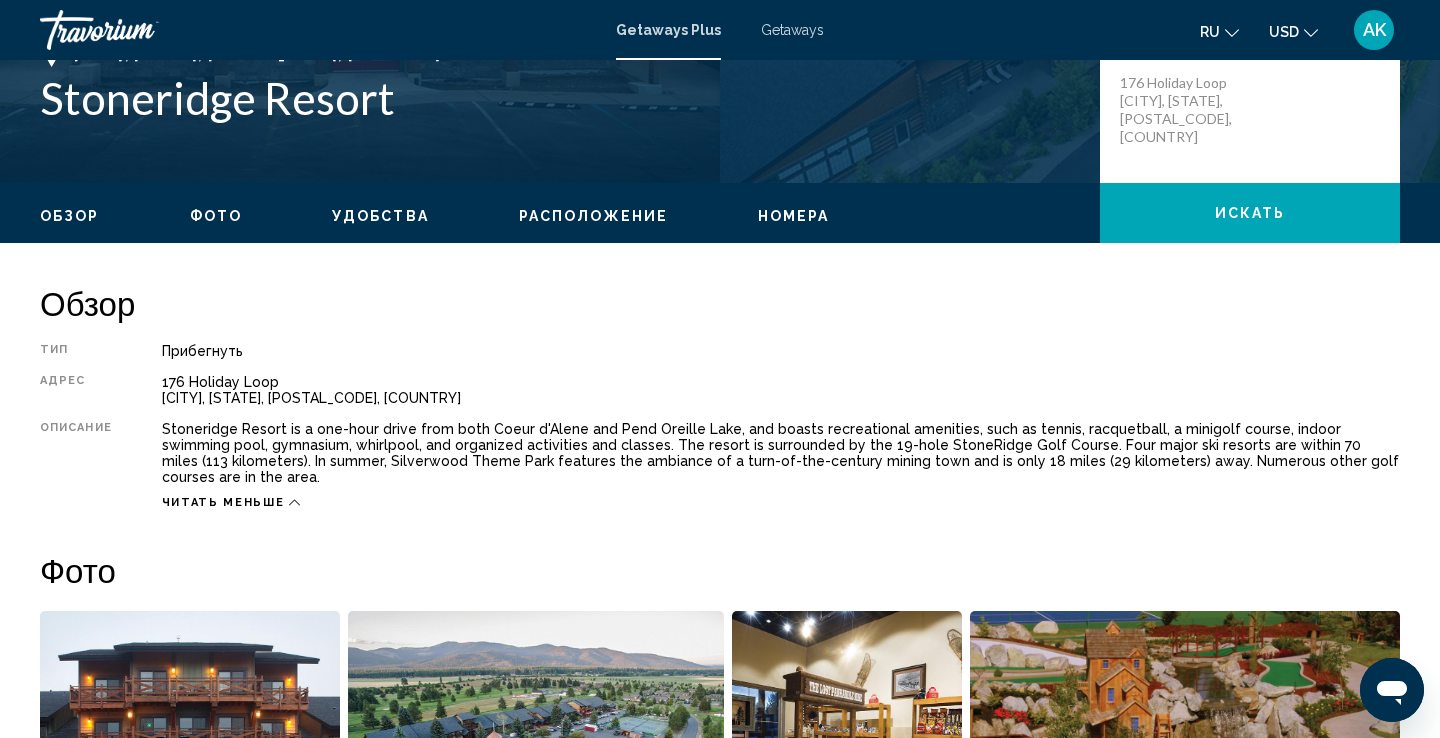click on "Stoneridge Resort is a one-hour drive from both Coeur d'Alene and Pend Oreille Lake, and boasts recreational amenities, such as tennis, racquetball, a minigolf course, indoor swimming pool, gymnasium, whirlpool, and organized activities and classes. The resort is surrounded by the 19-hole StoneRidge Golf Course. Four major ski resorts are within 70 miles (113 kilometers). In summer, Silverwood Theme Park features the ambiance of a turn-of-the-century mining town and is only 18 miles (29 kilometers) away. Numerous other golf courses are in the area." at bounding box center (781, 453) 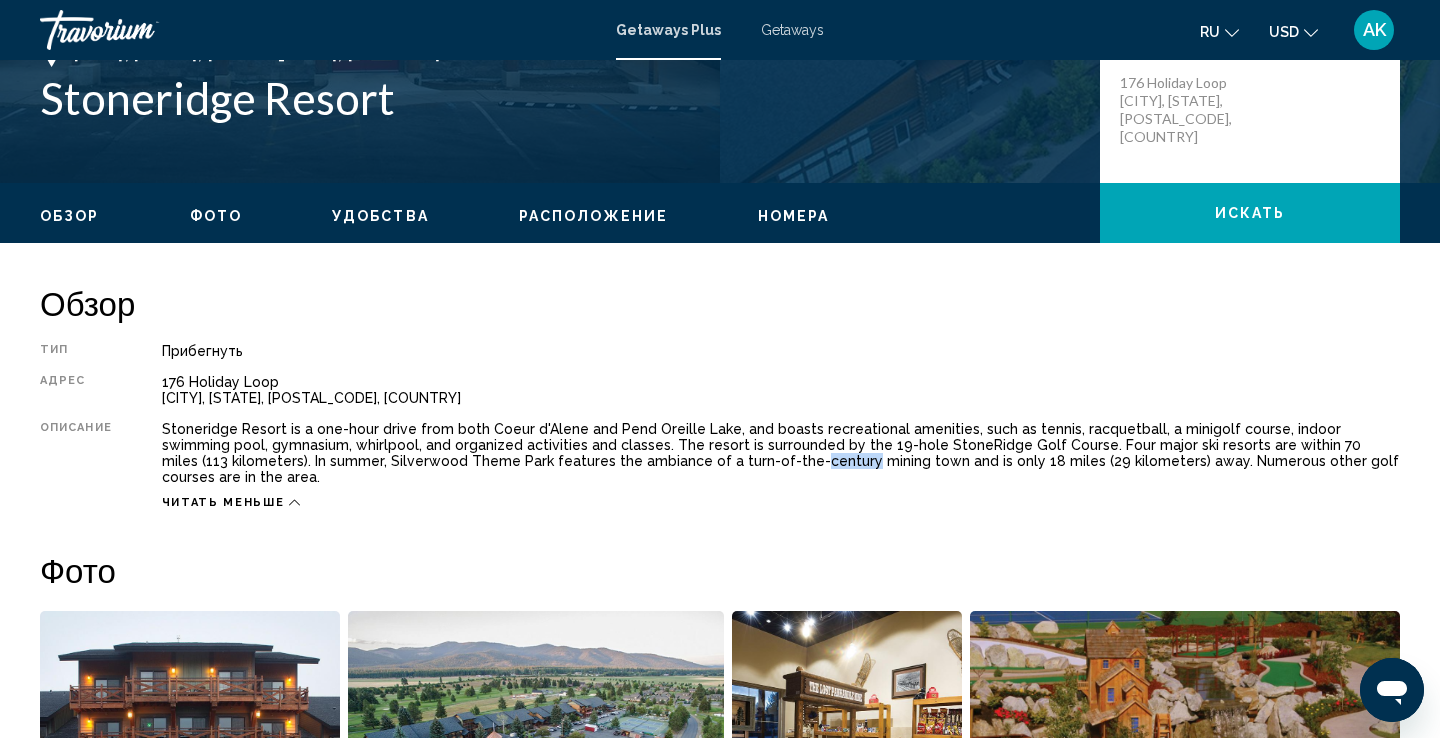 click on "Stoneridge Resort is a one-hour drive from both Coeur d'Alene and Pend Oreille Lake, and boasts recreational amenities, such as tennis, racquetball, a minigolf course, indoor swimming pool, gymnasium, whirlpool, and organized activities and classes. The resort is surrounded by the 19-hole StoneRidge Golf Course. Four major ski resorts are within 70 miles (113 kilometers). In summer, Silverwood Theme Park features the ambiance of a turn-of-the-century mining town and is only 18 miles (29 kilometers) away. Numerous other golf courses are in the area." at bounding box center (781, 453) 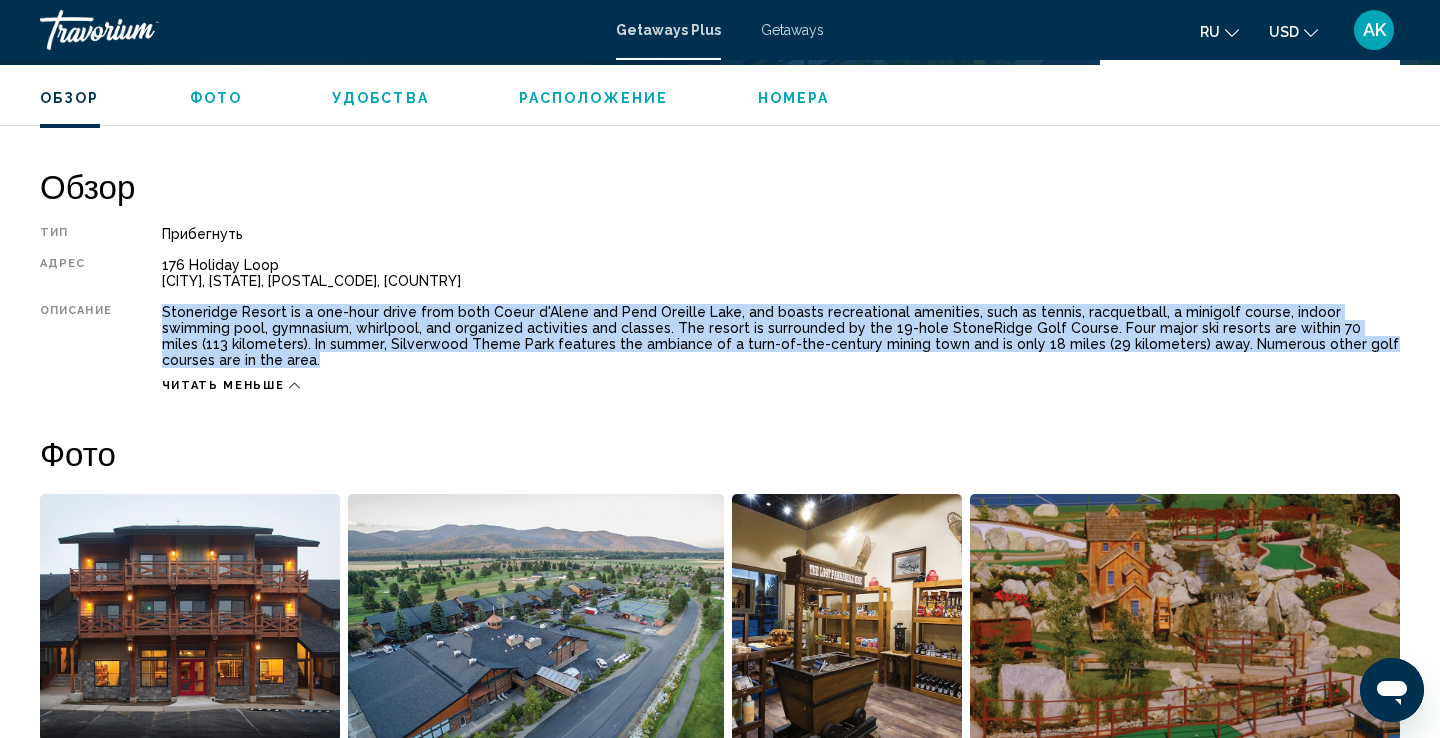 scroll, scrollTop: 617, scrollLeft: 0, axis: vertical 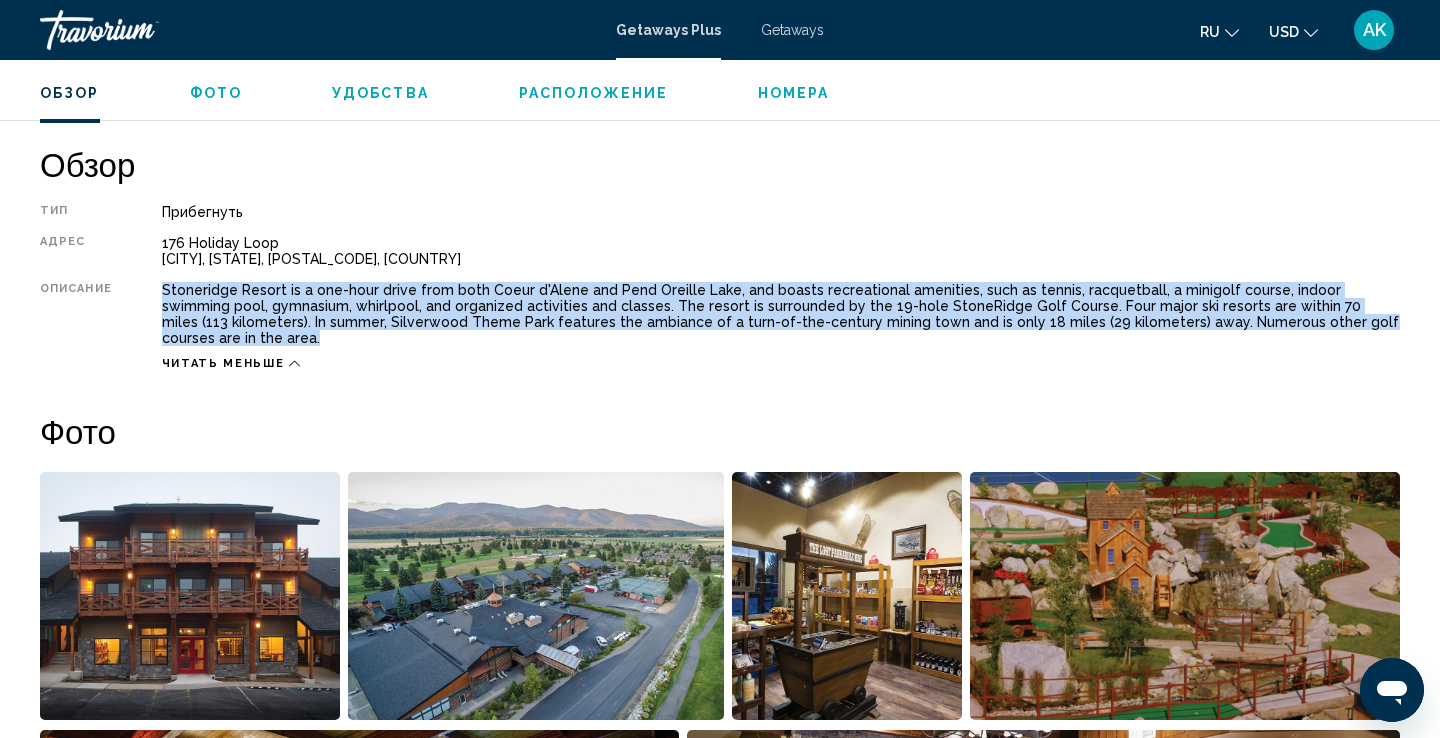 click on "Stoneridge Resort is a one-hour drive from both Coeur d'Alene and Pend Oreille Lake, and boasts recreational amenities, such as tennis, racquetball, a minigolf course, indoor swimming pool, gymnasium, whirlpool, and organized activities and classes. The resort is surrounded by the 19-hole StoneRidge Golf Course. Four major ski resorts are within 70 miles (113 kilometers). In summer, Silverwood Theme Park features the ambiance of a turn-of-the-century mining town and is only 18 miles (29 kilometers) away. Numerous other golf courses are in the area." at bounding box center (781, 314) 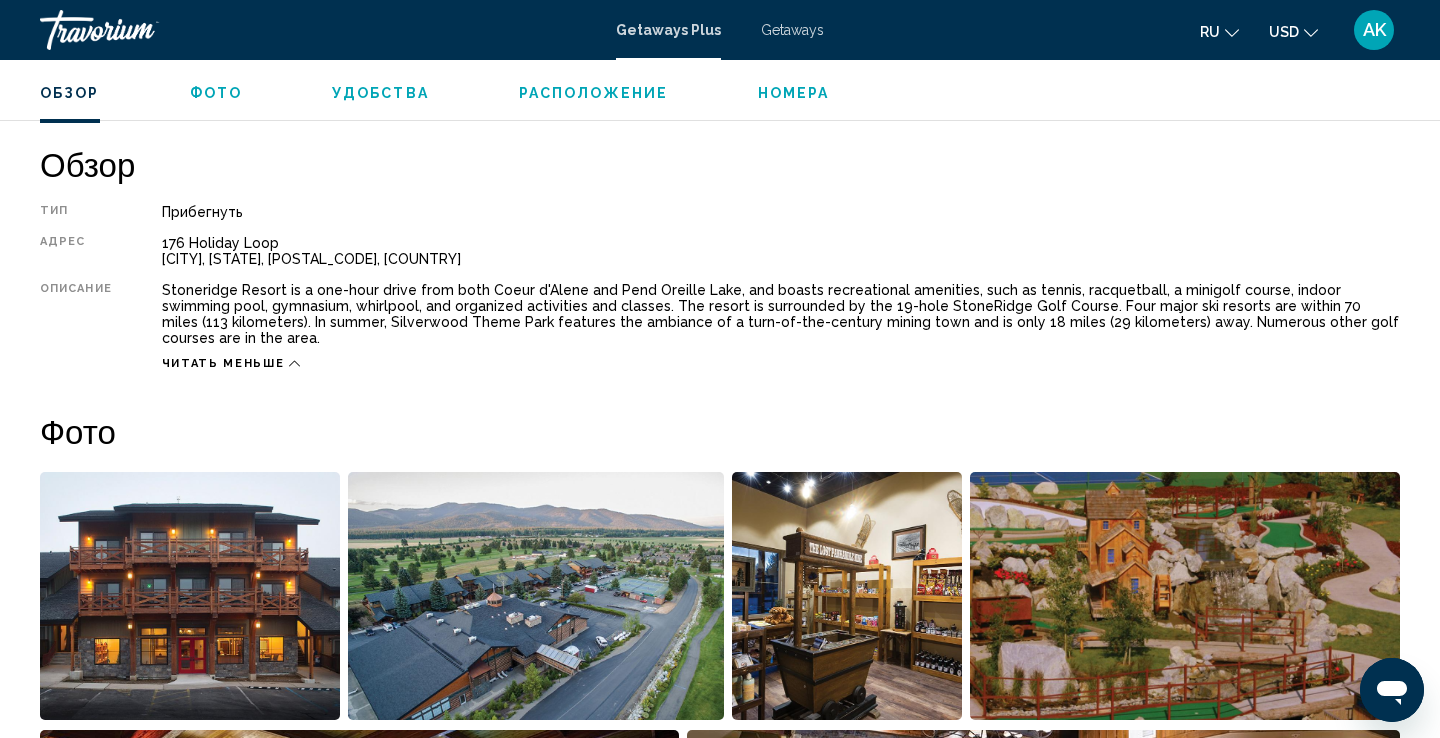 click on "Stoneridge Resort is a one-hour drive from both Coeur d'Alene and Pend Oreille Lake, and boasts recreational amenities, such as tennis, racquetball, a minigolf course, indoor swimming pool, gymnasium, whirlpool, and organized activities and classes. The resort is surrounded by the 19-hole StoneRidge Golf Course. Four major ski resorts are within 70 miles (113 kilometers). In summer, Silverwood Theme Park features the ambiance of a turn-of-the-century mining town and is only 18 miles (29 kilometers) away. Numerous other golf courses are in the area." at bounding box center (781, 314) 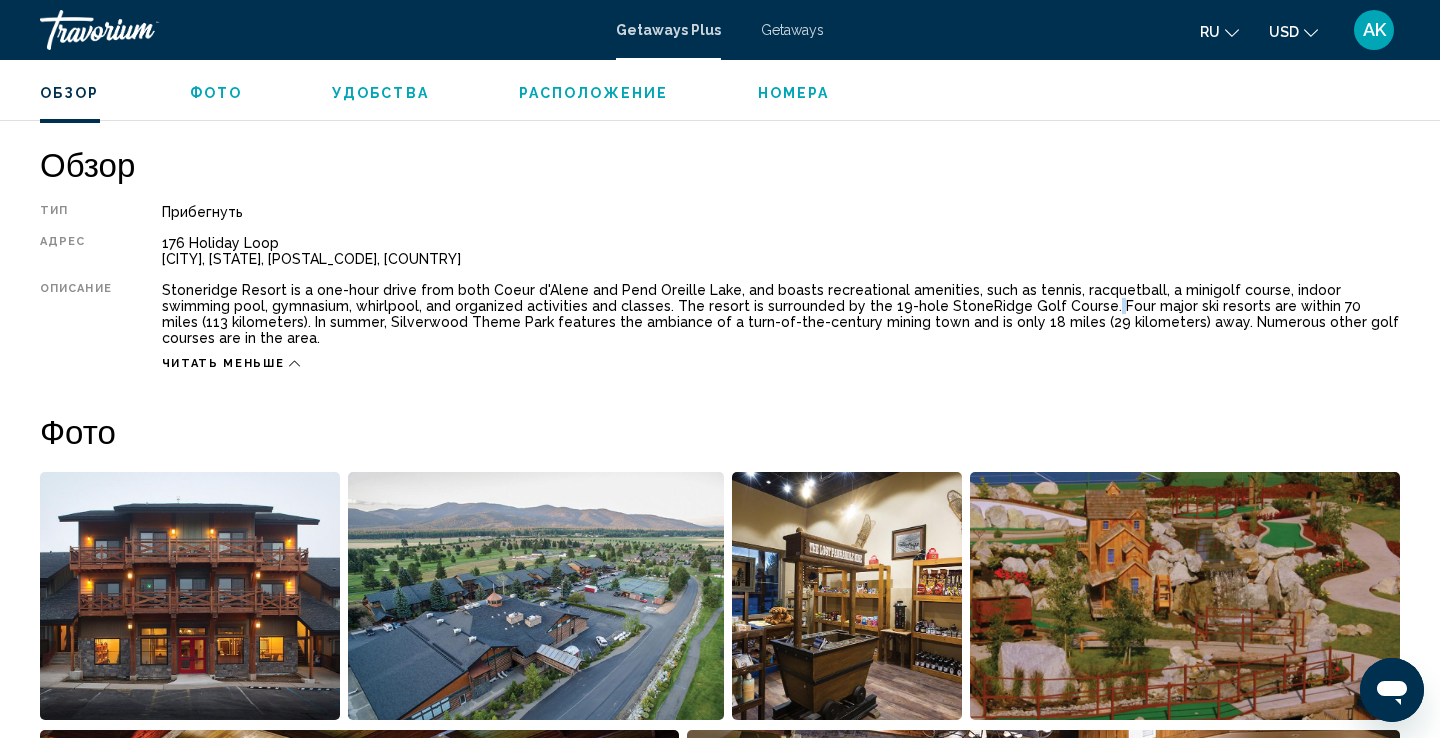 click on "Stoneridge Resort is a one-hour drive from both Coeur d'Alene and Pend Oreille Lake, and boasts recreational amenities, such as tennis, racquetball, a minigolf course, indoor swimming pool, gymnasium, whirlpool, and organized activities and classes. The resort is surrounded by the 19-hole StoneRidge Golf Course. Four major ski resorts are within 70 miles (113 kilometers). In summer, Silverwood Theme Park features the ambiance of a turn-of-the-century mining town and is only 18 miles (29 kilometers) away. Numerous other golf courses are in the area." at bounding box center (781, 314) 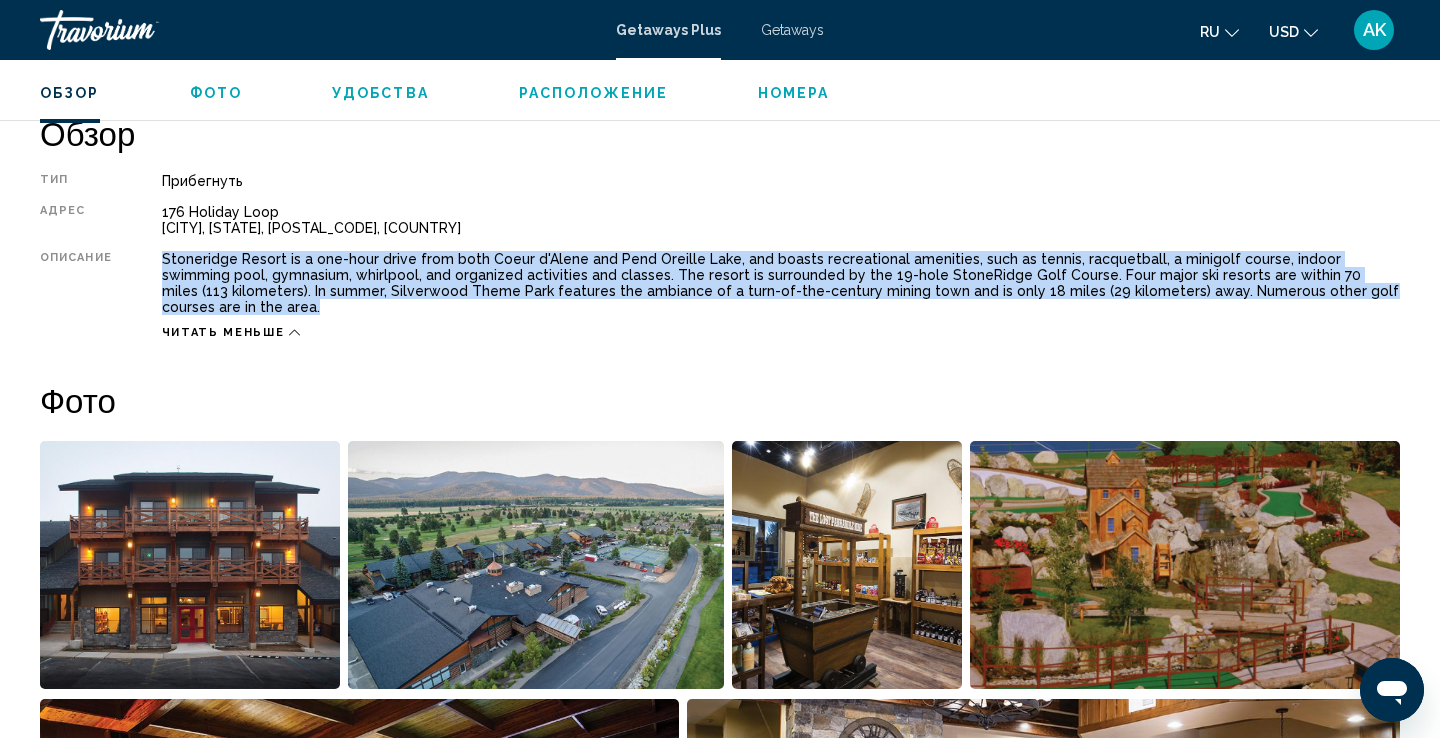 scroll, scrollTop: 650, scrollLeft: 0, axis: vertical 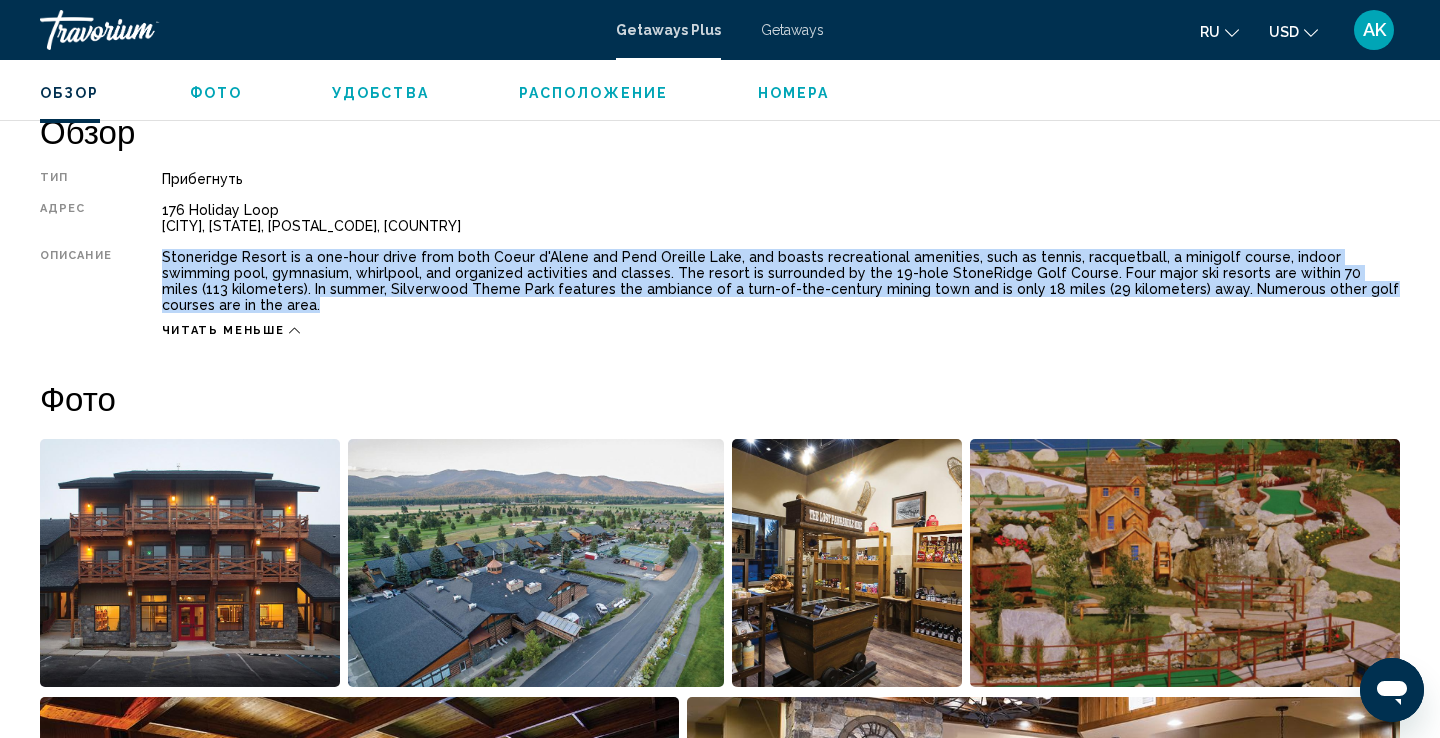 click on "Обзор Тип Прибегнуть Все включено Нет «все включено» Адрес [NUMBER] [STREET] [CITY], [STATE], [POSTAL_CODE], [COUNTRY] Описание Stoneridge Resort is a one-hour drive from both Coeur d'Alene and Pend Oreille Lake, and boasts recreational amenities, such as tennis, racquetball, a minigolf course, indoor swimming pool, gymnasium, whirlpool, and organized activities and classes. The resort is surrounded by the 19-hole StoneRidge Golf Course. Four major ski resorts are within 70 miles (113 kilometers). In summer, Silverwood Theme Park features the ambiance of a turn-of-the-century mining town and is only 18 miles (29 kilometers) away. Numerous other golf courses are in the area. Читать меньше
Фото Удобства
Fitness Center
Room Service Sched. Child. Activ. Organized Activities Babysitting Referral Bicycles Gym +" at bounding box center (720, 8704) 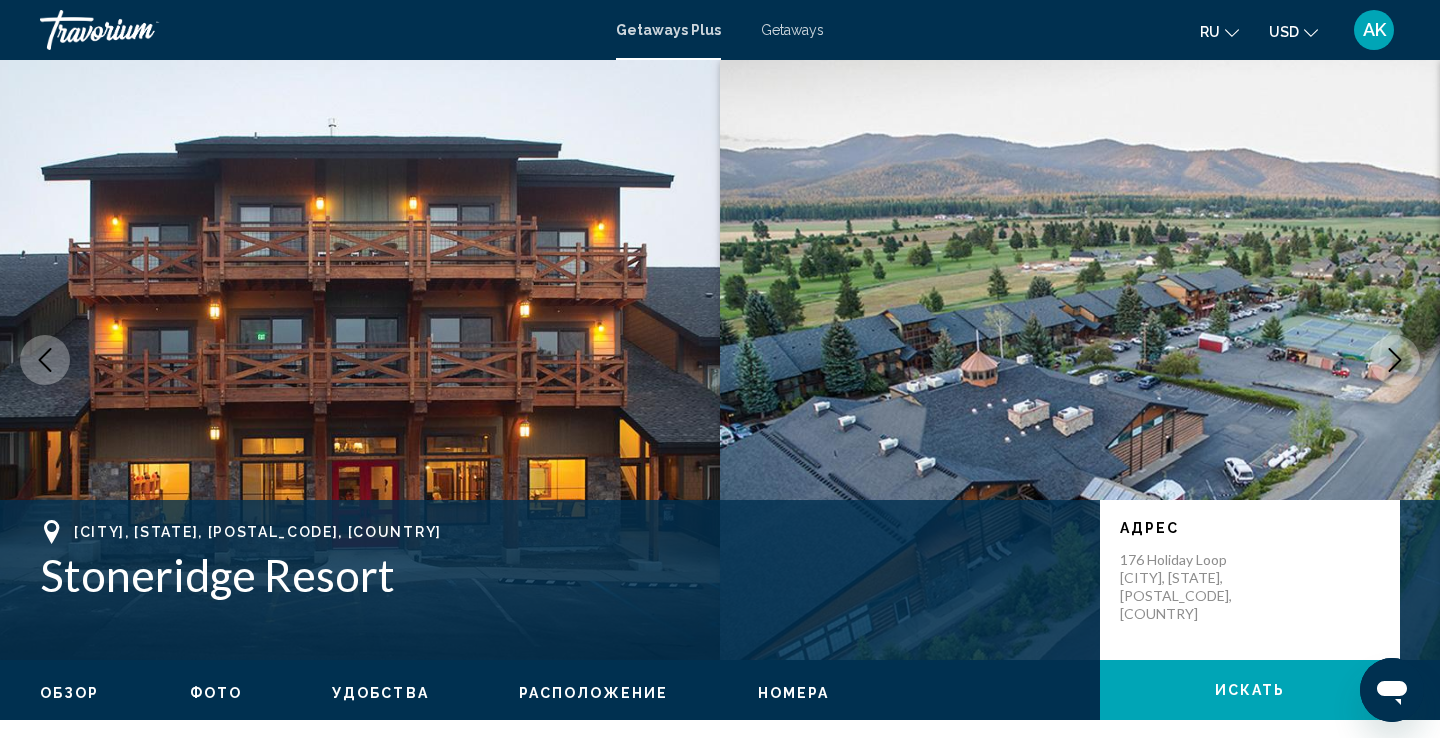 scroll, scrollTop: 0, scrollLeft: 0, axis: both 